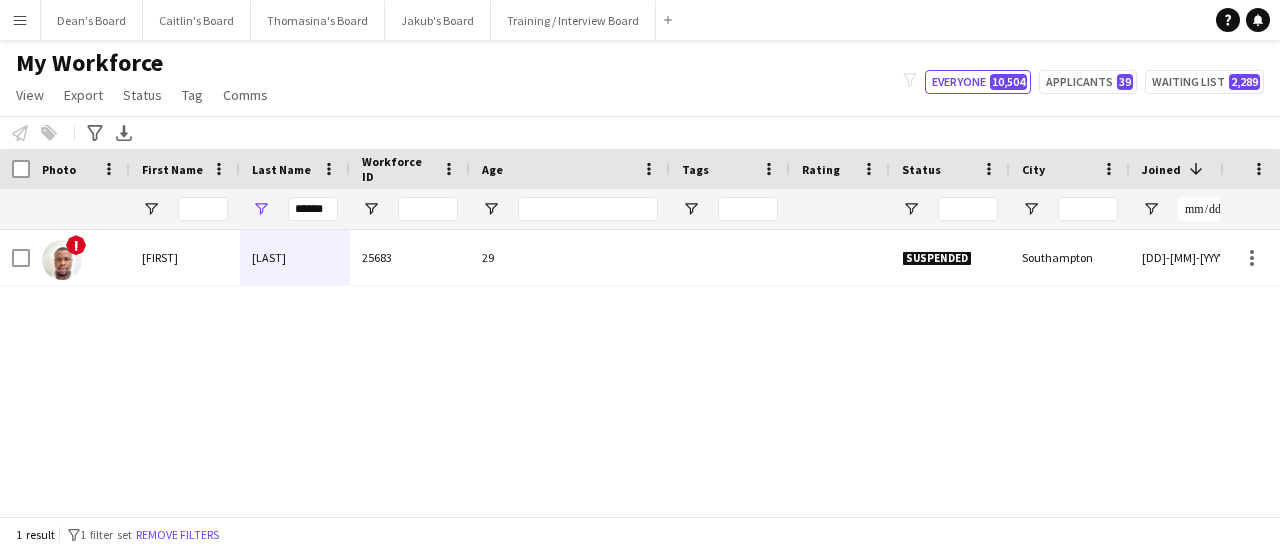 scroll, scrollTop: 0, scrollLeft: 0, axis: both 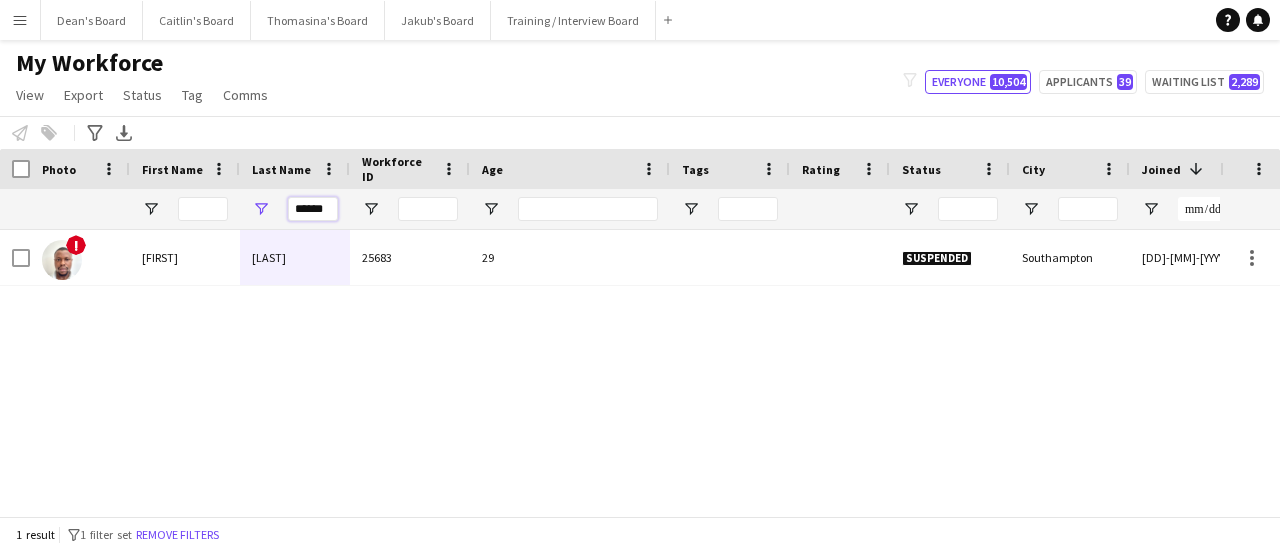 drag, startPoint x: 291, startPoint y: 214, endPoint x: 354, endPoint y: 215, distance: 63.007935 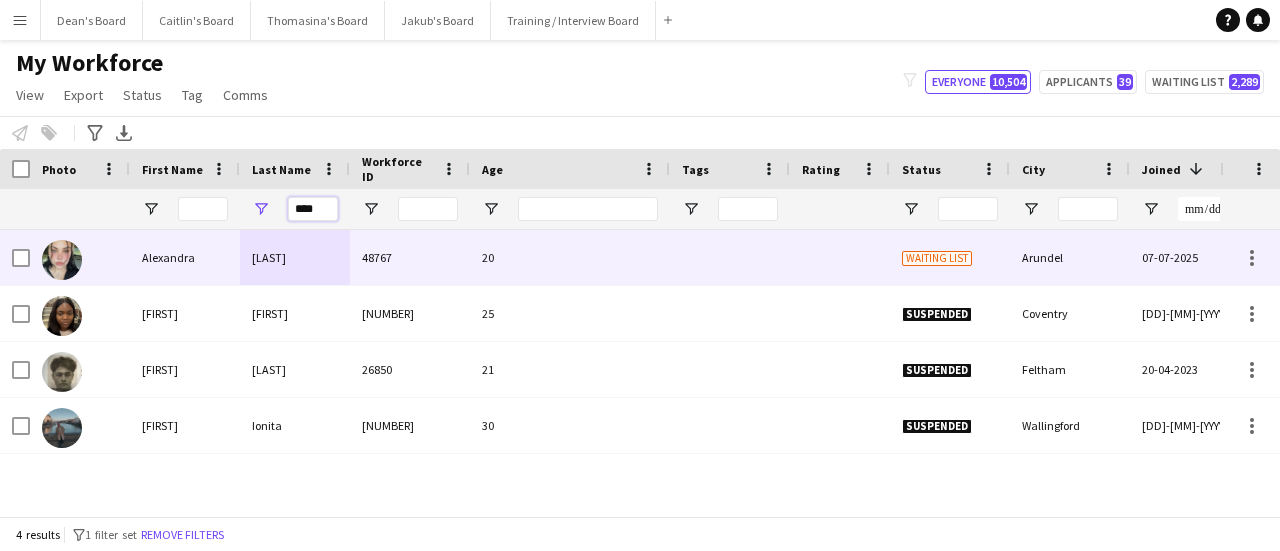 type on "****" 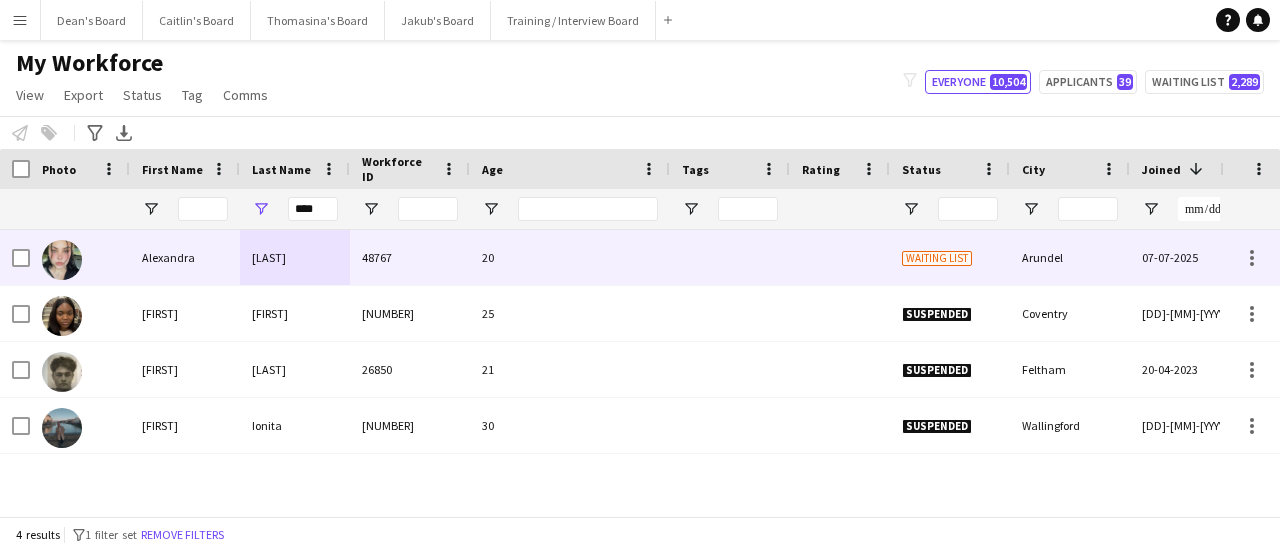 drag, startPoint x: 236, startPoint y: 261, endPoint x: 536, endPoint y: 251, distance: 300.16663 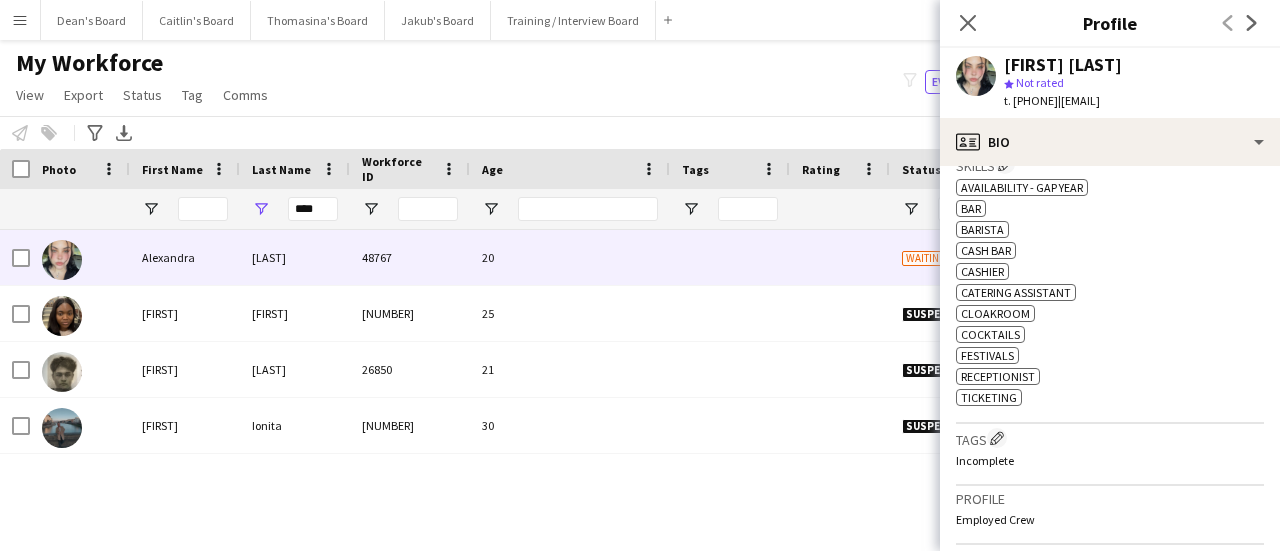 scroll, scrollTop: 600, scrollLeft: 0, axis: vertical 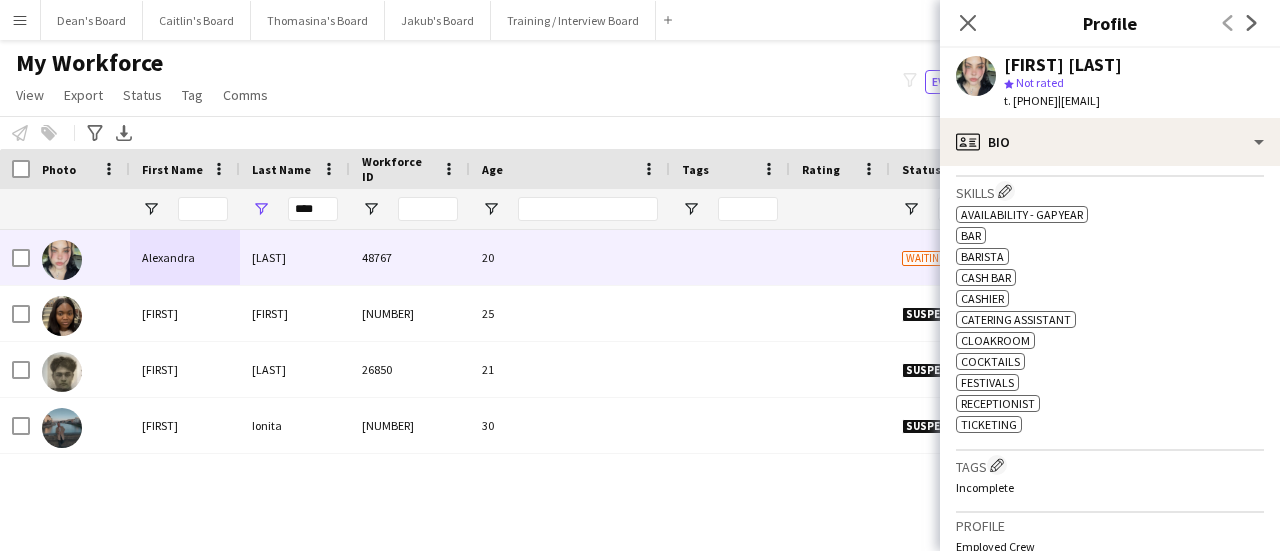 drag, startPoint x: 1095, startPoint y: 103, endPoint x: 1014, endPoint y: 111, distance: 81.394104 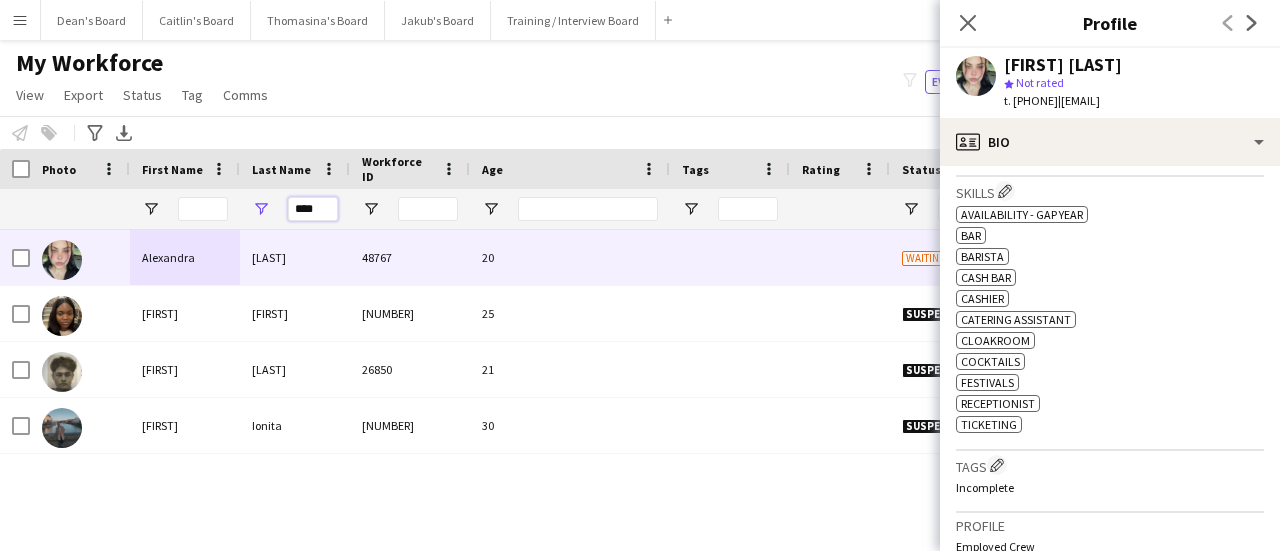 drag, startPoint x: 318, startPoint y: 208, endPoint x: 266, endPoint y: 203, distance: 52.23983 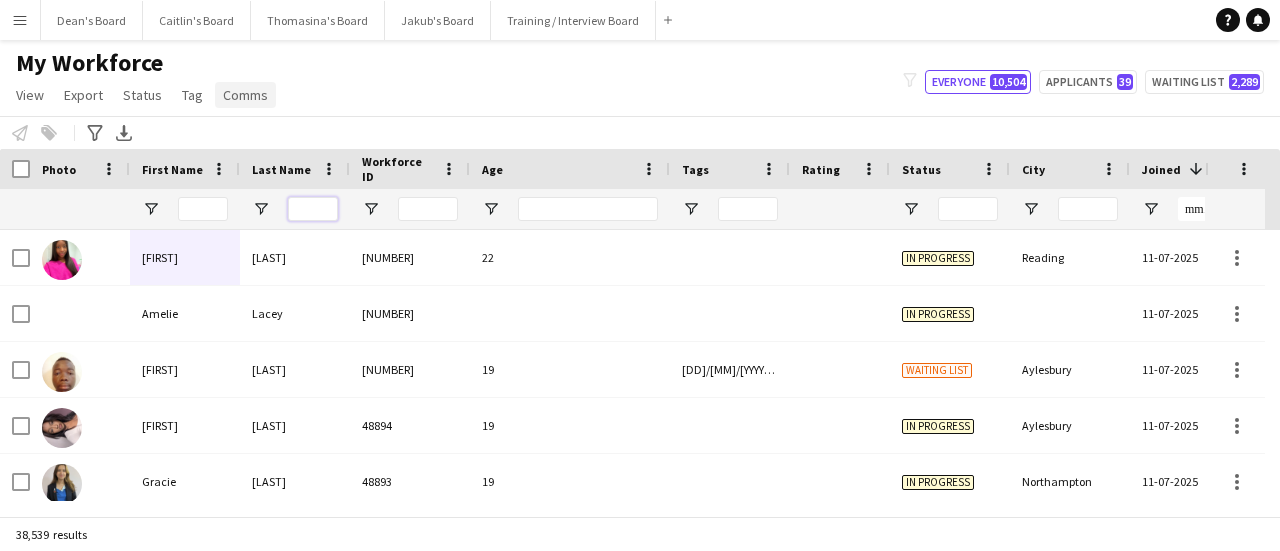 type 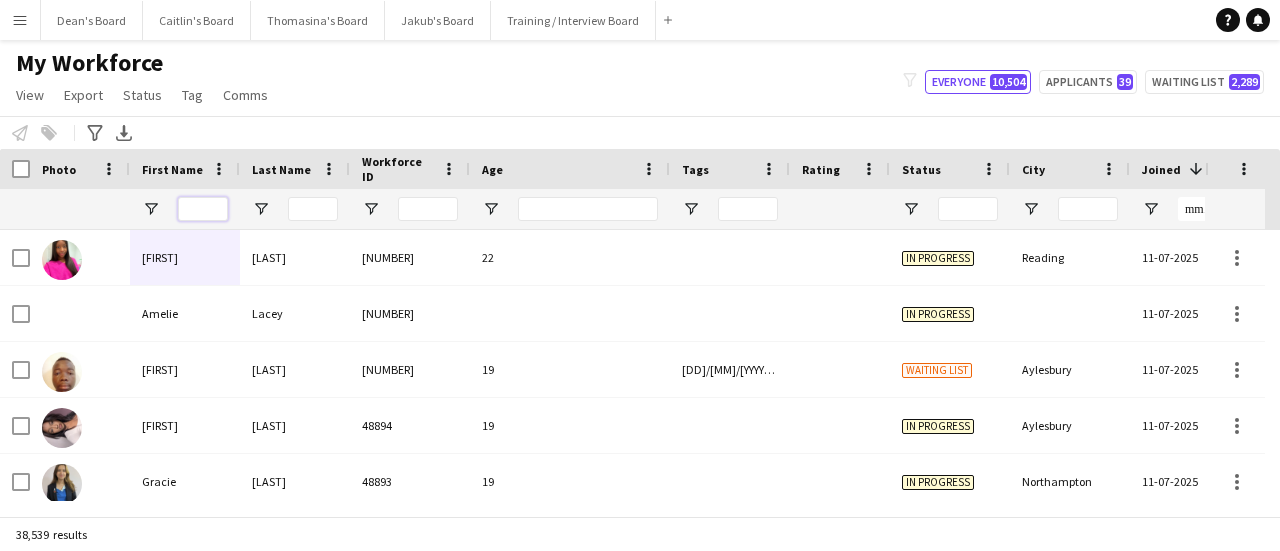 click at bounding box center [203, 209] 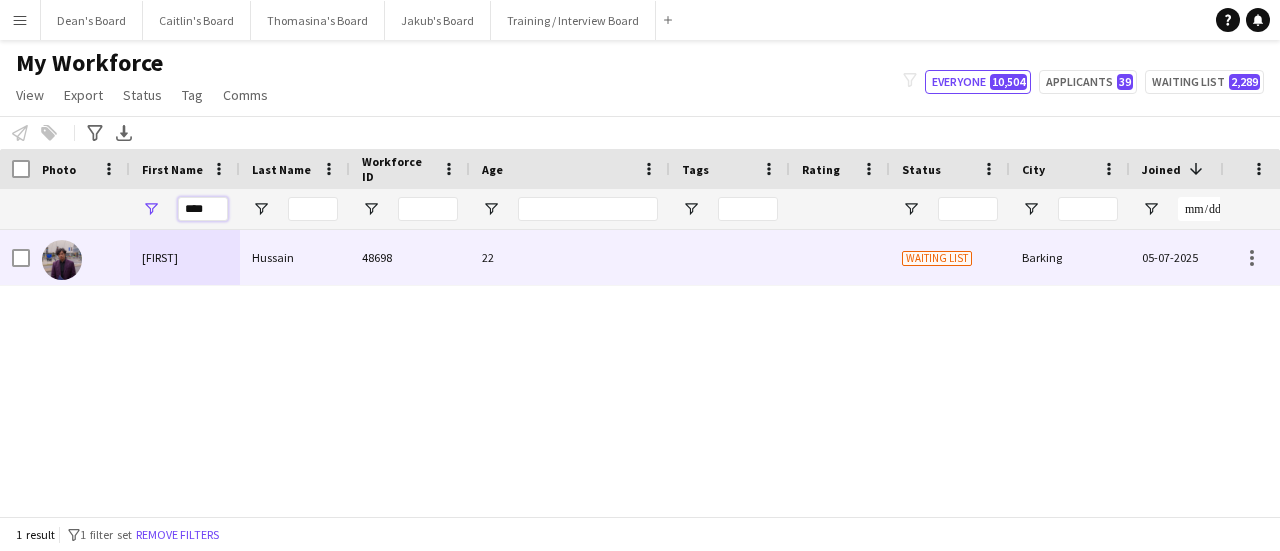 type on "****" 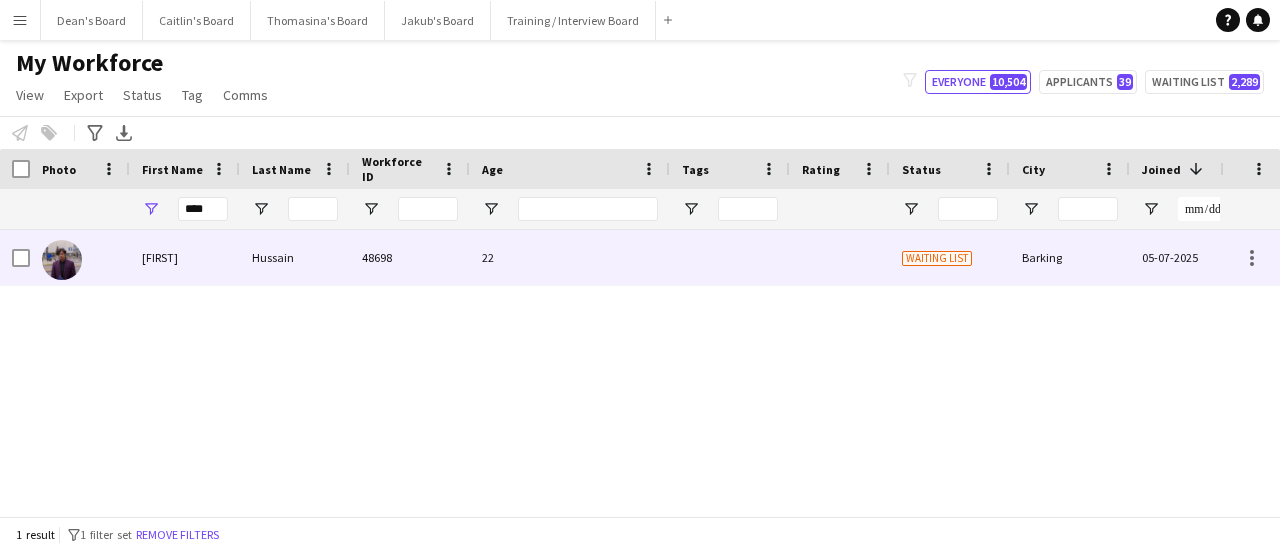 click at bounding box center [730, 257] 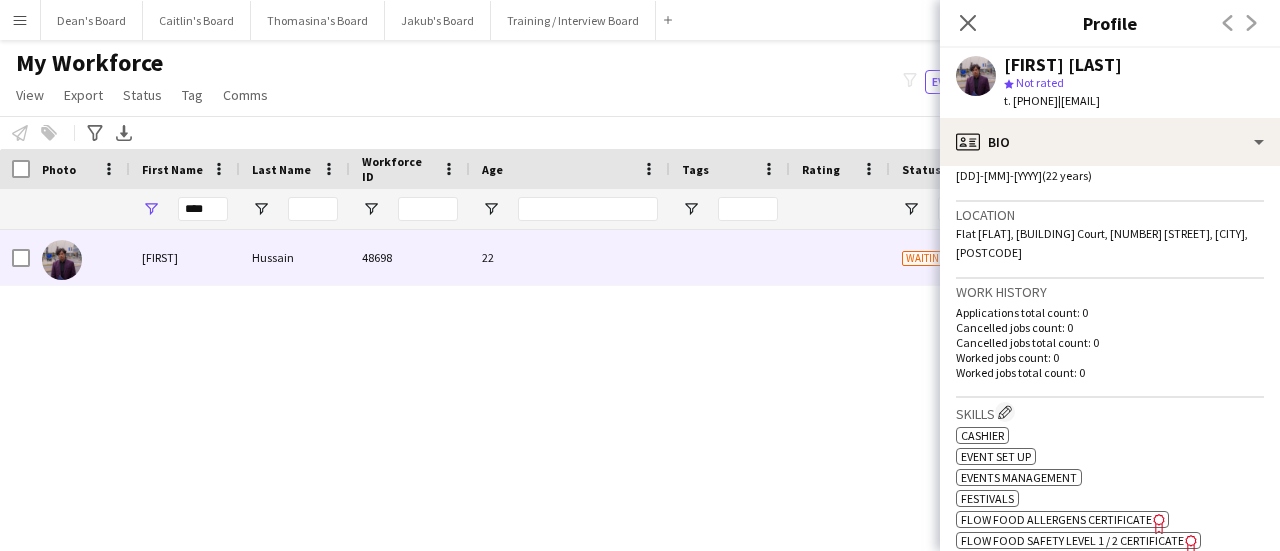 scroll, scrollTop: 400, scrollLeft: 0, axis: vertical 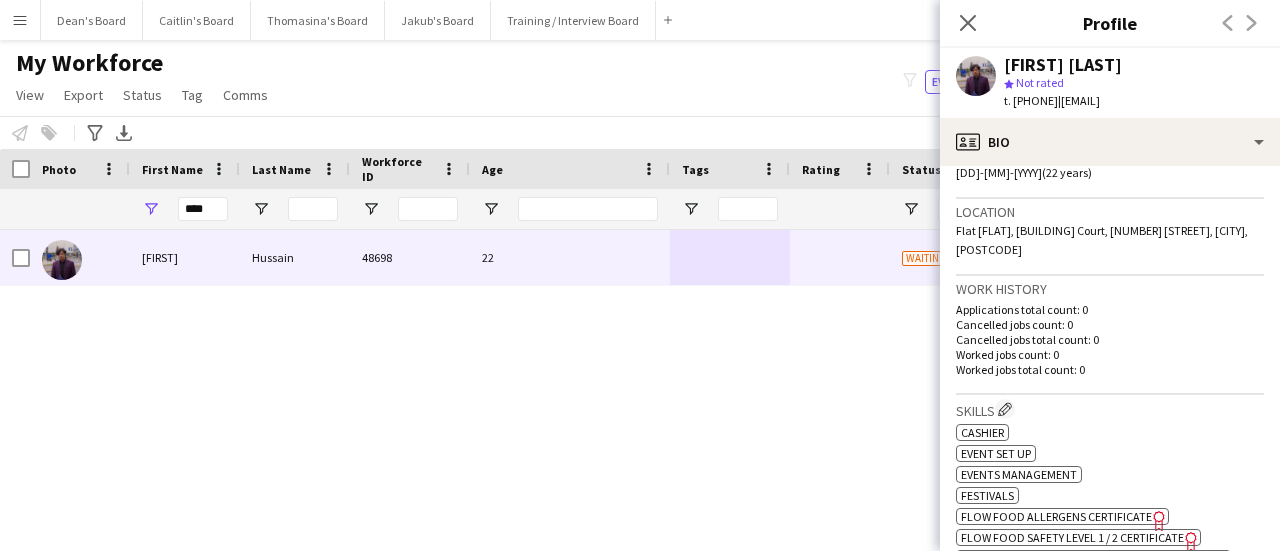 click on "Location   Flat A206, Braid Court, 19 Mizzen Street, Barking, IG11 7RZ" 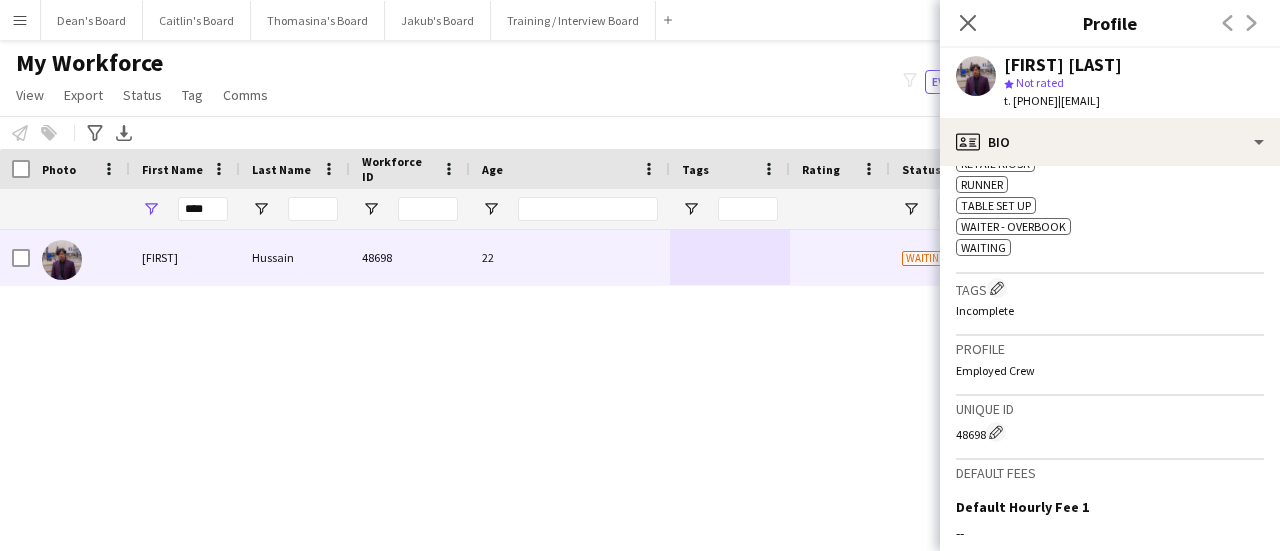 scroll, scrollTop: 700, scrollLeft: 0, axis: vertical 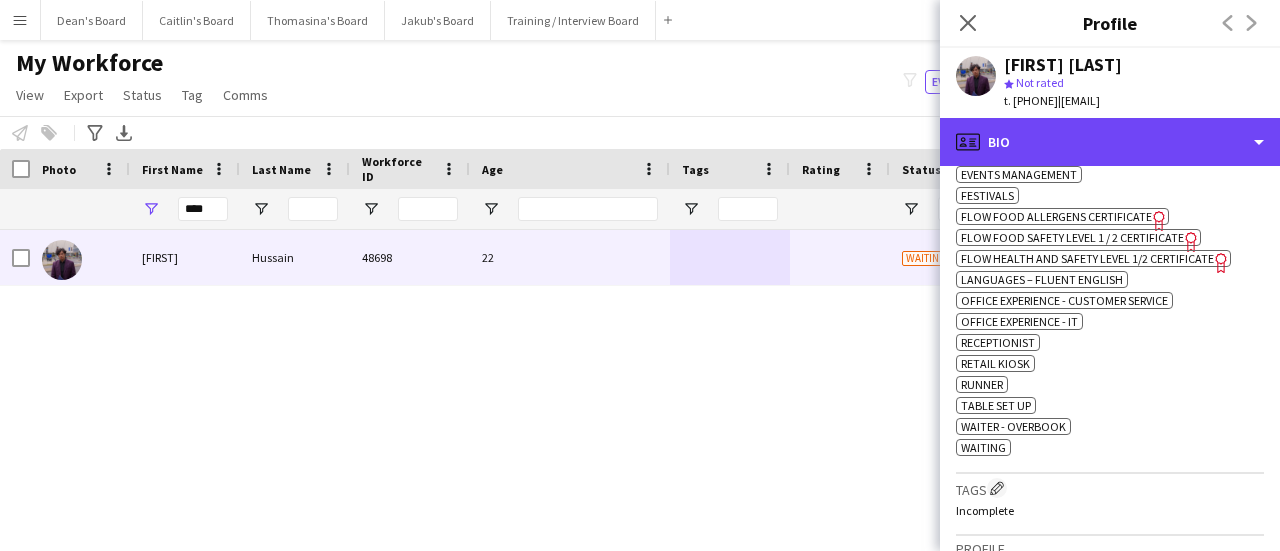 click on "profile
Bio" 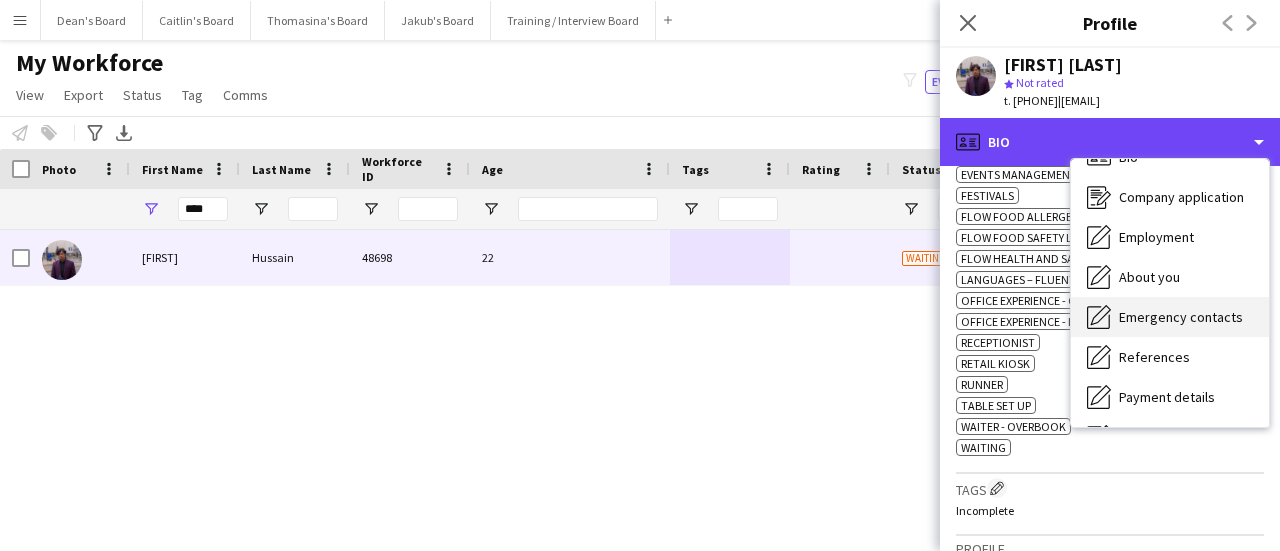 scroll, scrollTop: 100, scrollLeft: 0, axis: vertical 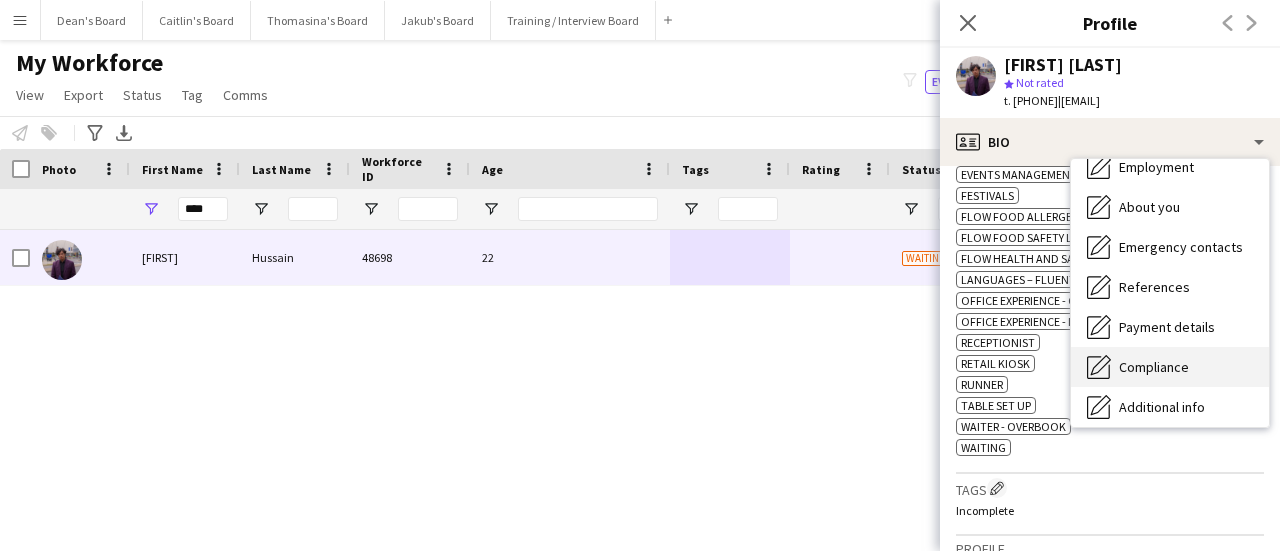 click on "Compliance" at bounding box center (1154, 367) 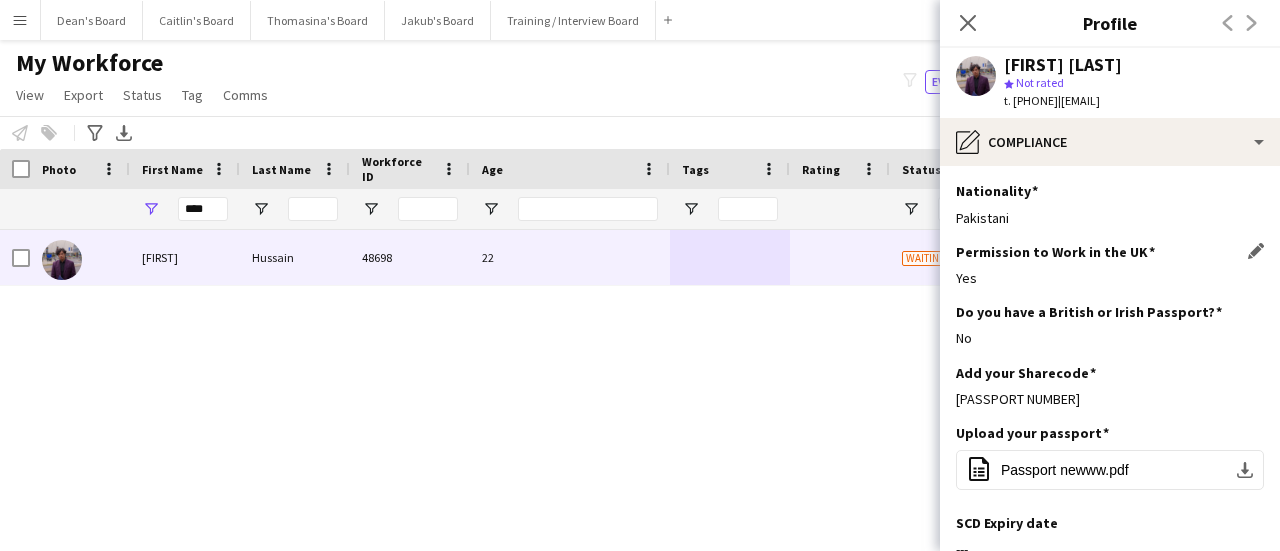 scroll, scrollTop: 200, scrollLeft: 0, axis: vertical 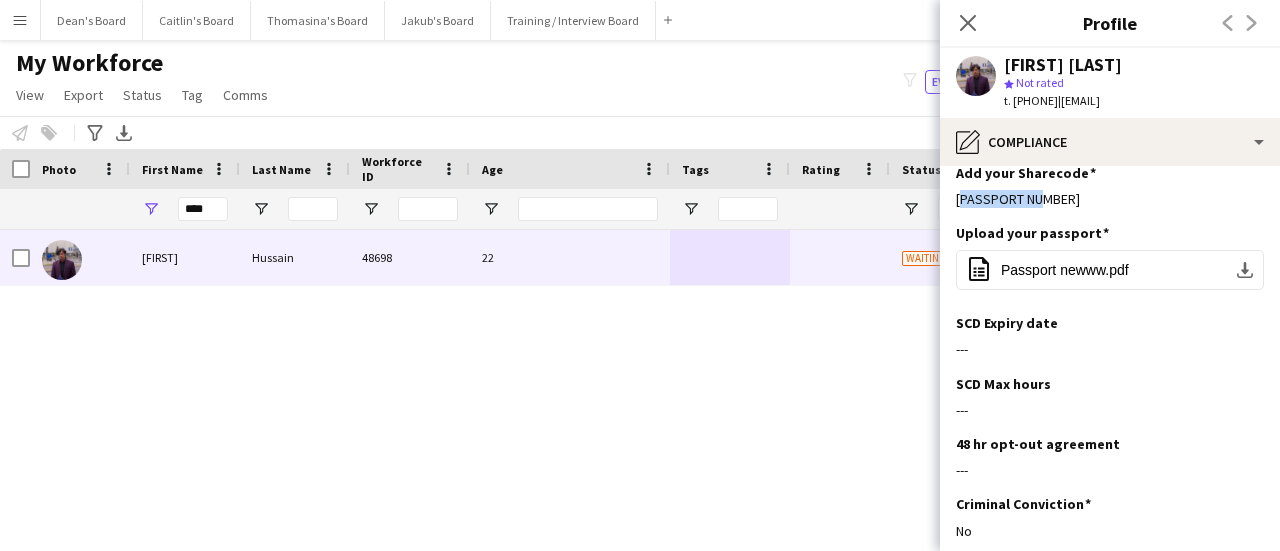 drag, startPoint x: 1028, startPoint y: 201, endPoint x: 947, endPoint y: 199, distance: 81.02469 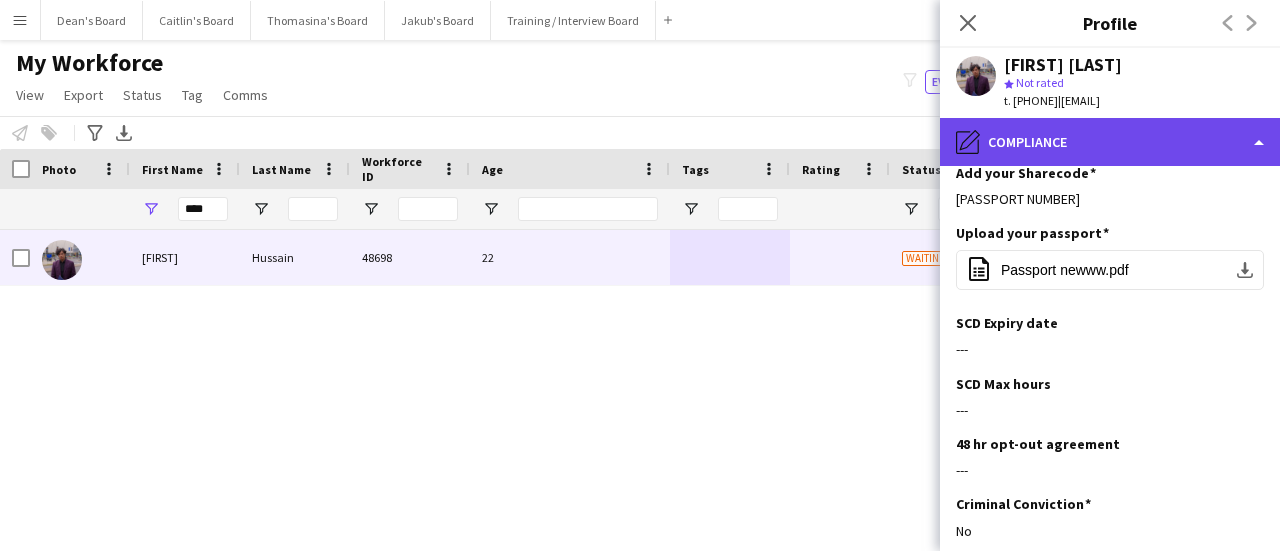 click on "pencil4
Compliance" 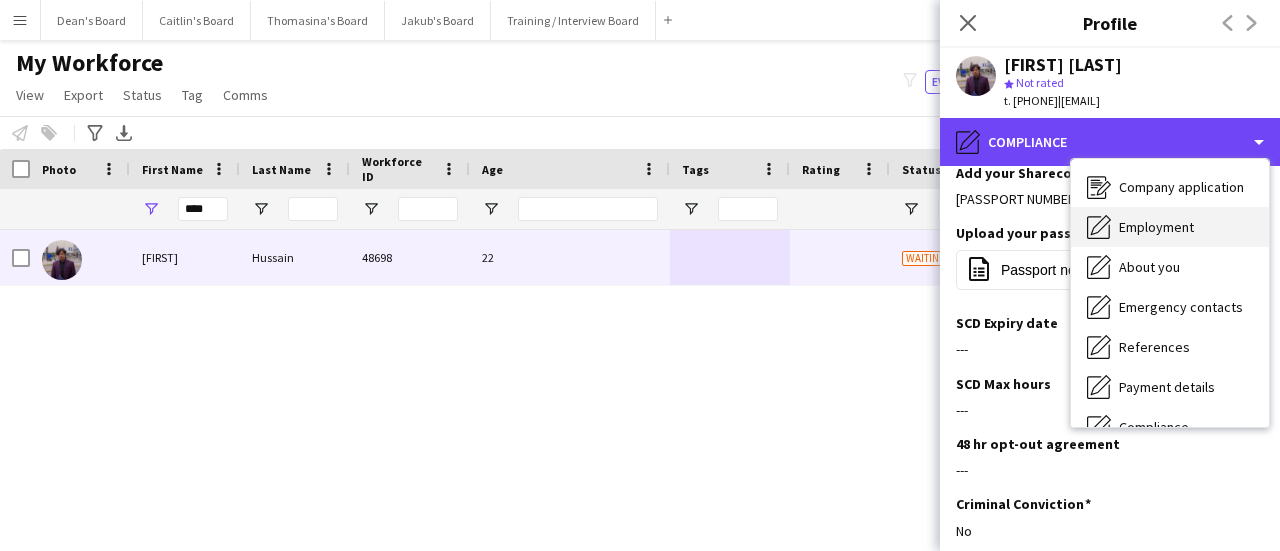 scroll, scrollTop: 0, scrollLeft: 0, axis: both 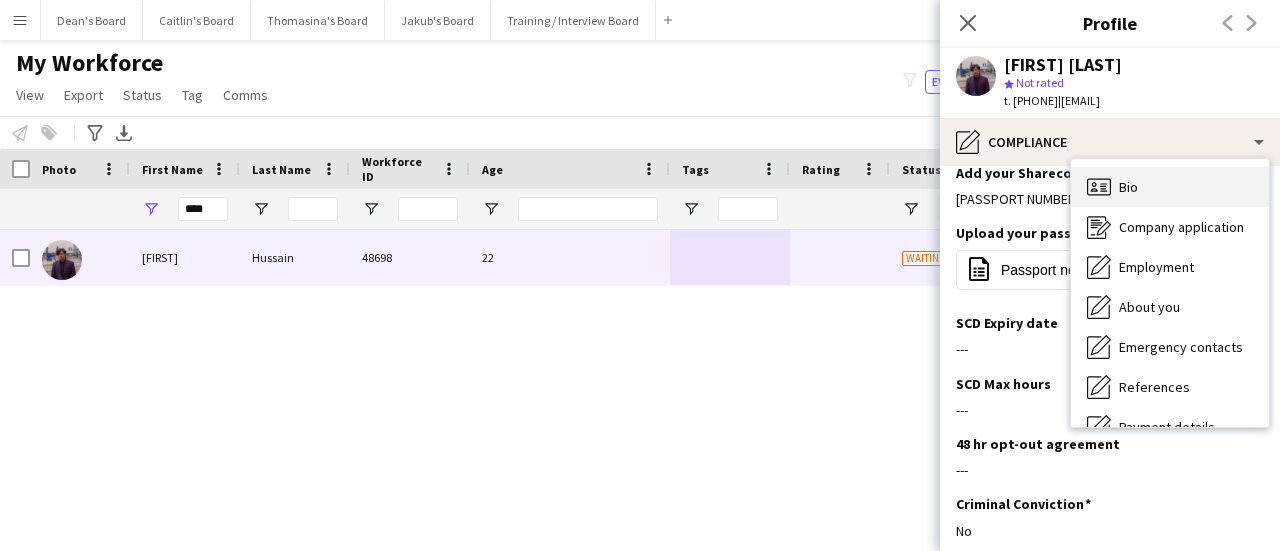 click on "Bio
Bio" at bounding box center [1170, 187] 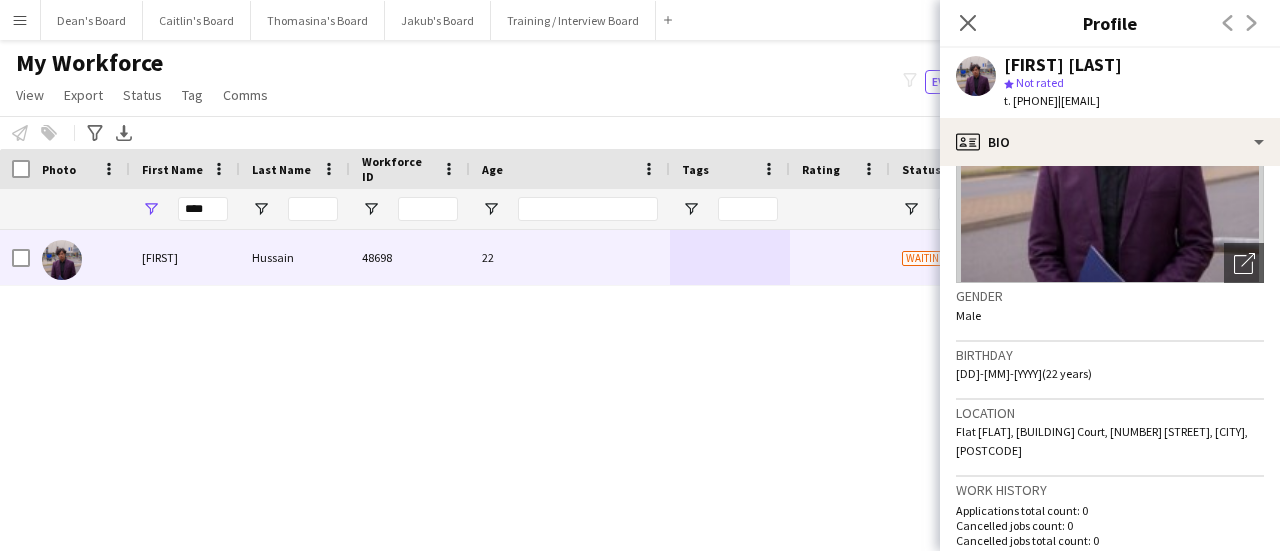 scroll, scrollTop: 200, scrollLeft: 0, axis: vertical 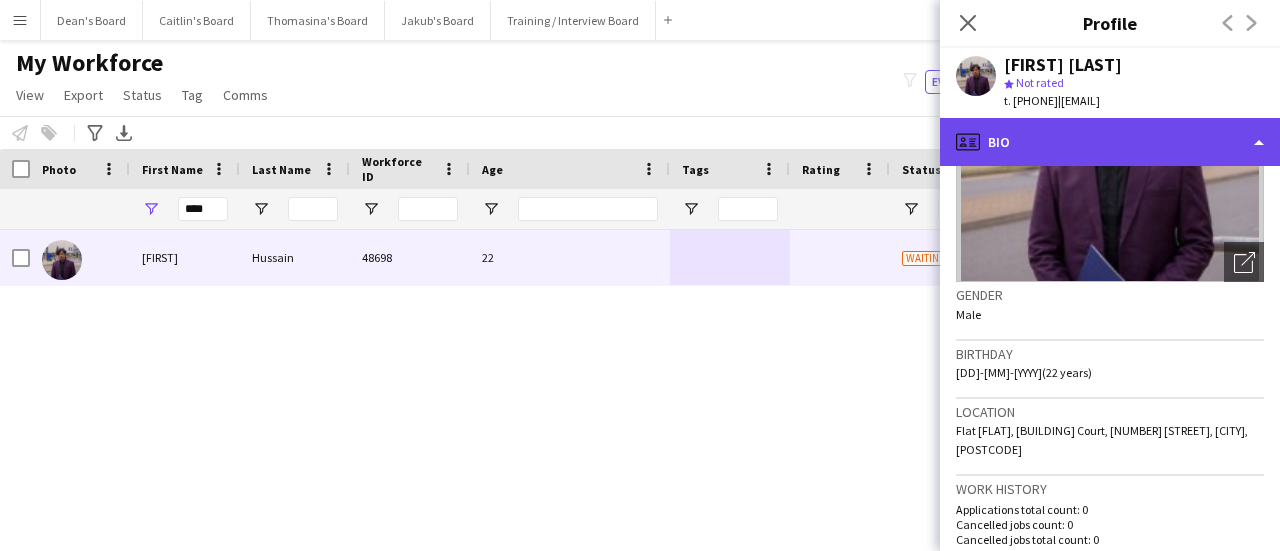 click on "profile
Bio" 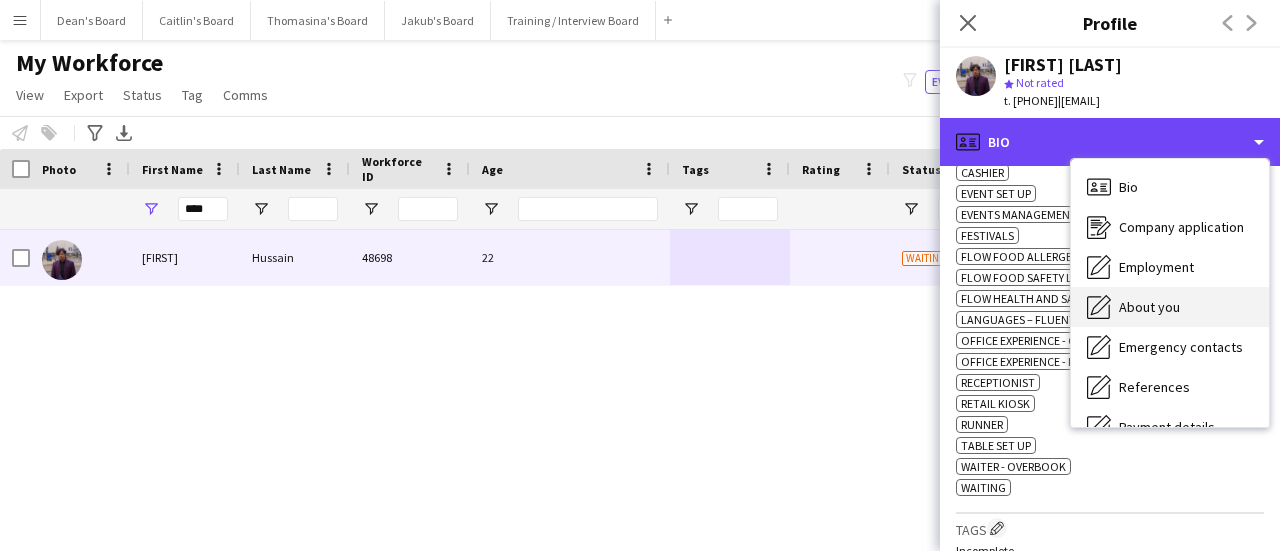 scroll, scrollTop: 700, scrollLeft: 0, axis: vertical 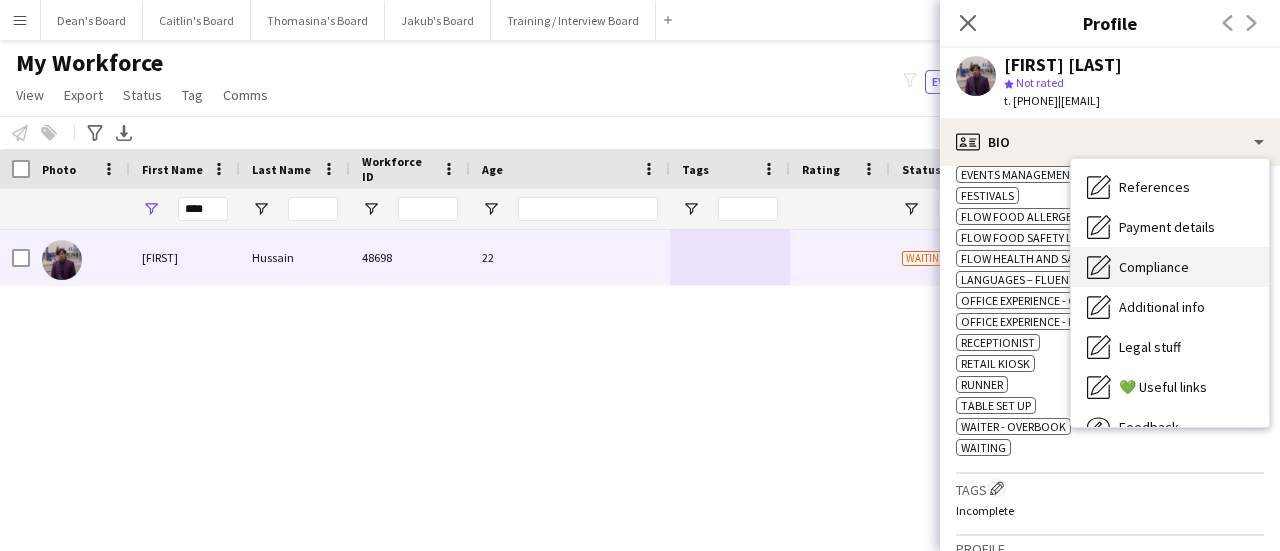 click on "Compliance
Compliance" at bounding box center [1170, 267] 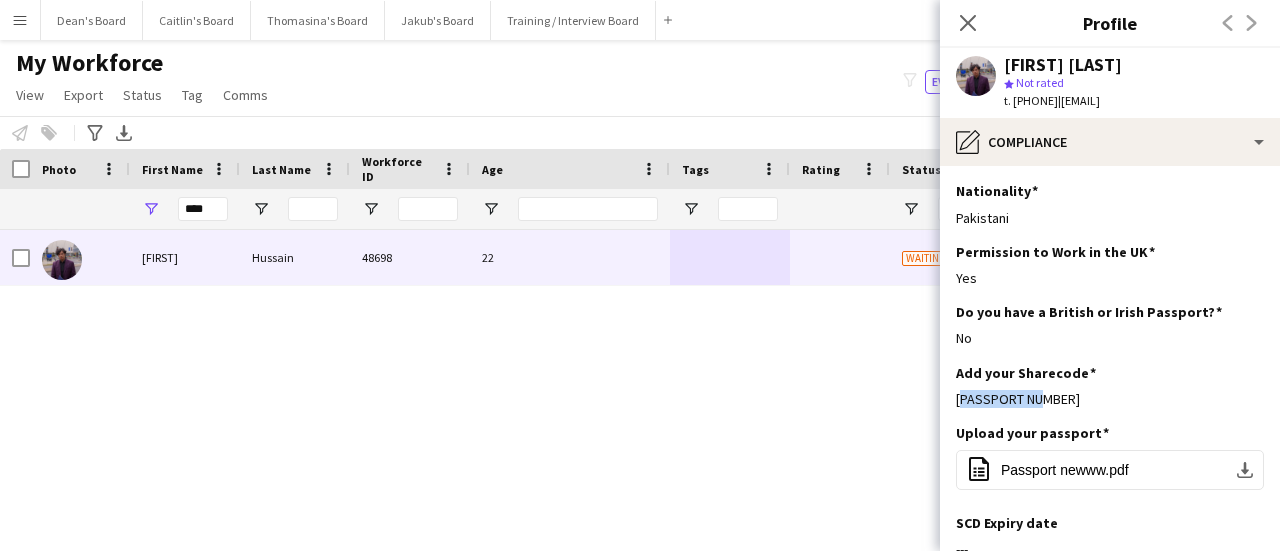 drag, startPoint x: 1042, startPoint y: 396, endPoint x: 949, endPoint y: 391, distance: 93.13431 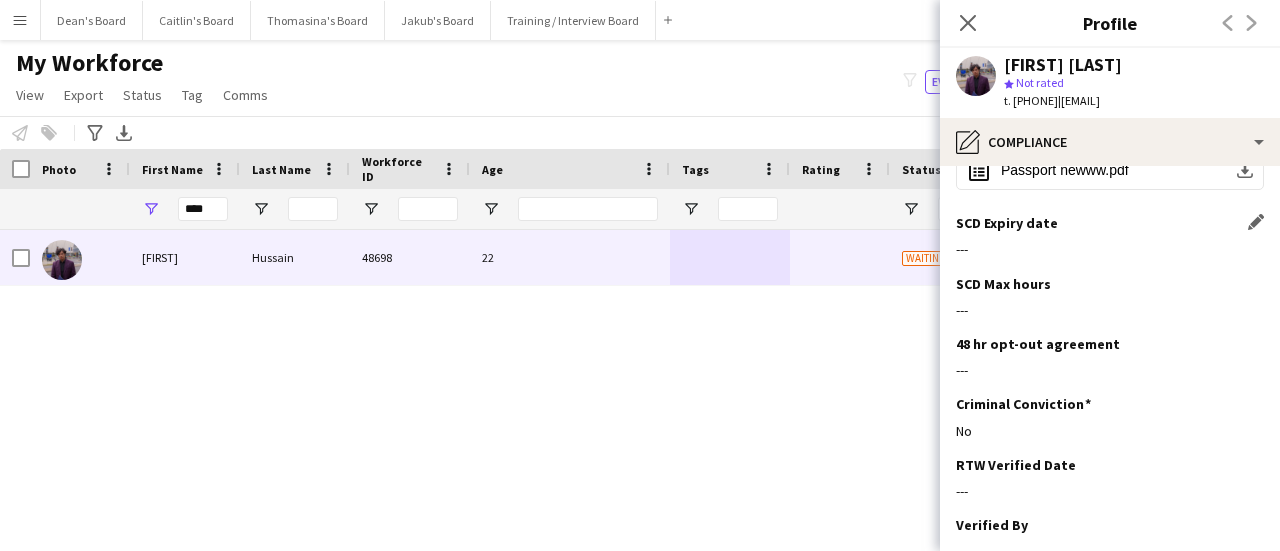 scroll, scrollTop: 200, scrollLeft: 0, axis: vertical 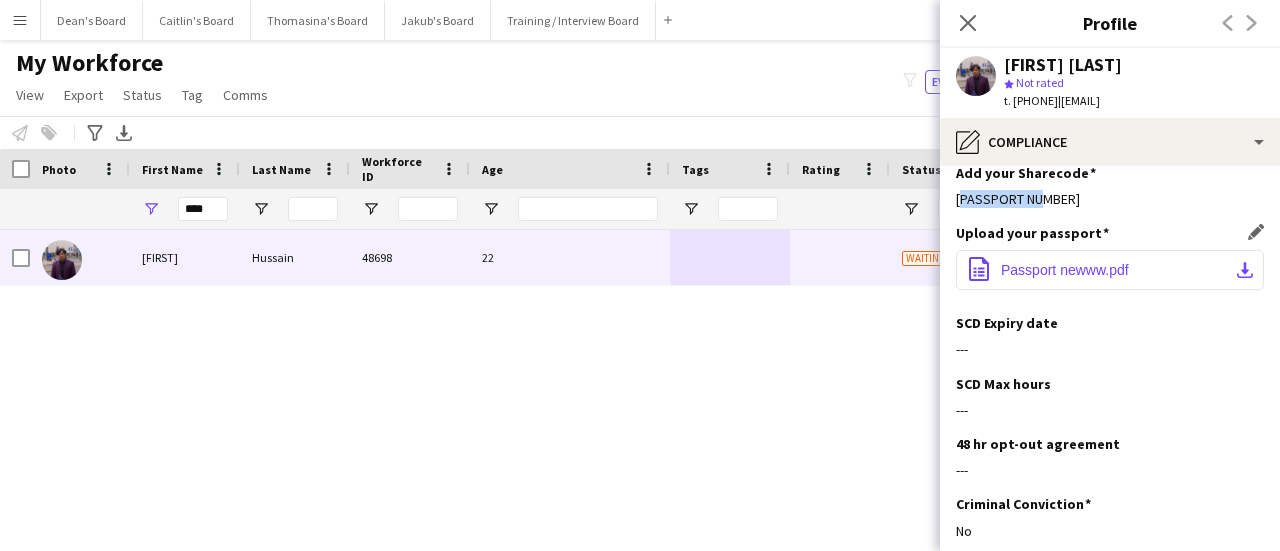 click on "Passport newww.pdf" 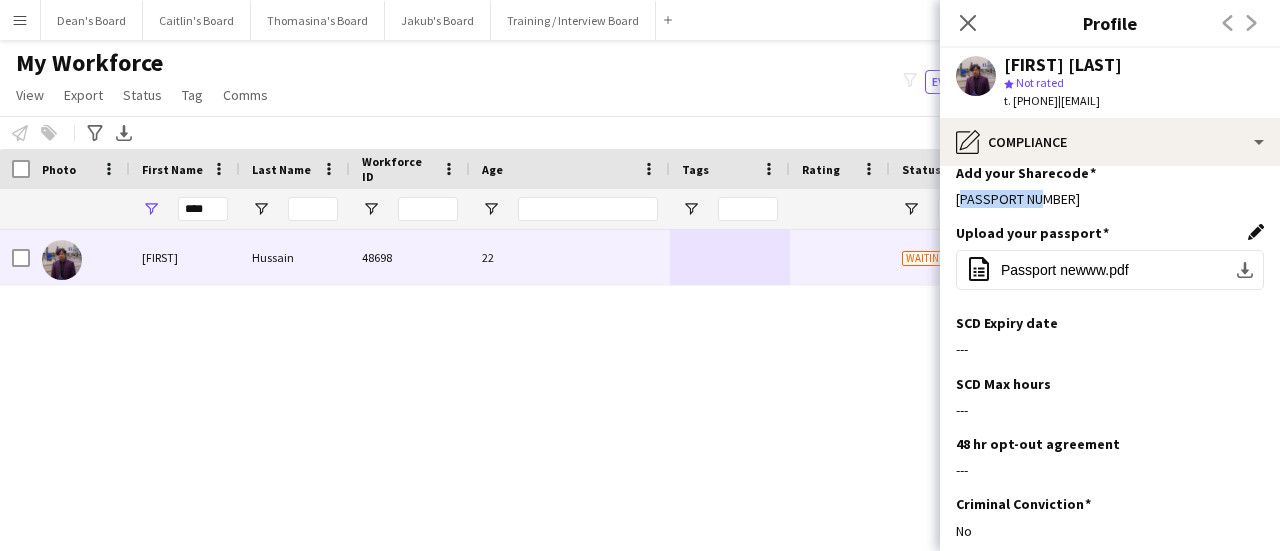 click on "Edit this field" 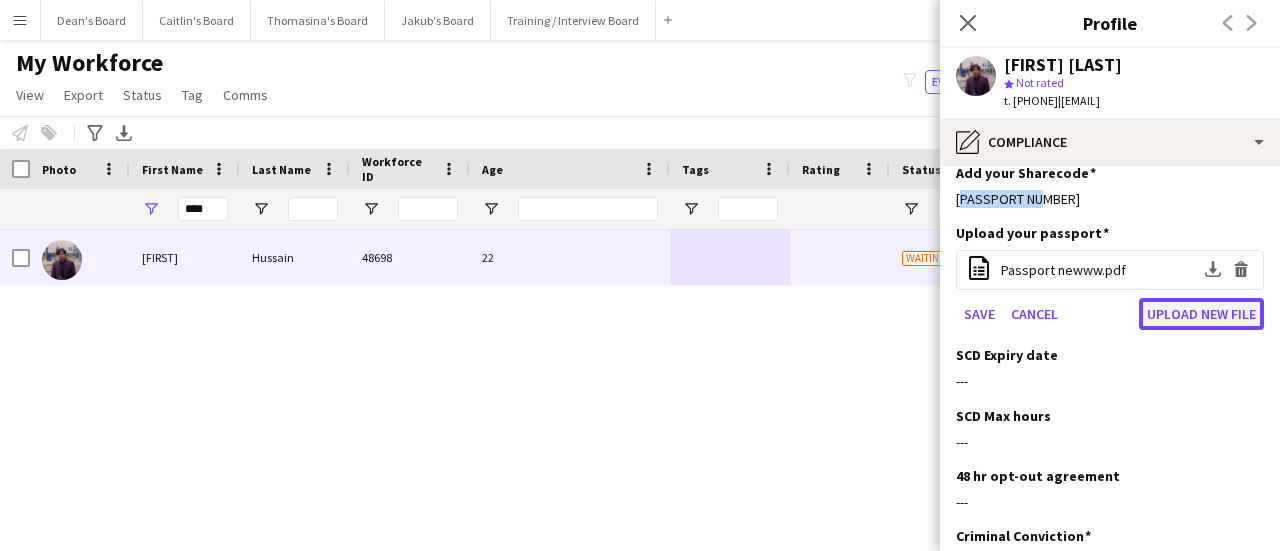 click on "Upload new file" 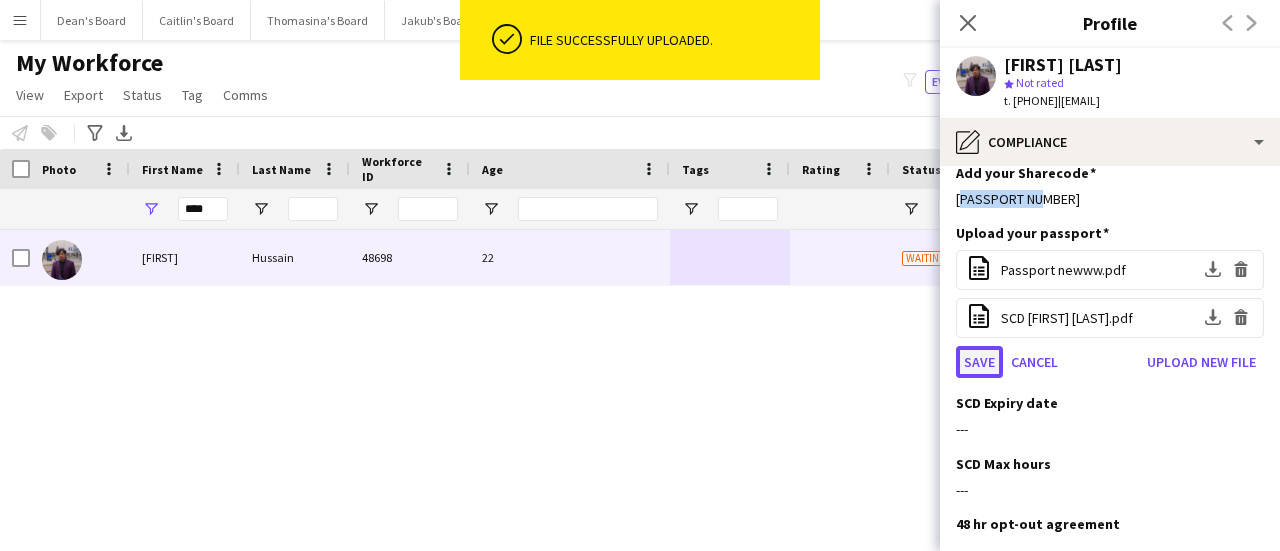click on "Save" 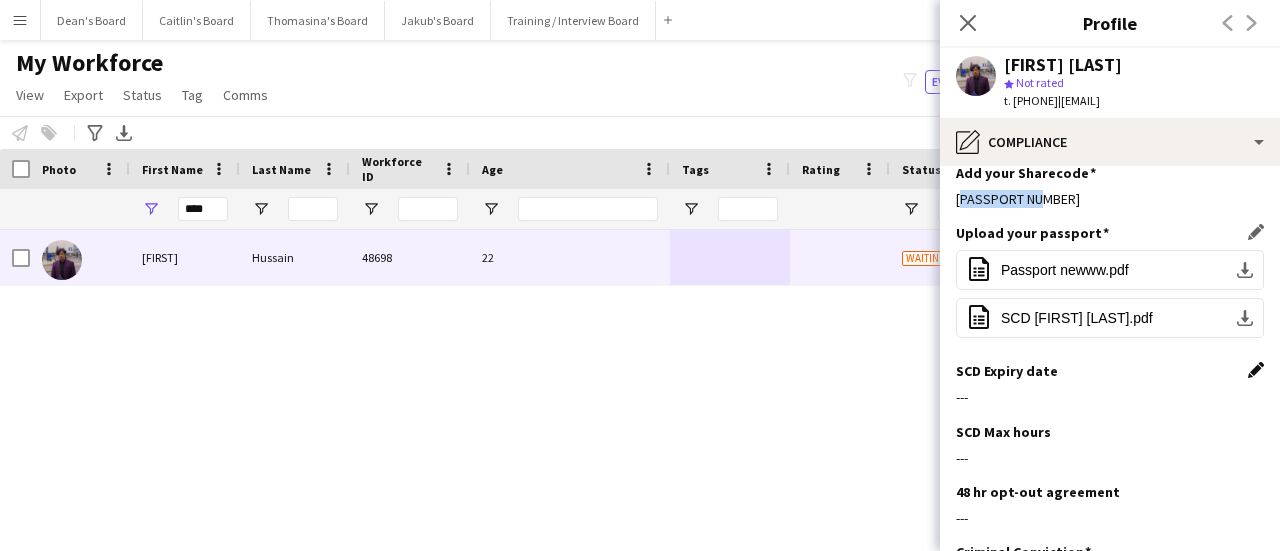 click on "Edit this field" 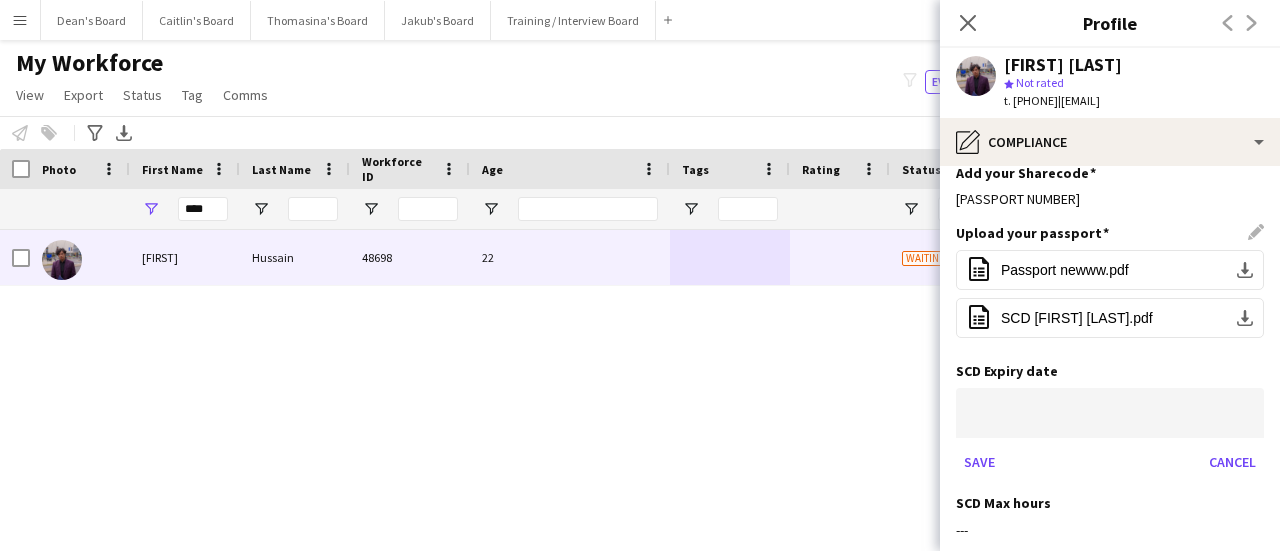 click on "Menu
Boards
Boards   Boards   All jobs   Status
Workforce
Workforce   My Workforce   Recruiting
Comms
Comms
Pay
Pay   Approvals   Payments   Reports
Platform Settings
Platform Settings   App settings   Your settings   Profiles
Training Academy
Training Academy
Knowledge Base
Knowledge Base
Product Updates
Product Updates   Log Out   Privacy   Dean's Board
Close
Caitlin's Board
Close
Thomasina's Board
Close
Jakub's Board
Close
Training / Interview Board
Close
Add
Help
Notifications" at bounding box center [640, 275] 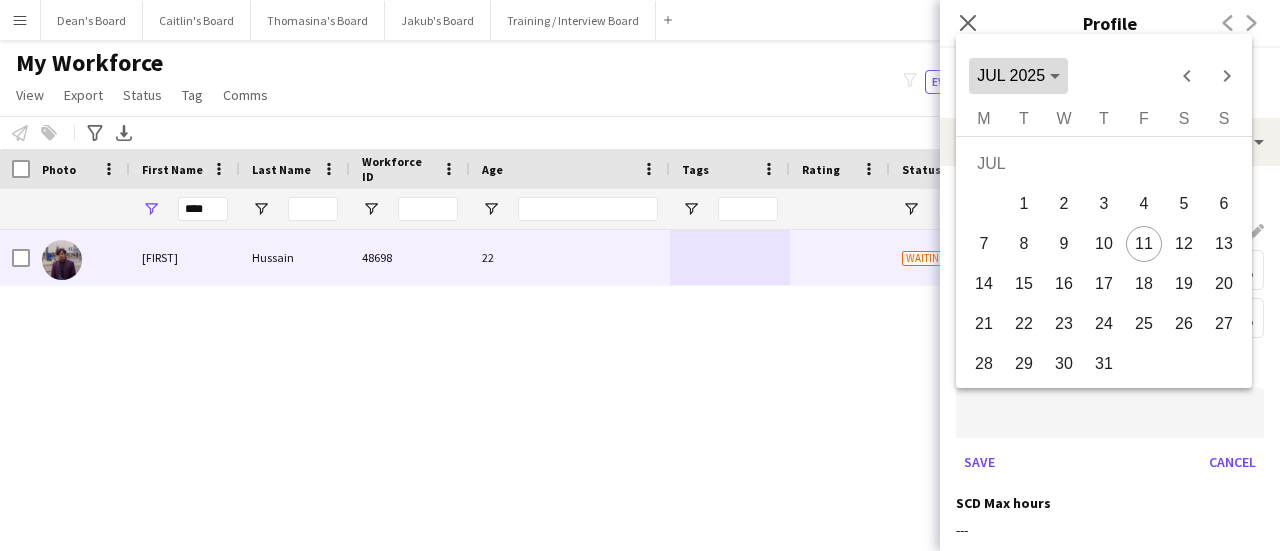 click on "JUL 2025" at bounding box center [1011, 75] 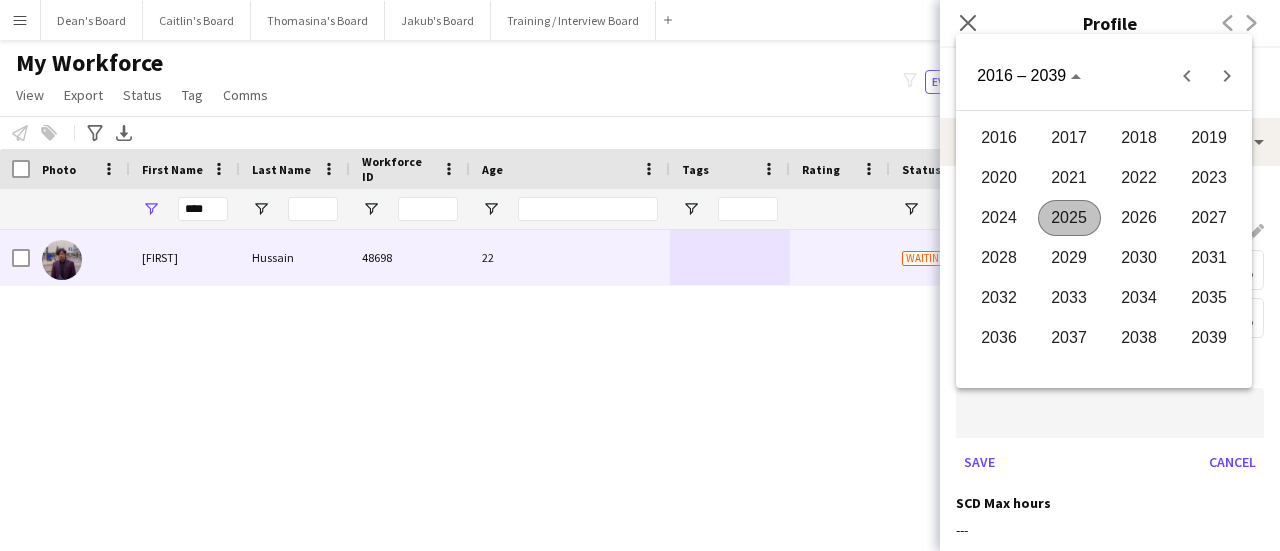 click on "2028" at bounding box center [999, 258] 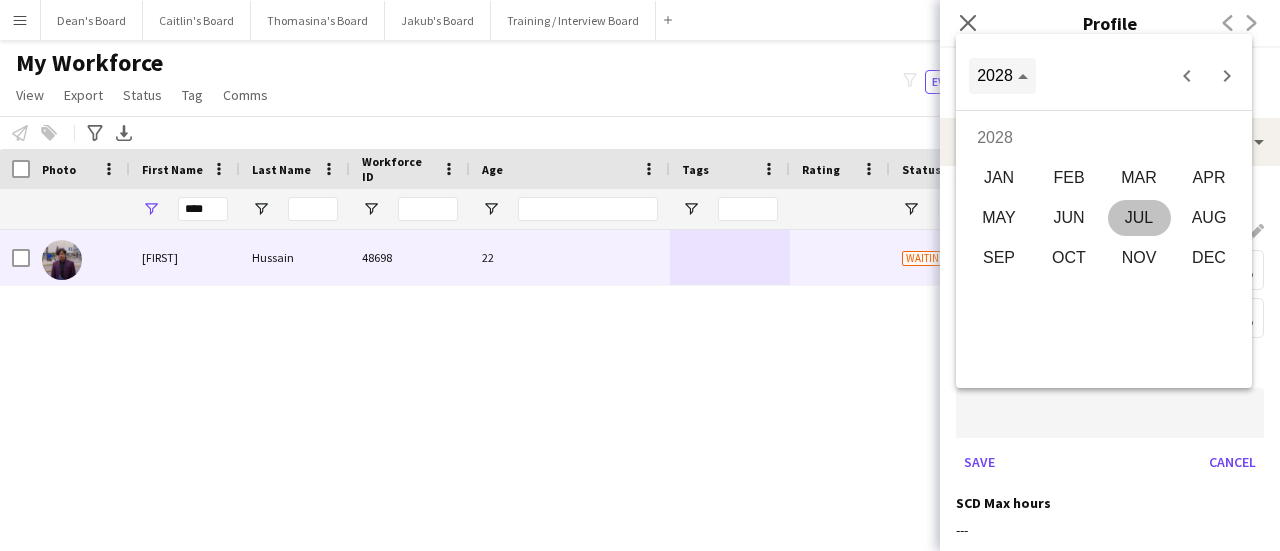 click on "2028" at bounding box center [1002, 76] 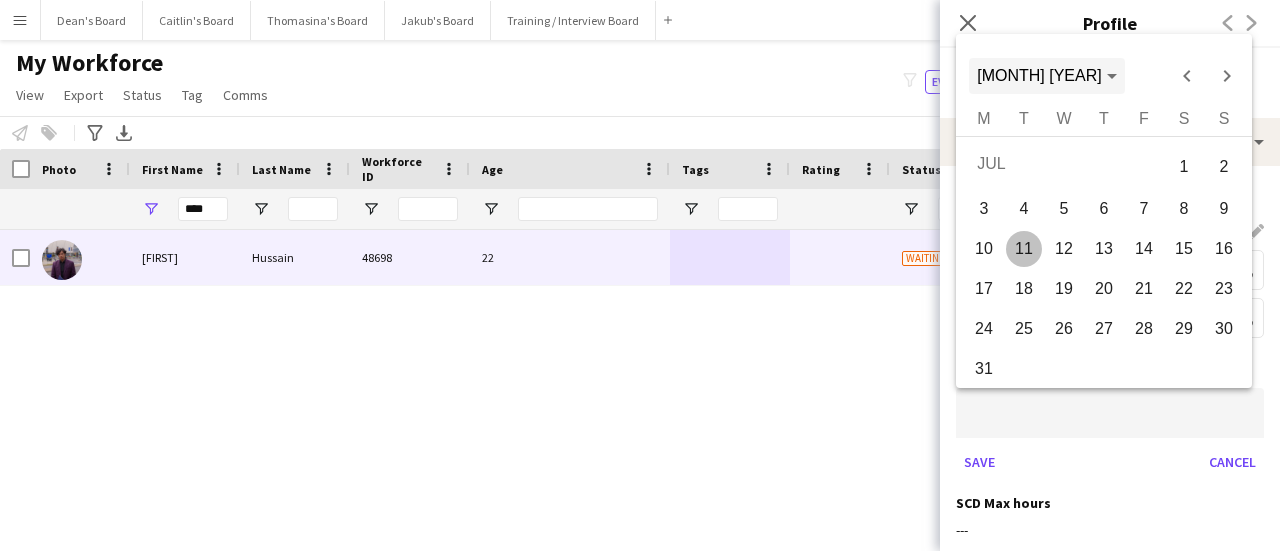 click on "JUL 2028" at bounding box center [1039, 75] 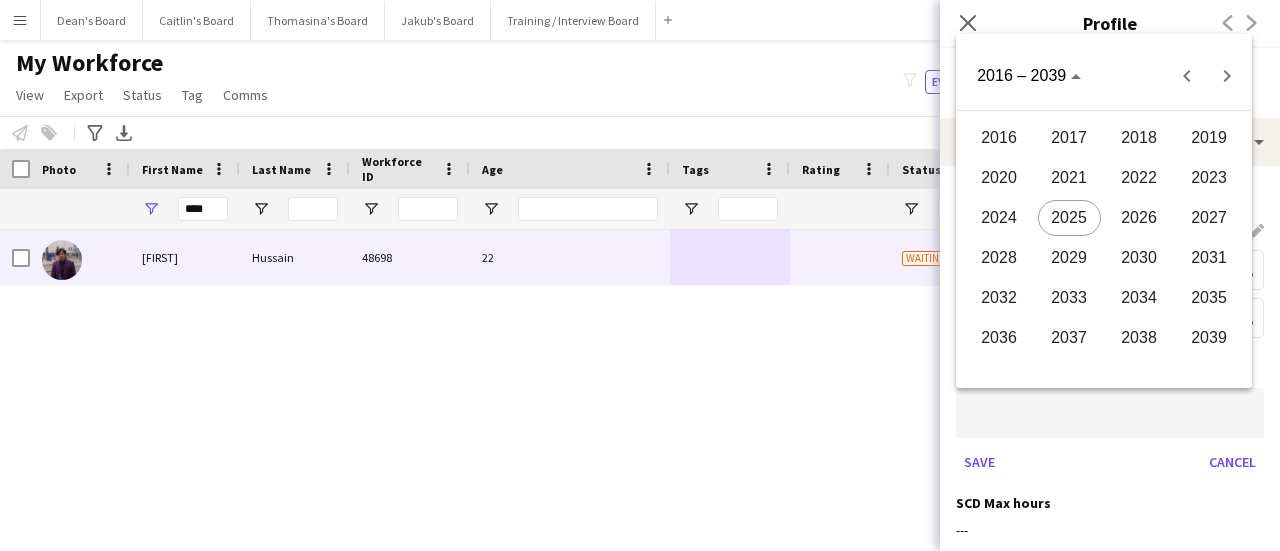 click on "2026" at bounding box center [1139, 218] 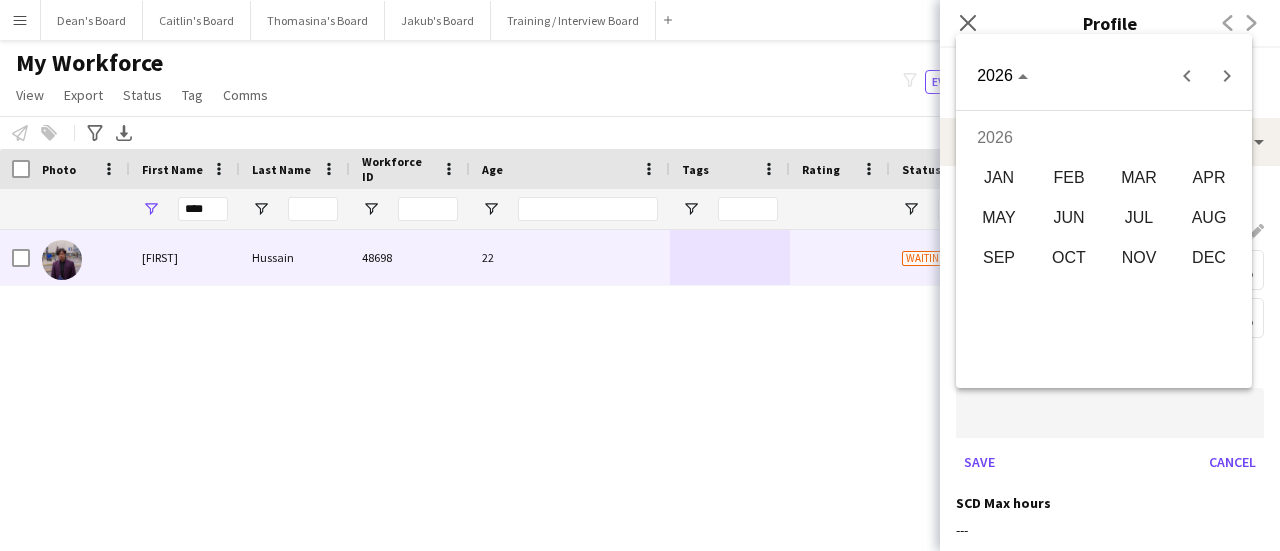 click on "OCT" at bounding box center [1069, 258] 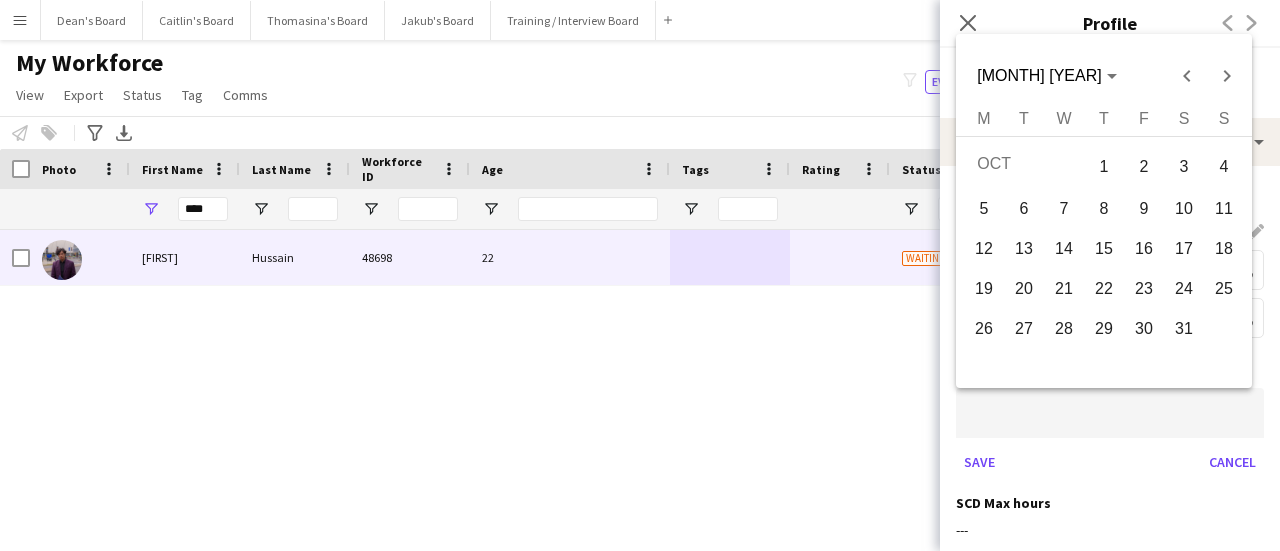 click on "28" at bounding box center [1064, 329] 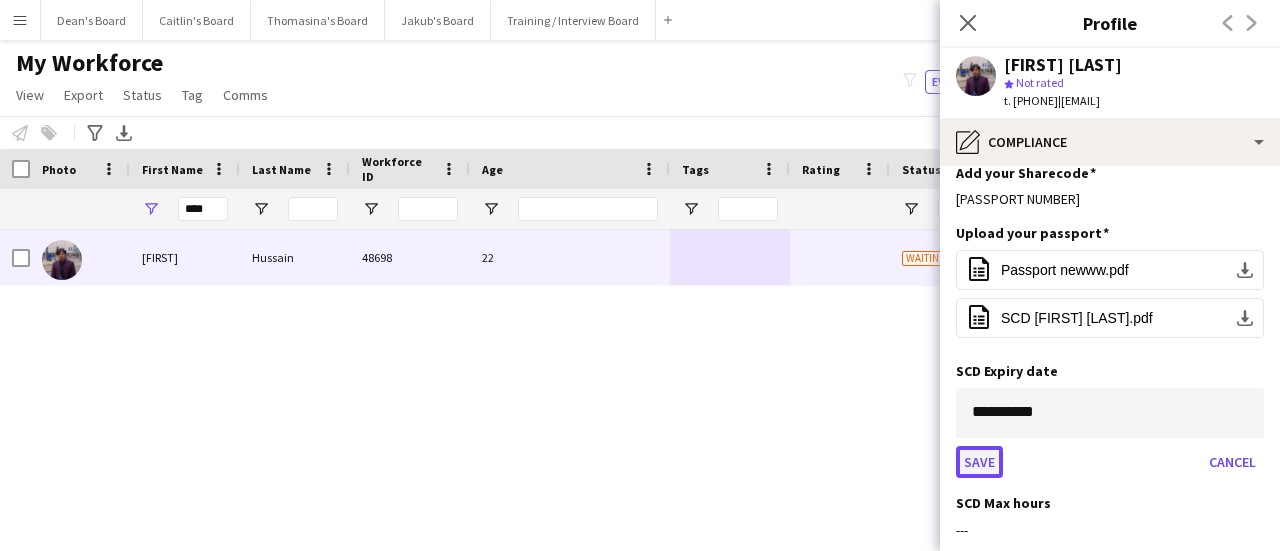 click on "Save" 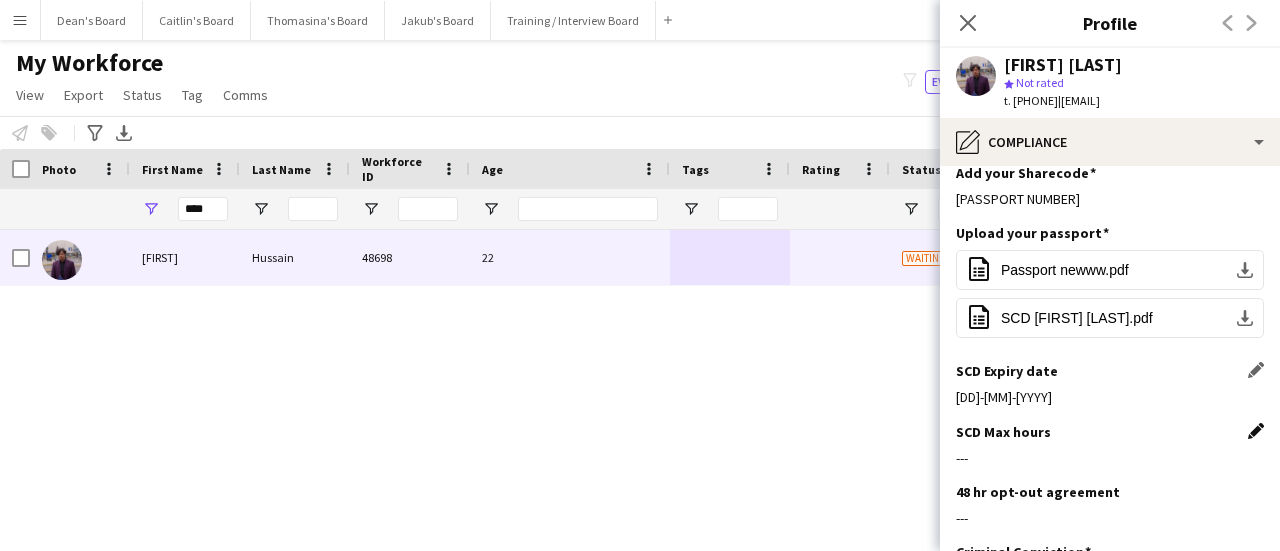 click on "Edit this field" 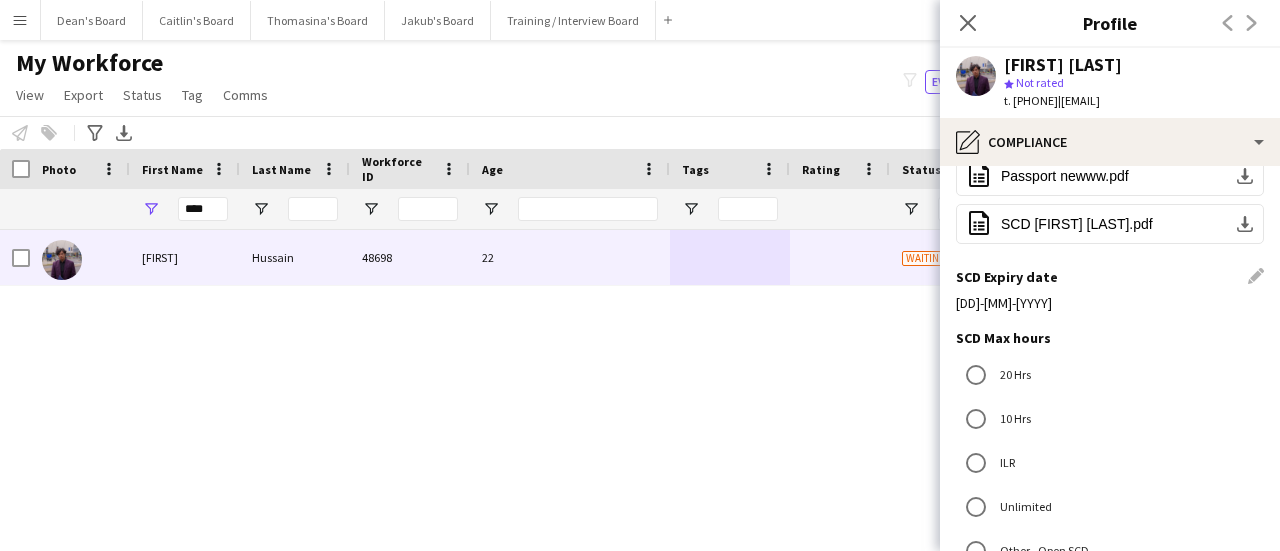 scroll, scrollTop: 400, scrollLeft: 0, axis: vertical 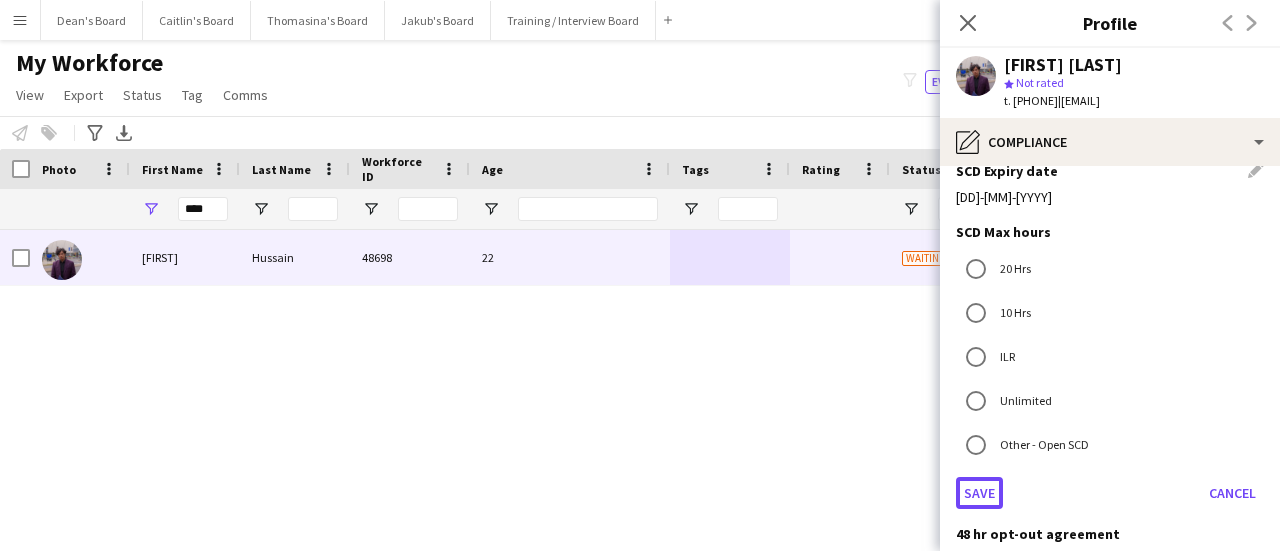click on "Save" 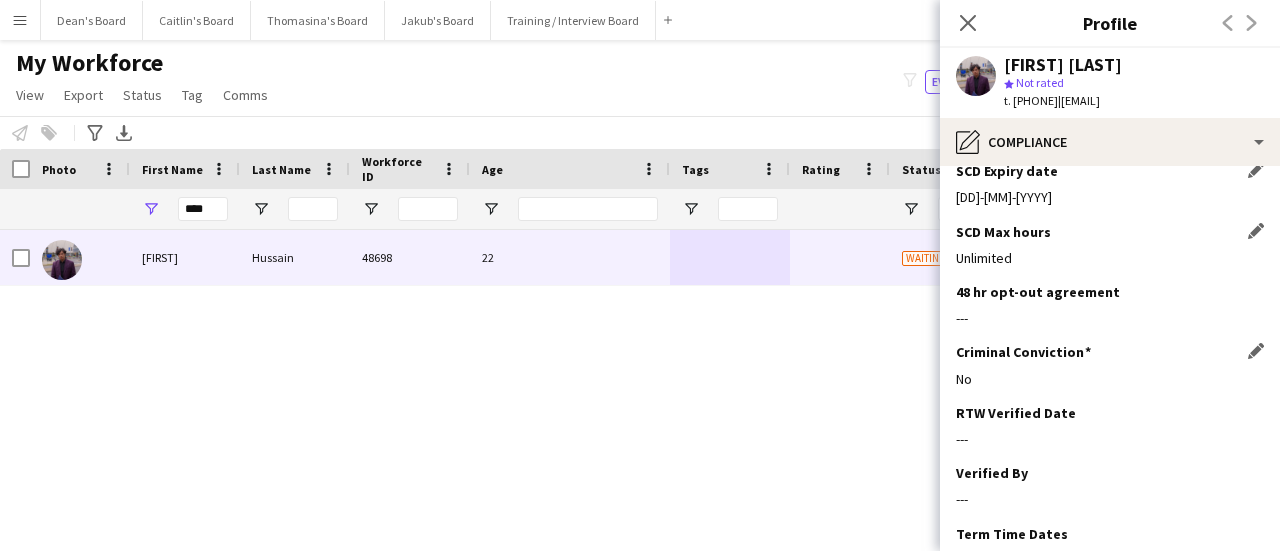 scroll, scrollTop: 500, scrollLeft: 0, axis: vertical 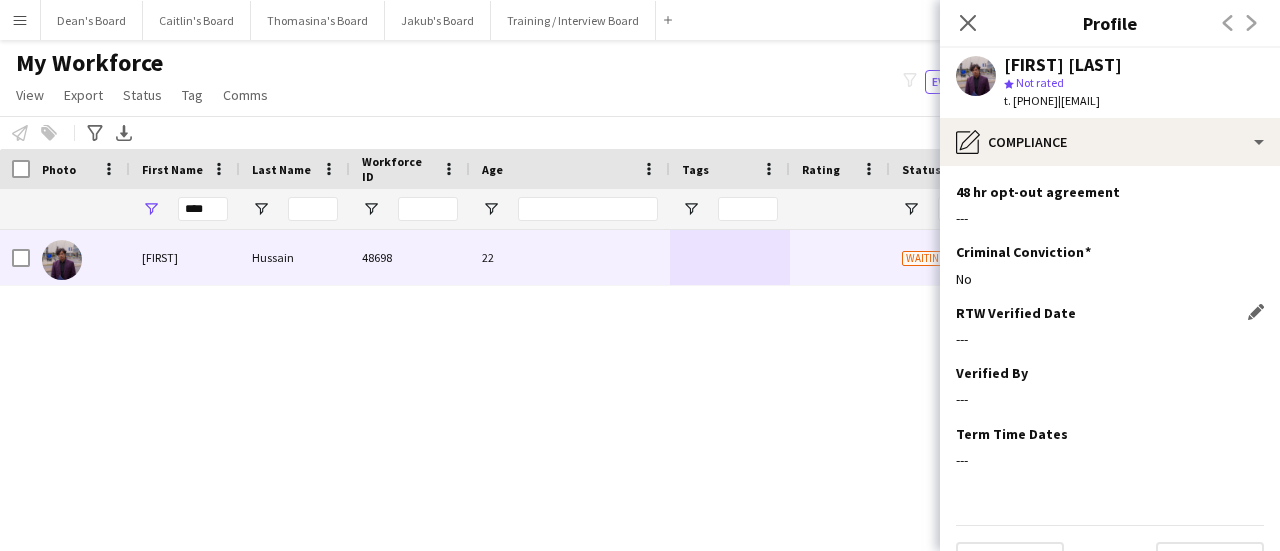 click on "RTW Verified Date
Edit this field" 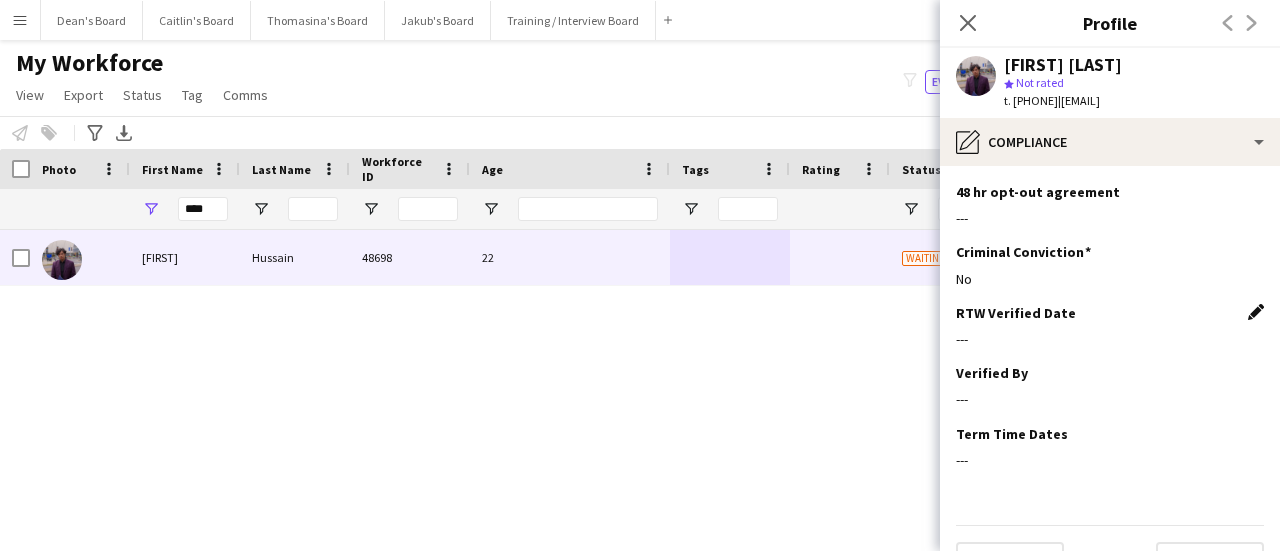 click on "Edit this field" 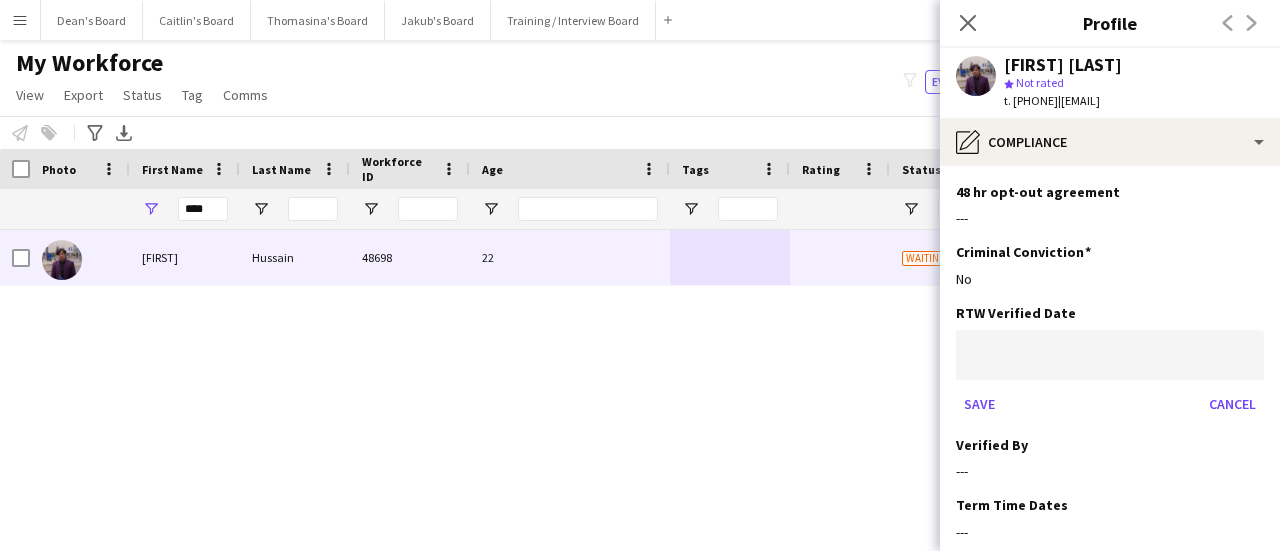 click on "Menu
Boards
Boards   Boards   All jobs   Status
Workforce
Workforce   My Workforce   Recruiting
Comms
Comms
Pay
Pay   Approvals   Payments   Reports
Platform Settings
Platform Settings   App settings   Your settings   Profiles
Training Academy
Training Academy
Knowledge Base
Knowledge Base
Product Updates
Product Updates   Log Out   Privacy   Dean's Board
Close
Caitlin's Board
Close
Thomasina's Board
Close
Jakub's Board
Close
Training / Interview Board
Close
Add
Help
Notifications" at bounding box center [640, 275] 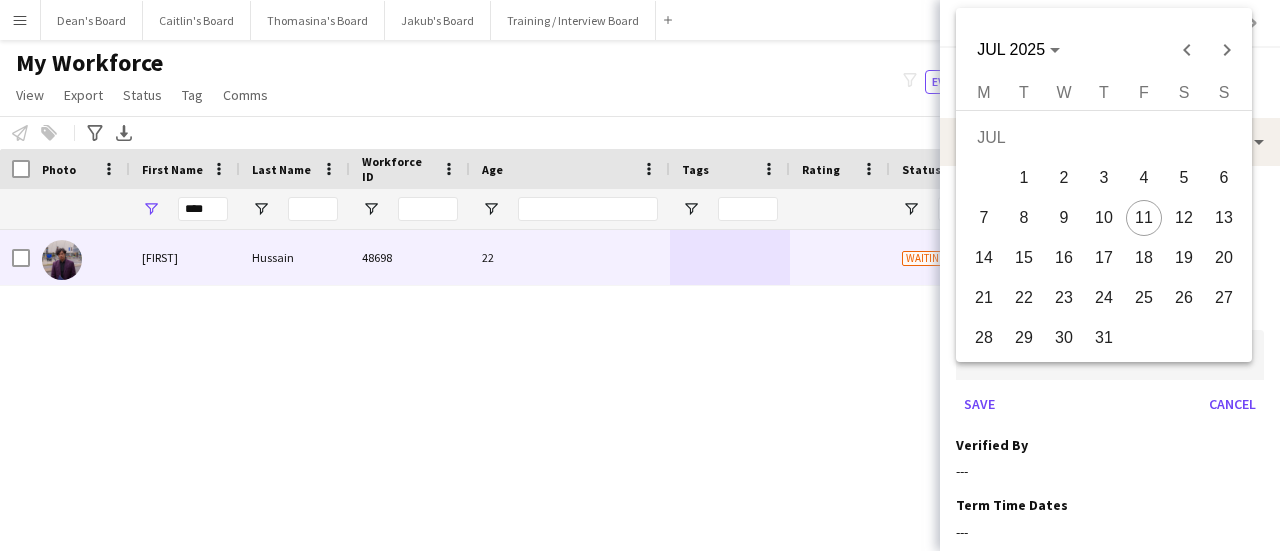 type 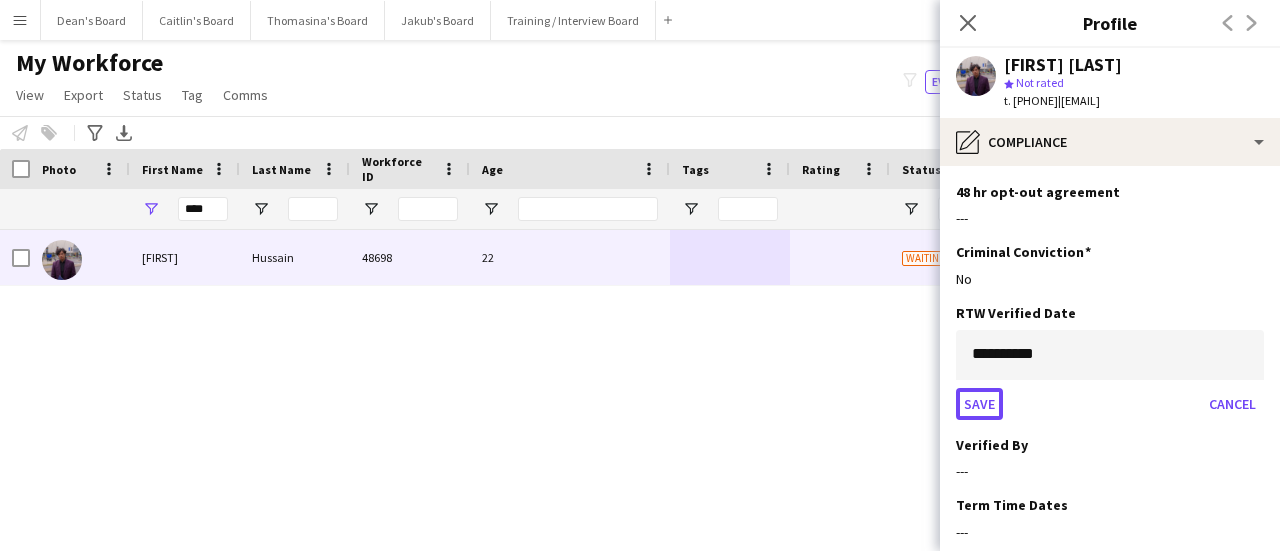 click on "Save" 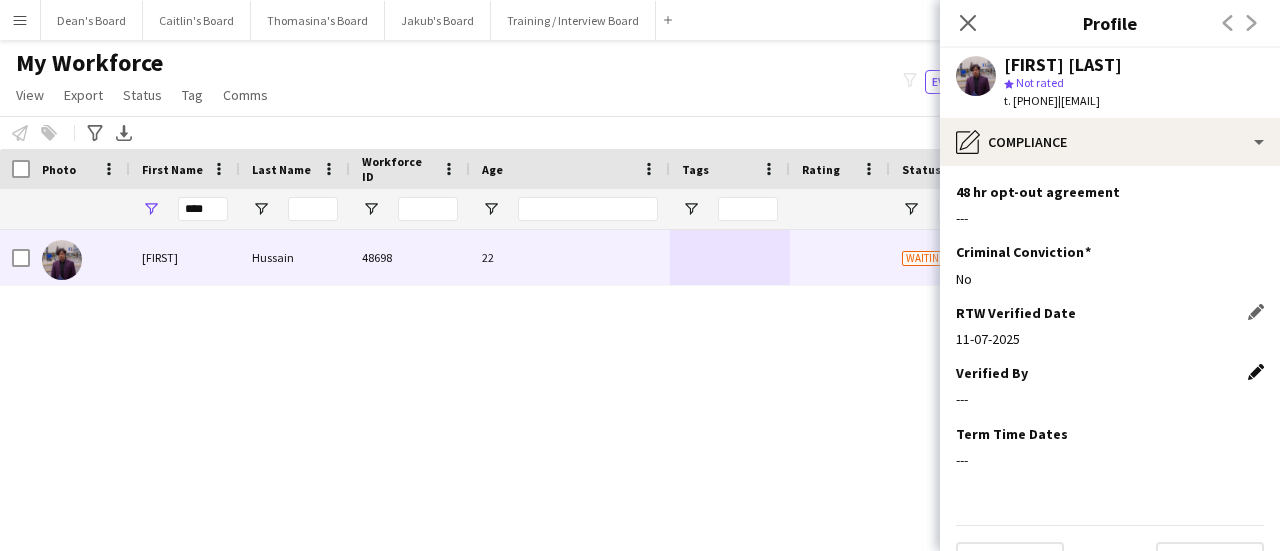 click on "Edit this field" 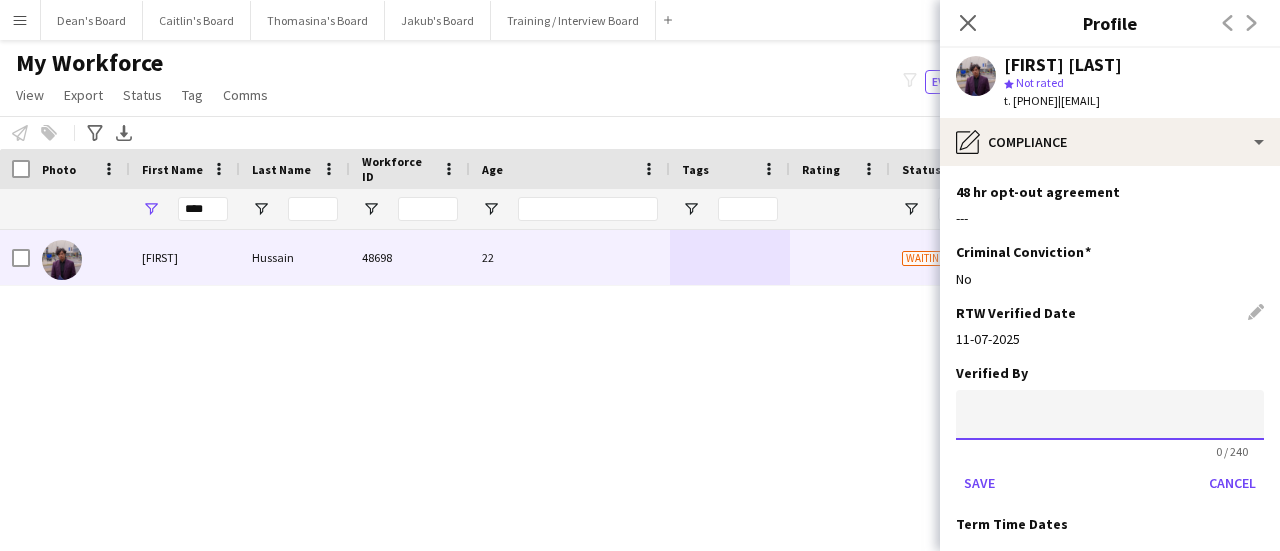 click 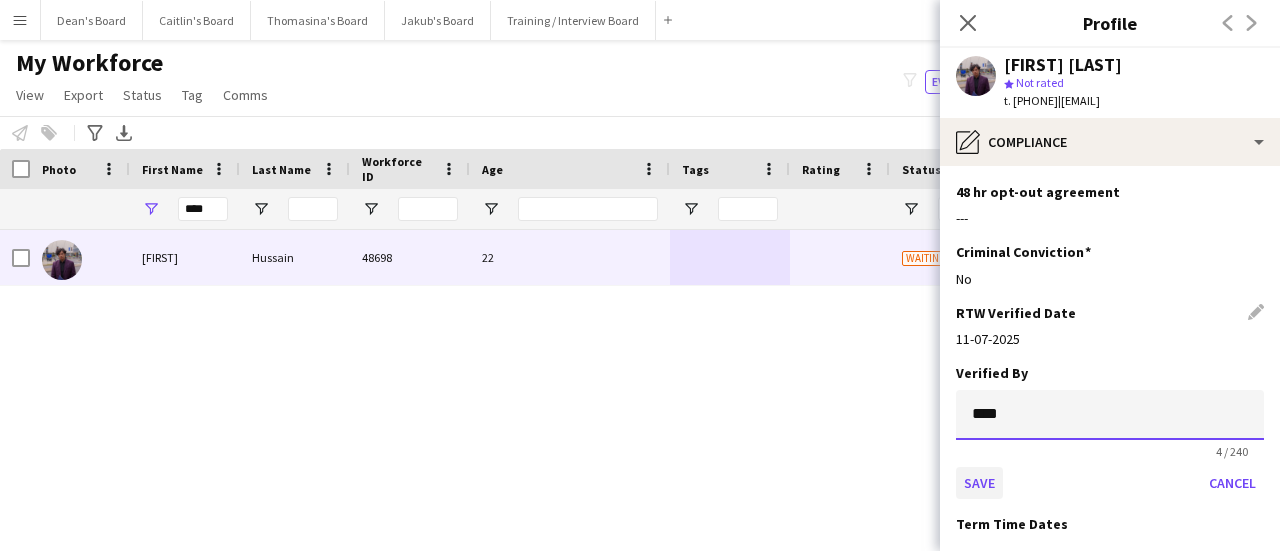type on "****" 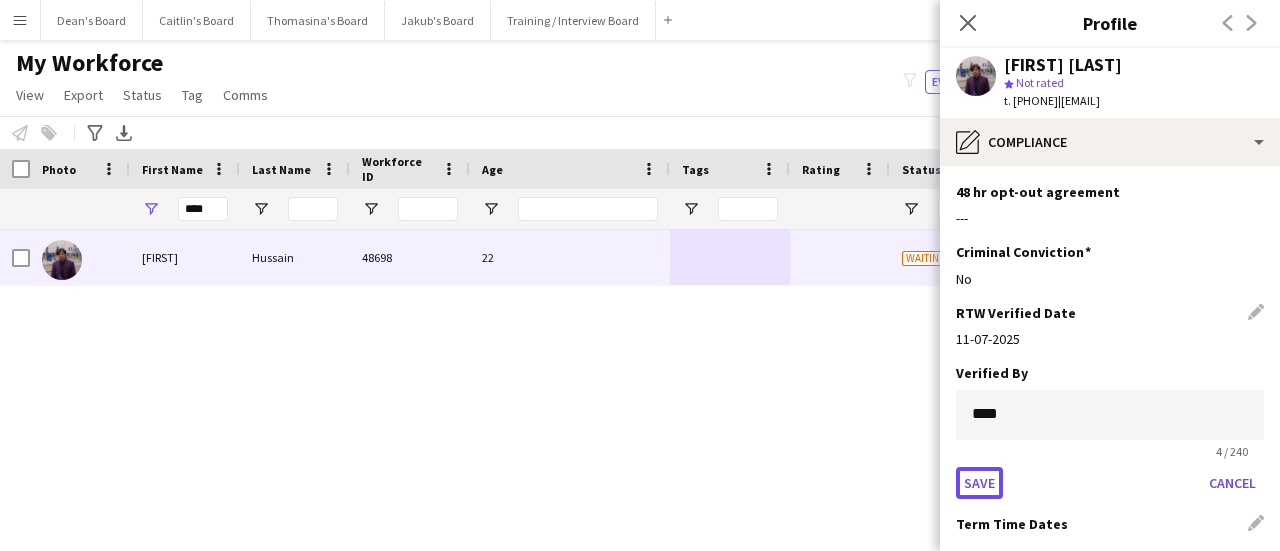 click on "Save" 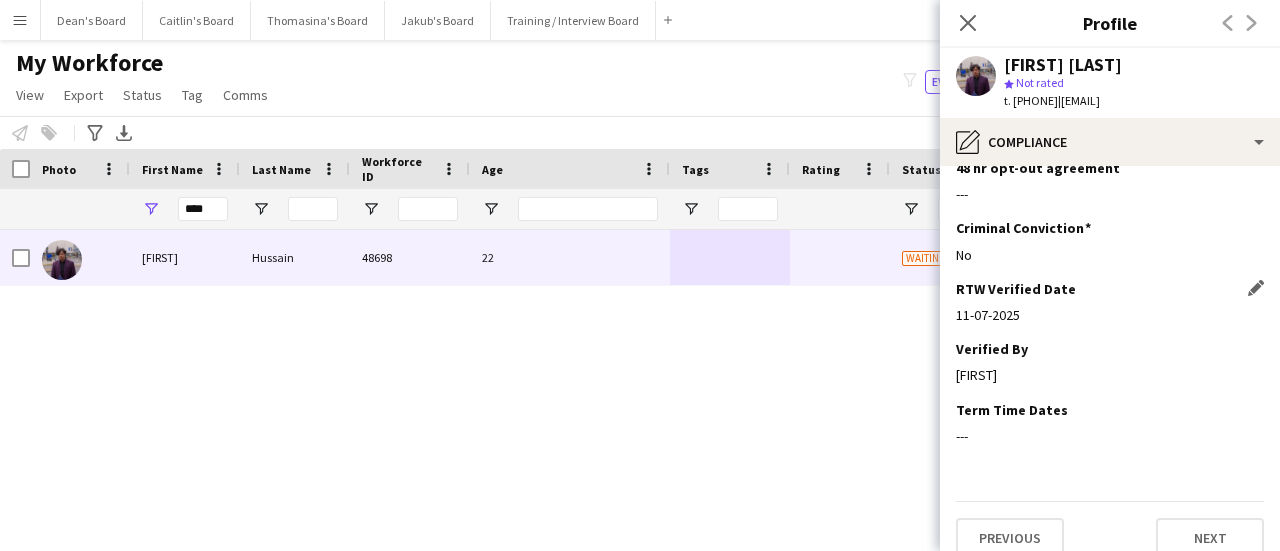 scroll, scrollTop: 546, scrollLeft: 0, axis: vertical 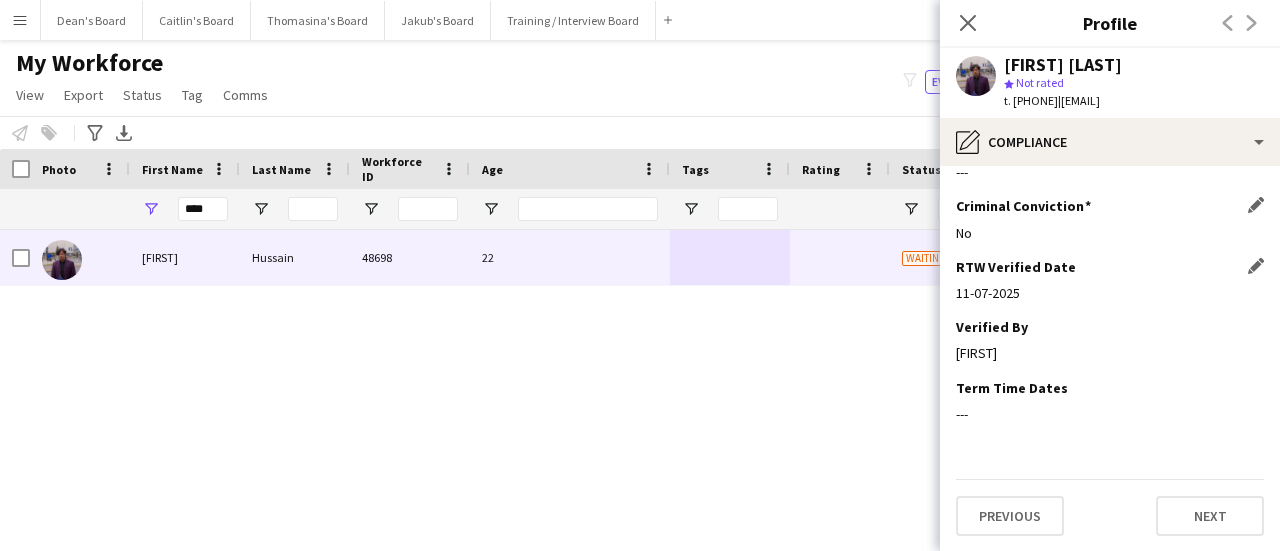 click on "Criminal Conviction
Edit this field" 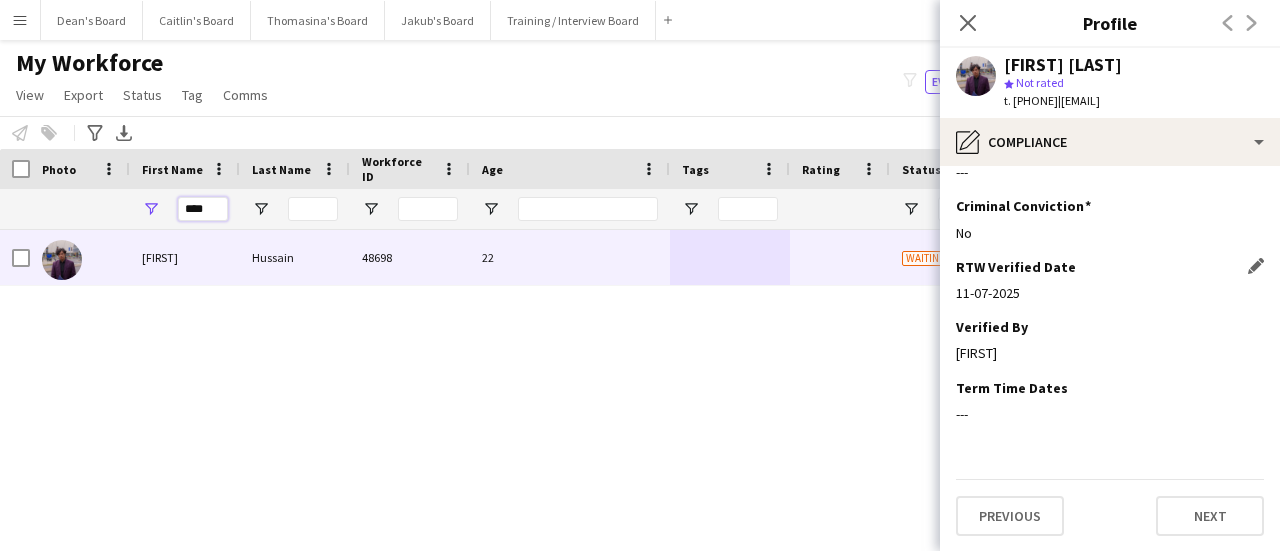 drag, startPoint x: 214, startPoint y: 210, endPoint x: 112, endPoint y: 217, distance: 102.239914 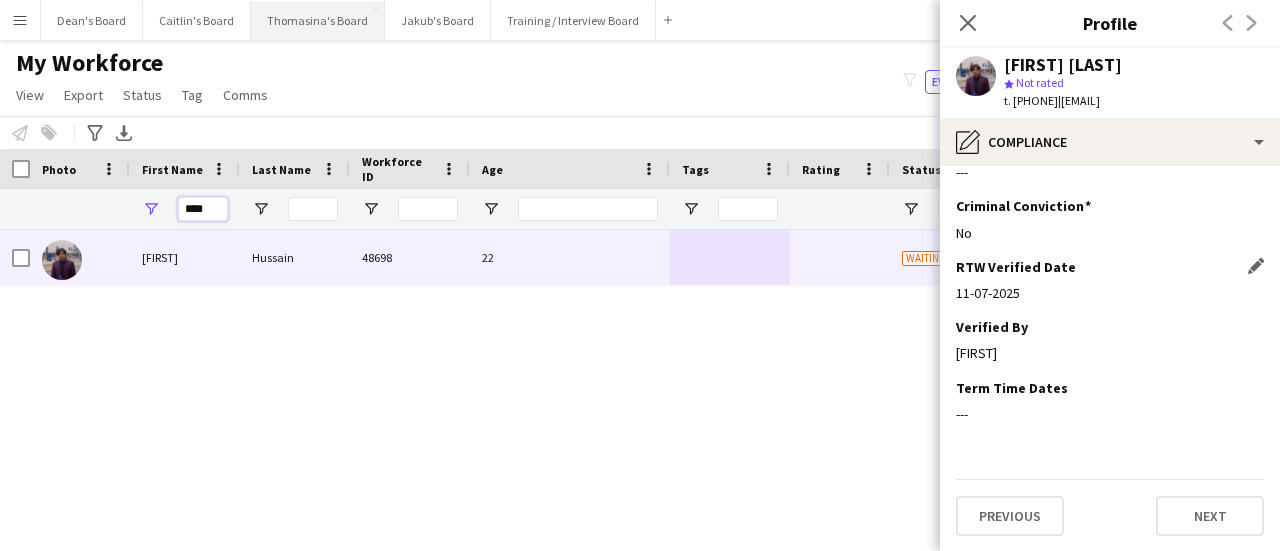 type on "****" 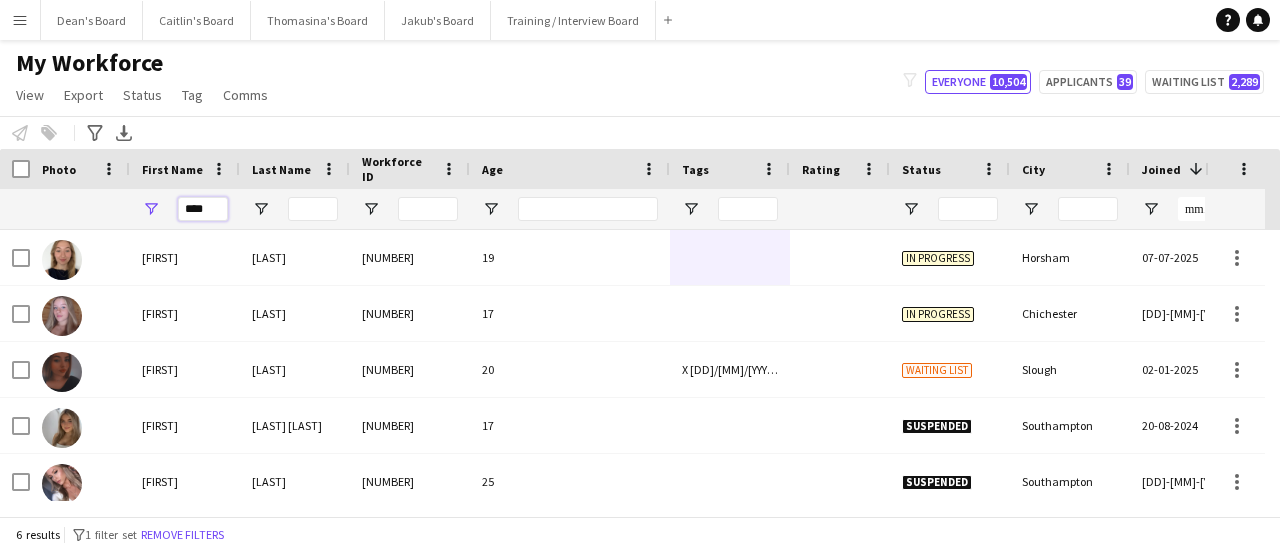 scroll, scrollTop: 0, scrollLeft: 101, axis: horizontal 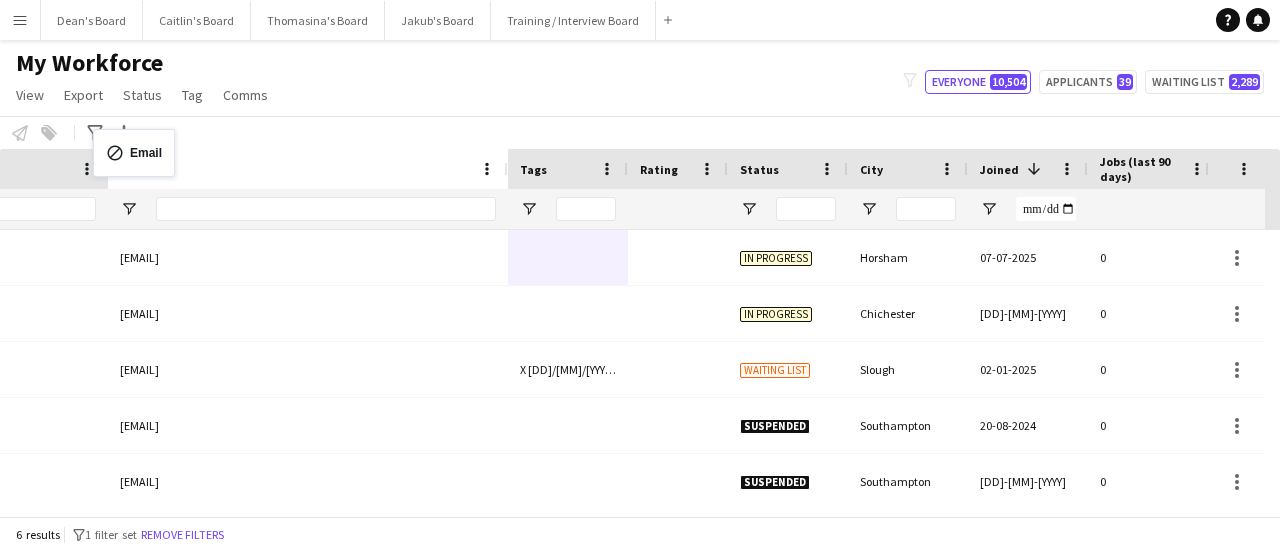 drag, startPoint x: 818, startPoint y: 162, endPoint x: 103, endPoint y: 141, distance: 715.30835 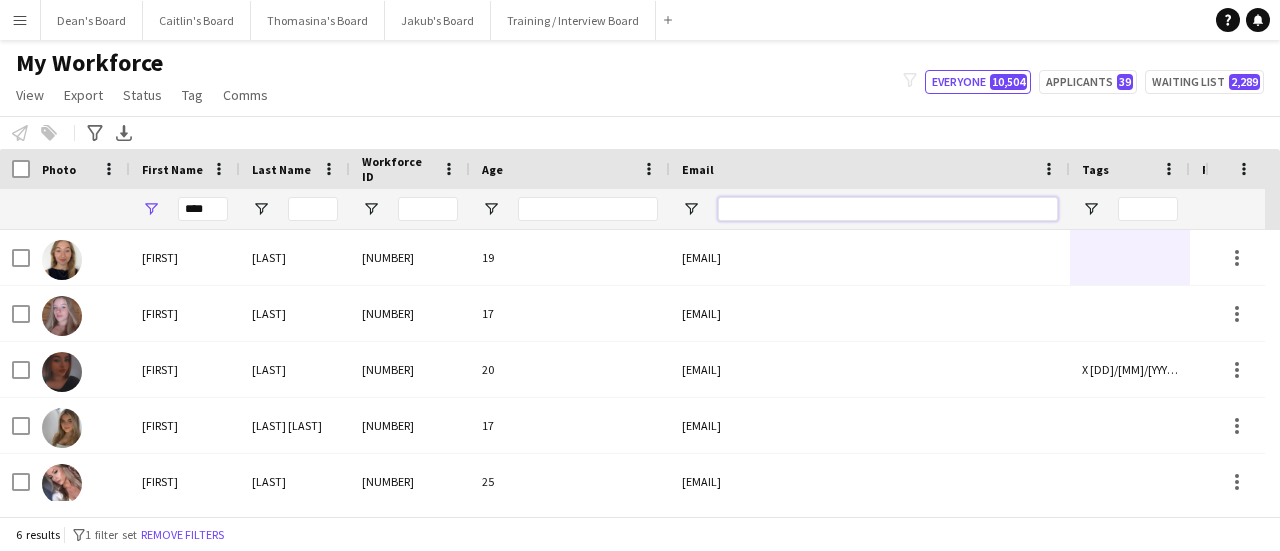 click at bounding box center (888, 209) 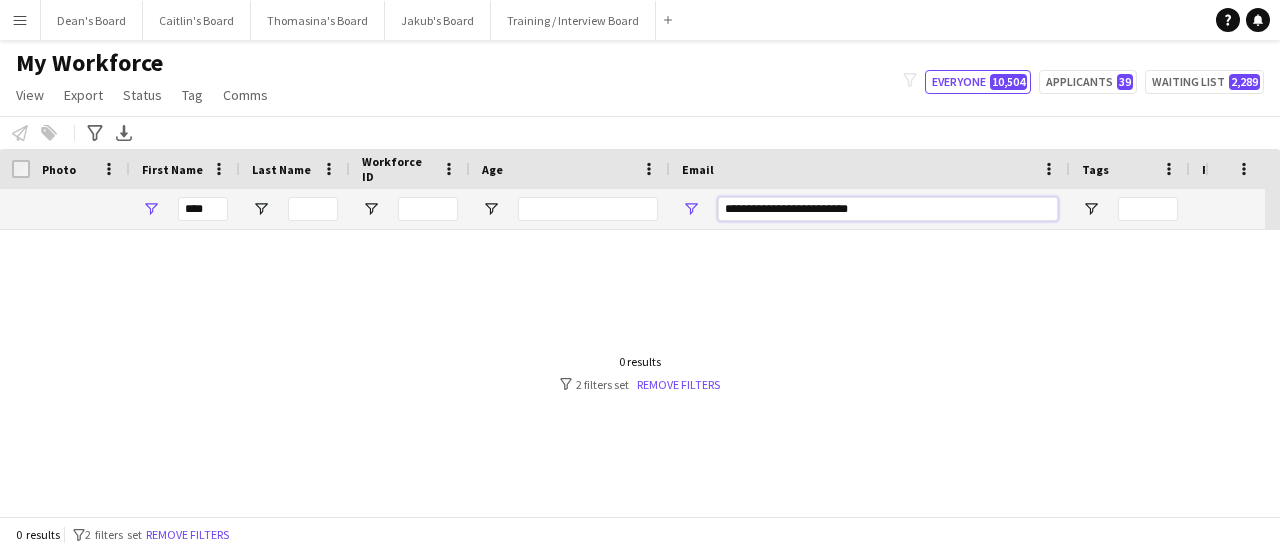 type on "**********" 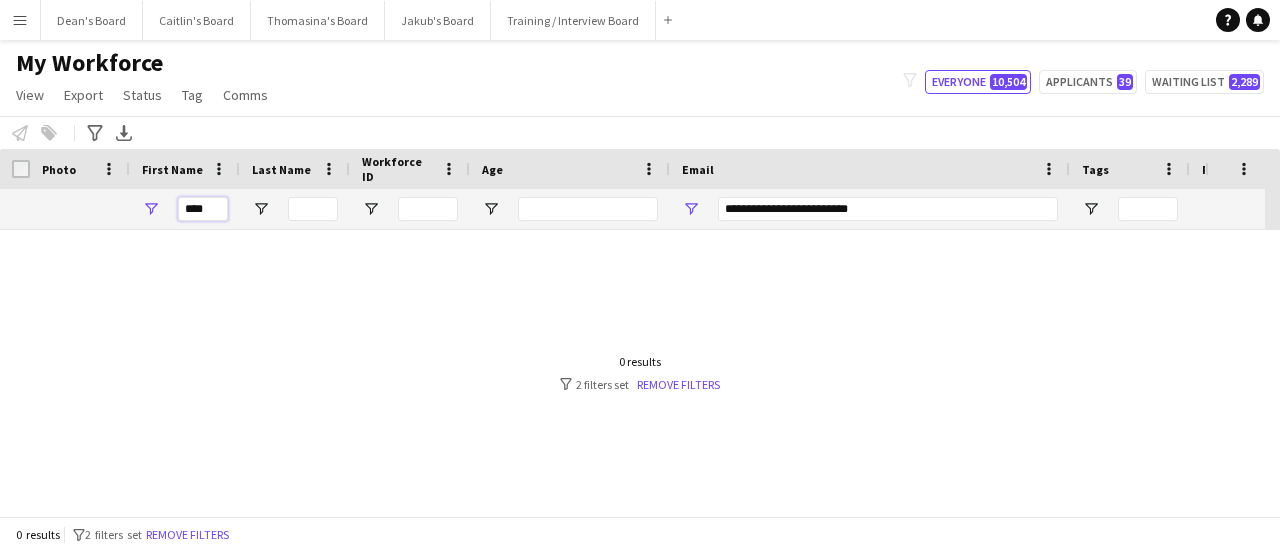 drag, startPoint x: 218, startPoint y: 211, endPoint x: 120, endPoint y: 205, distance: 98.1835 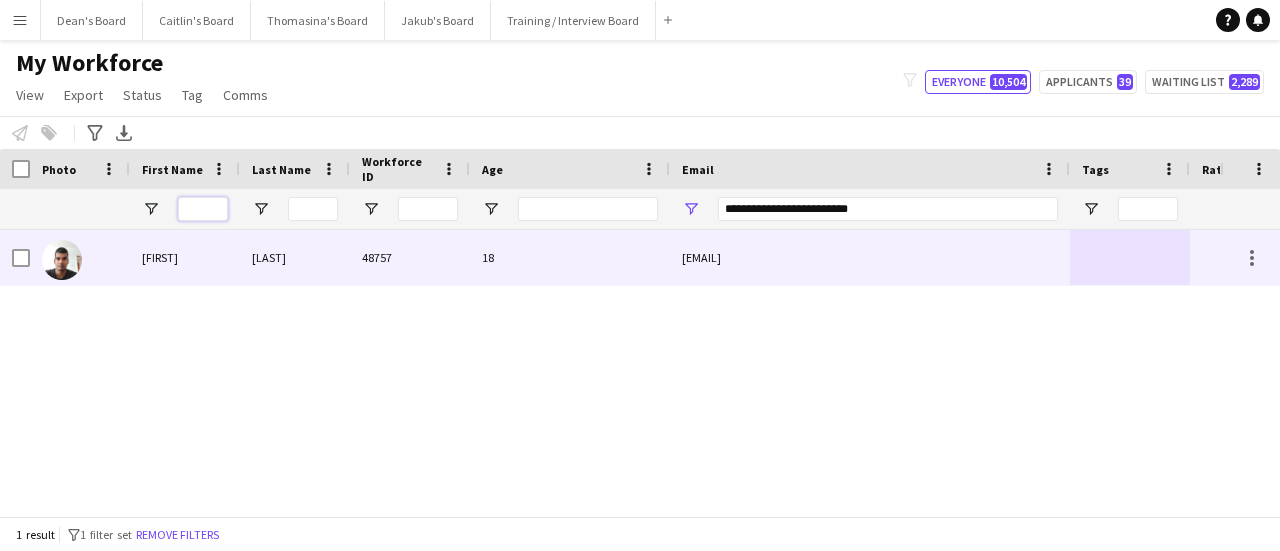 type 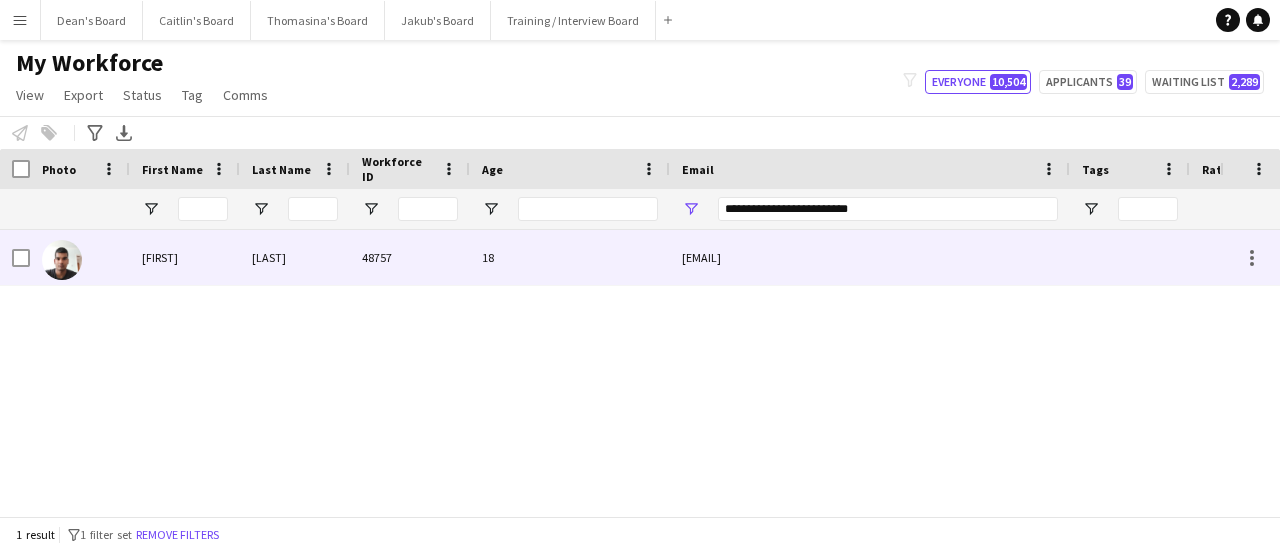 click on "shanedcosta2006@gmail.com" at bounding box center [870, 257] 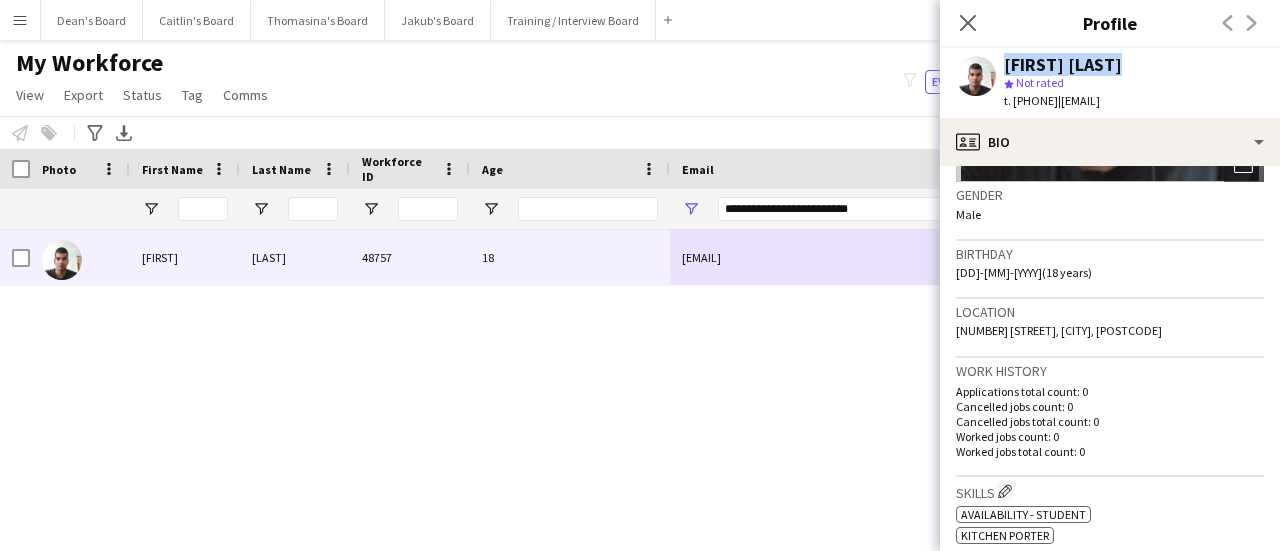 drag, startPoint x: 1119, startPoint y: 69, endPoint x: 996, endPoint y: 65, distance: 123.065025 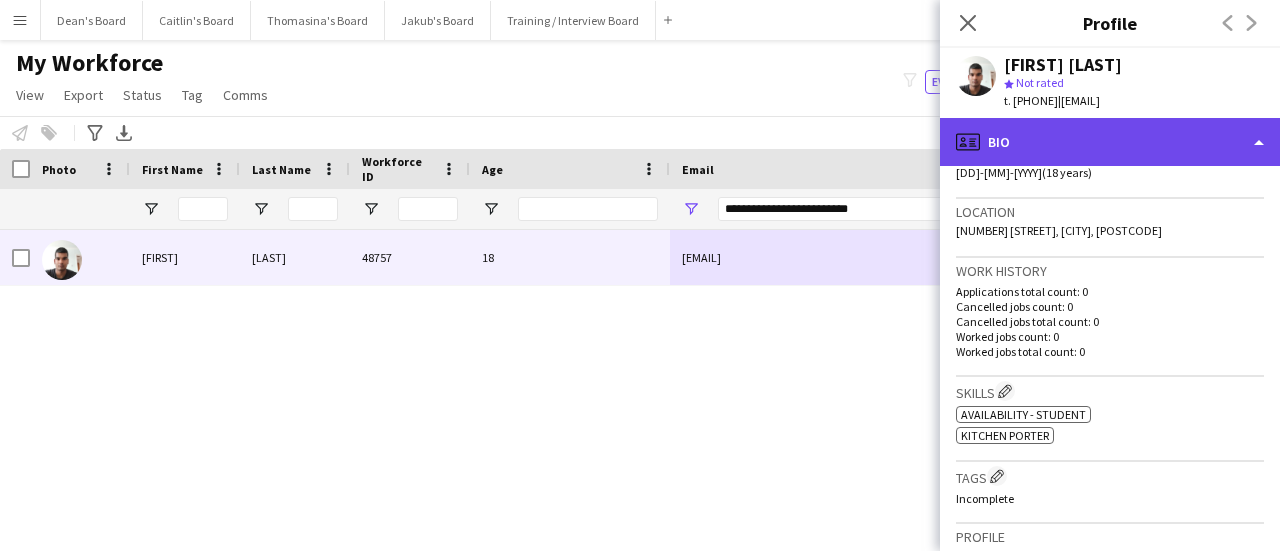 click on "profile
Bio" 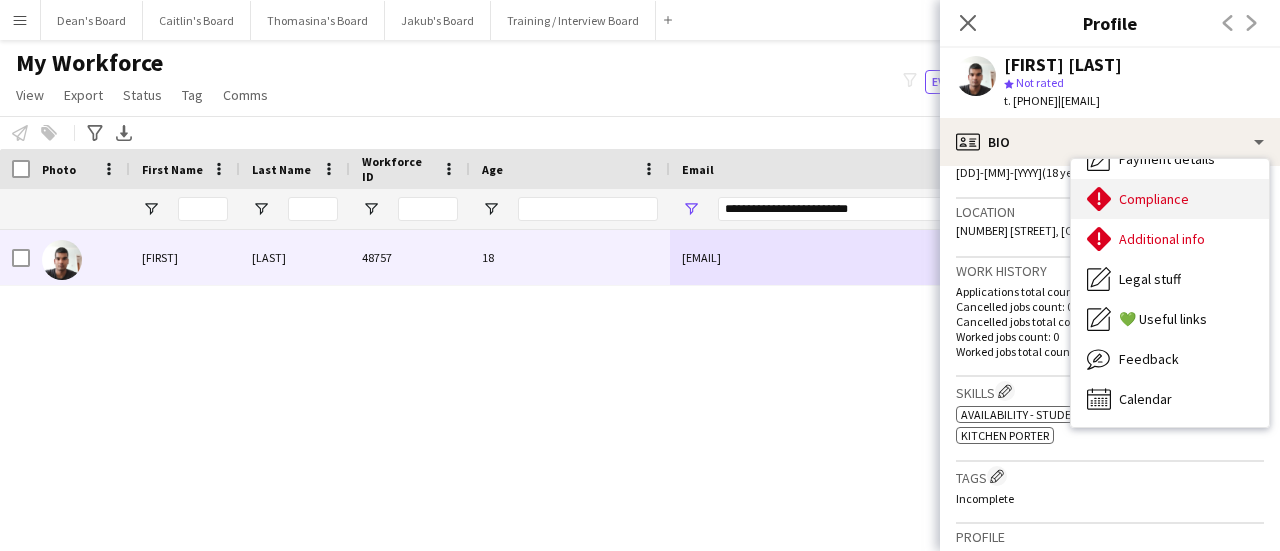 click on "Compliance" at bounding box center [1154, 199] 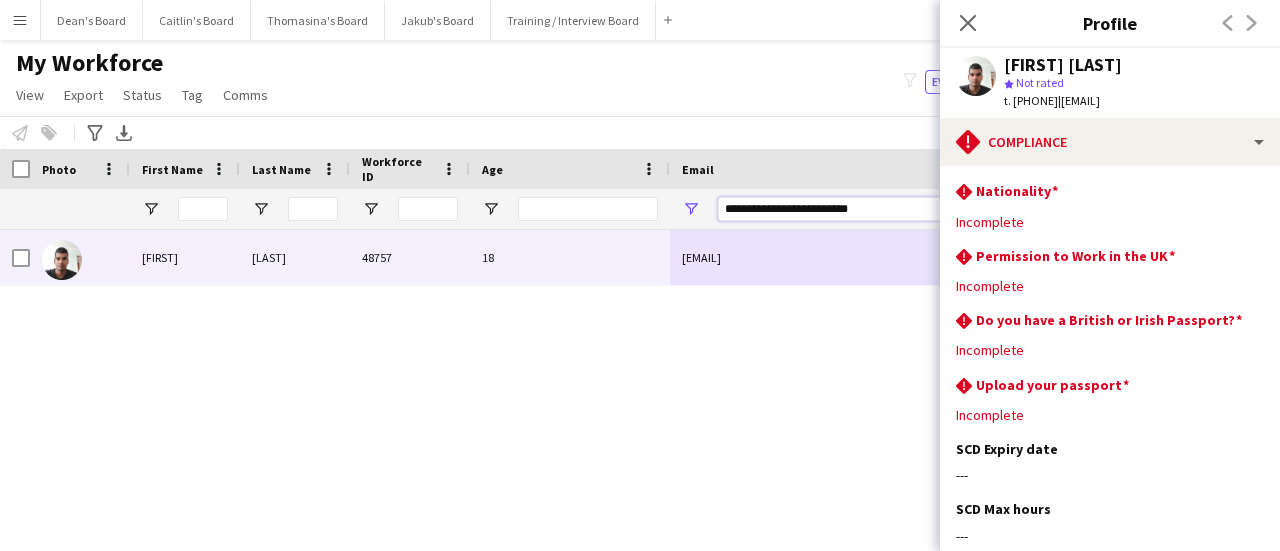 click on "**********" at bounding box center (1142, 209) 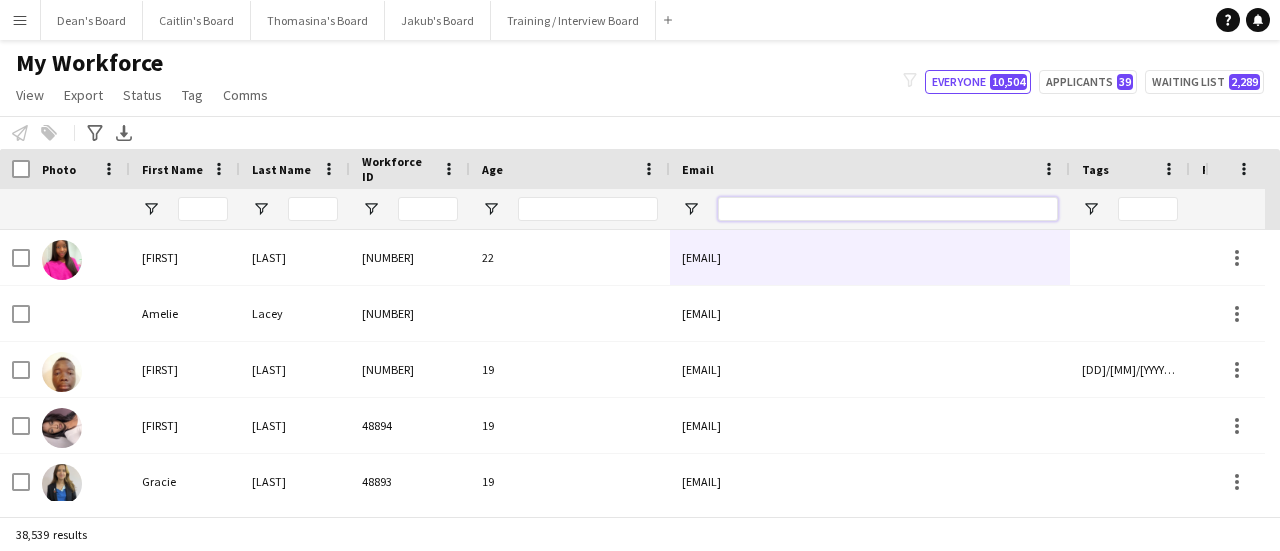 type 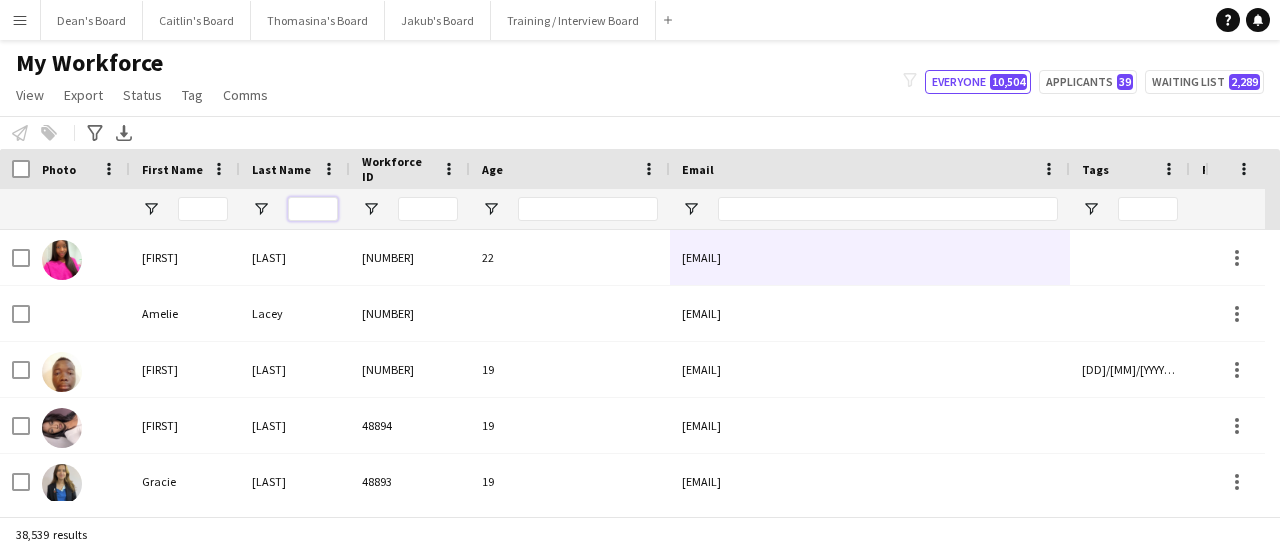 click at bounding box center (313, 209) 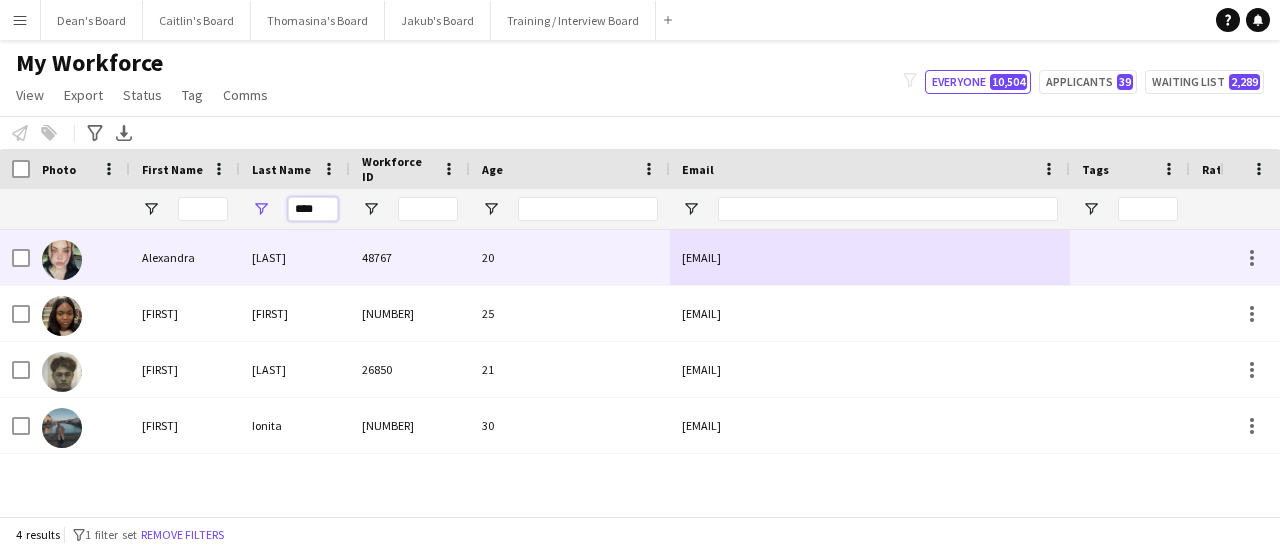 type on "****" 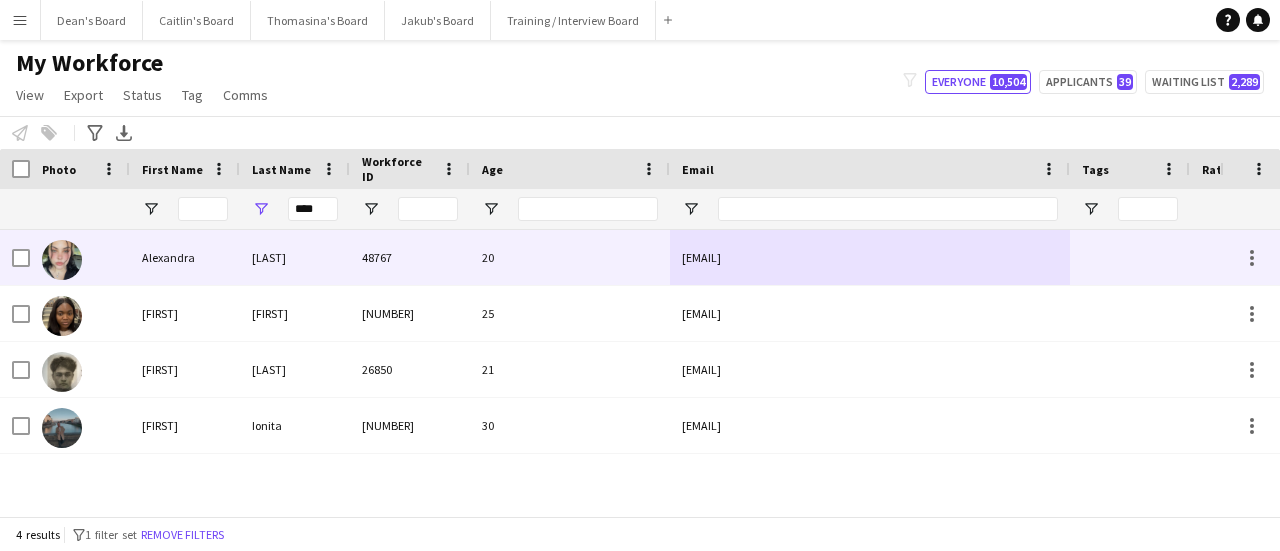 click on "[EMAIL]" at bounding box center [870, 257] 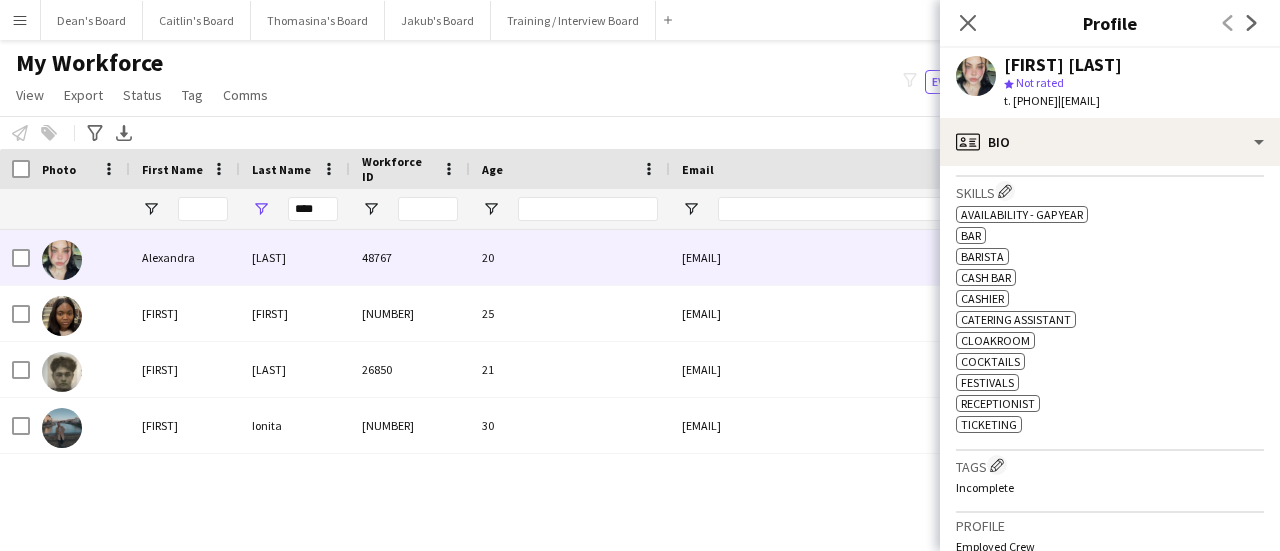 scroll, scrollTop: 500, scrollLeft: 0, axis: vertical 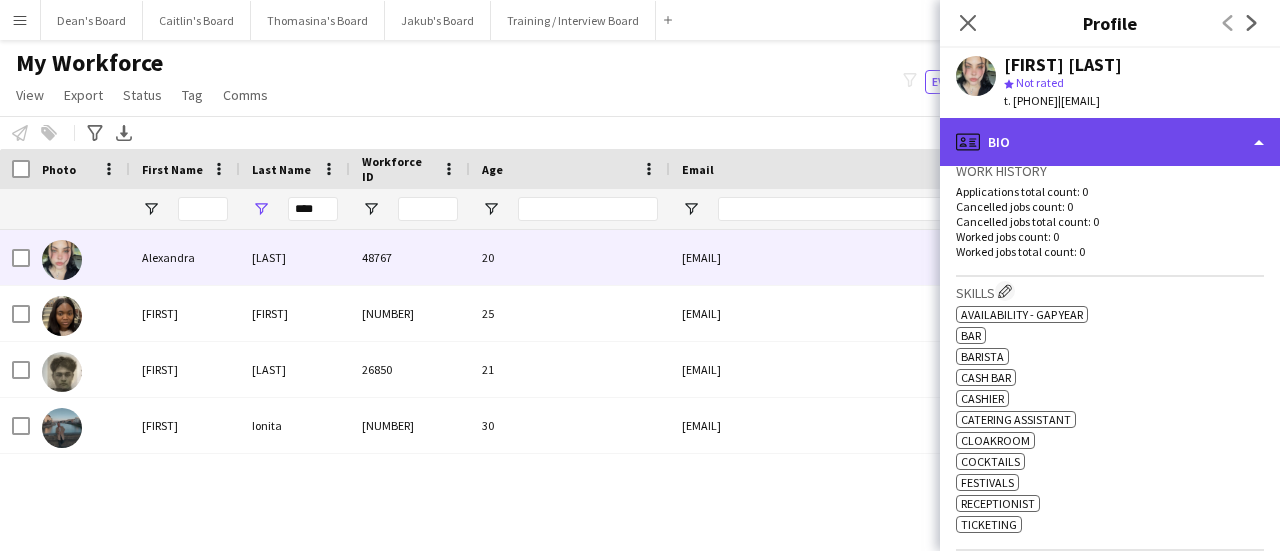 click on "profile
Bio" 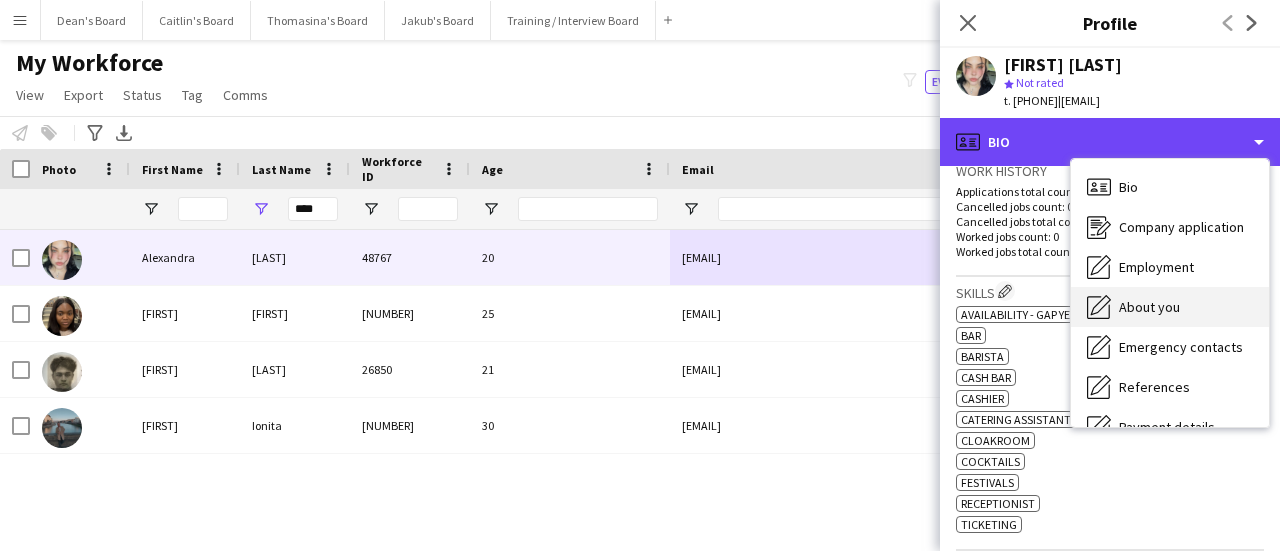 scroll, scrollTop: 200, scrollLeft: 0, axis: vertical 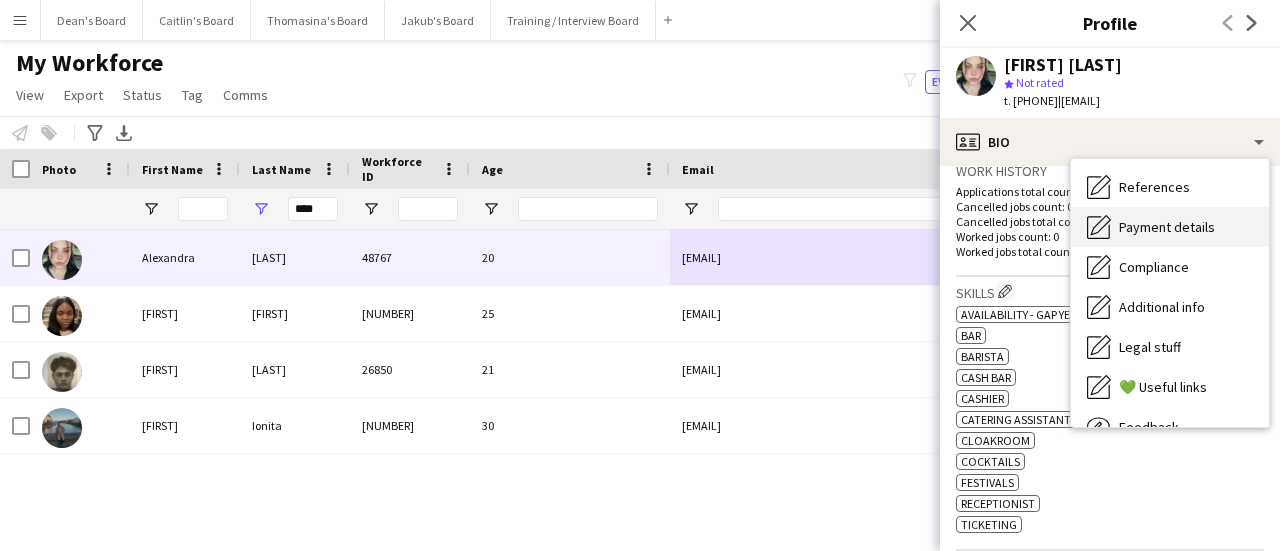 click on "Payment details" at bounding box center [1167, 227] 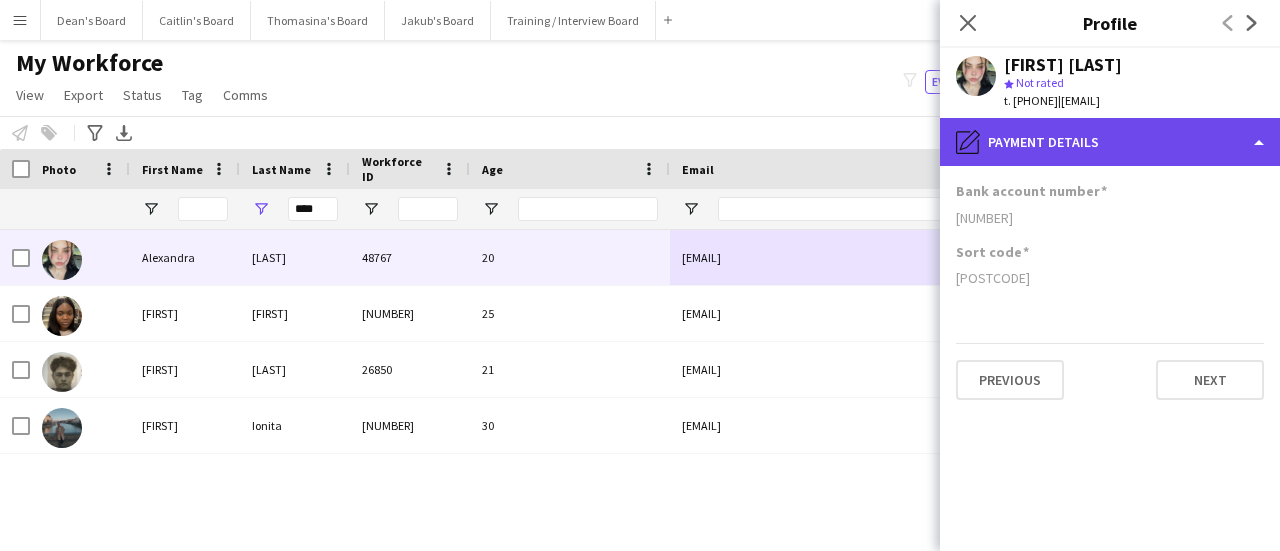 click on "pencil4
Payment details" 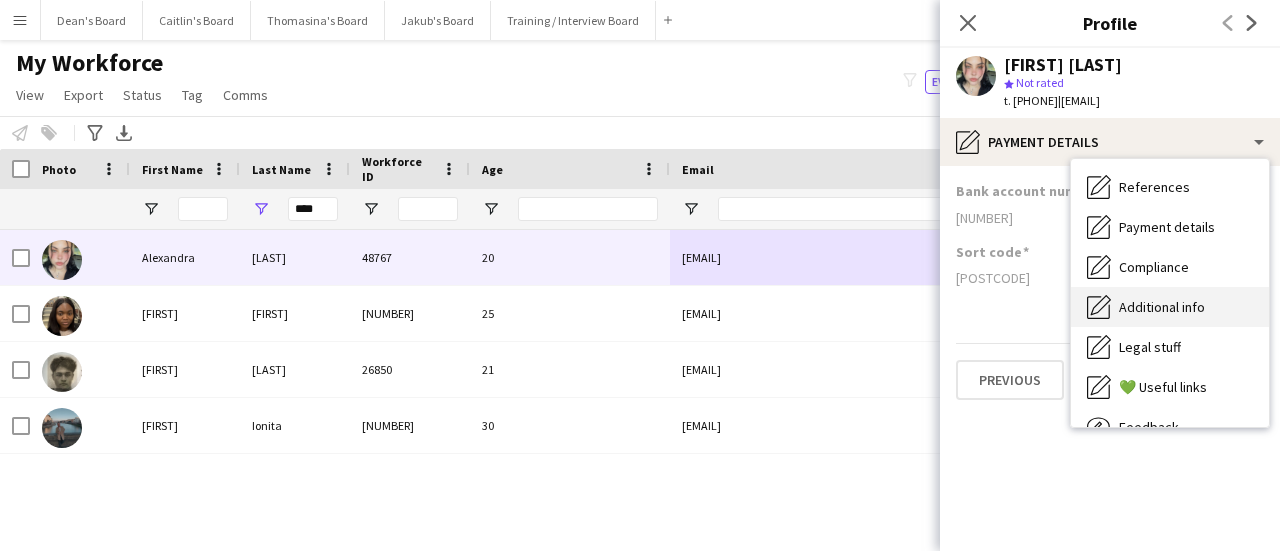click on "Additional info
Additional info" at bounding box center (1170, 307) 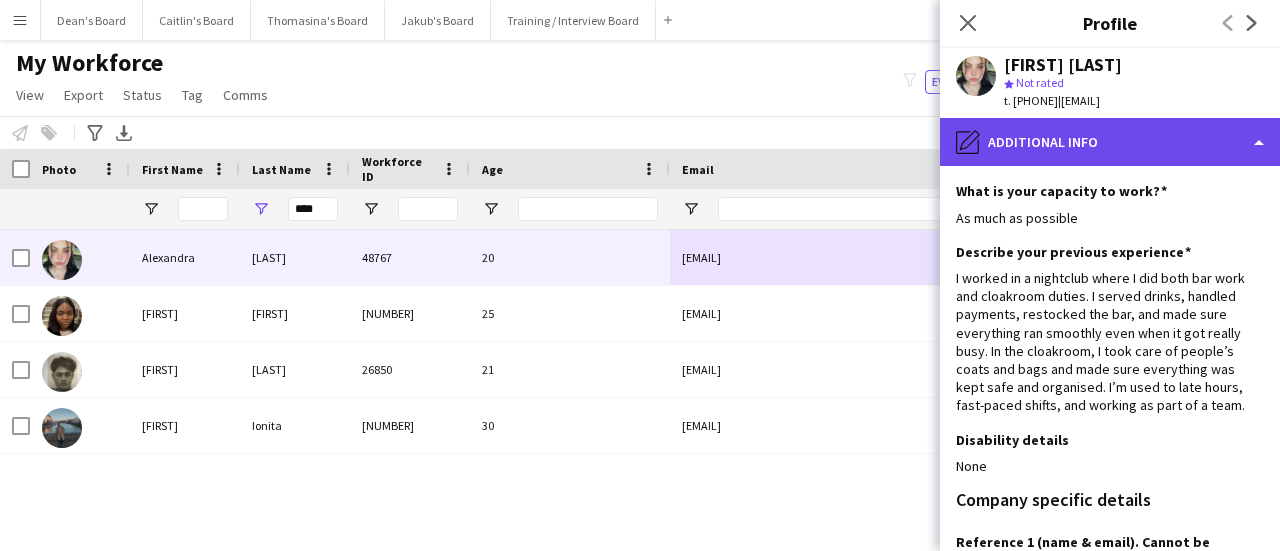 click on "pencil4
Additional info" 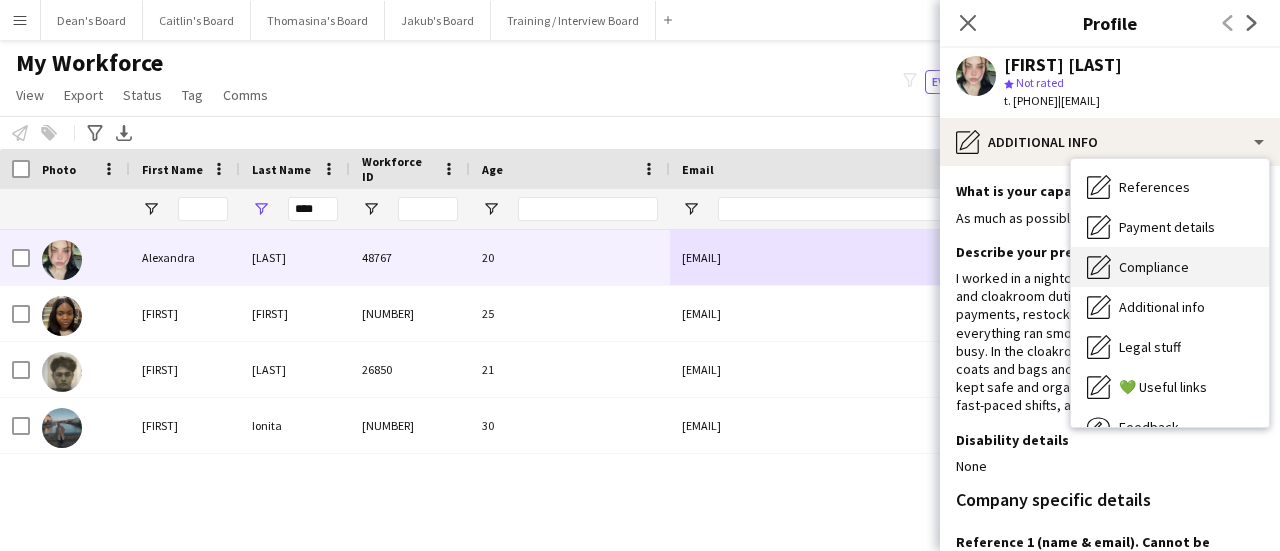 drag, startPoint x: 1176, startPoint y: 287, endPoint x: 1176, endPoint y: 269, distance: 18 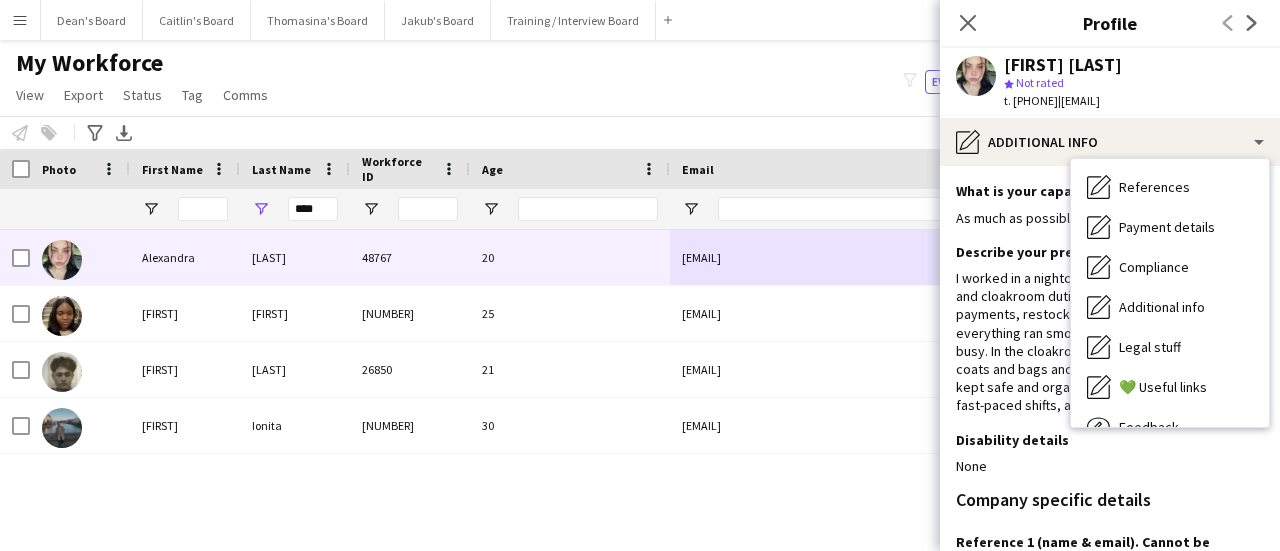 click on "Additional info
Additional info" at bounding box center [1170, 307] 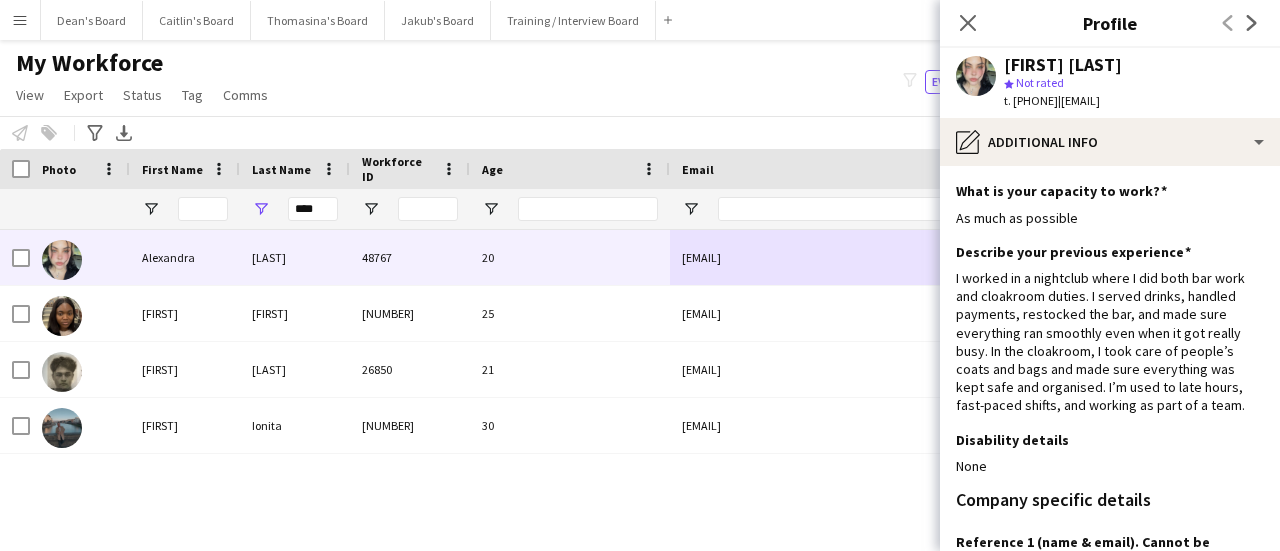 click on "What is your capacity to work?
Edit this field
As much as possible  Describe your previous experience
Edit this field
I worked in a nightclub where I did both bar work and cloakroom duties. I served drinks, handled payments, restocked the bar, and made sure everything ran smoothly even when it got really busy. In the cloakroom, I took care of people’s coats and bags and made sure everything was kept safe and organised. I’m used to late hours, fast-paced shifts, and working as part of a team. Disability details
Edit this field
None Company specific details Reference 1 (name & email). Cannot be friend/family.
Edit this field
---  Reference 2 (name & email). Cannot be friend/family.
Edit this field
---  Are you a student? If so which uni?" 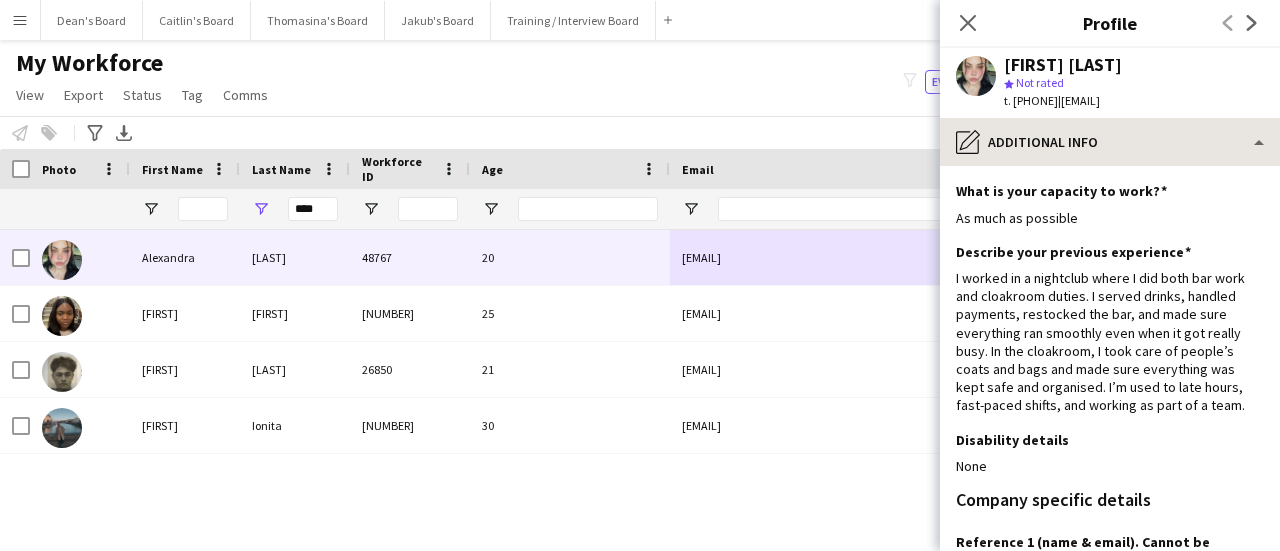 drag, startPoint x: 1114, startPoint y: 112, endPoint x: 1116, endPoint y: 129, distance: 17.117243 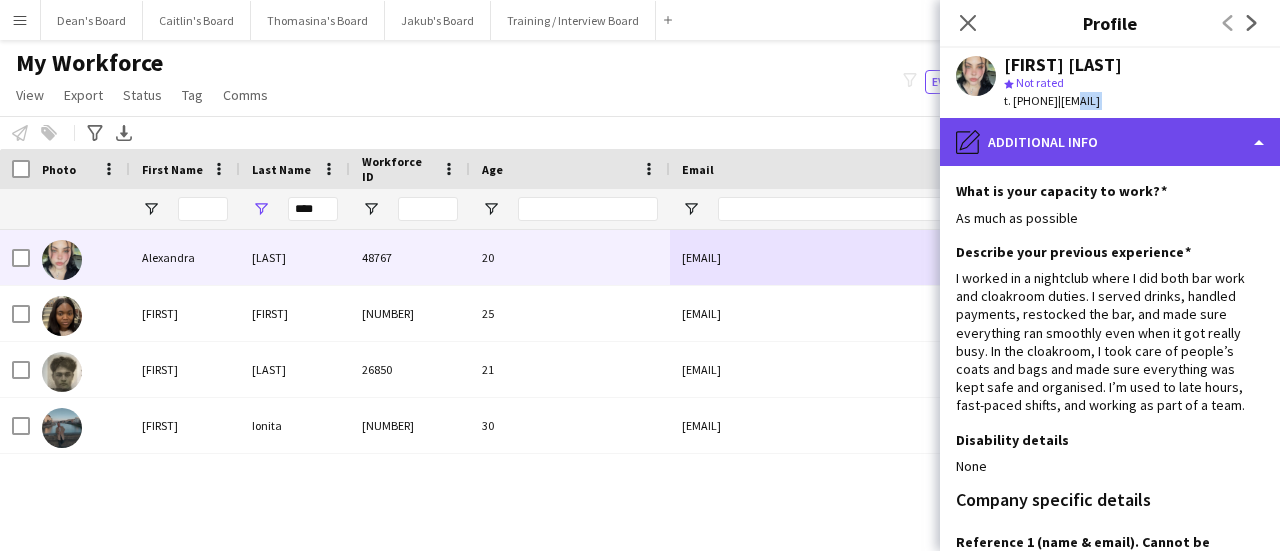 click on "pencil4
Additional info" 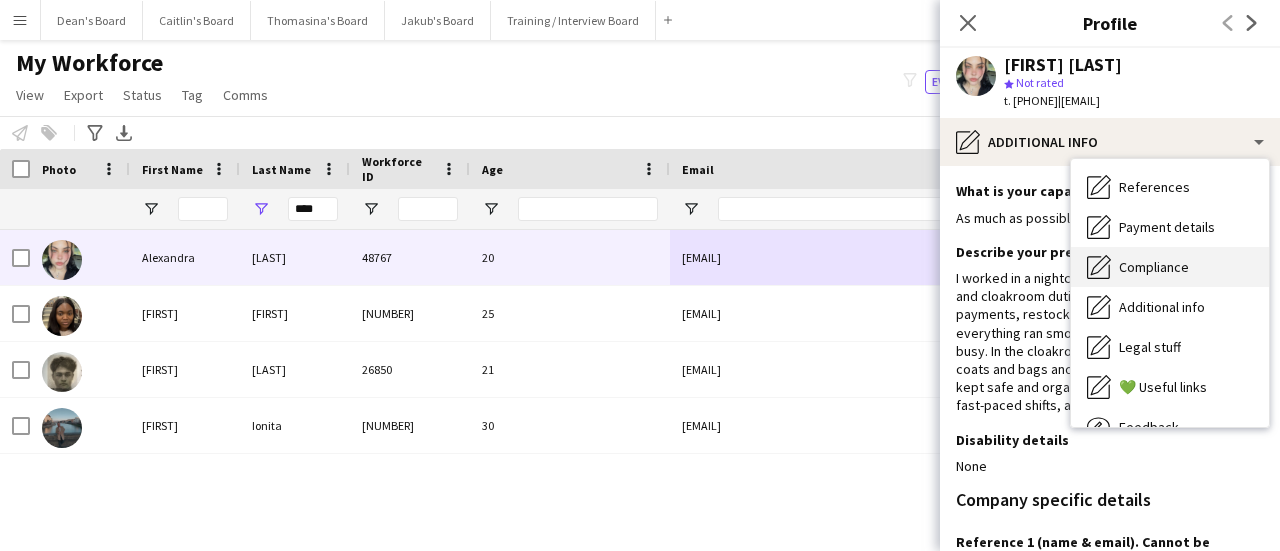 click on "Compliance
Compliance" at bounding box center [1170, 267] 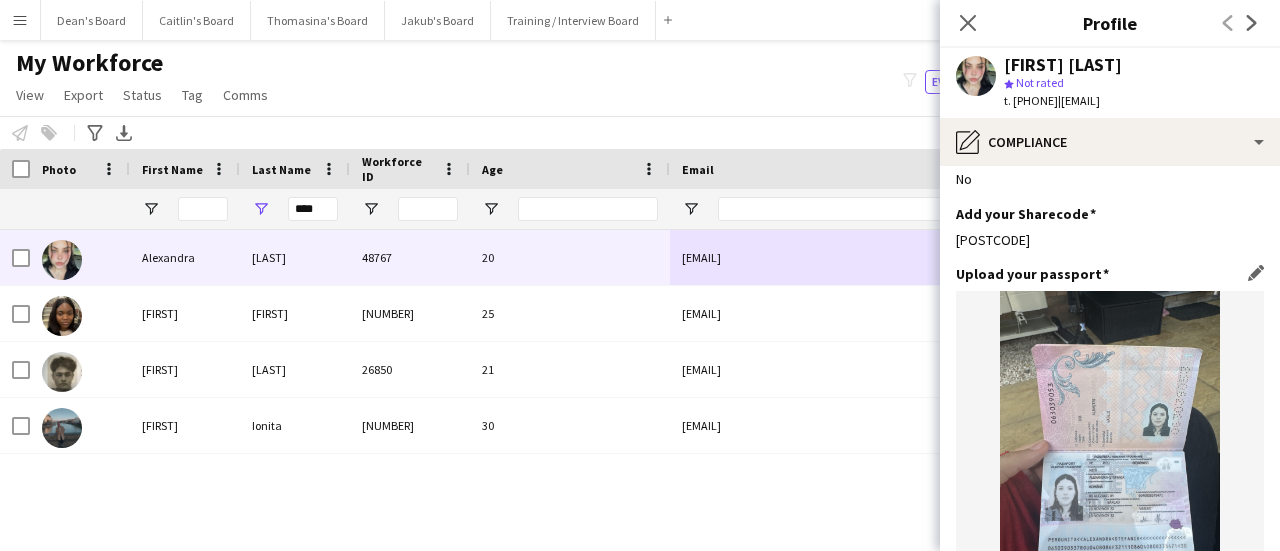 scroll, scrollTop: 400, scrollLeft: 0, axis: vertical 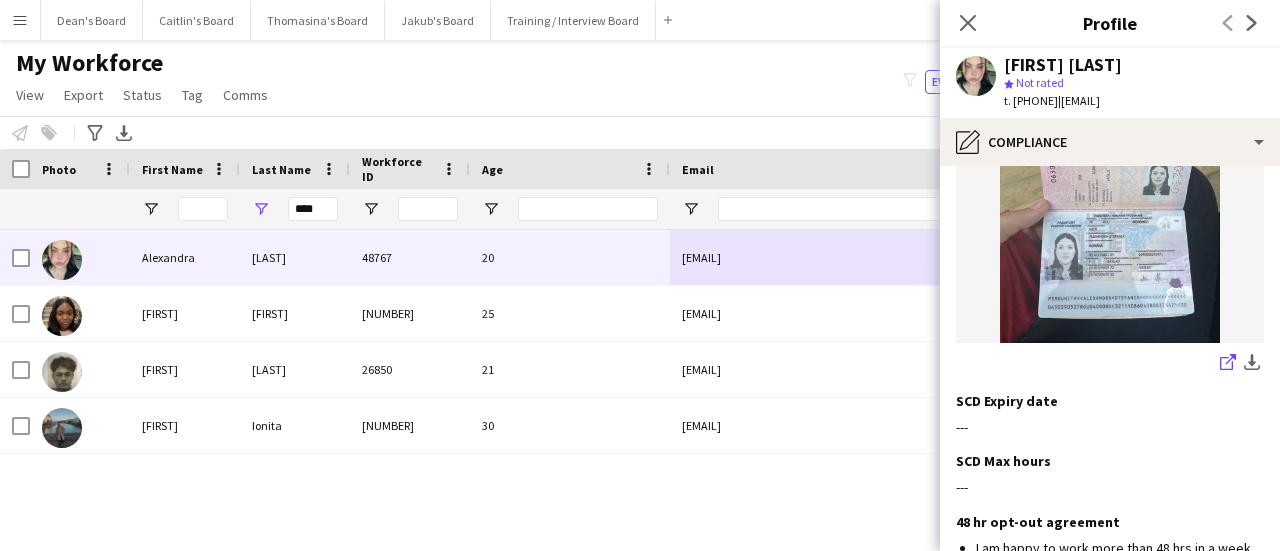 click on "share-external-link-1" 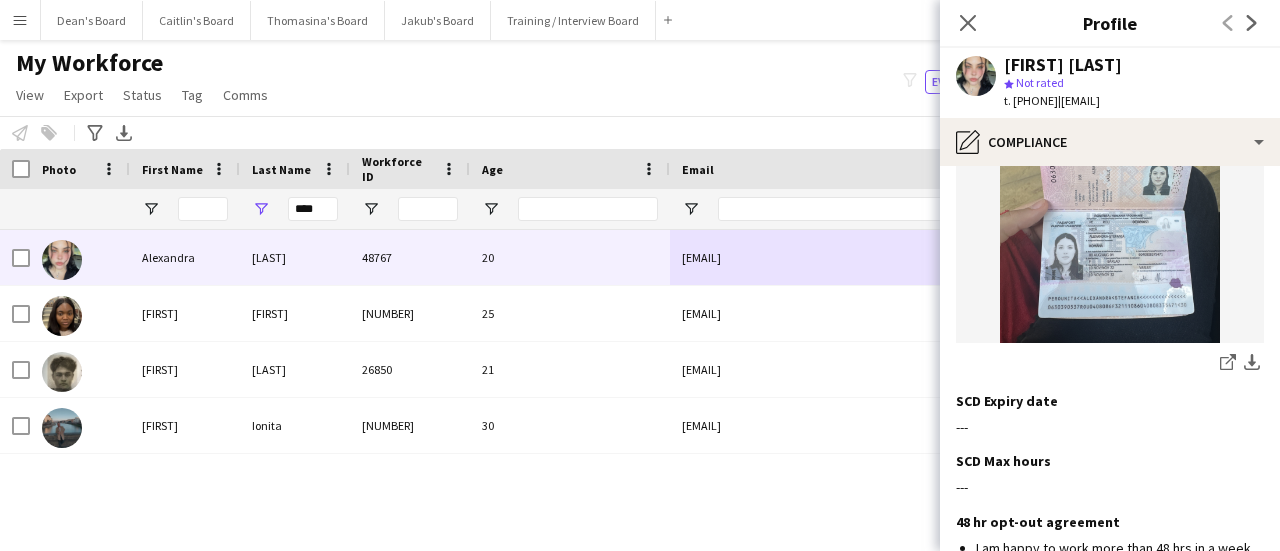 click on "My Workforce   View   Views  Default view Compliance RTW Checks MANCHESTER Search UNI New view Update view Delete view Edit name Customise view Customise filters Reset Filters Reset View Reset All  Export  New starters report Export as XLSX Export as PDF  Status  Edit  Tag  New tag  Edit tag  11/07/2025- Invited to Meet the team (13) 20 HRS VISA (32) ARC TRANSFER (1) Ascot Manager (21) BACK OF HOUSE (3) Bar - COCKTAIL (101) BARISTA (204) BATH LAST MIN (17) BIRMINGHAM CREW (15) Cabin Crew  (13) CAMBRIDGE CREW (2) Carry 3 plates (20) Chef de Partie (34) CHEFS (70) Commis Chef  (11) Compliance 100%  (53) CSH FLOW (29) DBS  (17) Declined (0) Declined- Location (0) DRIVER Birmingham (1) DRIVER Manchester (16) Drivers (153) EASTBOURNE A LIST (74) Enhanced DBS (7) EVENTCUP Direct (7) FIA 2024 PASS (21) Flow Completed (308) Flow 🌷RA 2025🌷 (1) Gap Year Interview (22) Head Chef  (6) Hogs Back Brewery🍺 (3) LIVERPOOL CREW (7) LOUGHBOROUGH CREW (1) MAN Interview Link Sent (26) MANCHESTER CREW (190) UNDER 18 (65)" 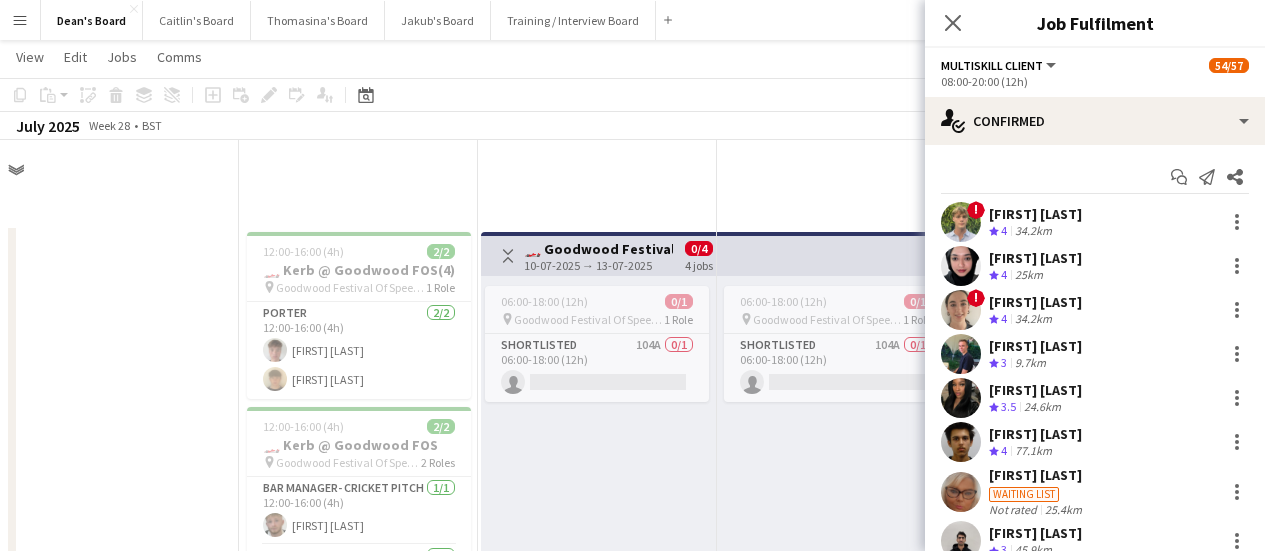 scroll, scrollTop: 1742, scrollLeft: 0, axis: vertical 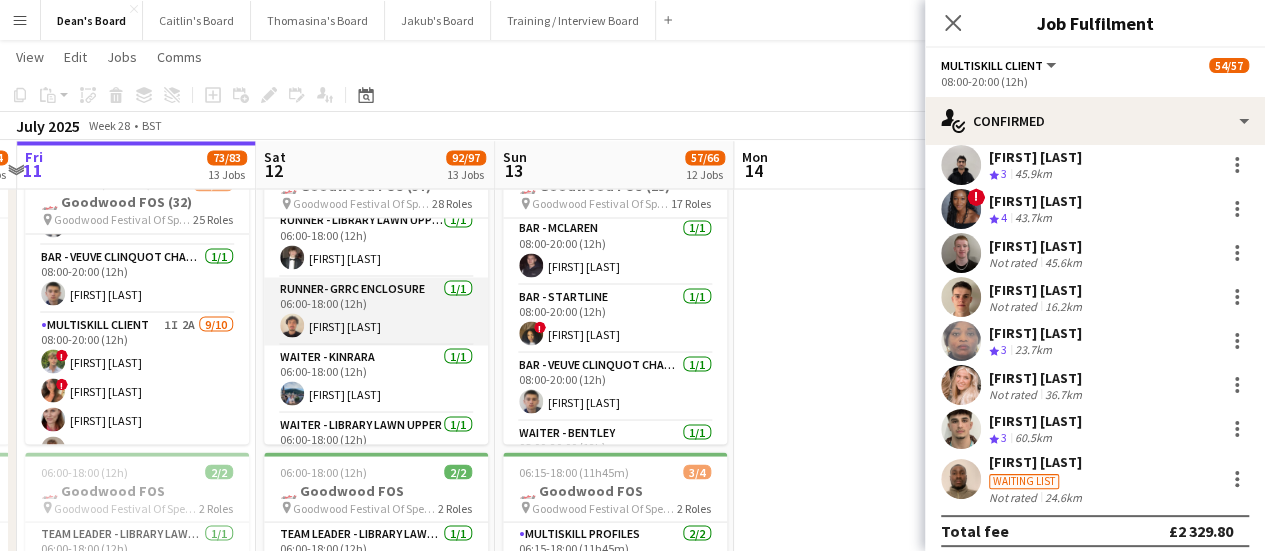 click on "Runner- GRRC Enclosure   1/1   06:00-18:00 (12h)
[FIRST] [LAST]" at bounding box center (376, 311) 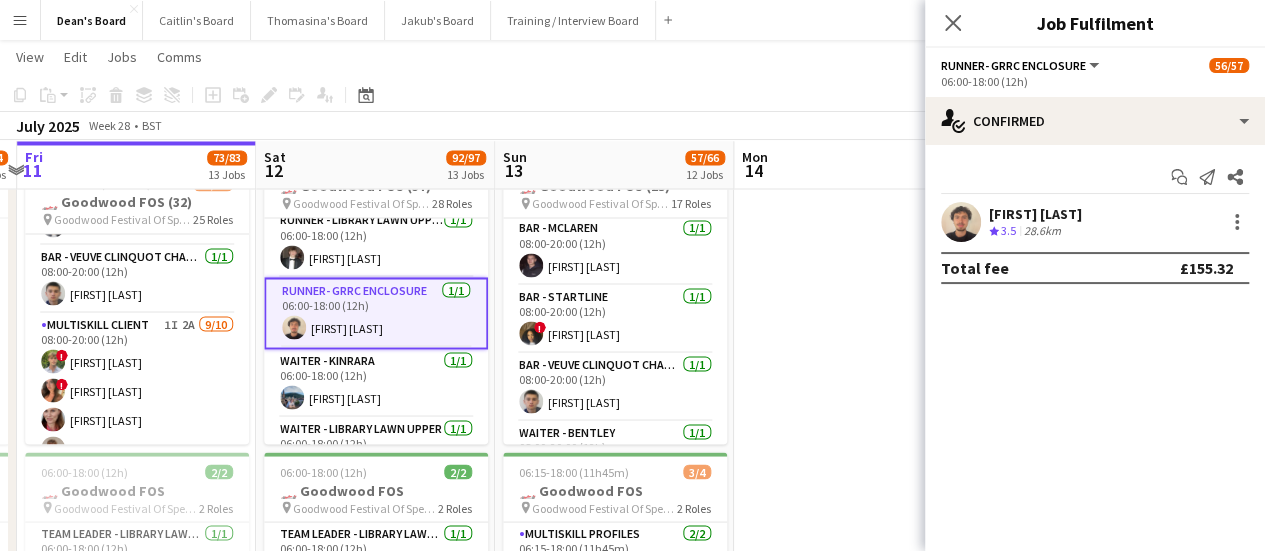 click on "[FIRST] [LAST]
Crew rating
3.5   28.6km" at bounding box center [1095, 222] 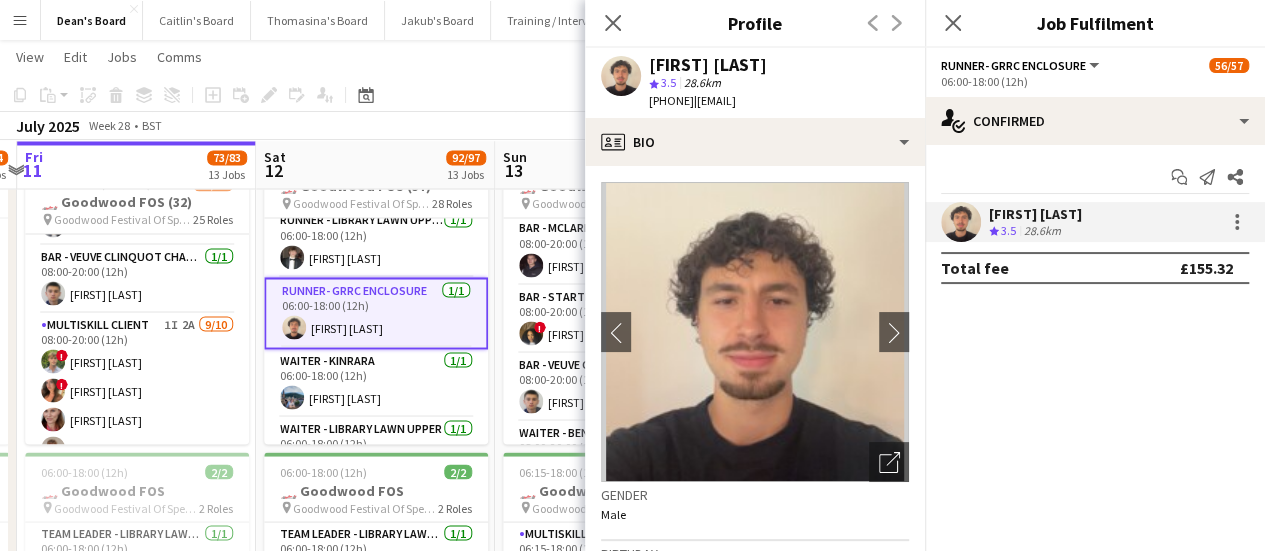 click on "check
Confirmed
Start chat
Send notification
Share
[FIRST] [LAST]
Crew rating
3.5   28.6km   Total fee   £155.32" 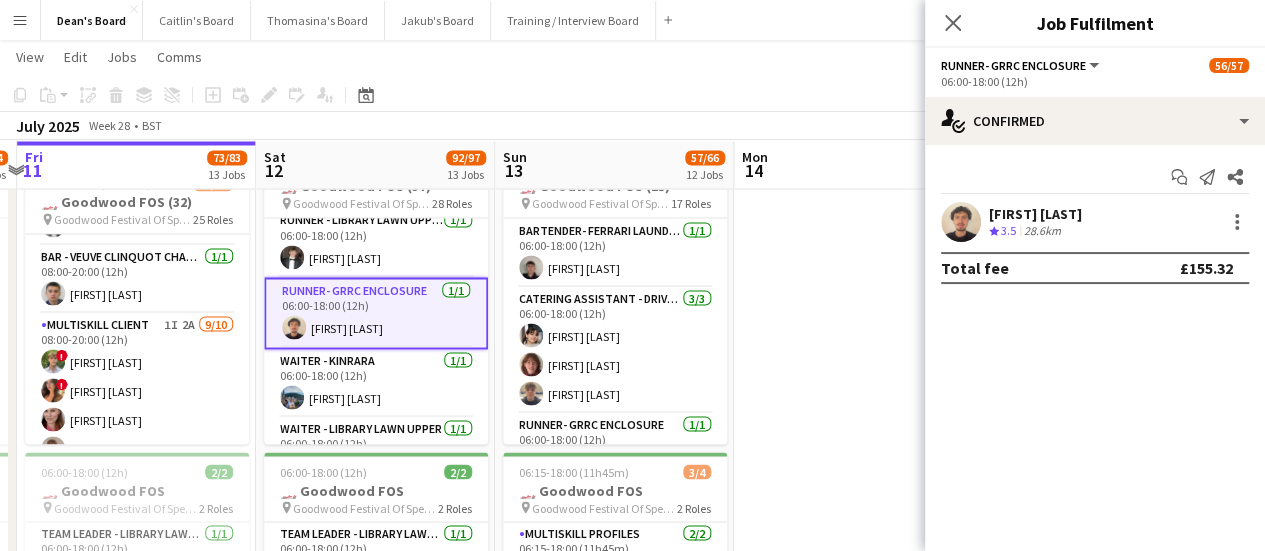 scroll, scrollTop: 400, scrollLeft: 0, axis: vertical 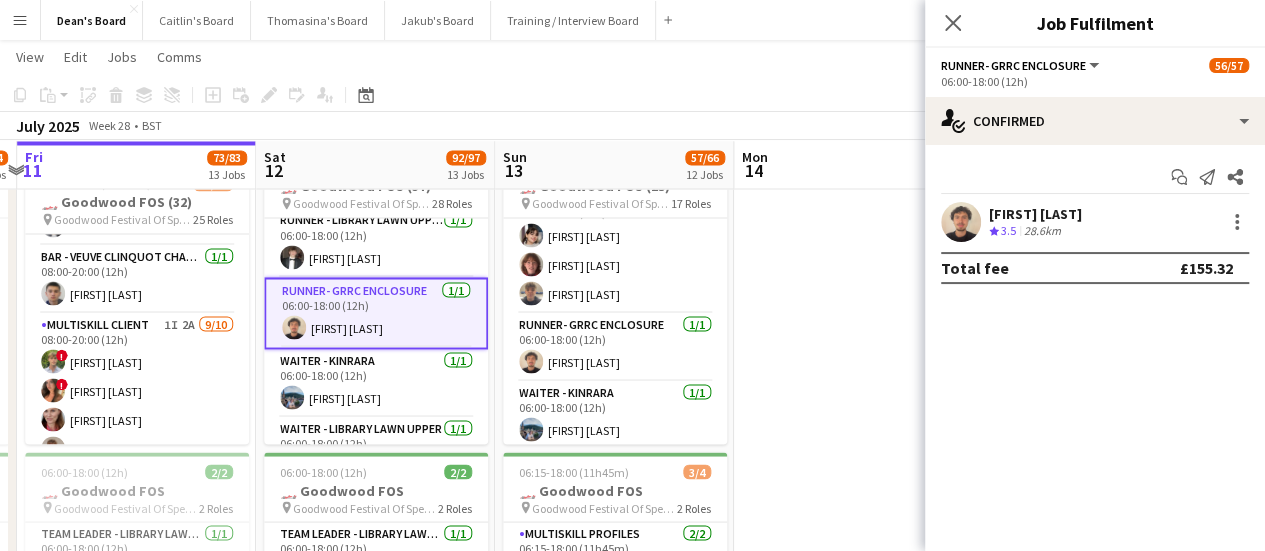 click on "28.6km" at bounding box center [1042, 231] 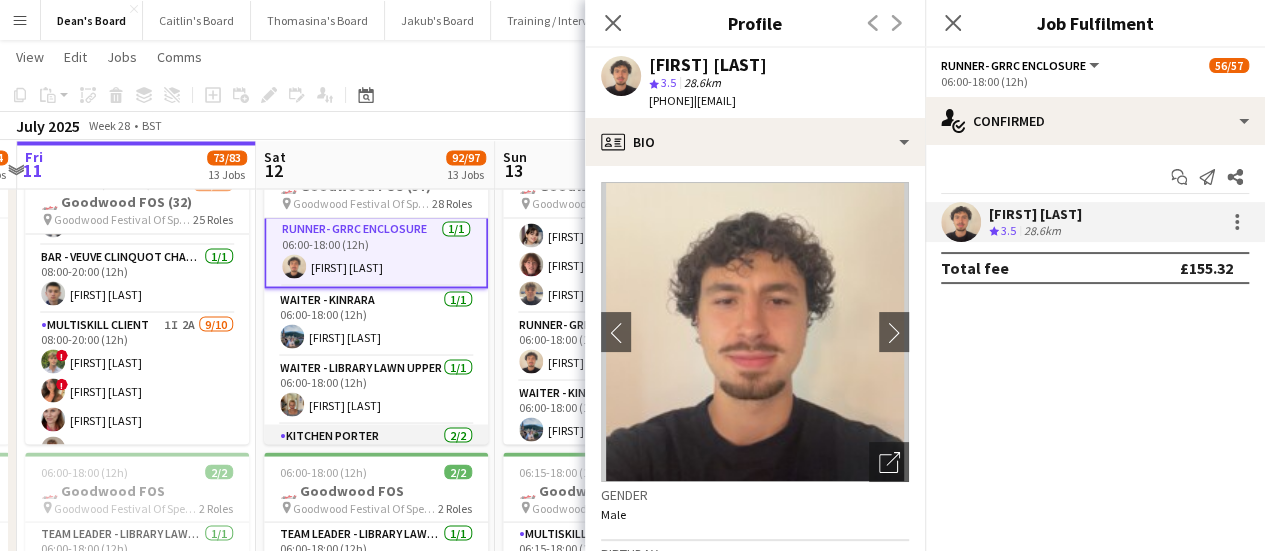 scroll, scrollTop: 900, scrollLeft: 0, axis: vertical 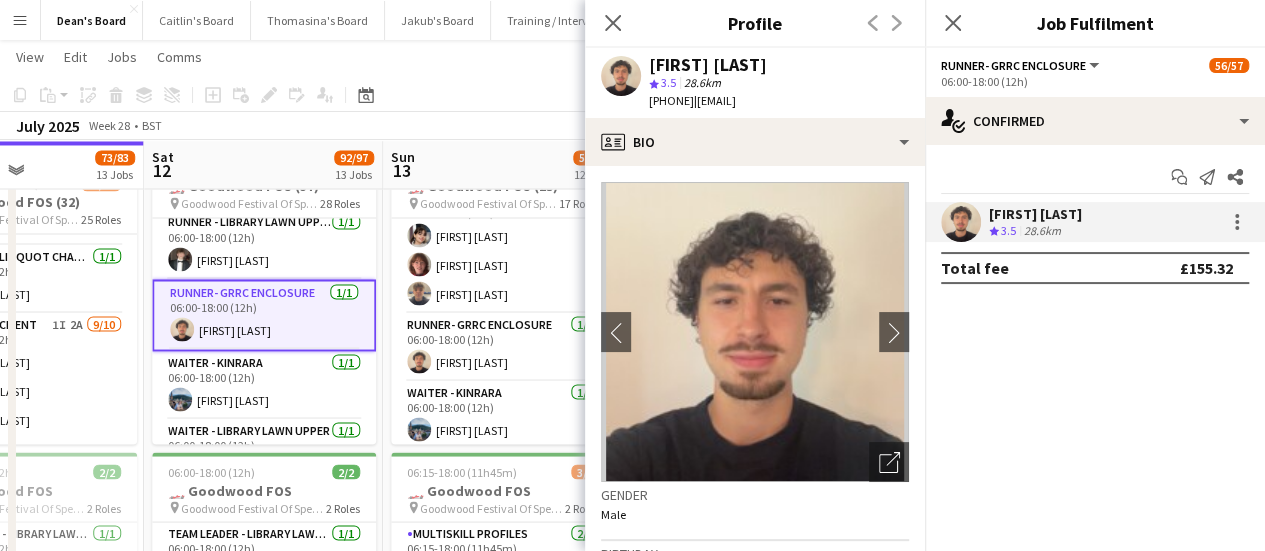drag, startPoint x: 502, startPoint y: 350, endPoint x: 391, endPoint y: 353, distance: 111.040535 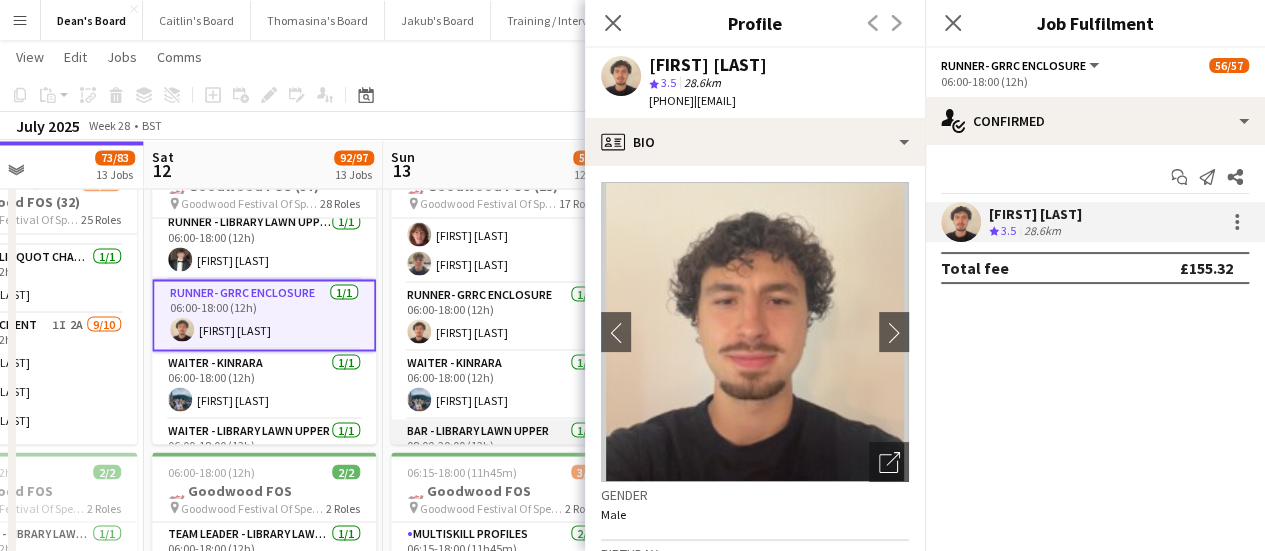 scroll, scrollTop: 400, scrollLeft: 0, axis: vertical 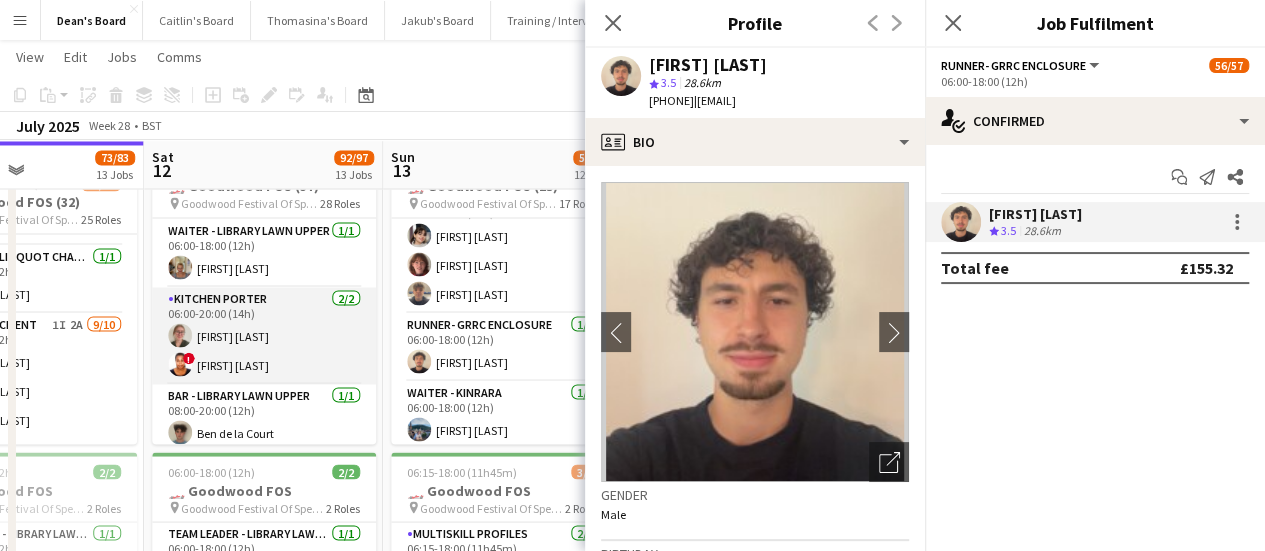 click on "Kitchen Porter   2/2   06:00-20:00 (14h)
[FIRST] [LAST] ! [FIRST] [LAST]" at bounding box center [264, 335] 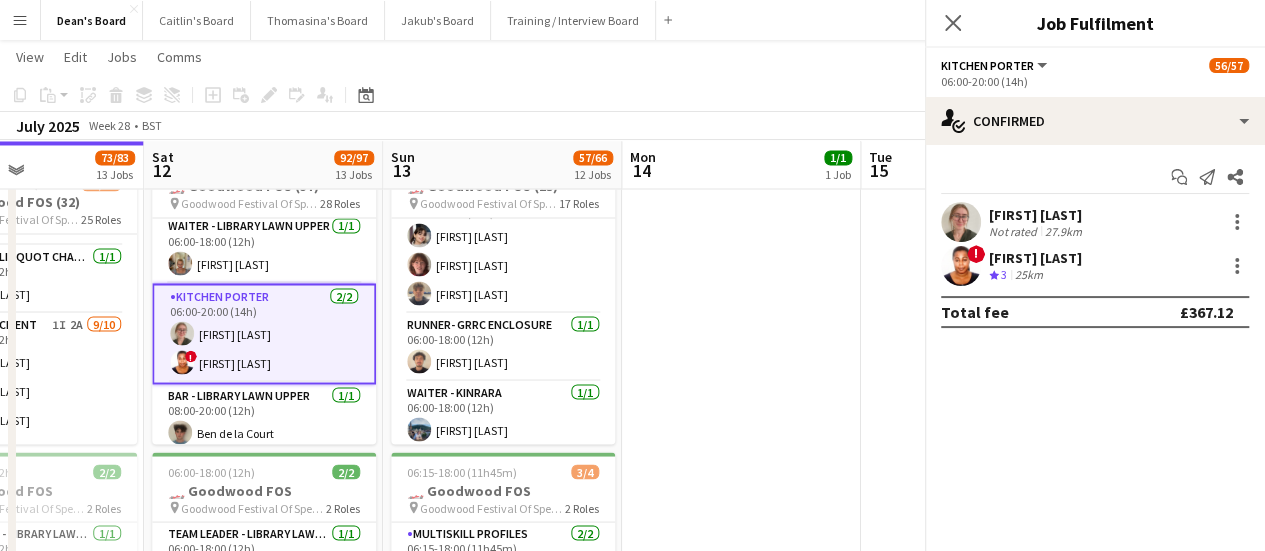 scroll, scrollTop: 1096, scrollLeft: 0, axis: vertical 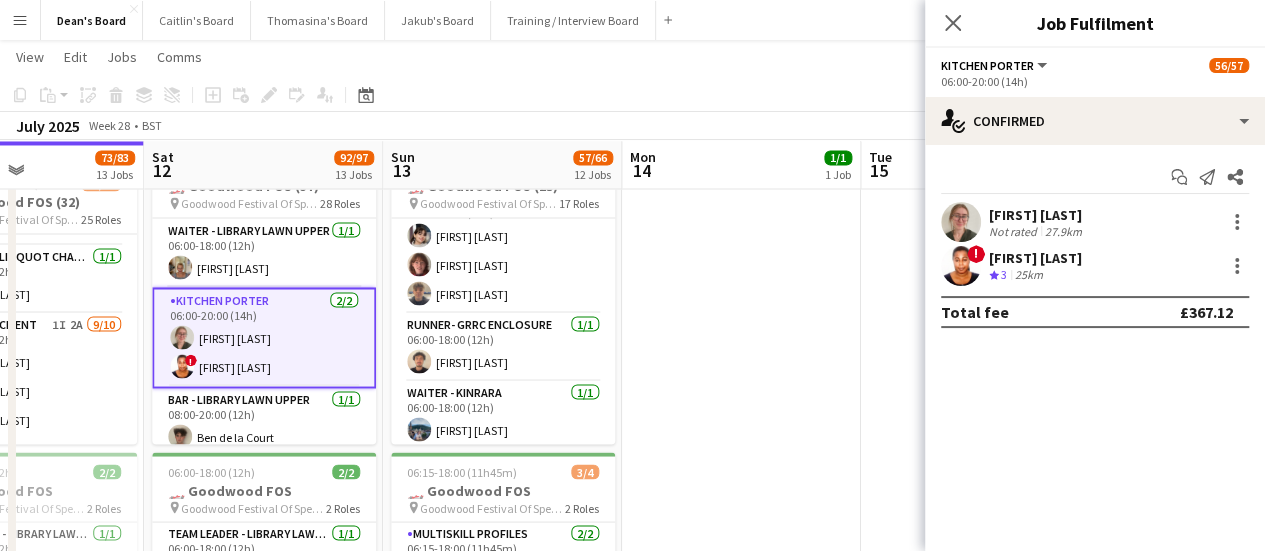 click on "[FIRST] [LAST]" at bounding box center [1035, 258] 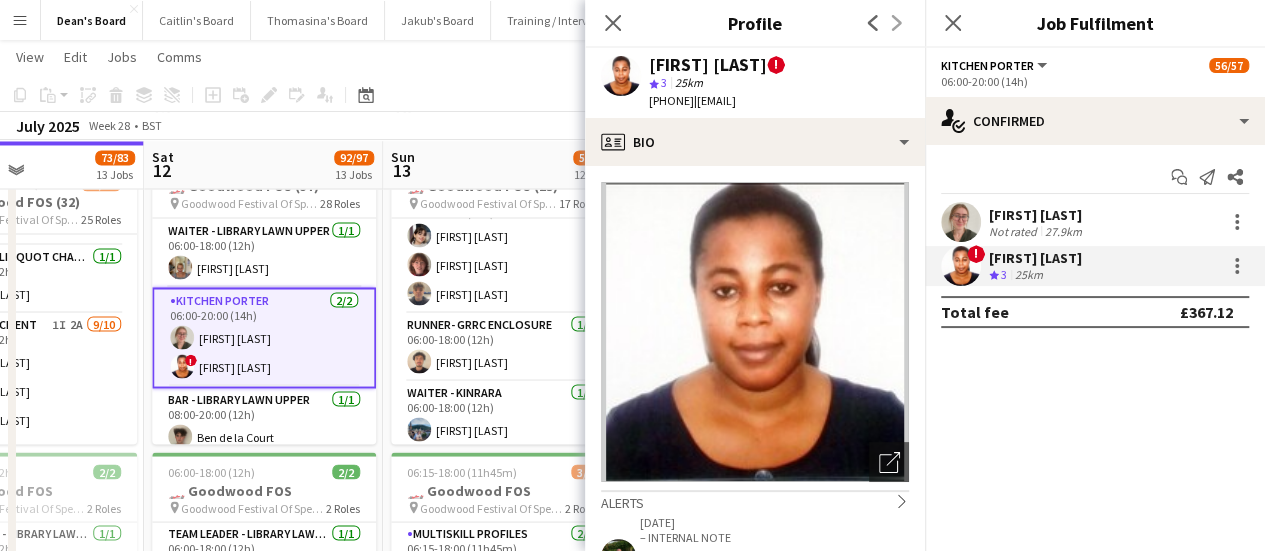drag, startPoint x: 736, startPoint y: 105, endPoint x: 659, endPoint y: 106, distance: 77.00649 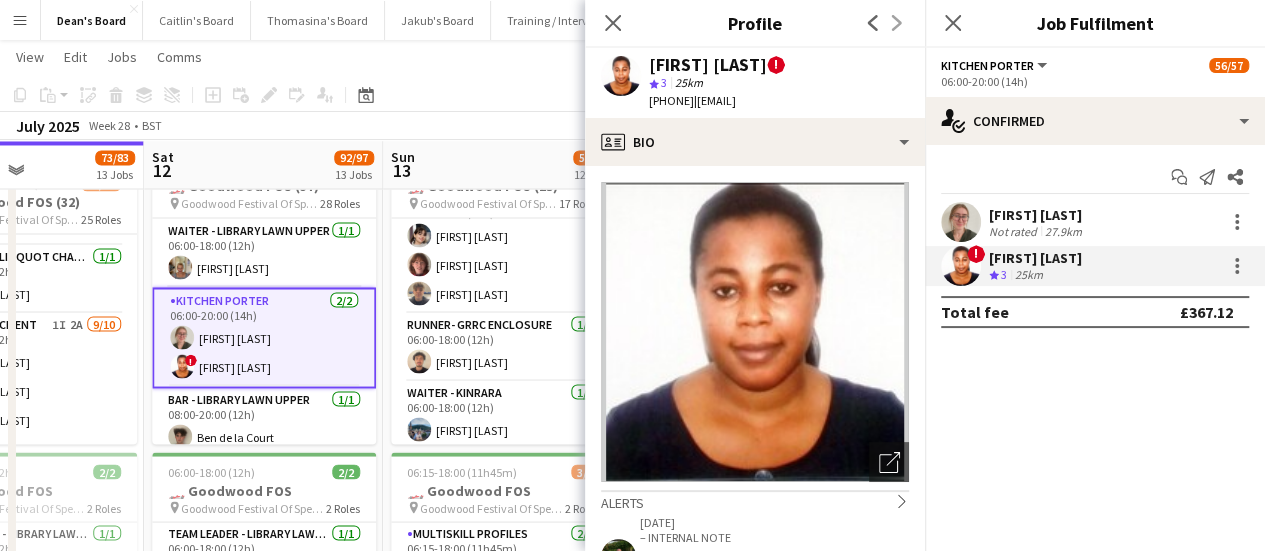drag, startPoint x: 812, startPoint y: 66, endPoint x: 603, endPoint y: 71, distance: 209.0598 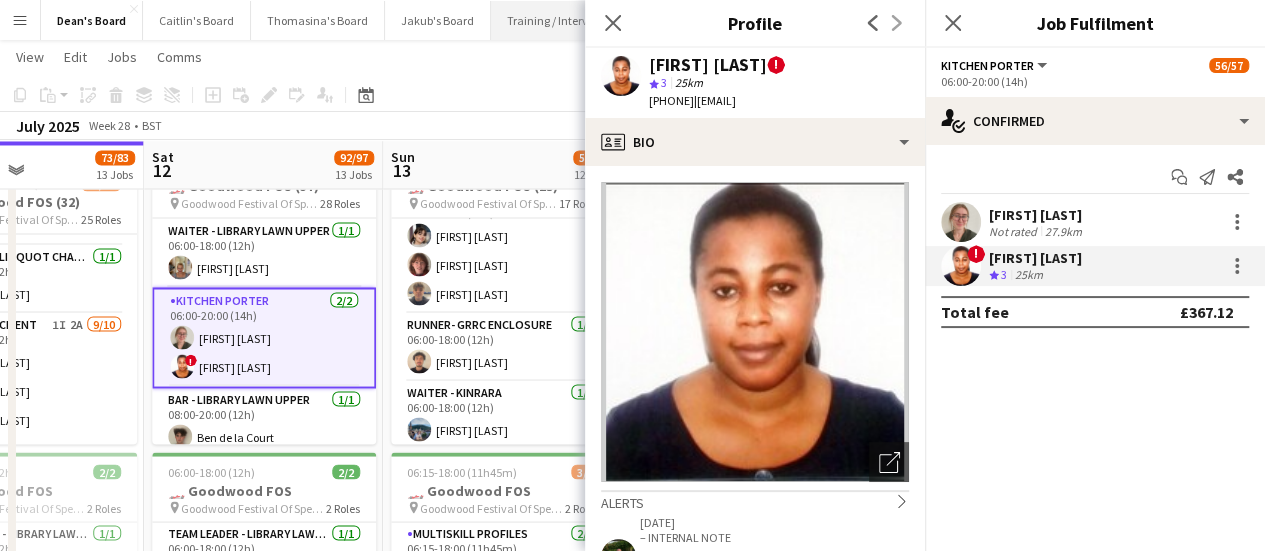 copy on "[PHONE]" 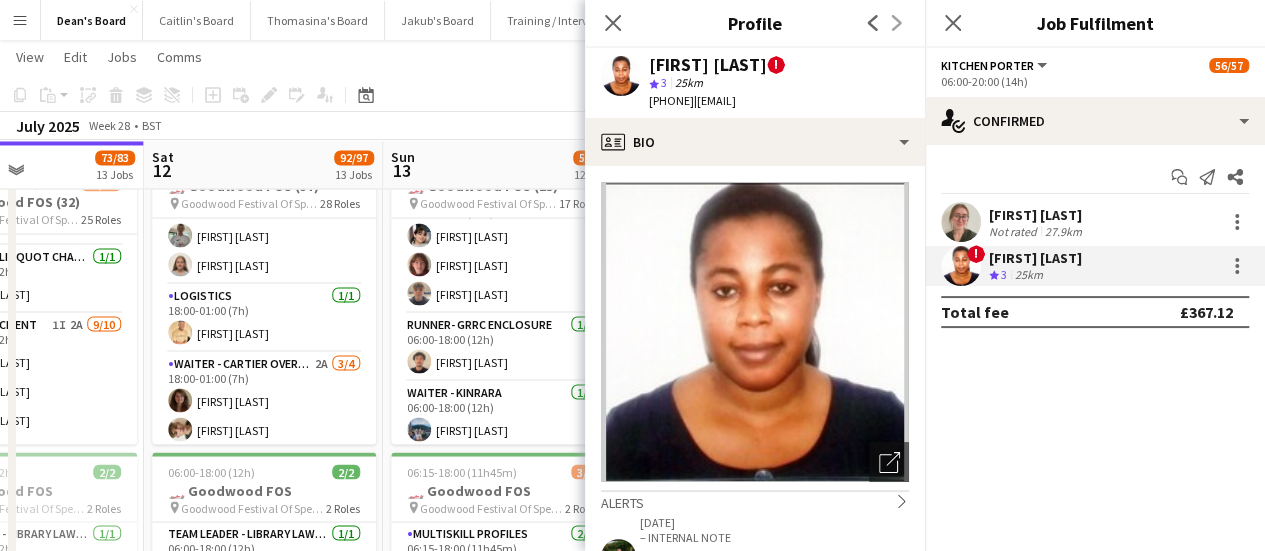 scroll, scrollTop: 2522, scrollLeft: 0, axis: vertical 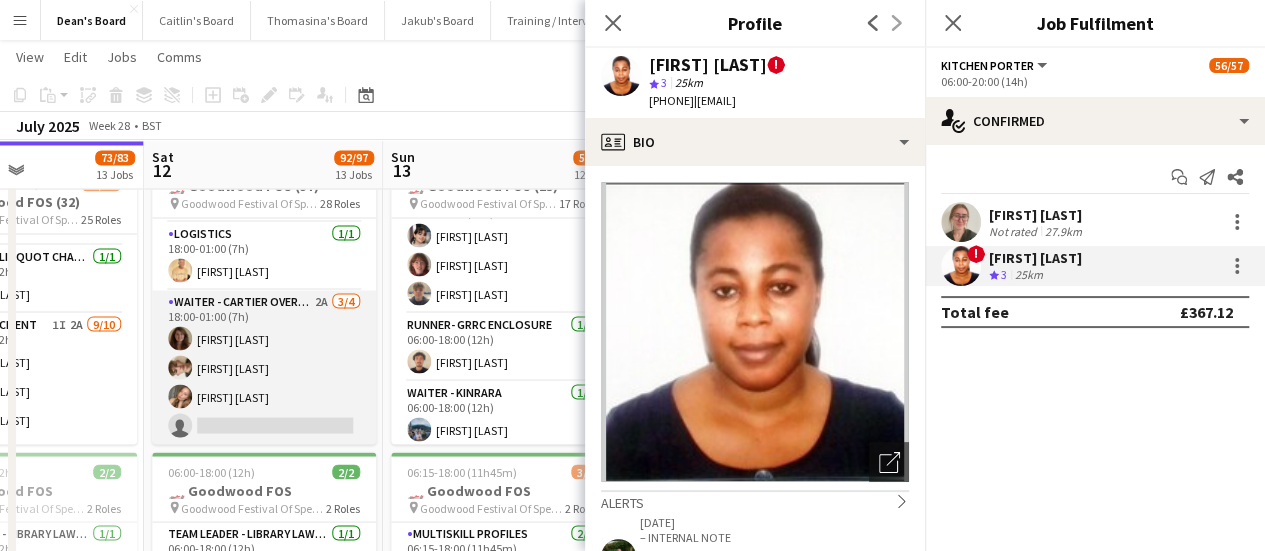 click on "Waiter - Cartier Overnight   2A   3/4   18:00-01:00 (7h)
[FIRST] [LAST] [FIRST] [LAST] [FIRST] [LAST]
single-neutral-actions" at bounding box center [264, 367] 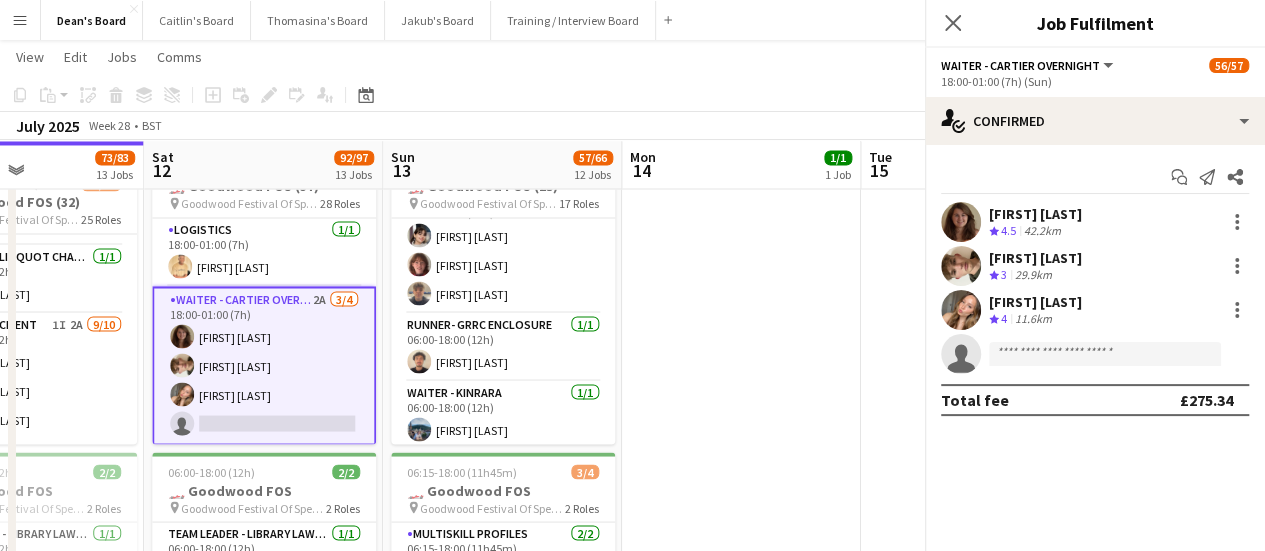 scroll, scrollTop: 0, scrollLeft: 809, axis: horizontal 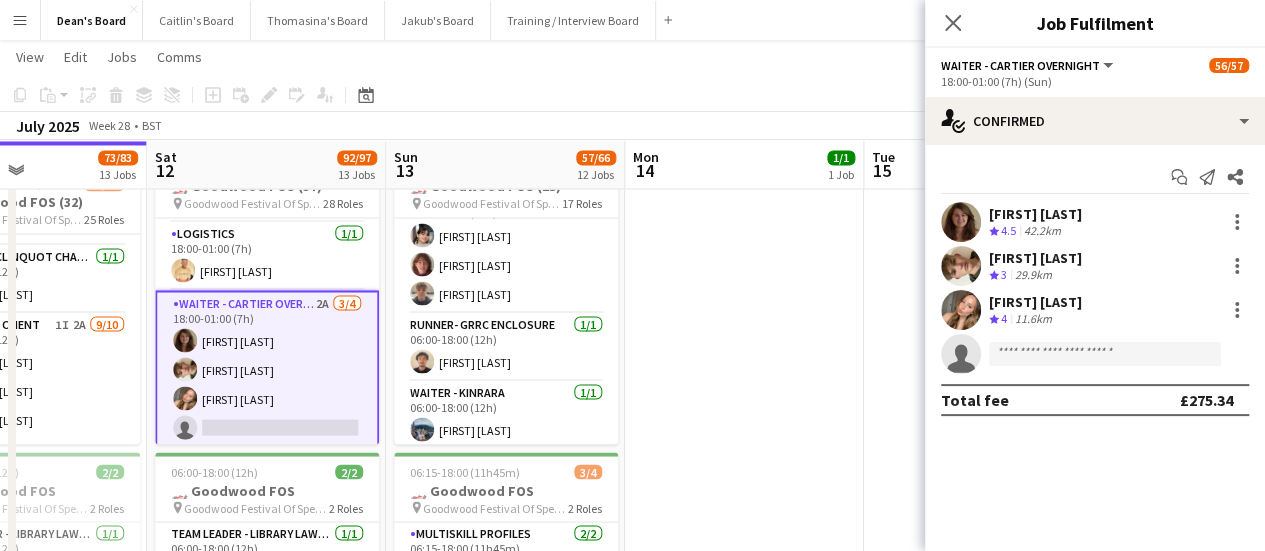 click on "[FIRST] [LAST]" at bounding box center [1035, 302] 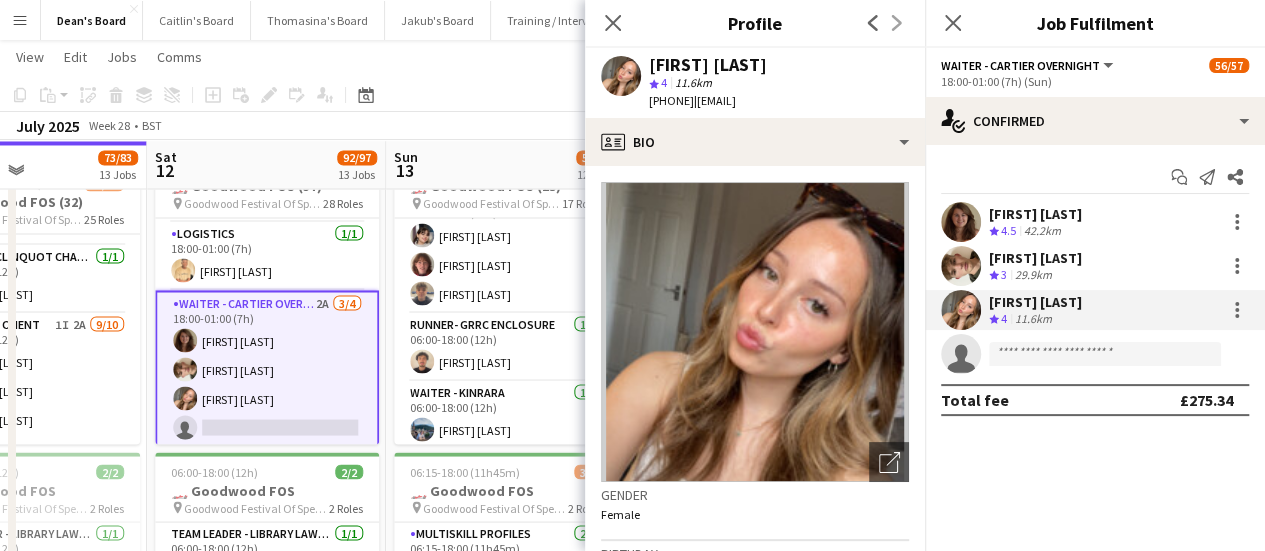 drag, startPoint x: 791, startPoint y: 69, endPoint x: 654, endPoint y: 61, distance: 137.23338 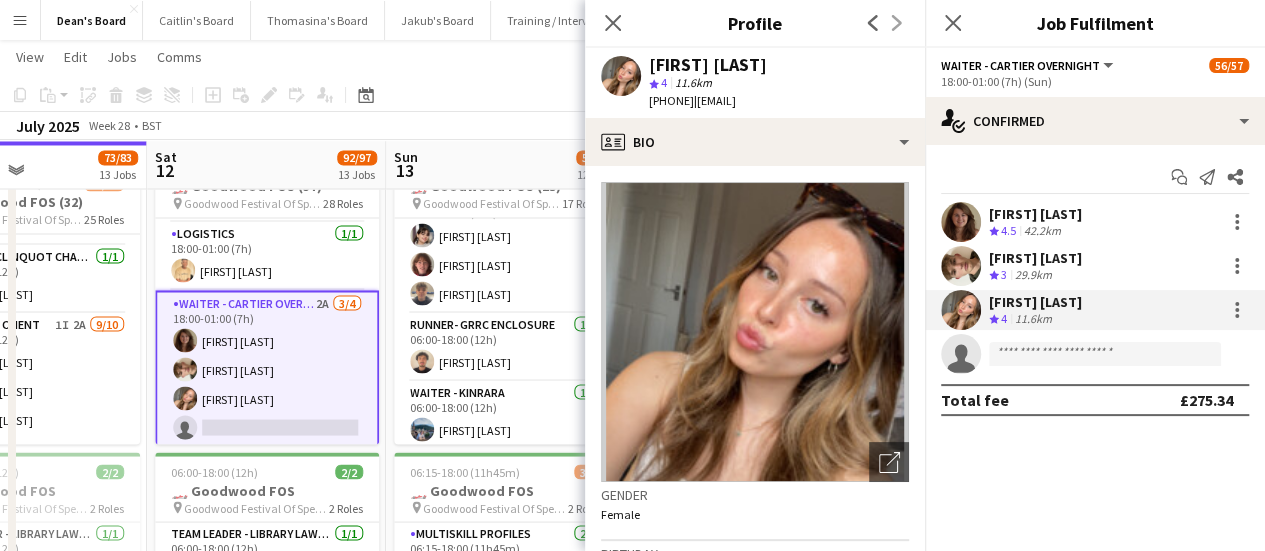 drag, startPoint x: 734, startPoint y: 100, endPoint x: 675, endPoint y: 109, distance: 59.682495 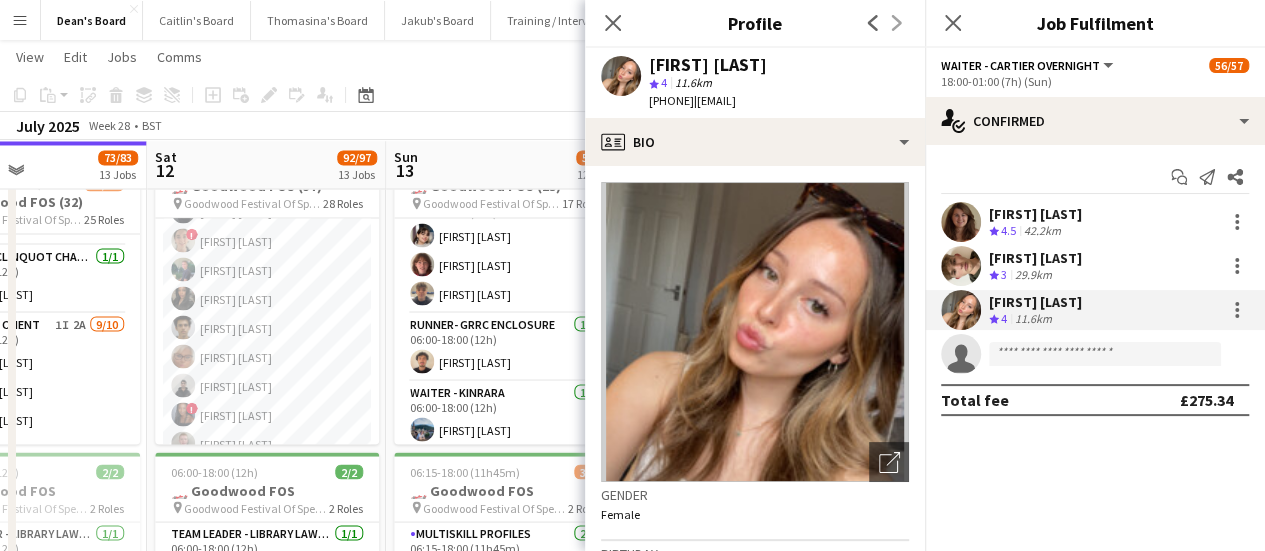 scroll, scrollTop: 1518, scrollLeft: 0, axis: vertical 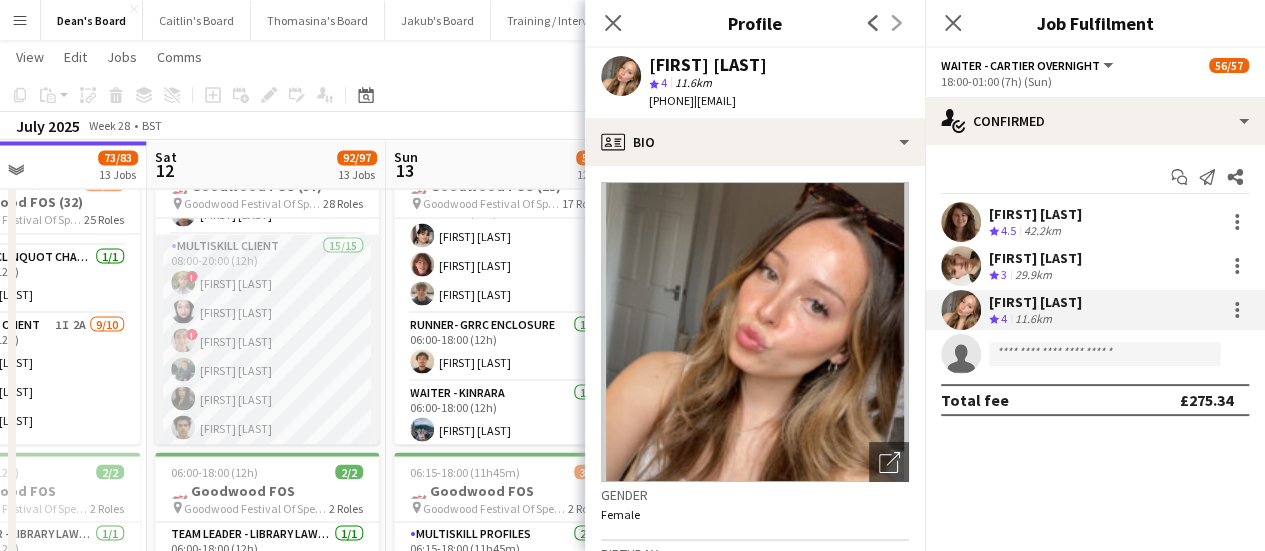 click on "MULTISKILL CLIENT   15/15   08:00-20:00 (12h)
! [FIRST] [LAST] [FIRST] [LAST] ! [FIRST] [LAST] [FIRST] [LAST] [FIRST] [LAST] [FIRST] [LAST] [FIRST] [LAST] ! [FIRST] [LAST] [FIRST] [LAST] [FIRST] [LAST] [FIRST] [LAST] [FIRST] [LAST] [FIRST] [LAST] [FIRST] [LAST] [FIRST] [LAST]" at bounding box center (267, 471) 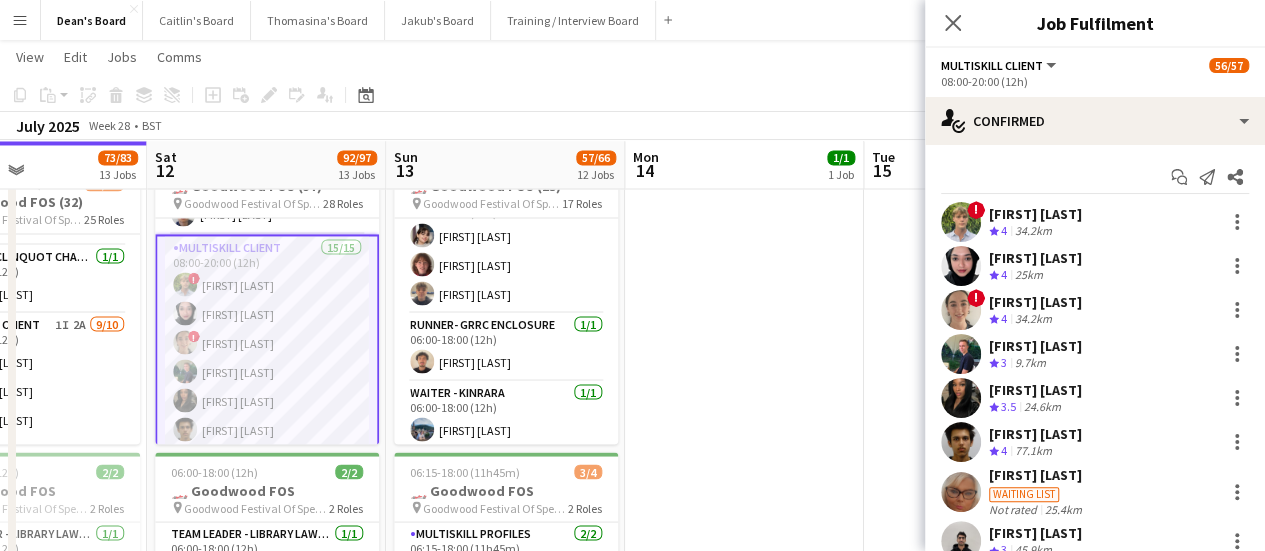 click on "MULTISKILL CLIENT   15/15   08:00-20:00 (12h)
! [FIRST] [LAST] [FIRST] [LAST] ! [FIRST] [LAST] [FIRST] [LAST] [FIRST] [LAST] [FIRST] [LAST] [FIRST] [LAST] ! [FIRST] [LAST] [FIRST] [LAST] [FIRST] [LAST] [FIRST] [LAST] [FIRST] [LAST] [FIRST] [LAST] [FIRST] [LAST] [FIRST] [LAST]" at bounding box center [267, 473] 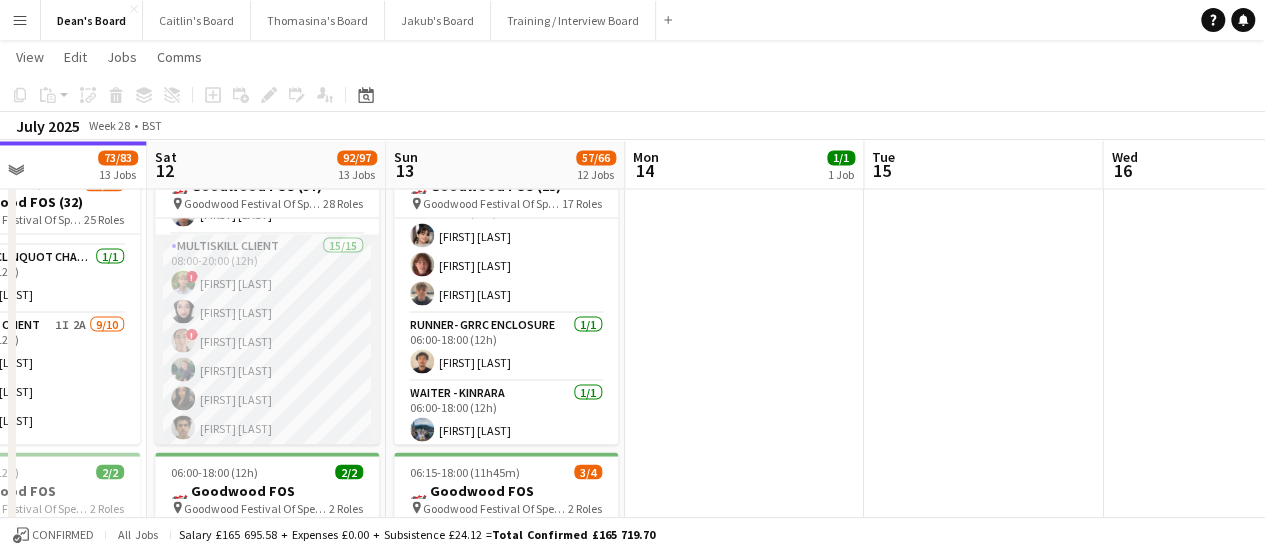 click on "MULTISKILL CLIENT   15/15   08:00-20:00 (12h)
! [FIRST] [LAST] [FIRST] [LAST] ! [FIRST] [LAST] [FIRST] [LAST] [FIRST] [LAST] [FIRST] [LAST] [FIRST] [LAST] ! [FIRST] [LAST] [FIRST] [LAST] [FIRST] [LAST] [FIRST] [LAST] [FIRST] [LAST] [FIRST] [LAST] [FIRST] [LAST] [FIRST] [LAST]" at bounding box center [267, 471] 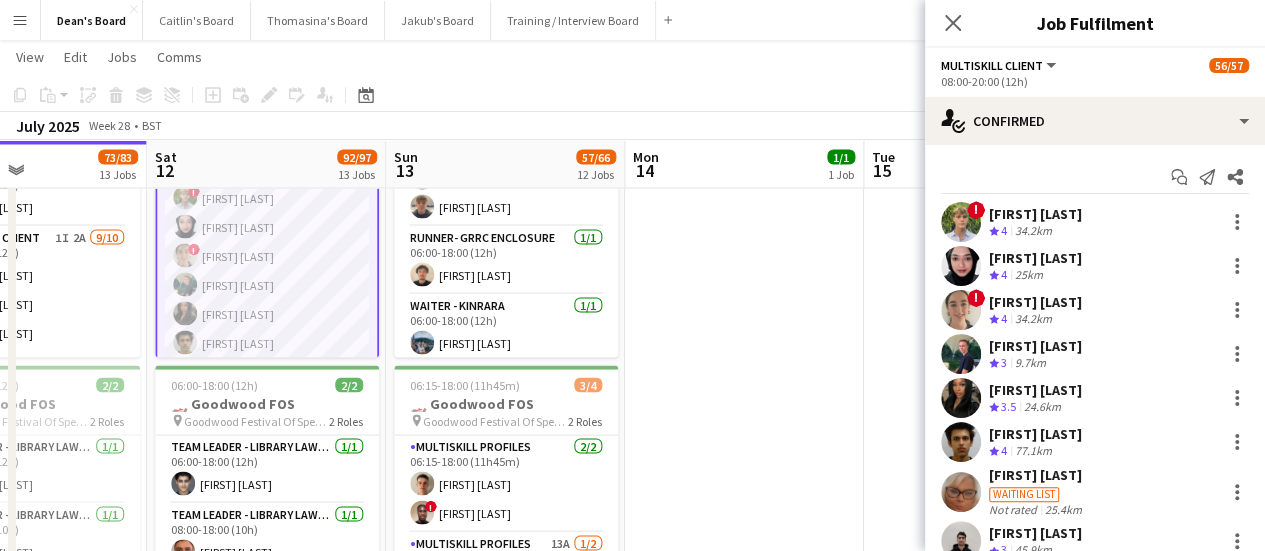 scroll, scrollTop: 1842, scrollLeft: 0, axis: vertical 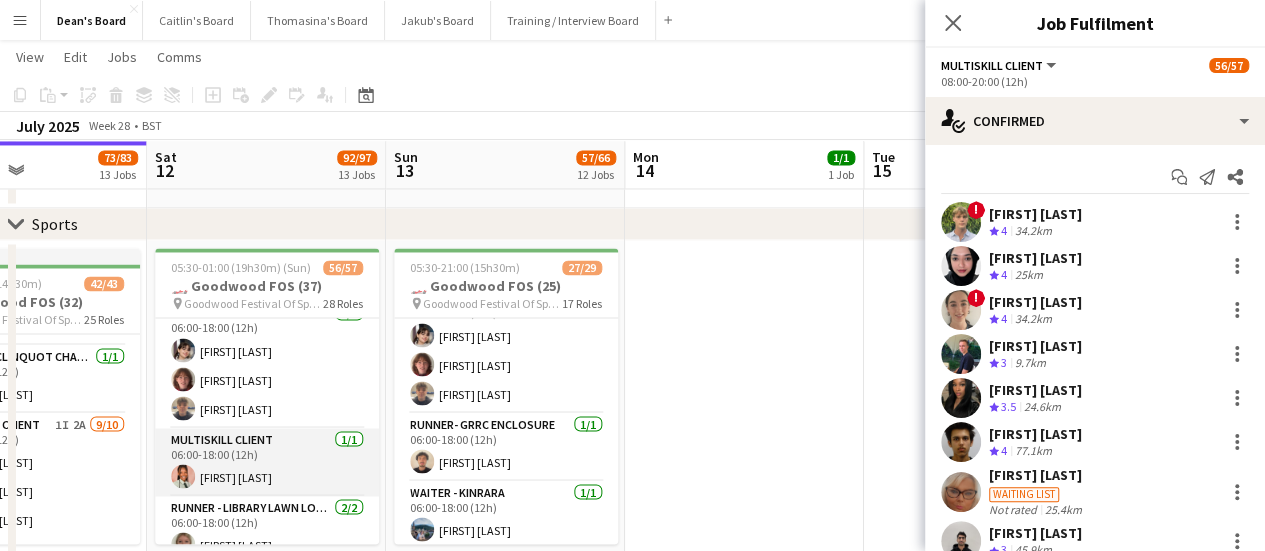 click on "Logistics   6A   1/3   15:00-21:00 (6h)
[FIRST] [LAST]
single-neutral-actions
single-neutral-actions" at bounding box center [267, 462] 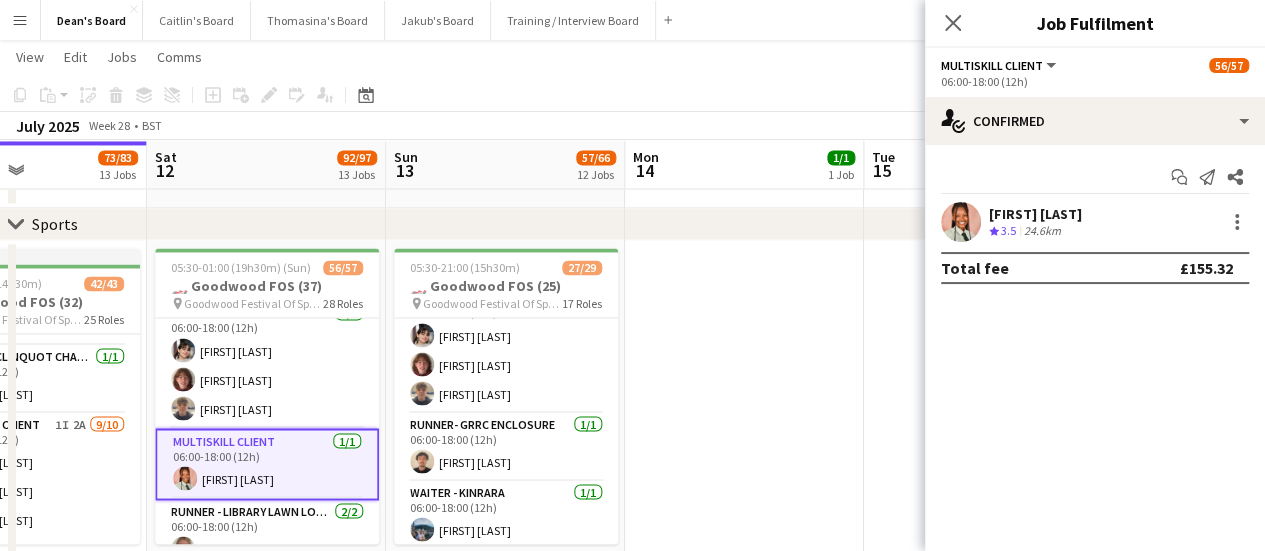 click on "[FIRST] [LAST]" at bounding box center (1035, 214) 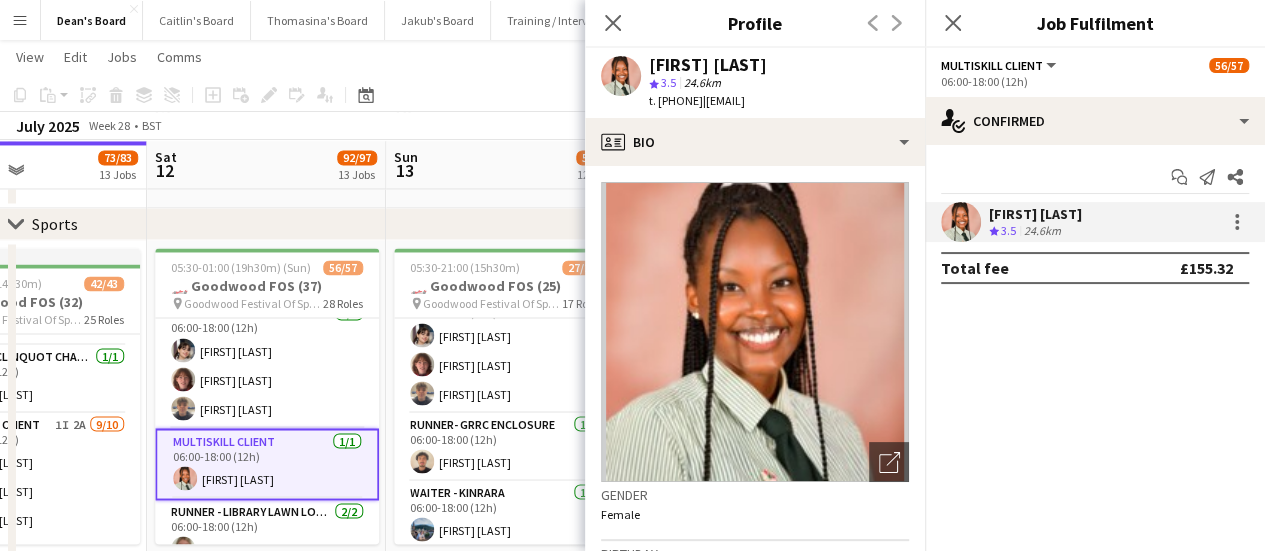drag, startPoint x: 736, startPoint y: 103, endPoint x: 656, endPoint y: 114, distance: 80.75271 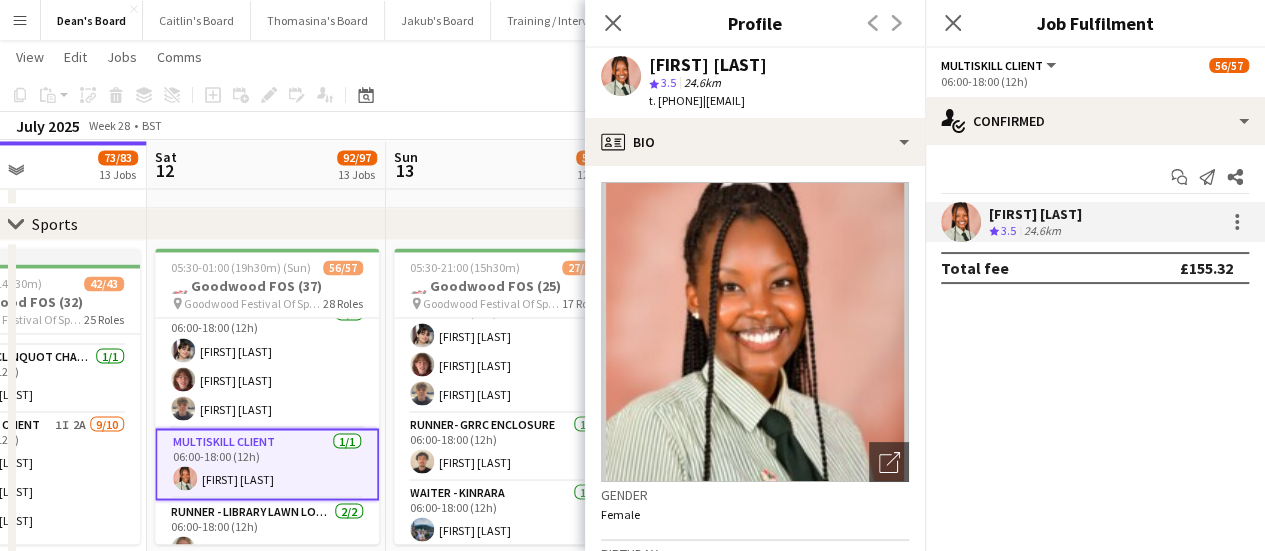 drag, startPoint x: 836, startPoint y: 63, endPoint x: 636, endPoint y: 63, distance: 200 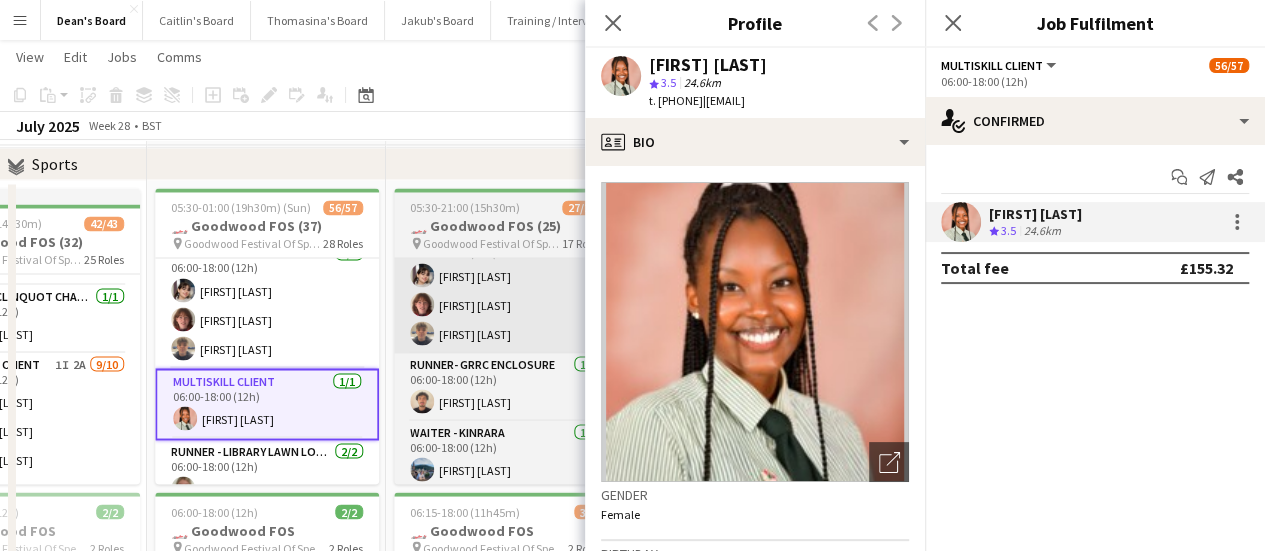 scroll, scrollTop: 1742, scrollLeft: 0, axis: vertical 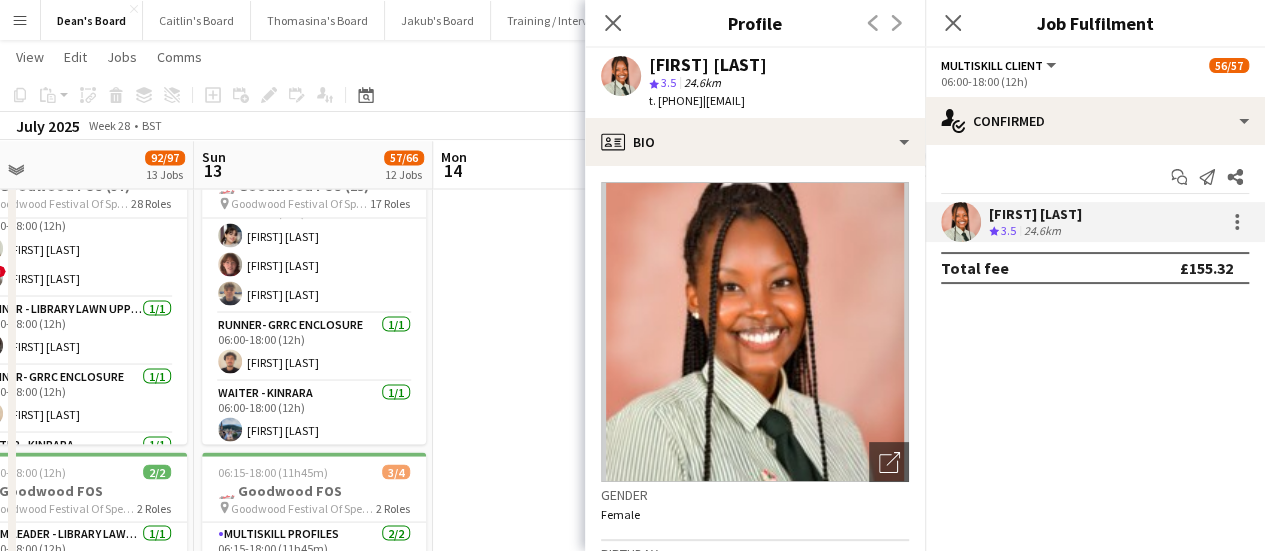 drag, startPoint x: 385, startPoint y: 379, endPoint x: 310, endPoint y: 367, distance: 75.95393 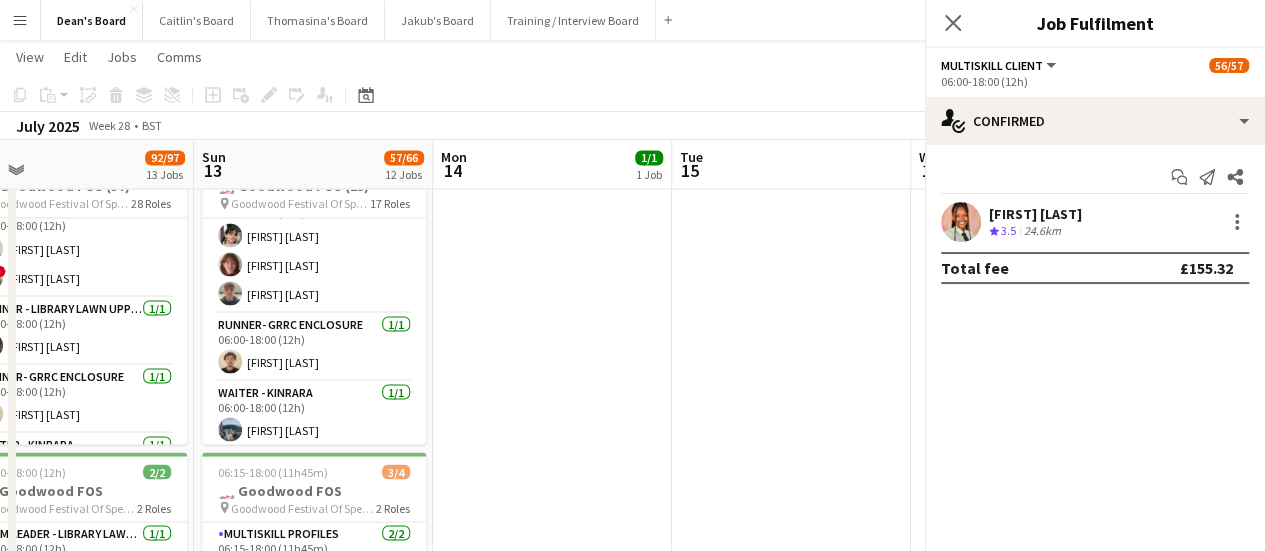 click on "Thu   10   77/84   15 Jobs   Fri   11   73/83   13 Jobs   Sat   12   92/97   13 Jobs   Sun   13   57/66   12 Jobs   Mon   14   1/1   1 Job   Tue   15   Wed   16   1/1   1 Job   Thu   17   1/1   1 Job   Fri   18   1/1   1 Job   Sat   19   19/55   3 Jobs   Sun   20
Toggle View
🏎️ Goodwood Festival of Speed Shortlist  [DATE] → [DATE]   0/4   4 jobs      06:00-18:00 (12h)    0/1
pin
Goodwood Festival Of Speed Chichester, PO18 0PH   1 Role   Shortlisted   104A   0/1   06:00-18:00 (12h)
single-neutral-actions
06:30-20:00 (13h30m)    16/17   🏎️ Kerb @ Goodwood FOS (16)
pin
Goodwood Festival Of Speed Chichester, PO18 0PH   6 Roles   Bartender- Cricket Pitch    1/1   06:30-13:30 (7h)
[FIRST] [LAST]  BAR - CATHEDRAL WALK   3/3   06:30-20:00 (13h30m)
[FIRST] [LAST] [FIRST] [LAST] [FIRST] [LAST]  Bartender- Cricket Pitch    2/2   06:30-20:00 (13h30m)
[FIRST] [LAST]" at bounding box center (632, 547) 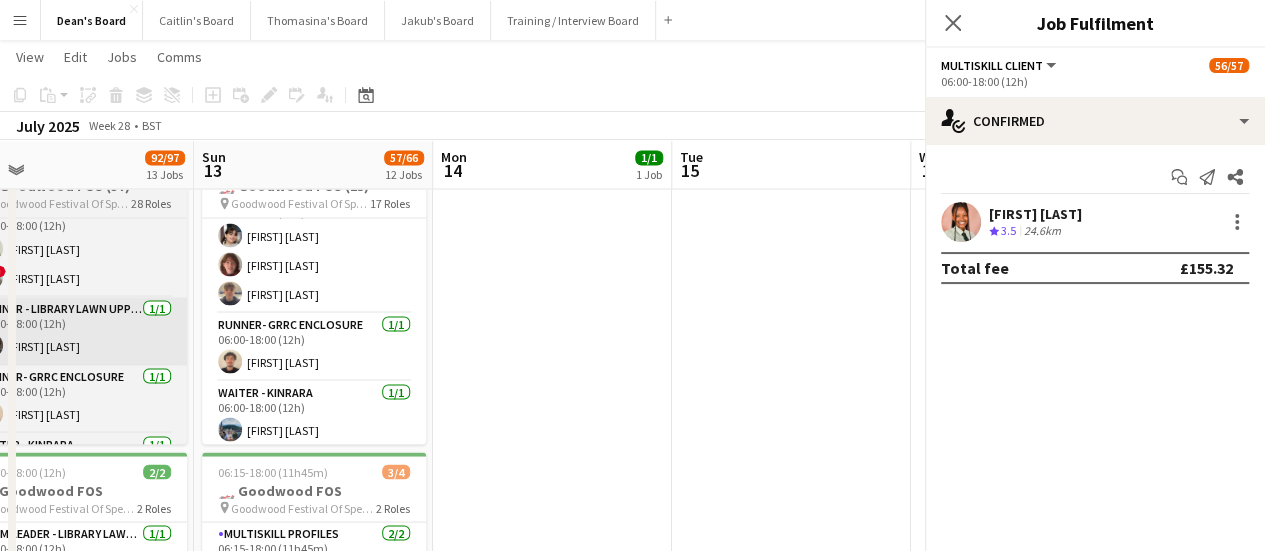 scroll, scrollTop: 0, scrollLeft: 600, axis: horizontal 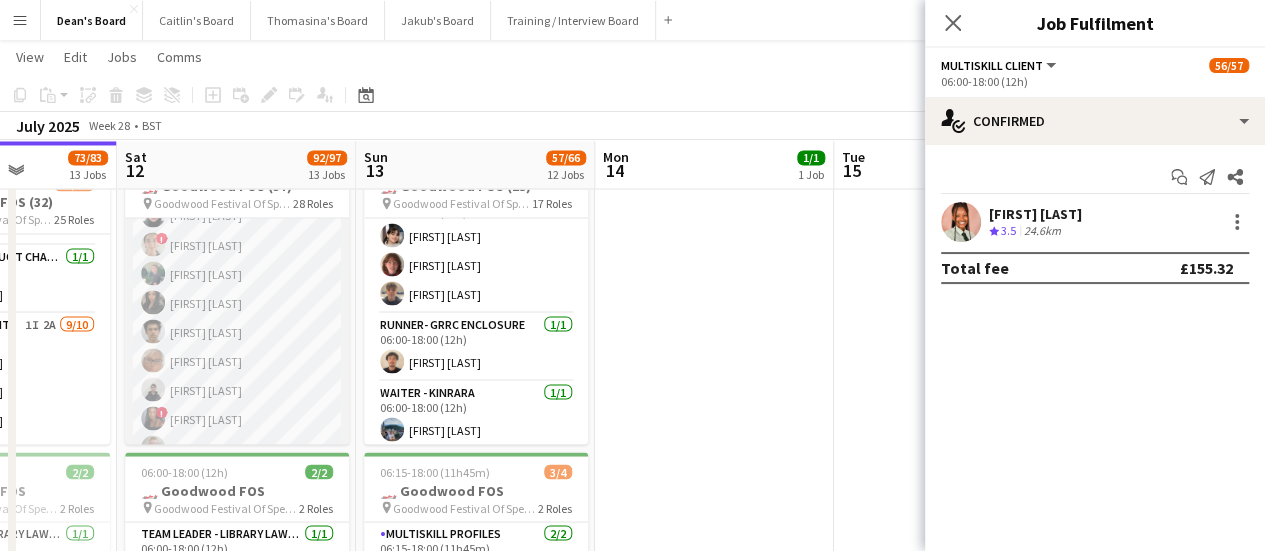 click on "MULTISKILL CLIENT   15/15   08:00-20:00 (12h)
! [FIRST] [LAST] [FIRST] [LAST] ! [FIRST] [LAST] [FIRST] [LAST] [FIRST] [LAST] [FIRST] [LAST] [FIRST] [LAST] ! [FIRST] [LAST] [FIRST] [LAST] [FIRST] [LAST] [FIRST] [LAST] [FIRST] [LAST] [FIRST] [LAST] [FIRST] [LAST] [FIRST] [LAST]" at bounding box center (237, 375) 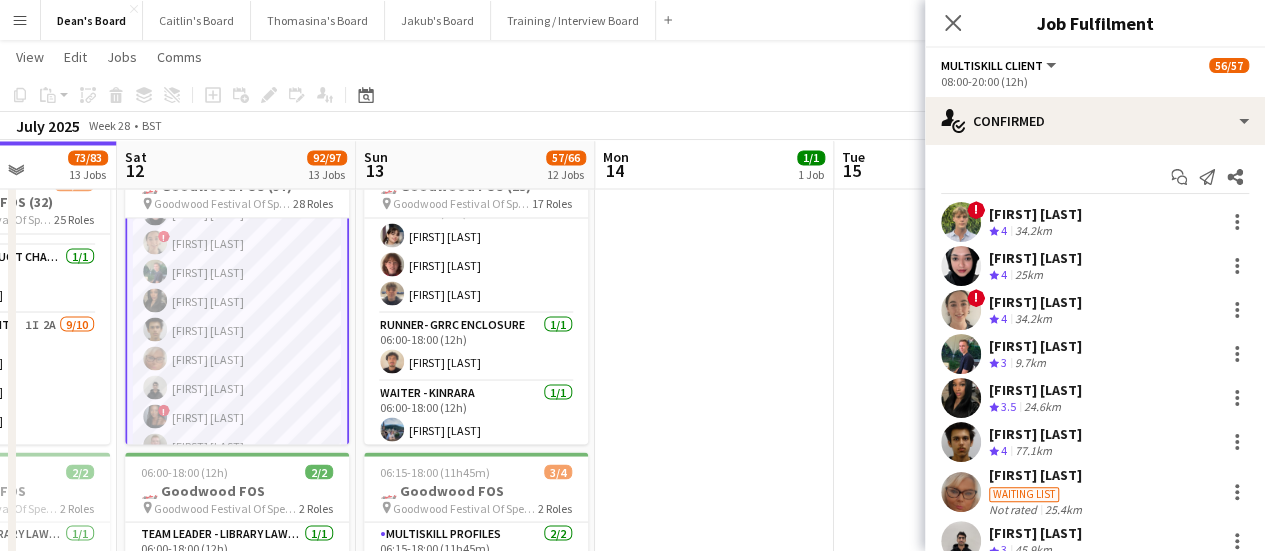 scroll, scrollTop: 1616, scrollLeft: 0, axis: vertical 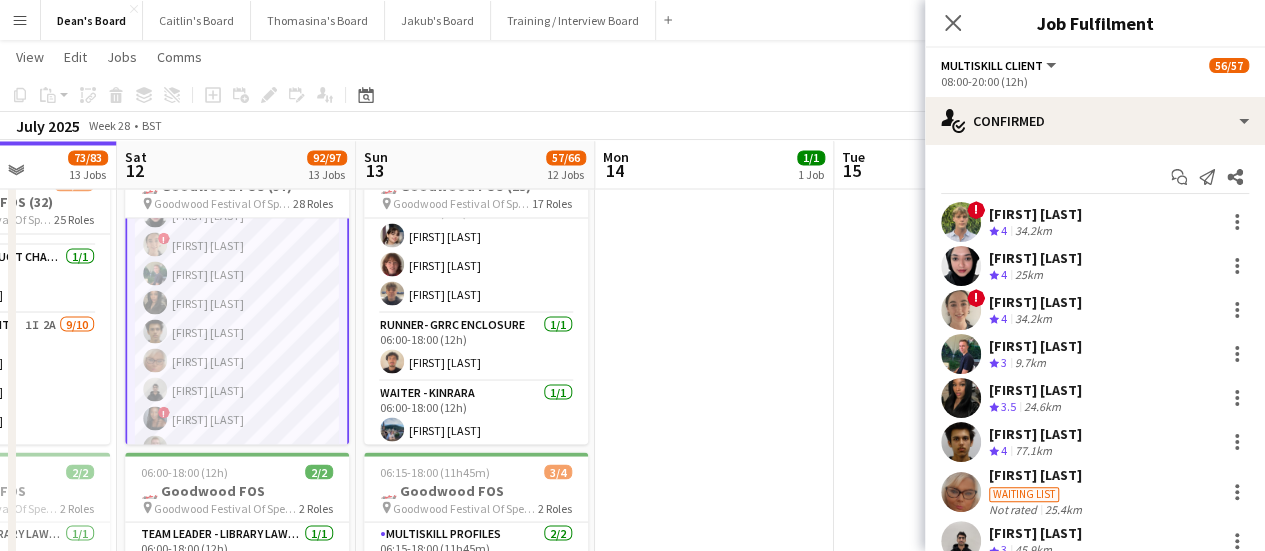 click on "24.6km" at bounding box center (1042, 407) 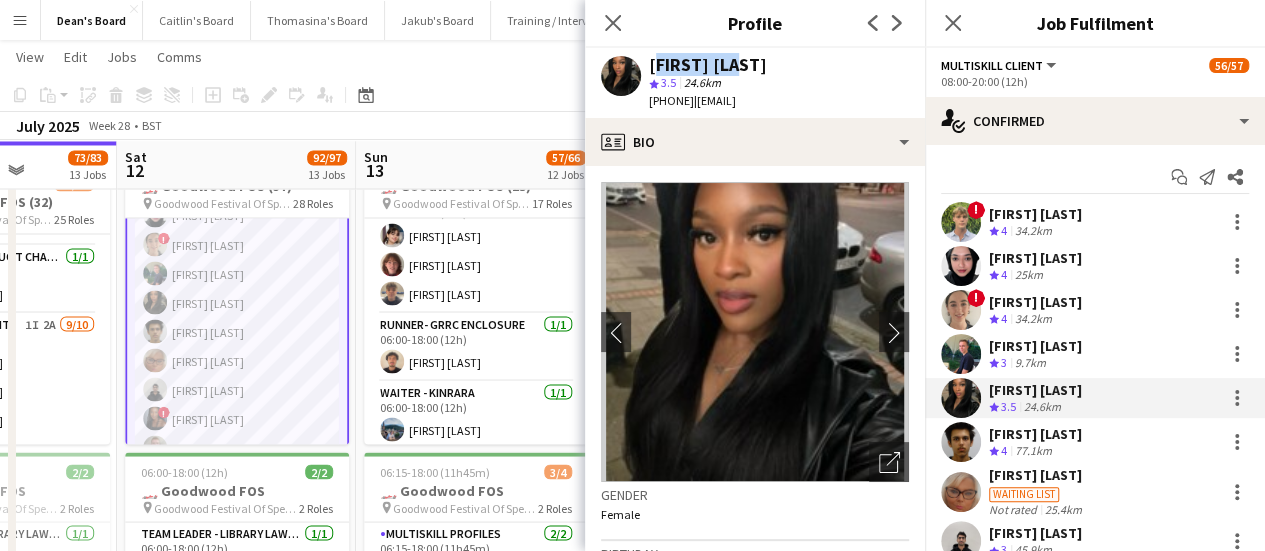 drag, startPoint x: 718, startPoint y: 66, endPoint x: 649, endPoint y: 70, distance: 69.115845 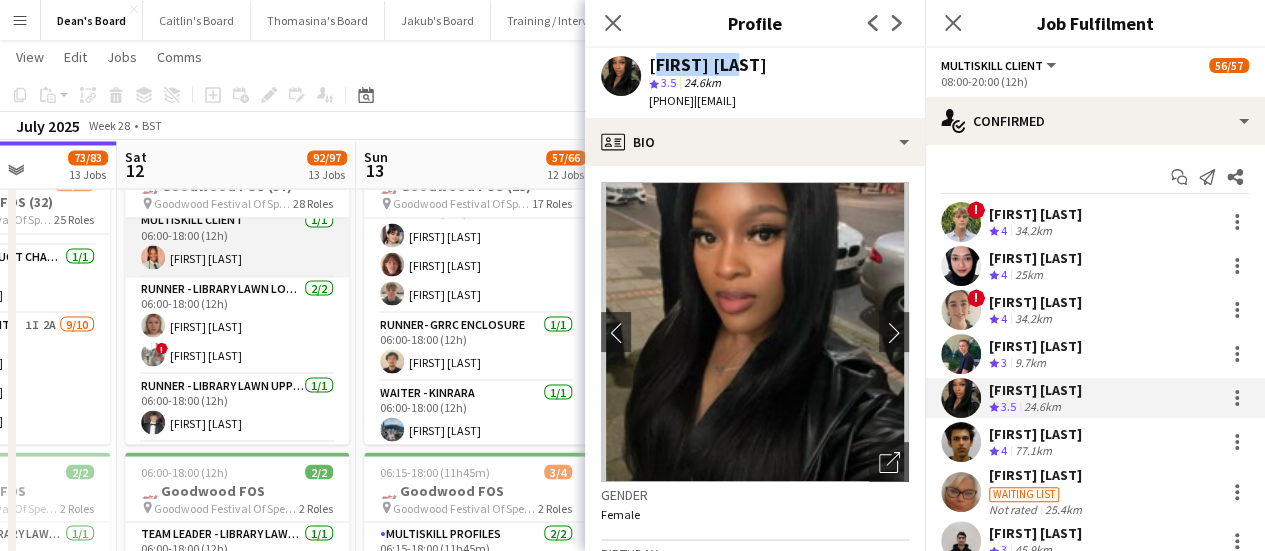 scroll, scrollTop: 716, scrollLeft: 0, axis: vertical 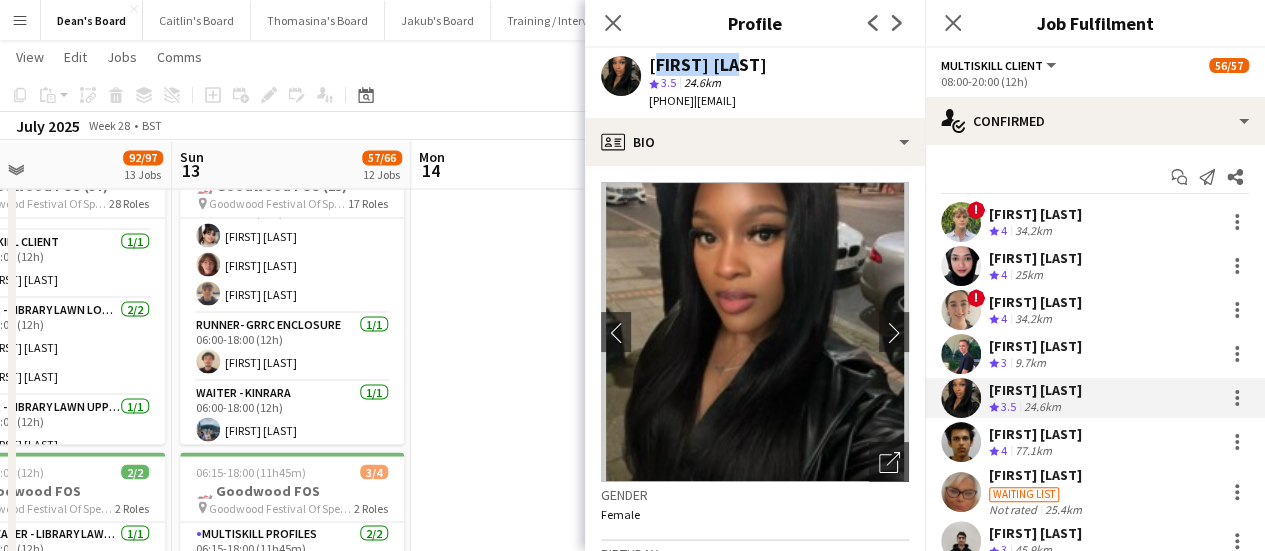drag, startPoint x: 317, startPoint y: 353, endPoint x: 288, endPoint y: 344, distance: 30.364452 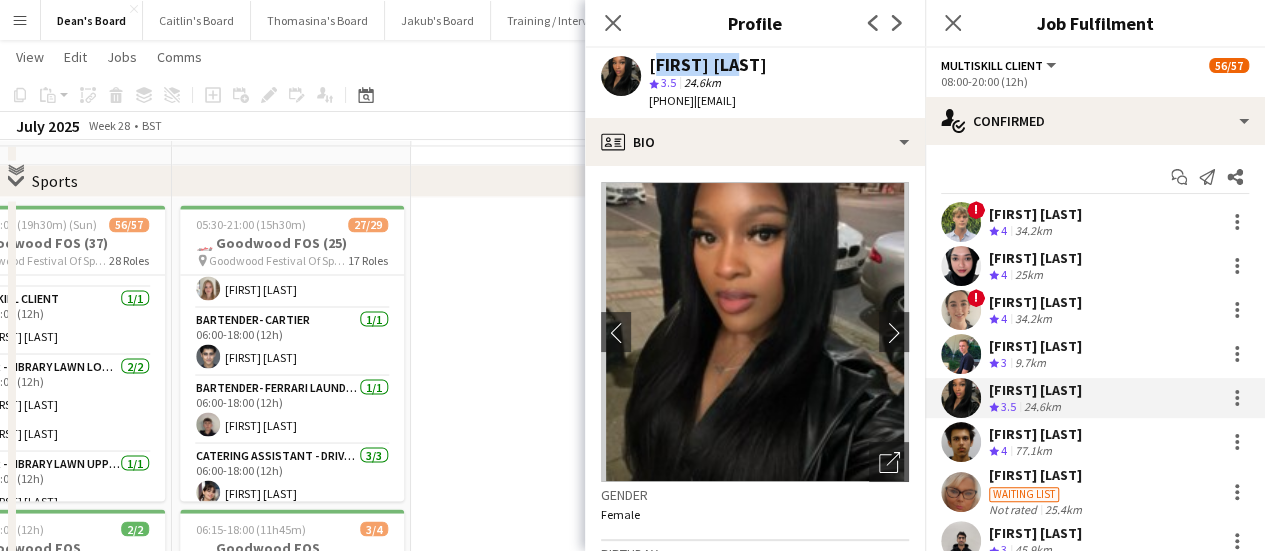 scroll, scrollTop: 1642, scrollLeft: 0, axis: vertical 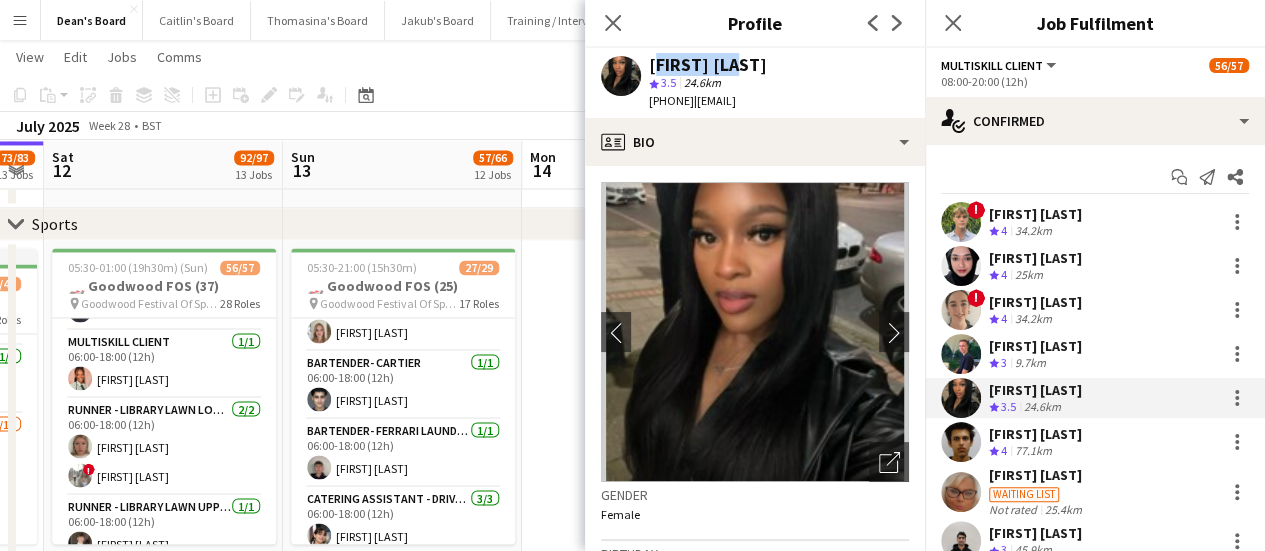 drag, startPoint x: 274, startPoint y: 271, endPoint x: 385, endPoint y: 286, distance: 112.00893 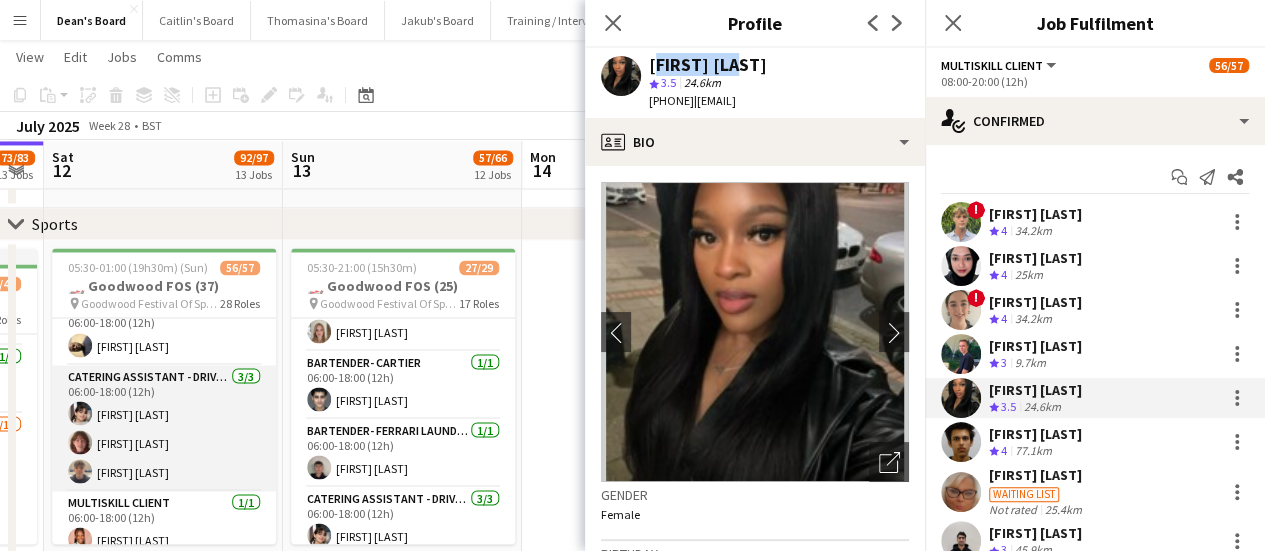 scroll, scrollTop: 516, scrollLeft: 0, axis: vertical 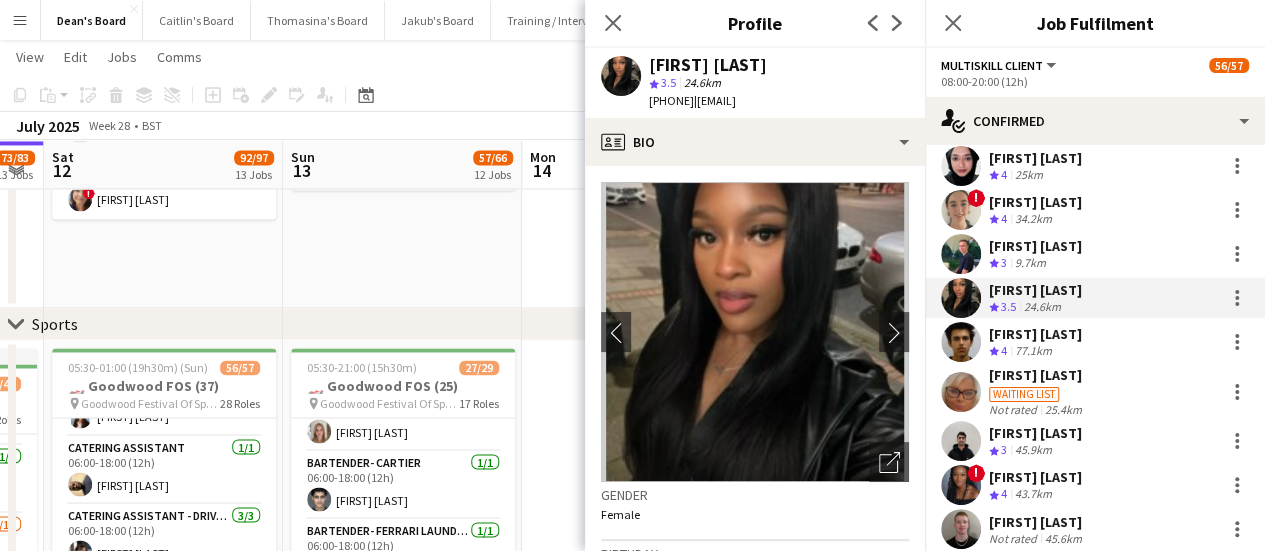 click on "Crew rating
4   25km" at bounding box center [1035, 175] 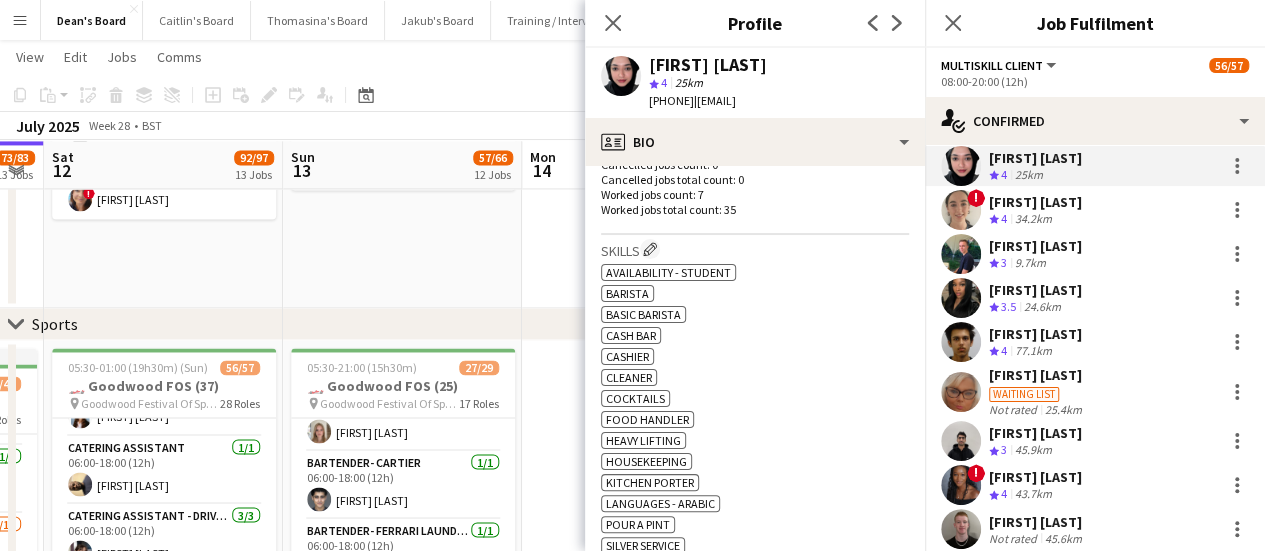 scroll, scrollTop: 600, scrollLeft: 0, axis: vertical 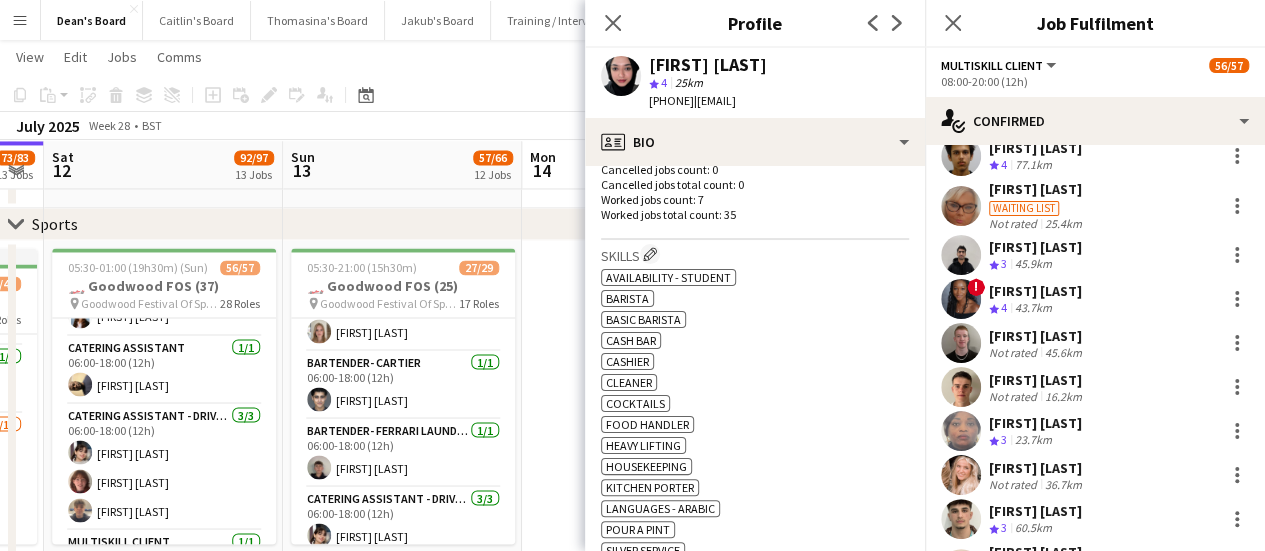 click on "[FIRST] [LAST]" at bounding box center [1037, 380] 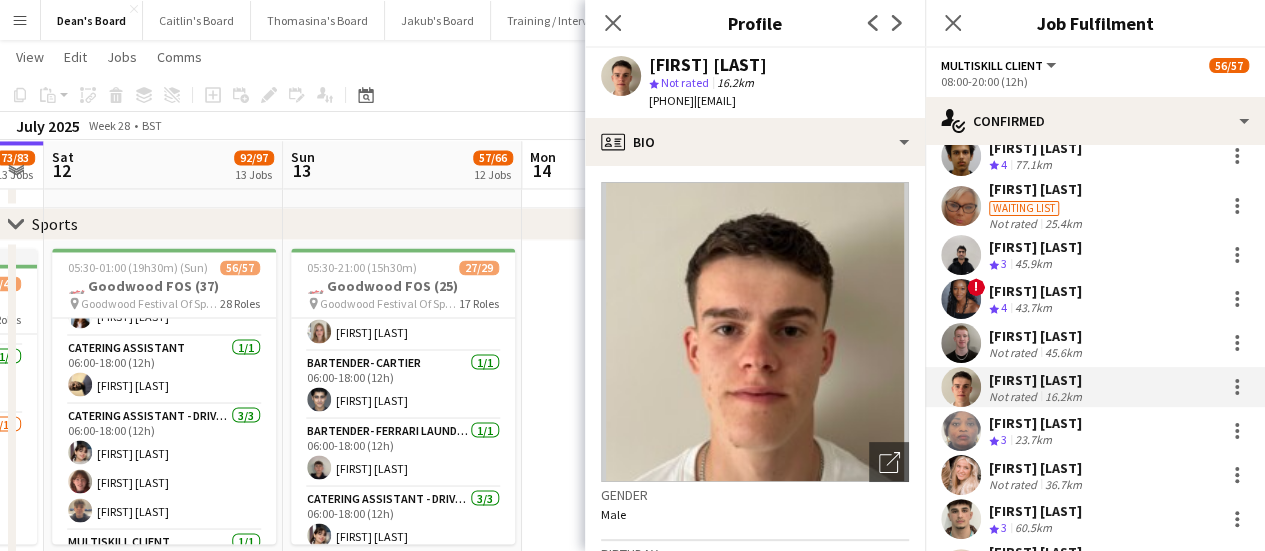 click on "[PHONE]" 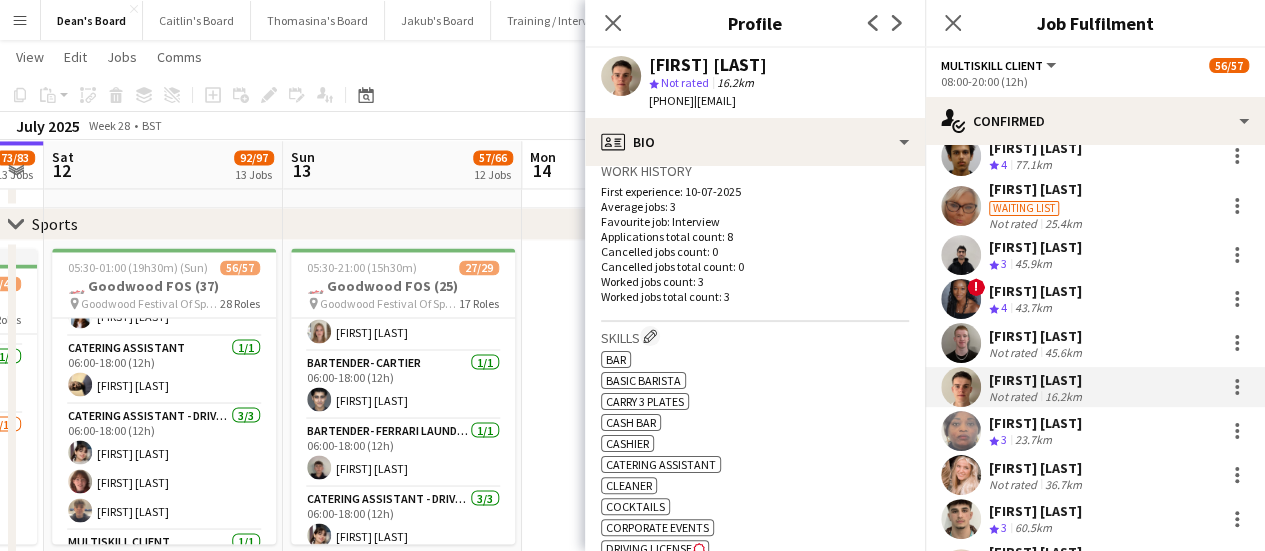 scroll, scrollTop: 400, scrollLeft: 0, axis: vertical 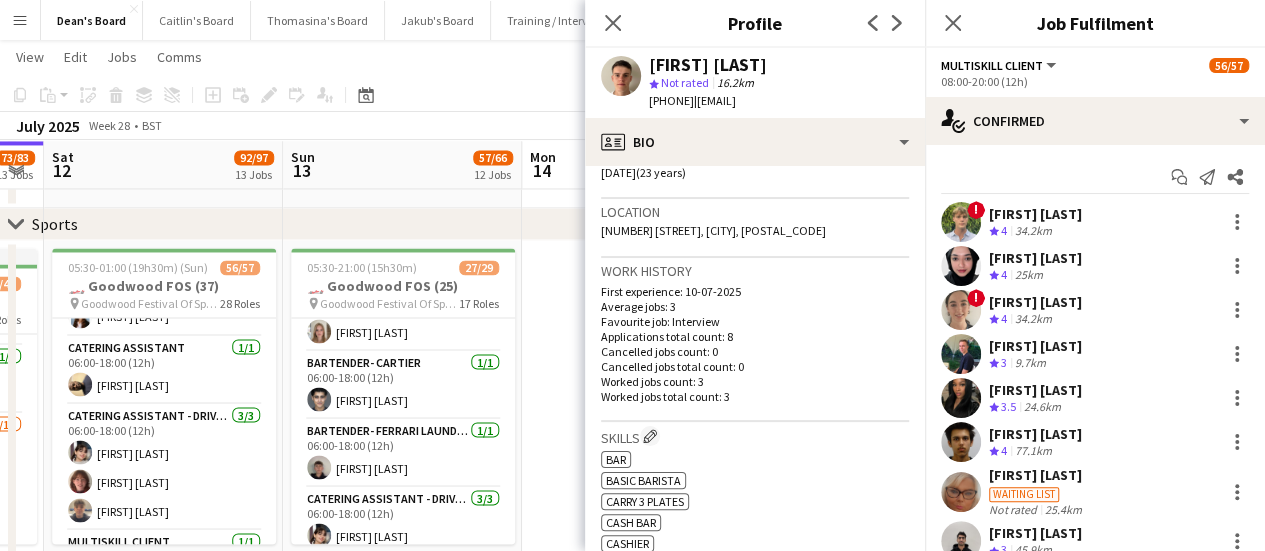 click on "[FIRST] [LAST]" at bounding box center (1035, 258) 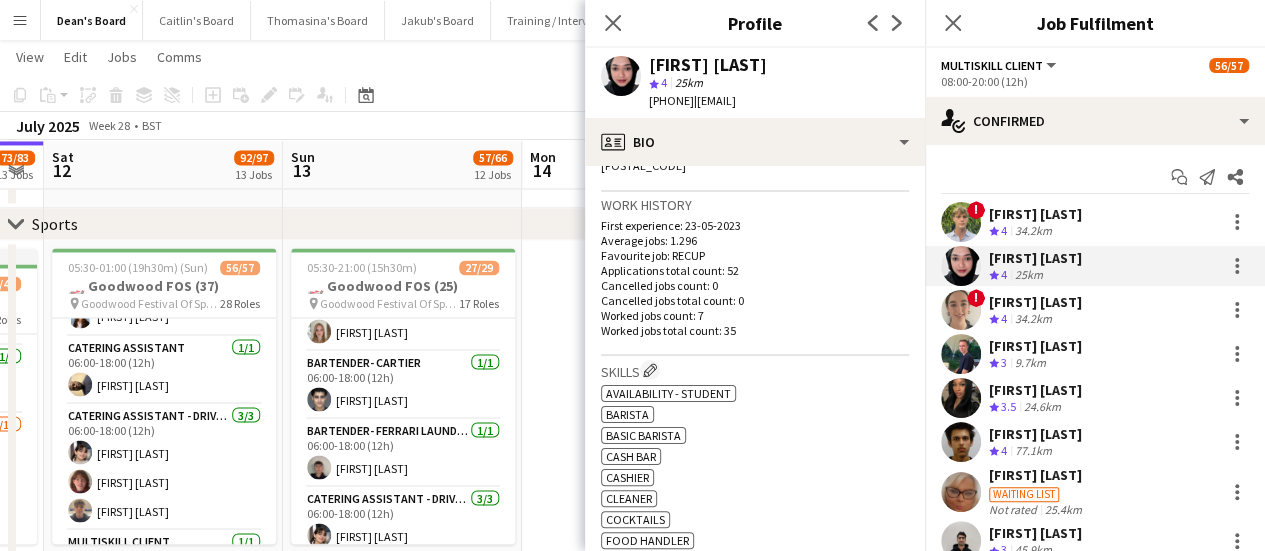 scroll, scrollTop: 500, scrollLeft: 0, axis: vertical 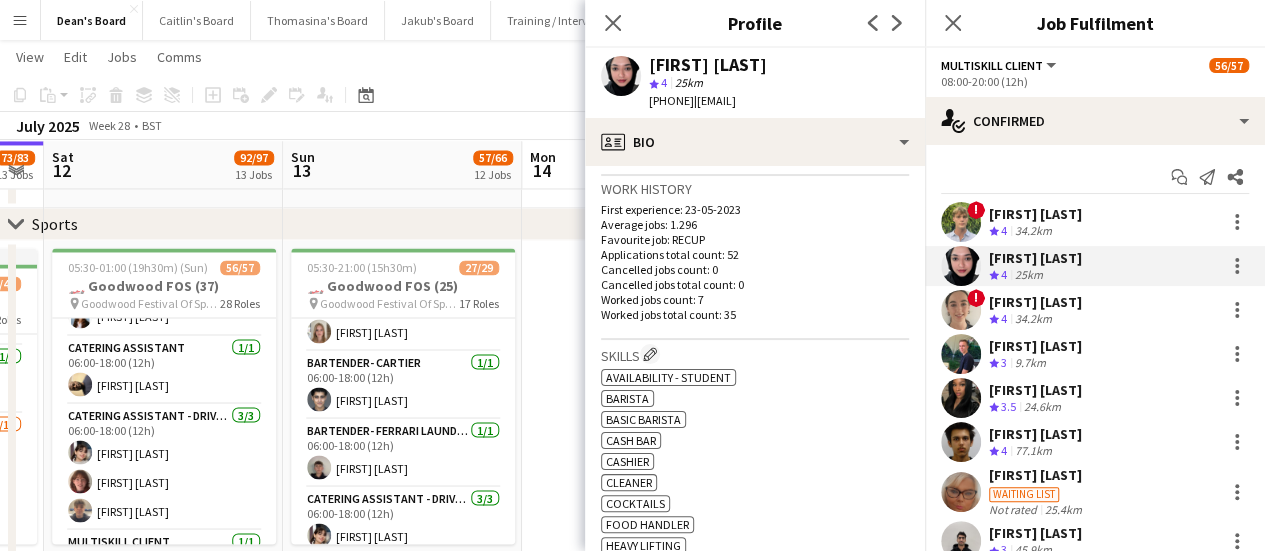 click on "Crew rating
3   9.7km" at bounding box center [1035, 363] 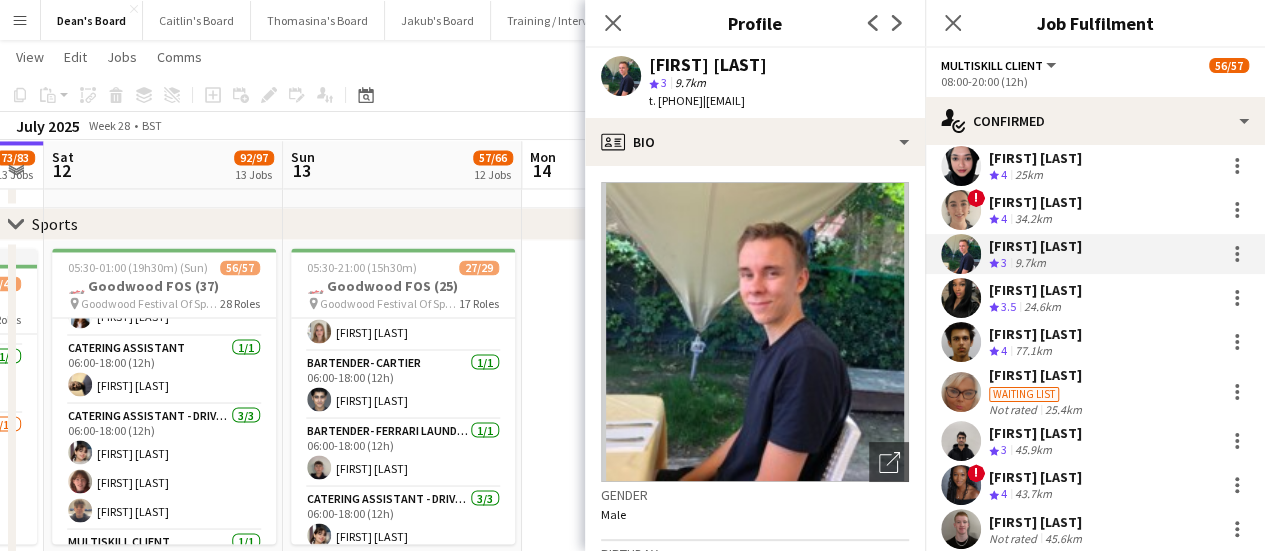 scroll, scrollTop: 200, scrollLeft: 0, axis: vertical 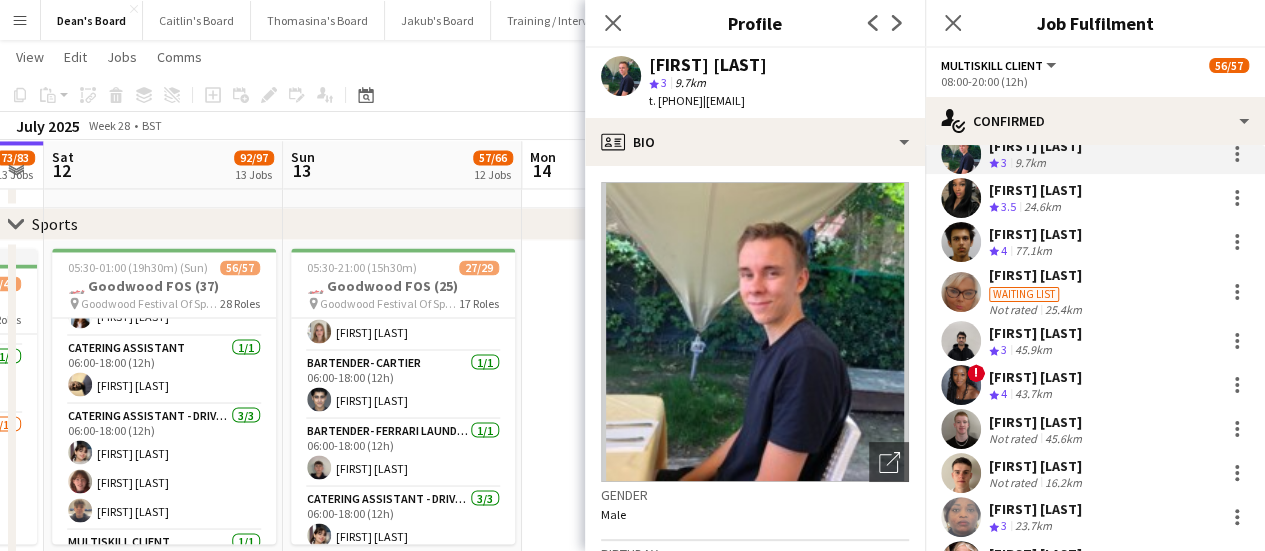 click on "[FIRST] [LAST]" at bounding box center [1035, 234] 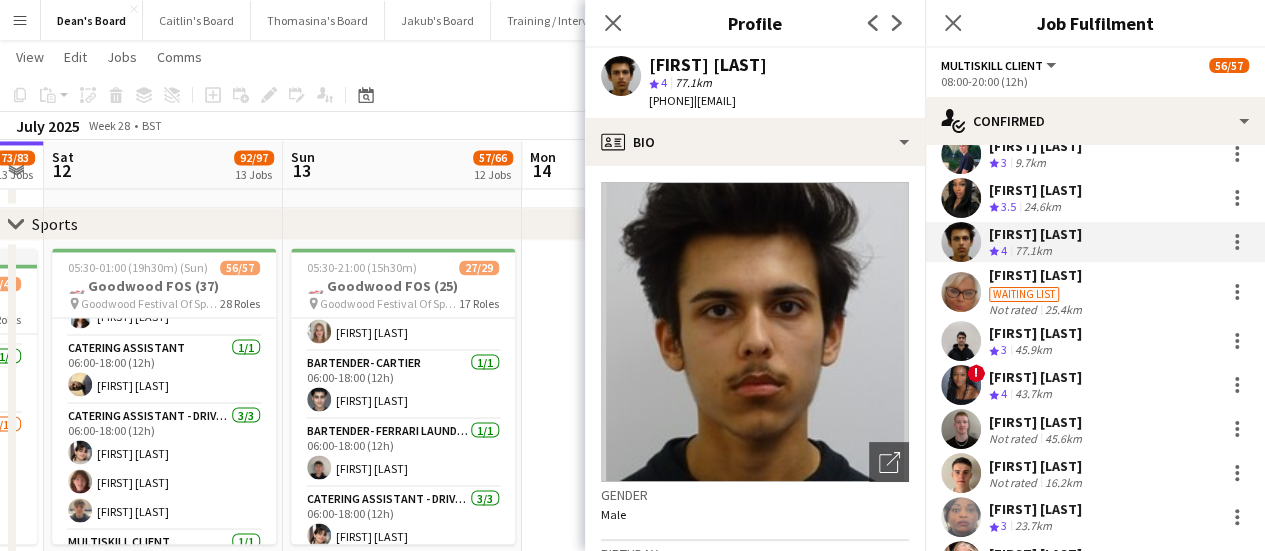 drag, startPoint x: 788, startPoint y: 68, endPoint x: 644, endPoint y: 66, distance: 144.01389 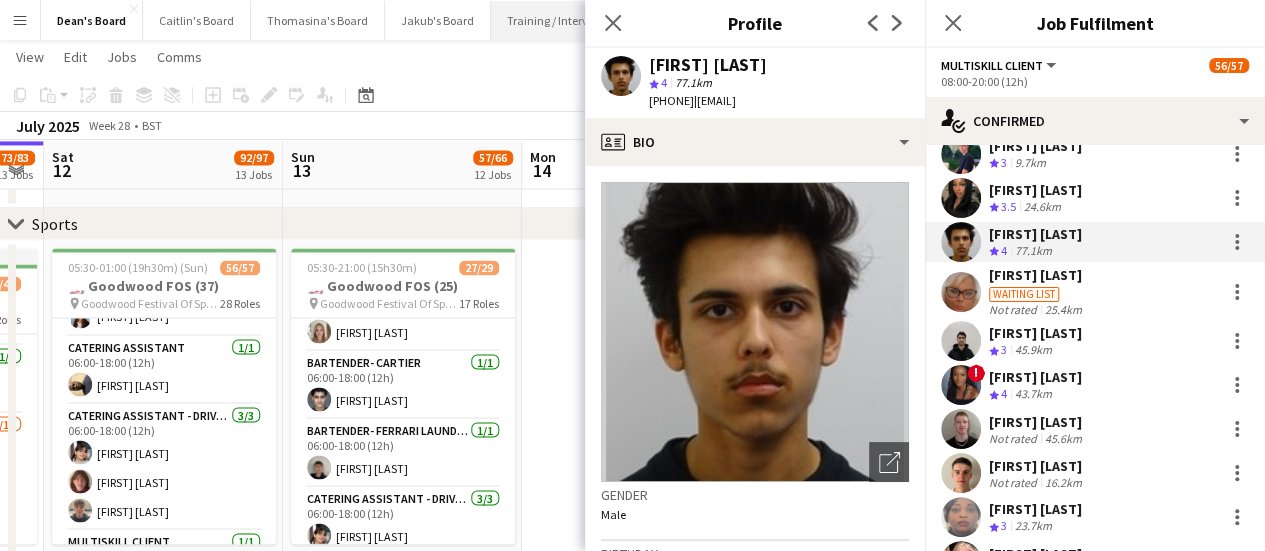 copy on "[FIRST] [LAST]" 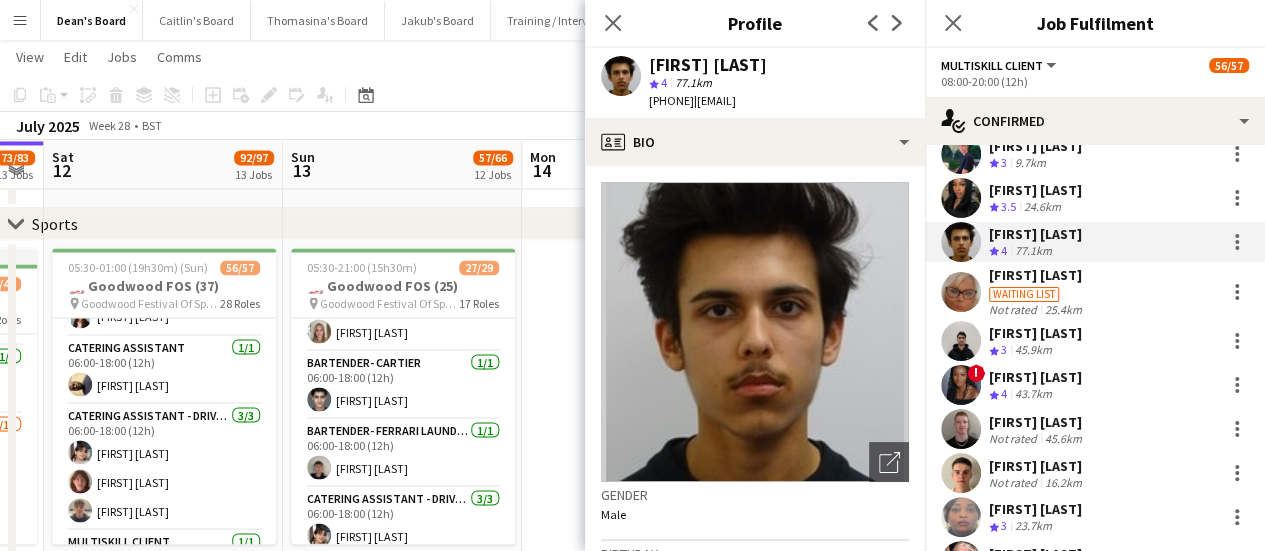 drag, startPoint x: 736, startPoint y: 101, endPoint x: 678, endPoint y: 111, distance: 58.855755 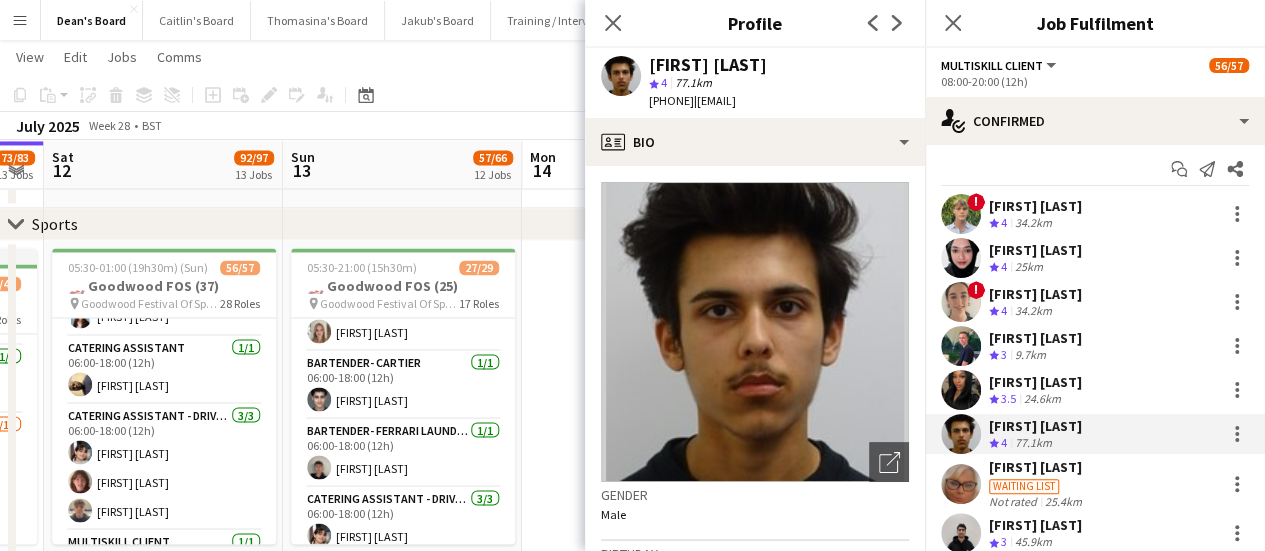 scroll, scrollTop: 0, scrollLeft: 0, axis: both 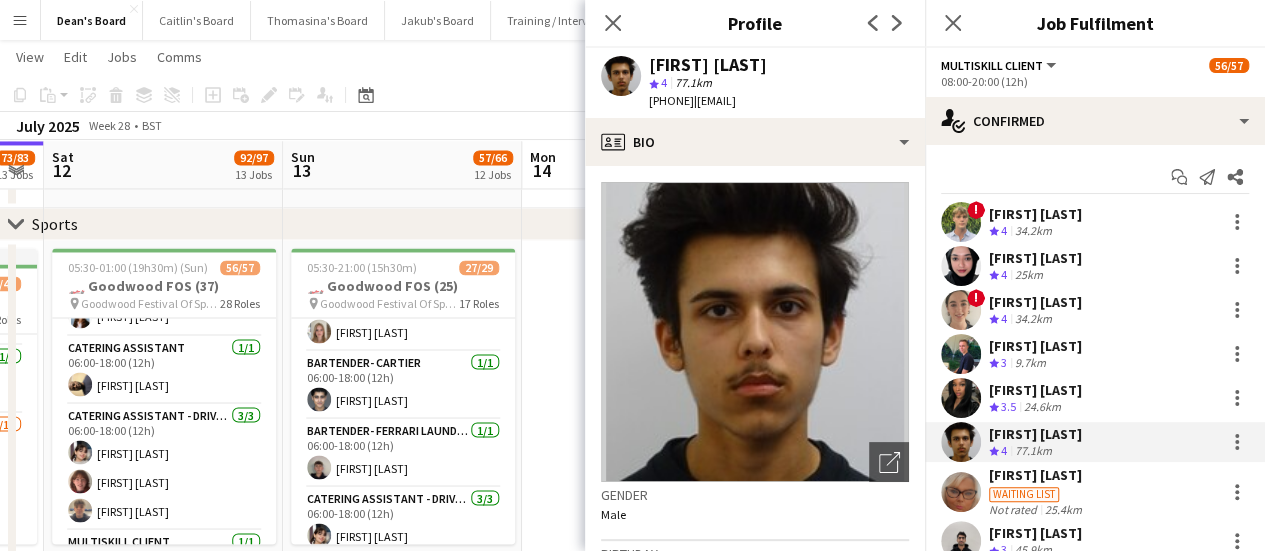 click on "!  [FIRST] [LAST]
Crew rating
4   34.2km" at bounding box center (1095, 310) 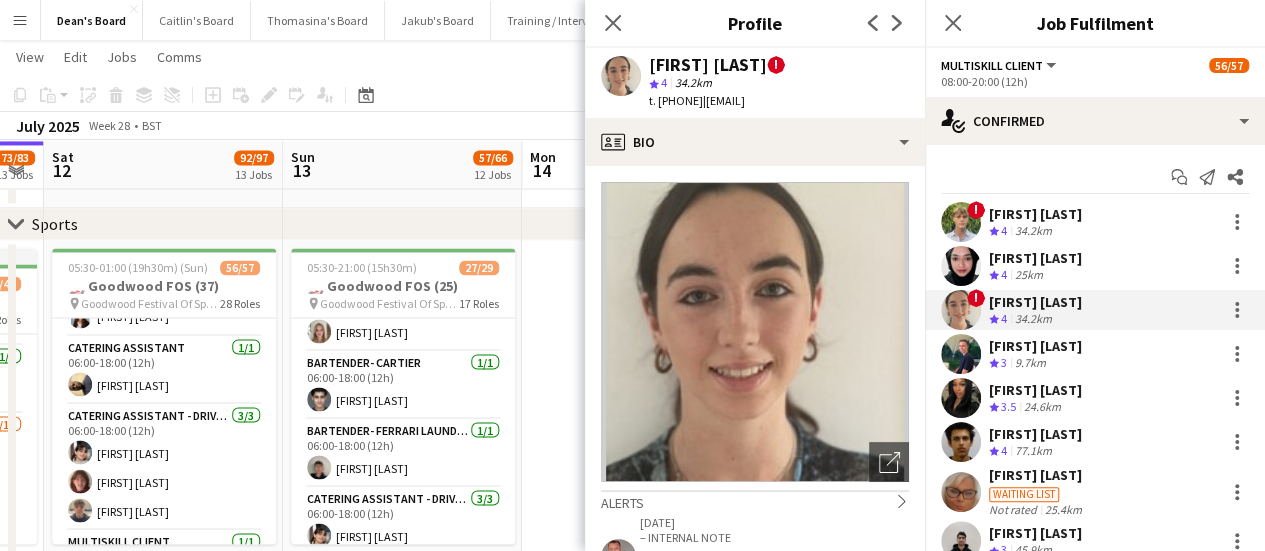 drag, startPoint x: 737, startPoint y: 105, endPoint x: 660, endPoint y: 115, distance: 77.64664 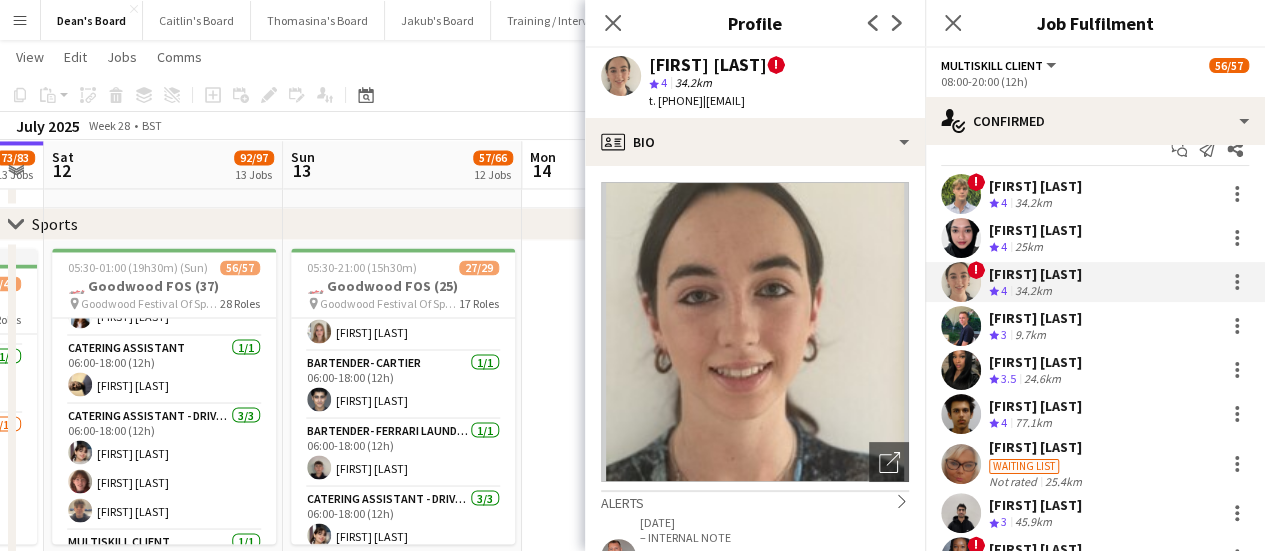 scroll, scrollTop: 0, scrollLeft: 0, axis: both 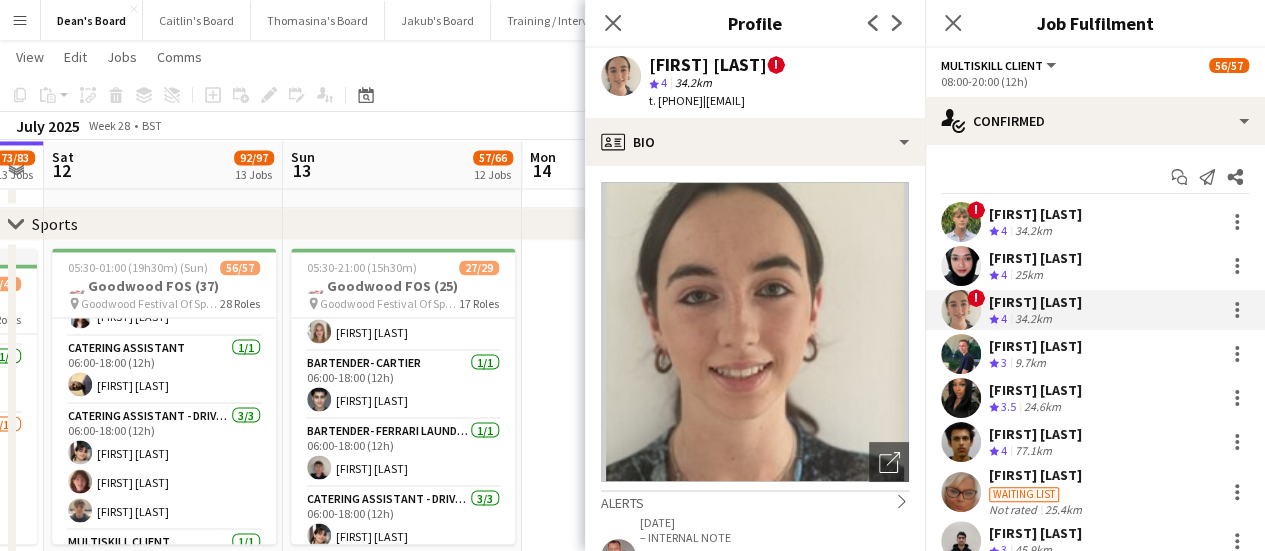 click on "[FIRST] [LAST]
Crew rating
3   9.7km" at bounding box center [1035, 354] 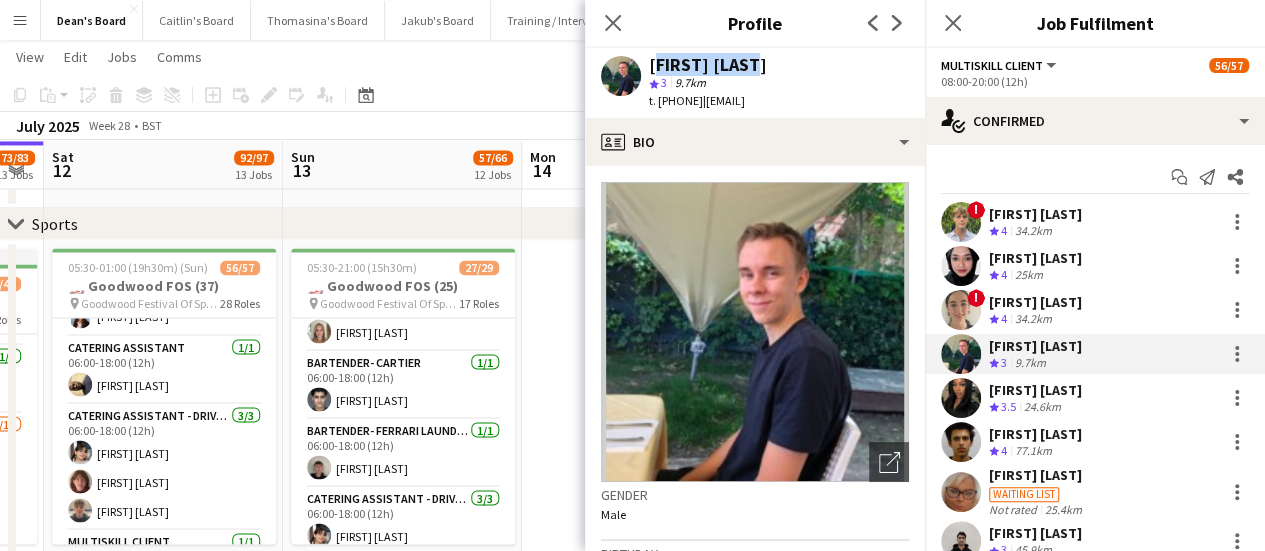 drag, startPoint x: 776, startPoint y: 69, endPoint x: 647, endPoint y: 63, distance: 129.13947 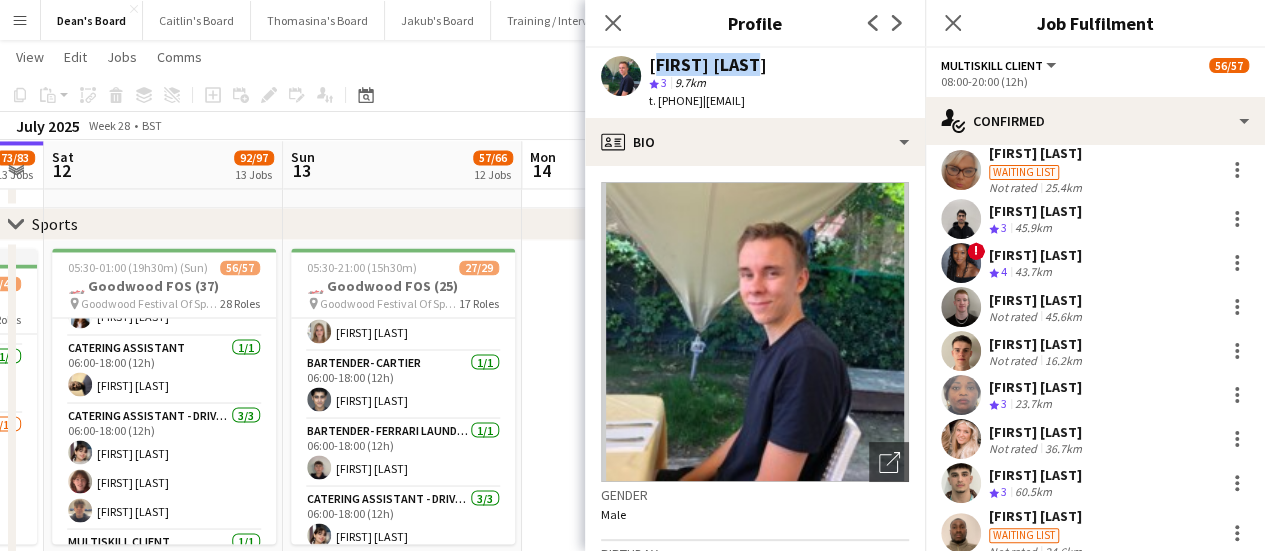 scroll, scrollTop: 386, scrollLeft: 0, axis: vertical 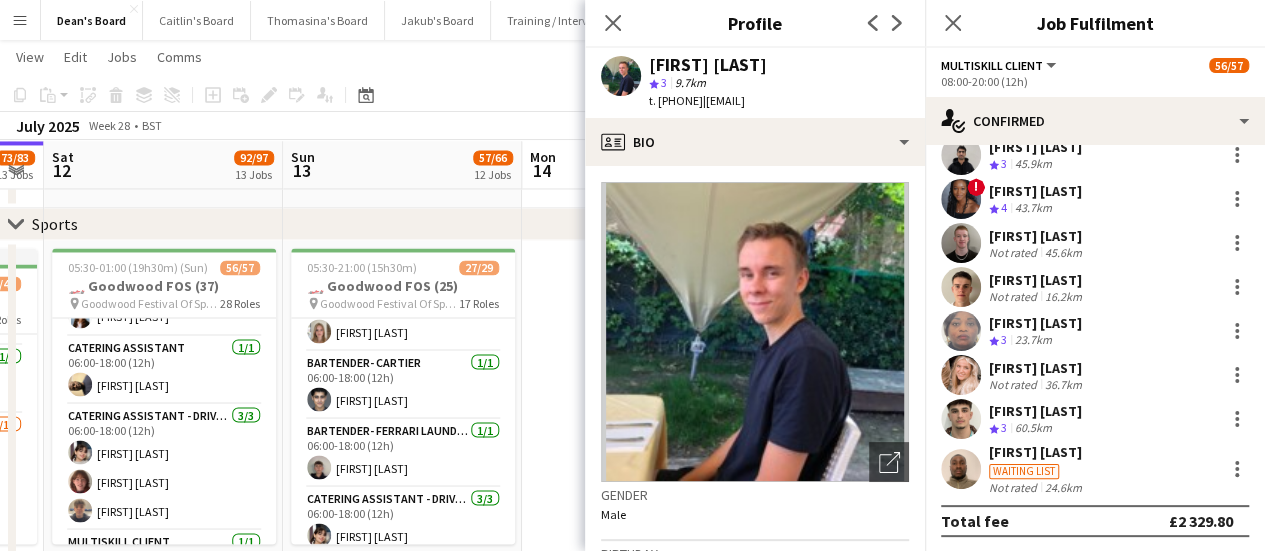click on "Waiting list" at bounding box center [1037, 470] 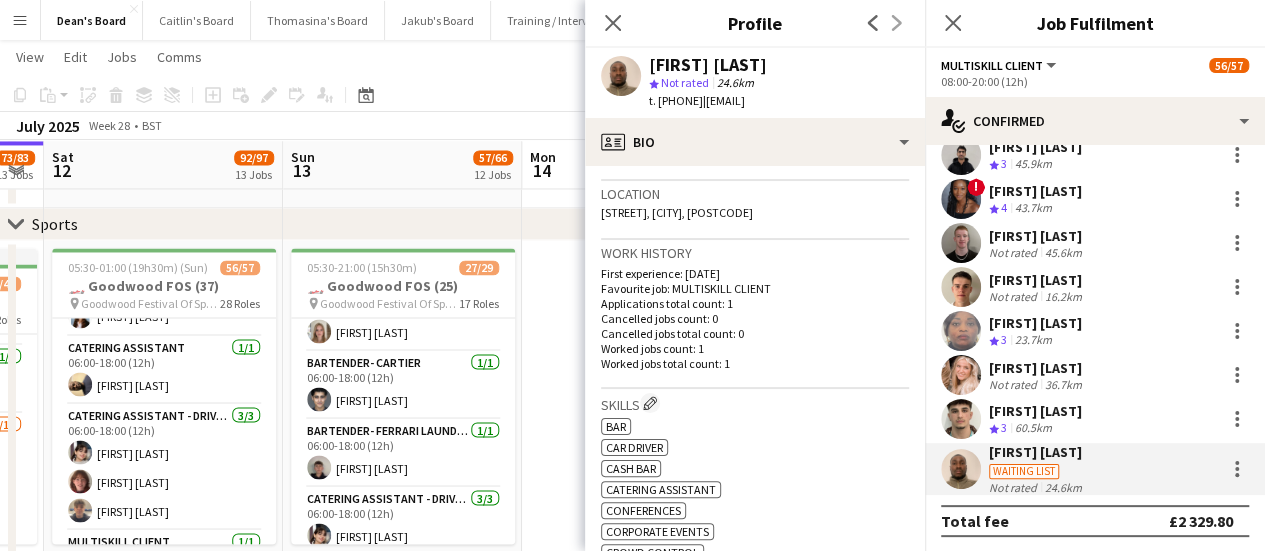 scroll, scrollTop: 400, scrollLeft: 0, axis: vertical 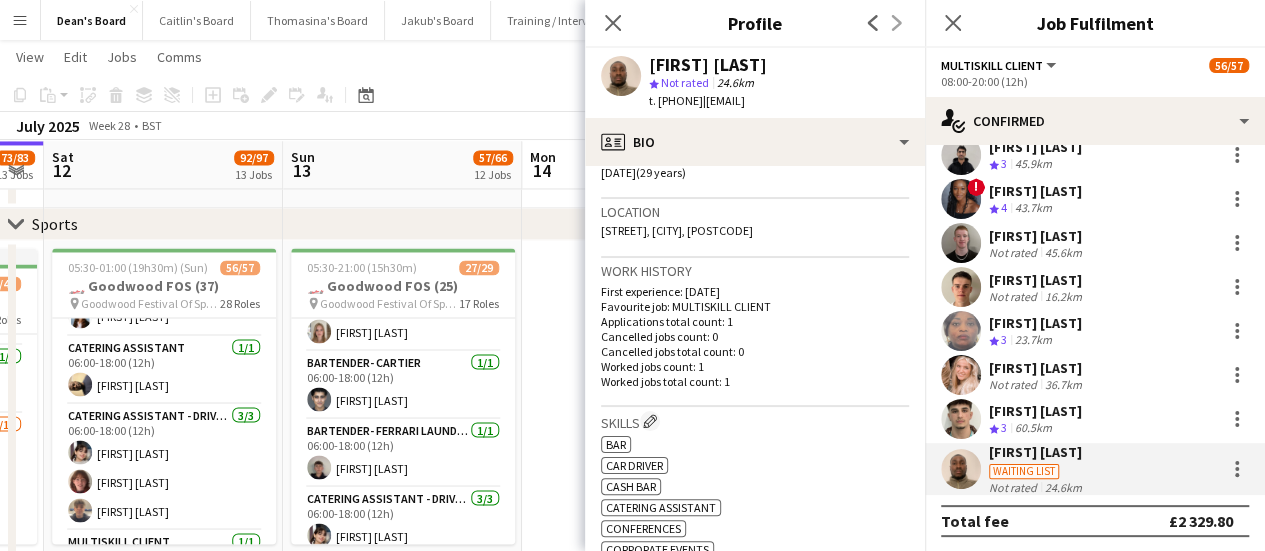 drag, startPoint x: 735, startPoint y: 101, endPoint x: 660, endPoint y: 105, distance: 75.10659 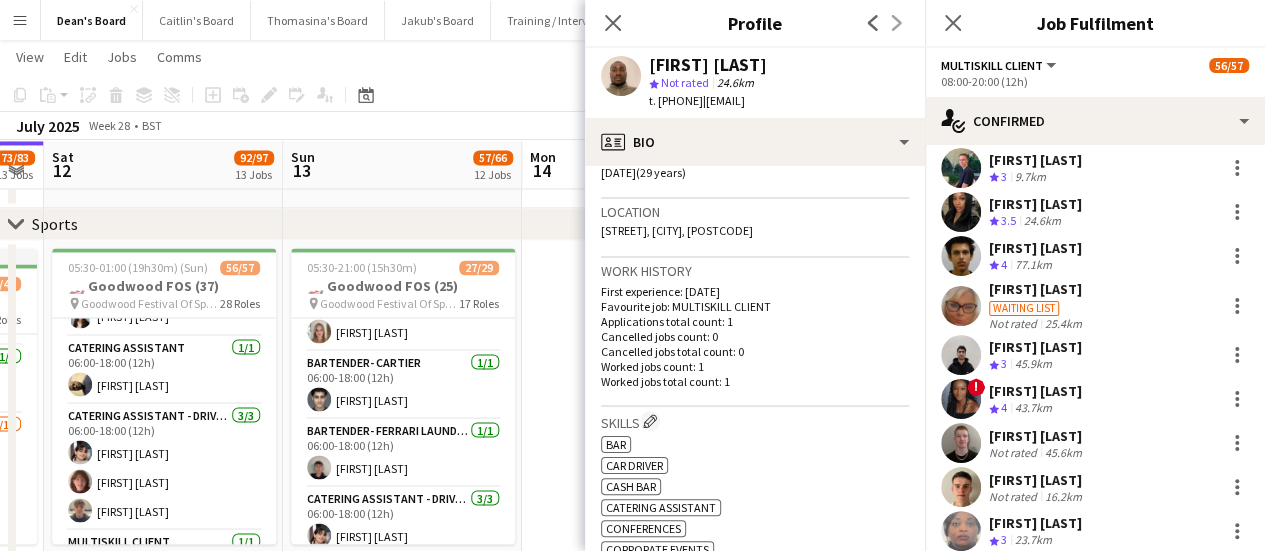 scroll, scrollTop: 86, scrollLeft: 0, axis: vertical 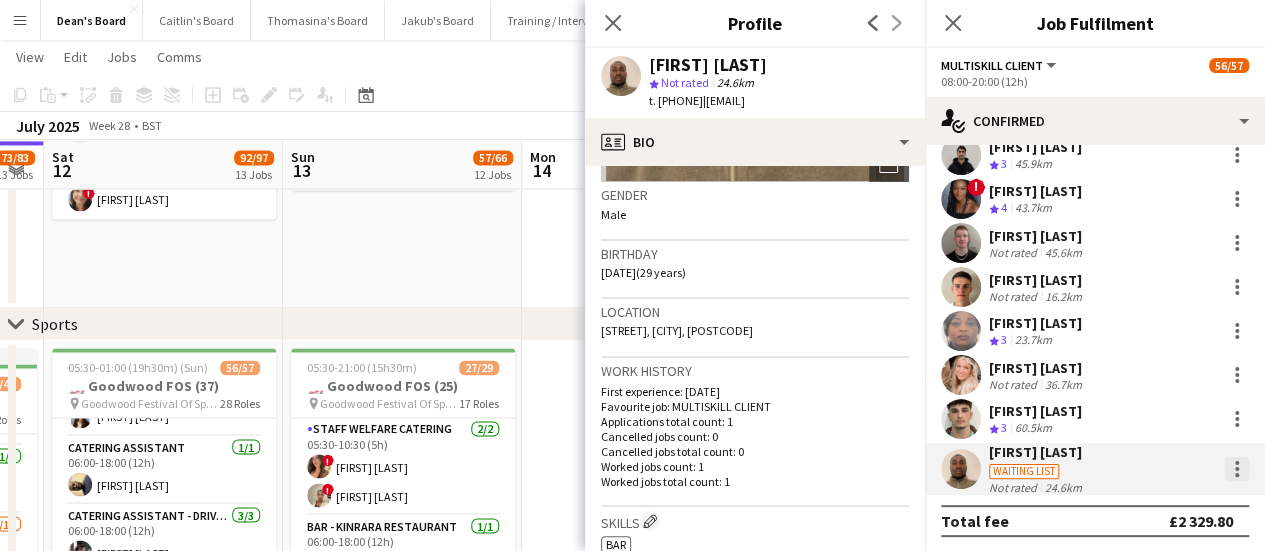 click at bounding box center [1237, 469] 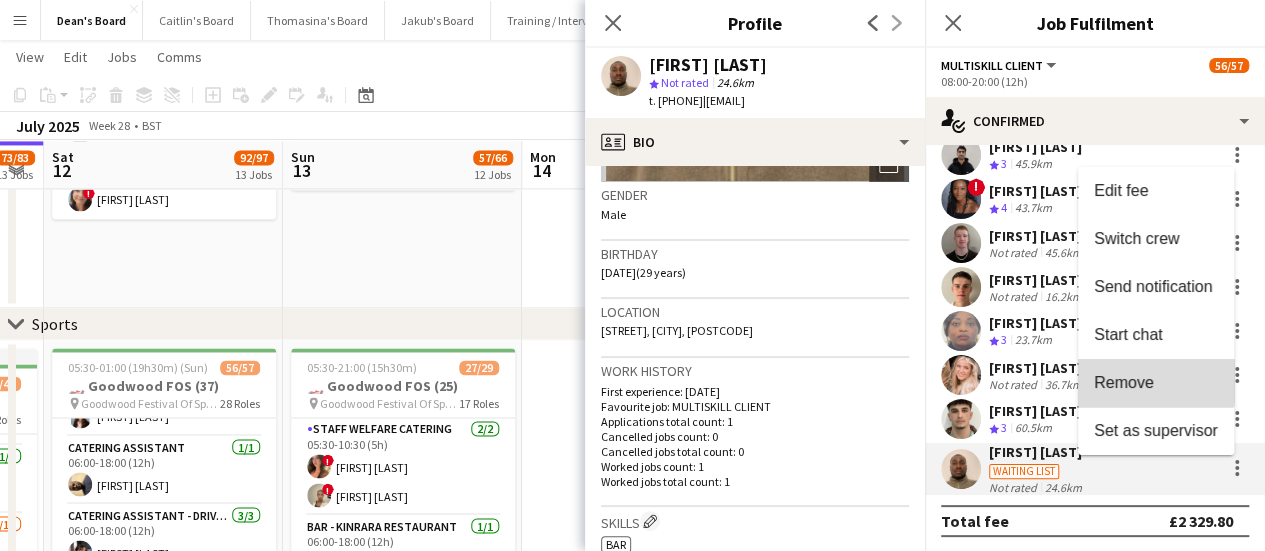 click on "Remove" at bounding box center (1156, 383) 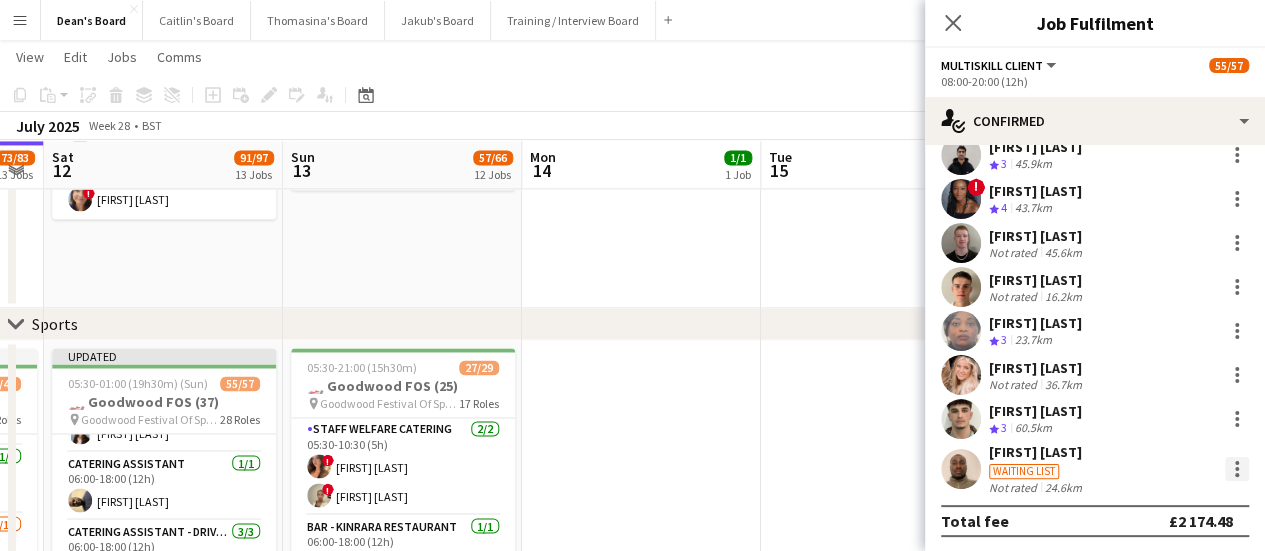click at bounding box center (1237, 469) 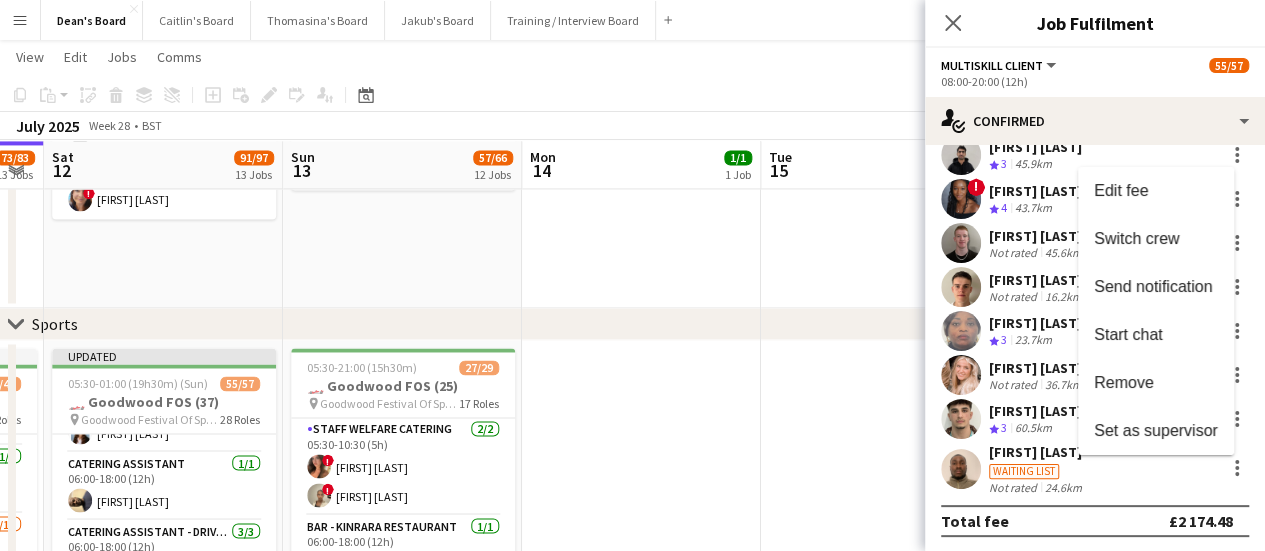 click on "Remove" at bounding box center (1124, 382) 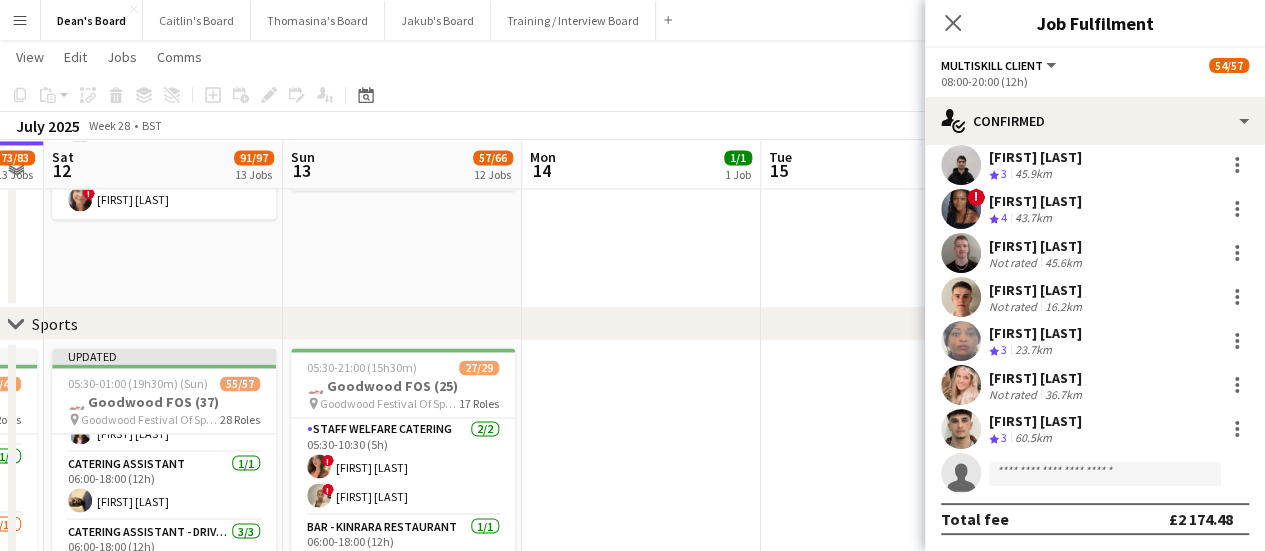 scroll, scrollTop: 376, scrollLeft: 0, axis: vertical 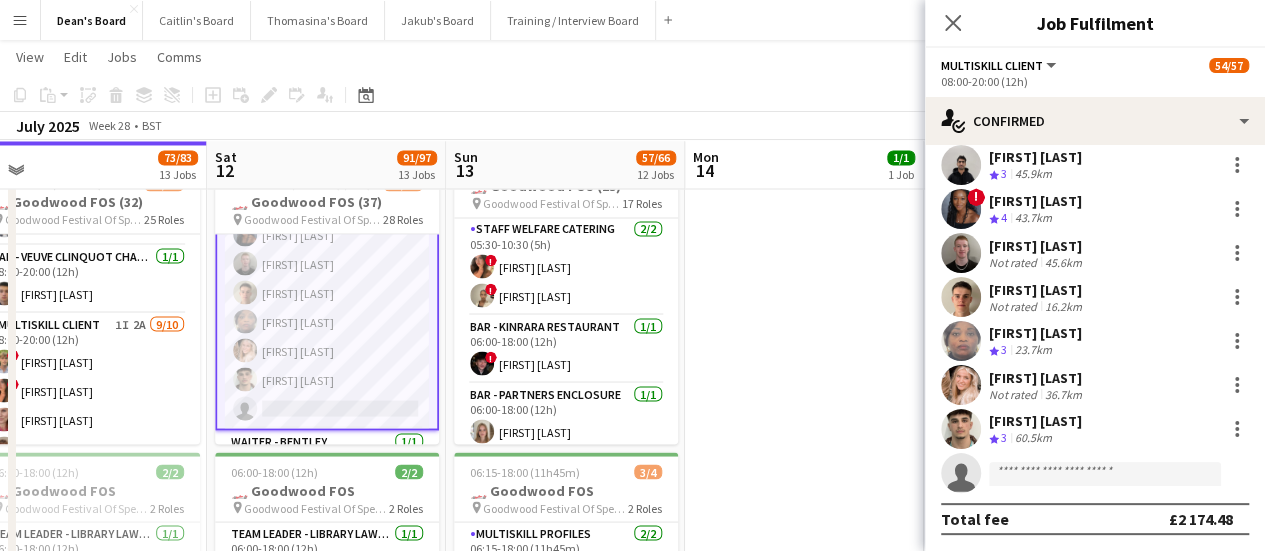 drag, startPoint x: 658, startPoint y: 385, endPoint x: 700, endPoint y: 385, distance: 42 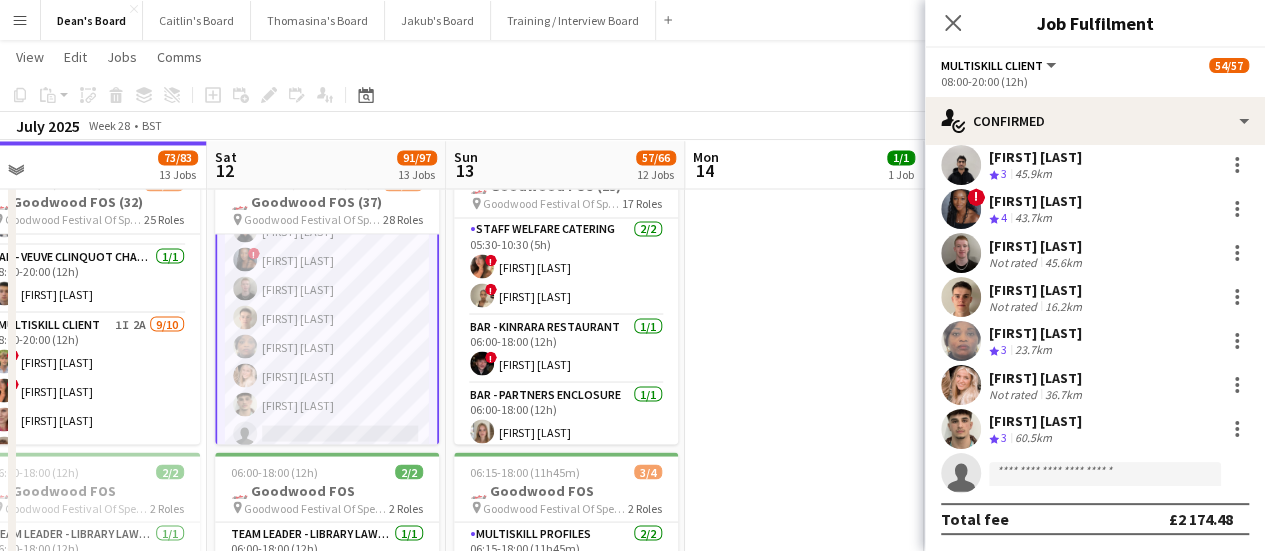 scroll, scrollTop: 1816, scrollLeft: 0, axis: vertical 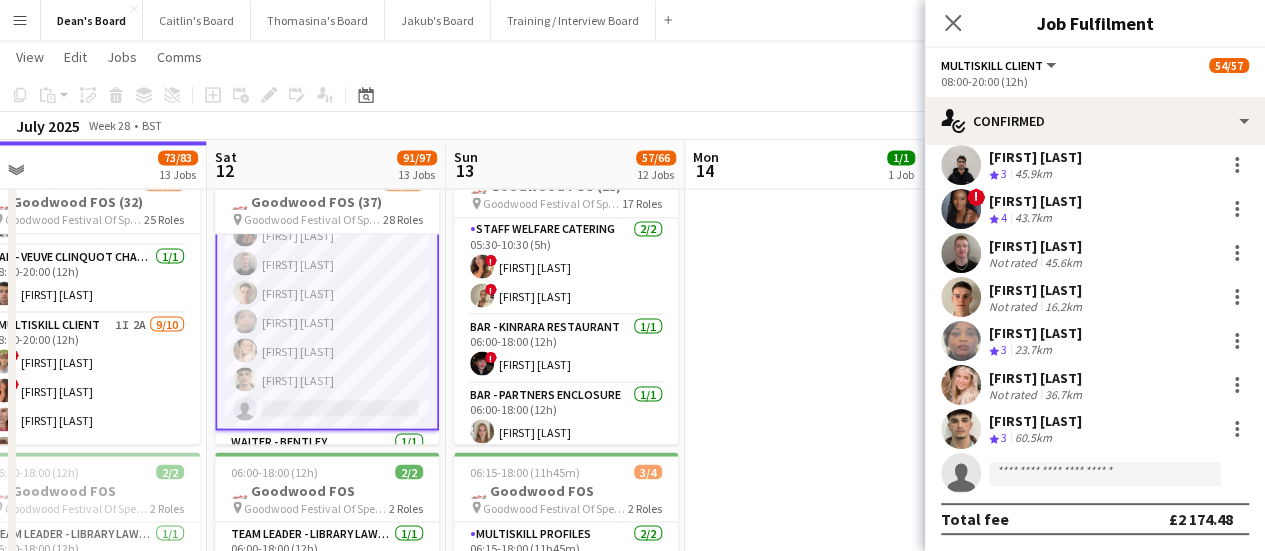 drag, startPoint x: 1093, startPoint y: 367, endPoint x: 1166, endPoint y: 331, distance: 81.394104 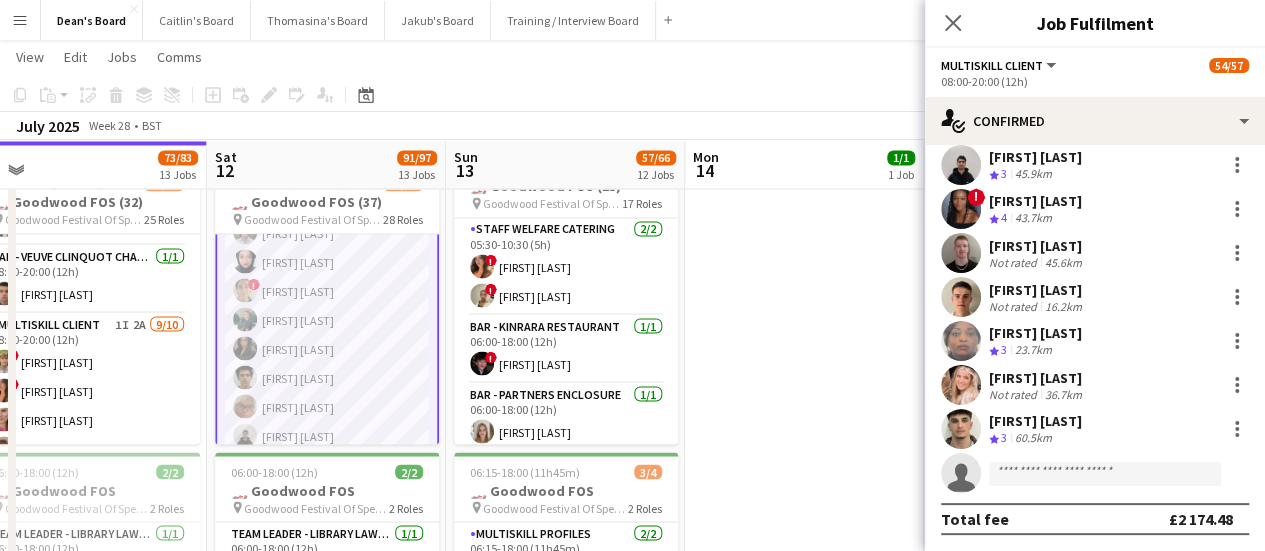 scroll, scrollTop: 1616, scrollLeft: 0, axis: vertical 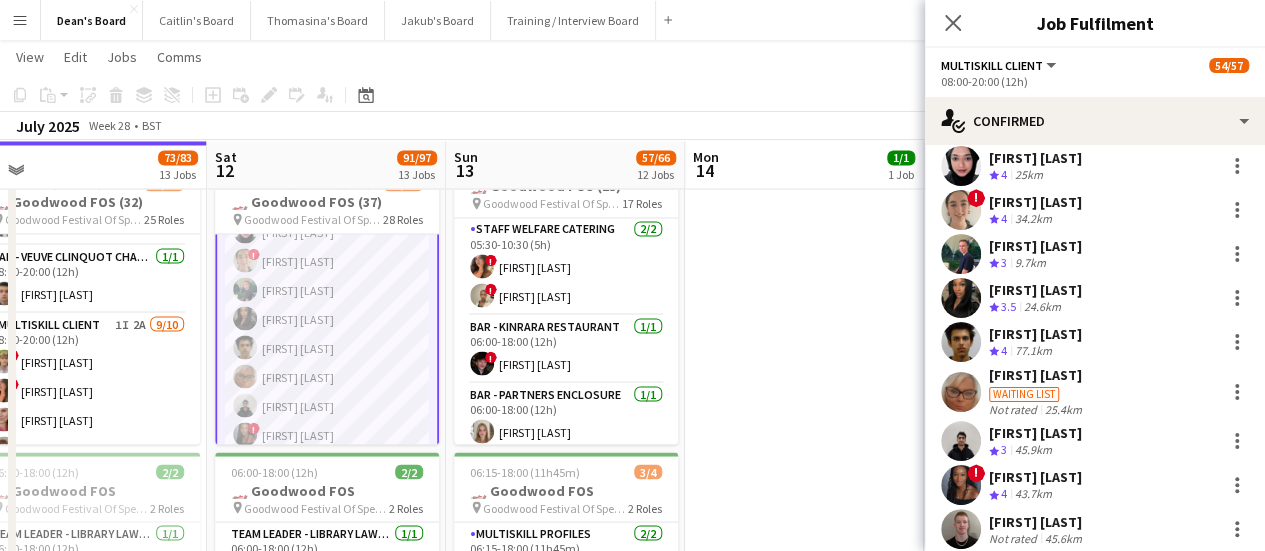 click on "Waiting list" at bounding box center [1037, 393] 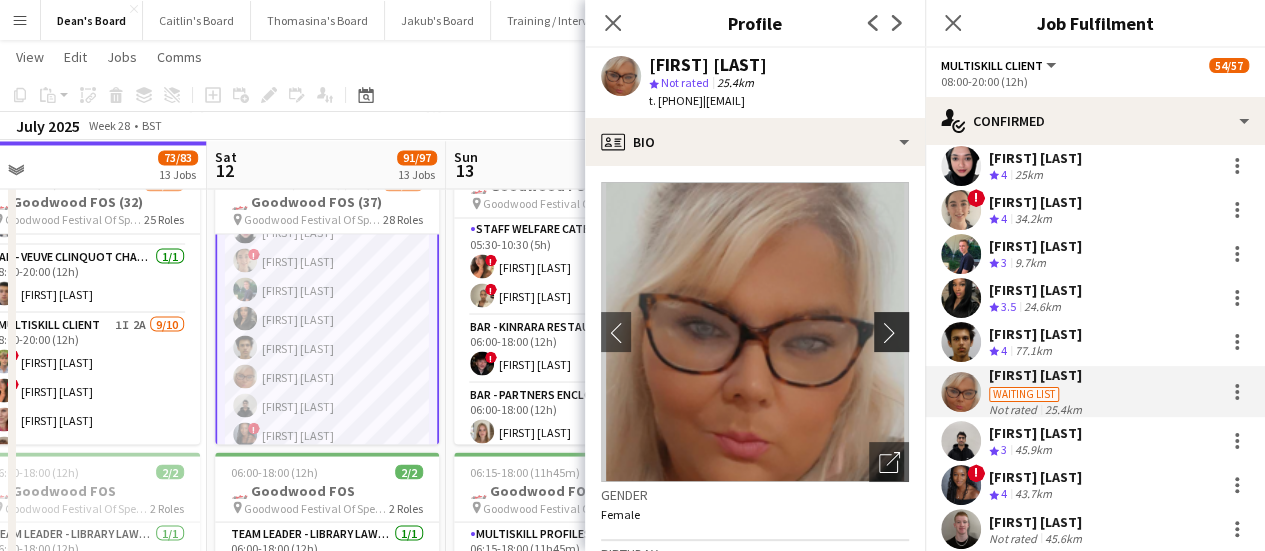 click on "chevron-right" 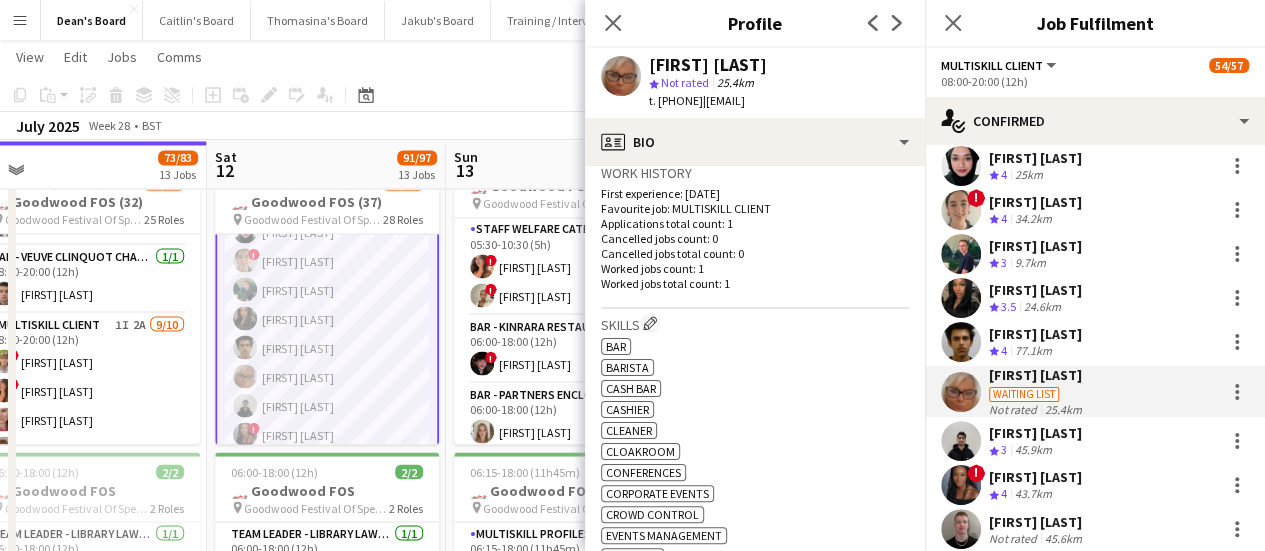 scroll, scrollTop: 500, scrollLeft: 0, axis: vertical 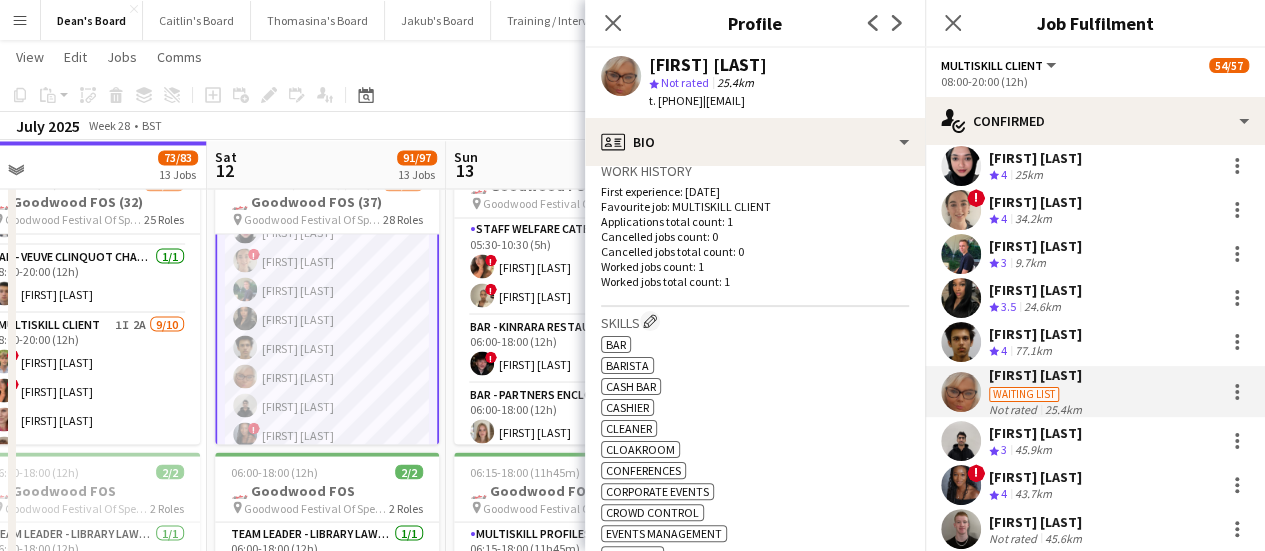 drag, startPoint x: 798, startPoint y: 441, endPoint x: 752, endPoint y: 598, distance: 163.60013 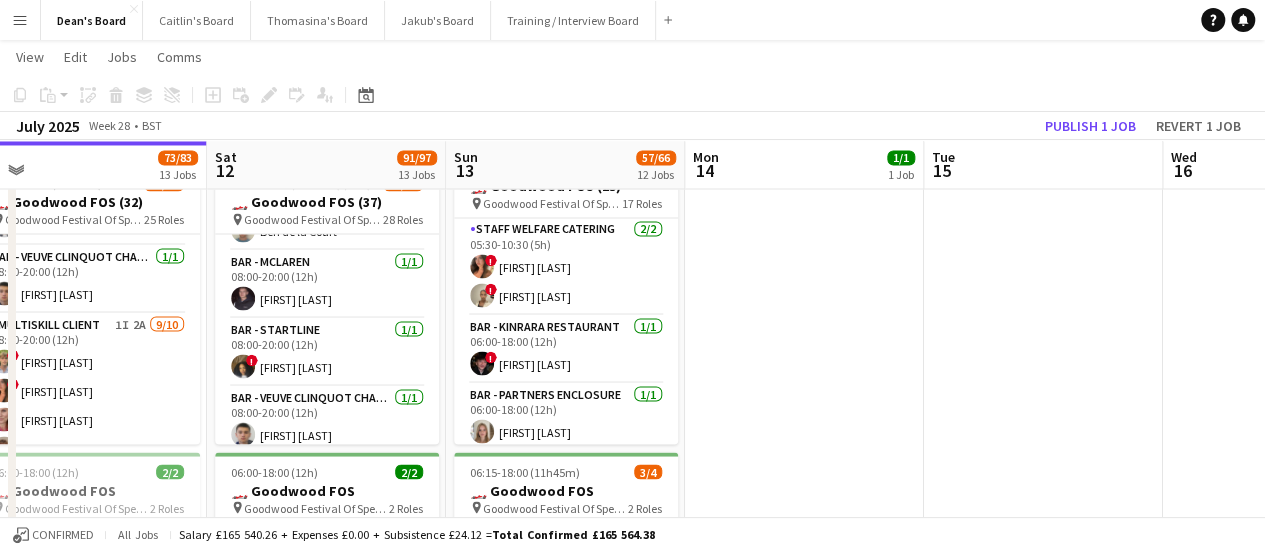 scroll, scrollTop: 1214, scrollLeft: 0, axis: vertical 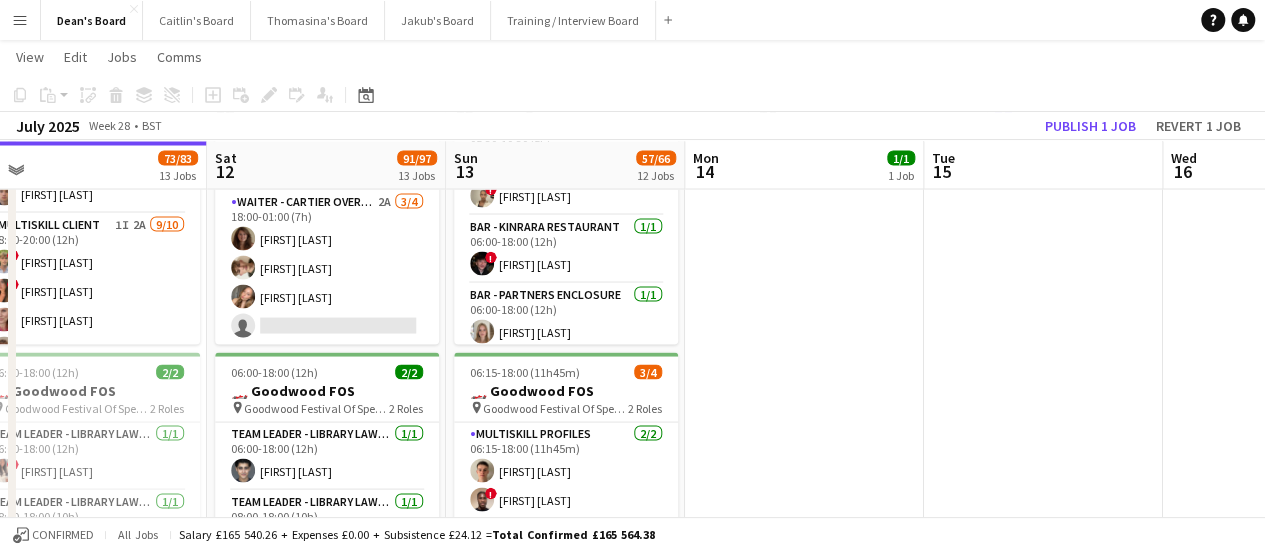 click on "Waiter - Cartier Overnight   2A   3/4   18:00-01:00 (7h)
[FIRST] [LAST] [FIRST] [LAST] [FIRST] [LAST]
single-neutral-actions" at bounding box center [327, 267] 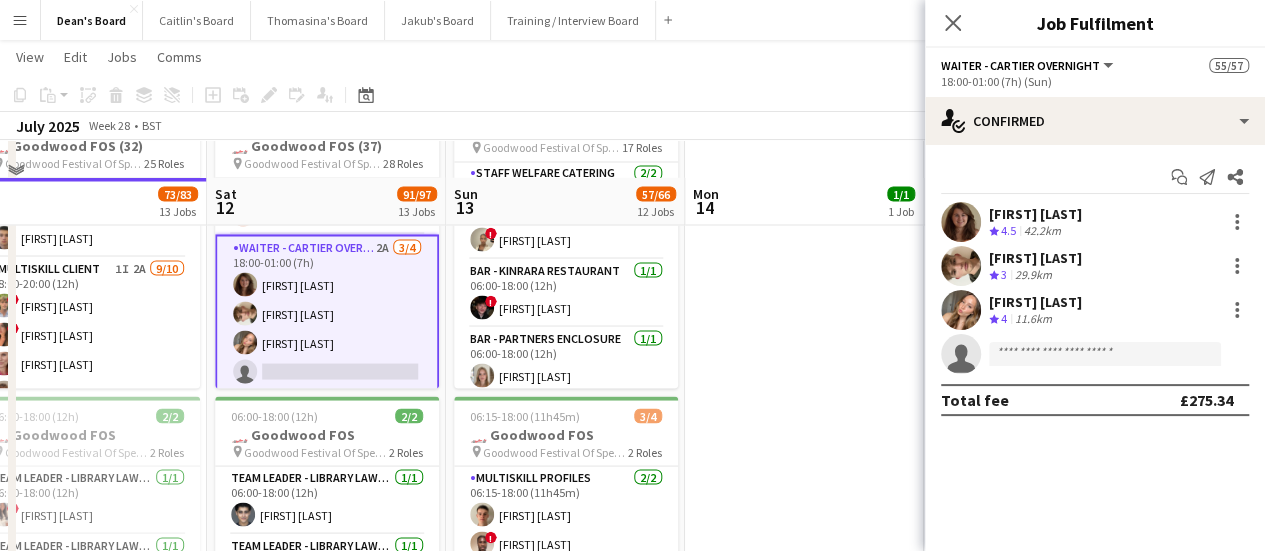 scroll, scrollTop: 1742, scrollLeft: 0, axis: vertical 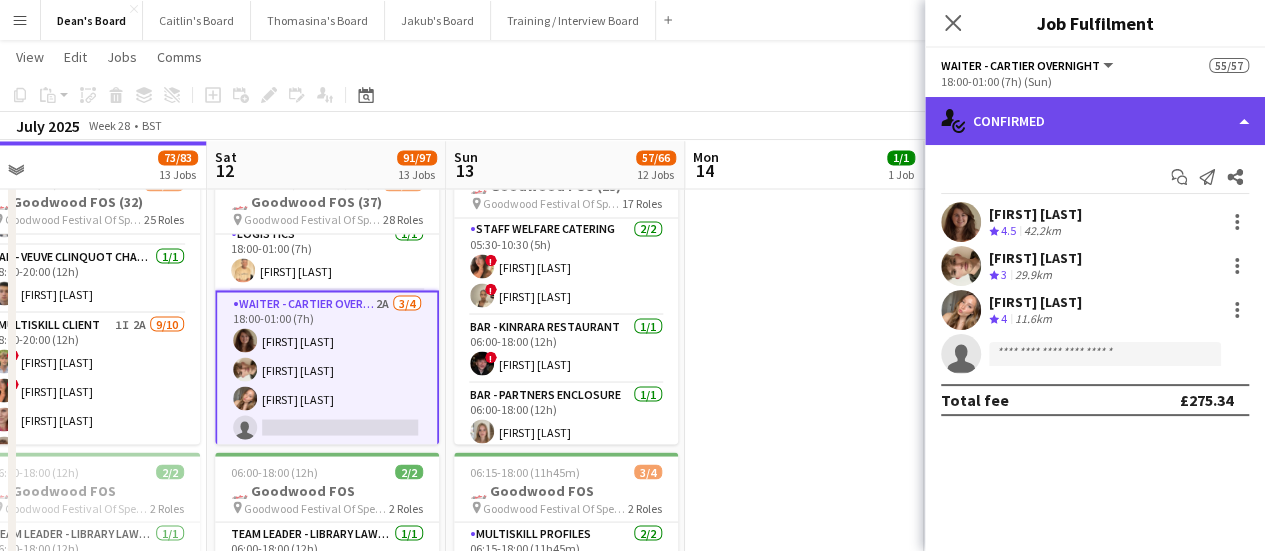 click on "single-neutral-actions-check-2
Confirmed" 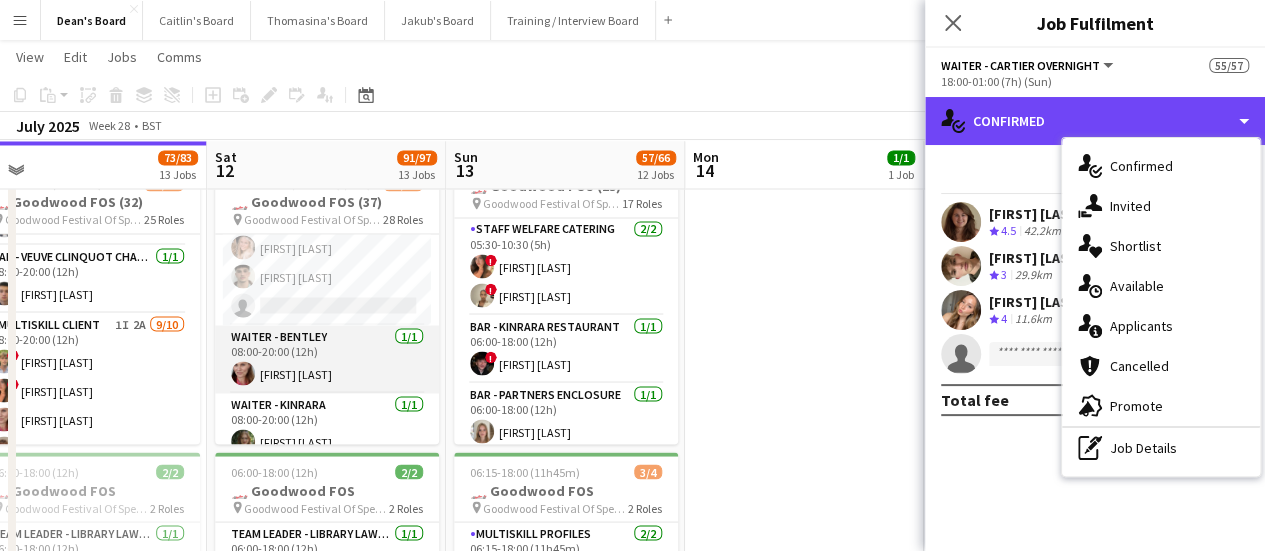 scroll, scrollTop: 1834, scrollLeft: 0, axis: vertical 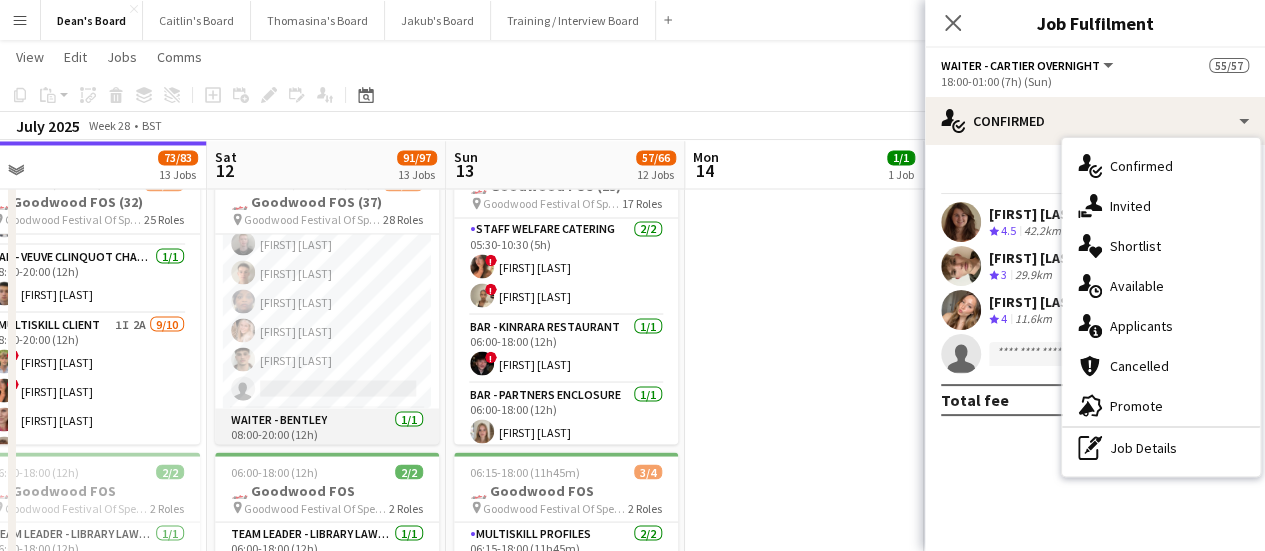 click on "MULTISKILL CLIENT   109I   2A   14/15   08:00-20:00 (12h)
! [FIRST] [LAST] [FIRST] [LAST] ! [FIRST] [LAST] [FIRST] [LAST] [FIRST] [LAST] [FIRST] [LAST] [FIRST] [LAST] ! [FIRST] [LAST] [FIRST] [LAST] [FIRST] [LAST] [FIRST] [LAST] [FIRST] [LAST]
single-neutral-actions" at bounding box center (327, 171) 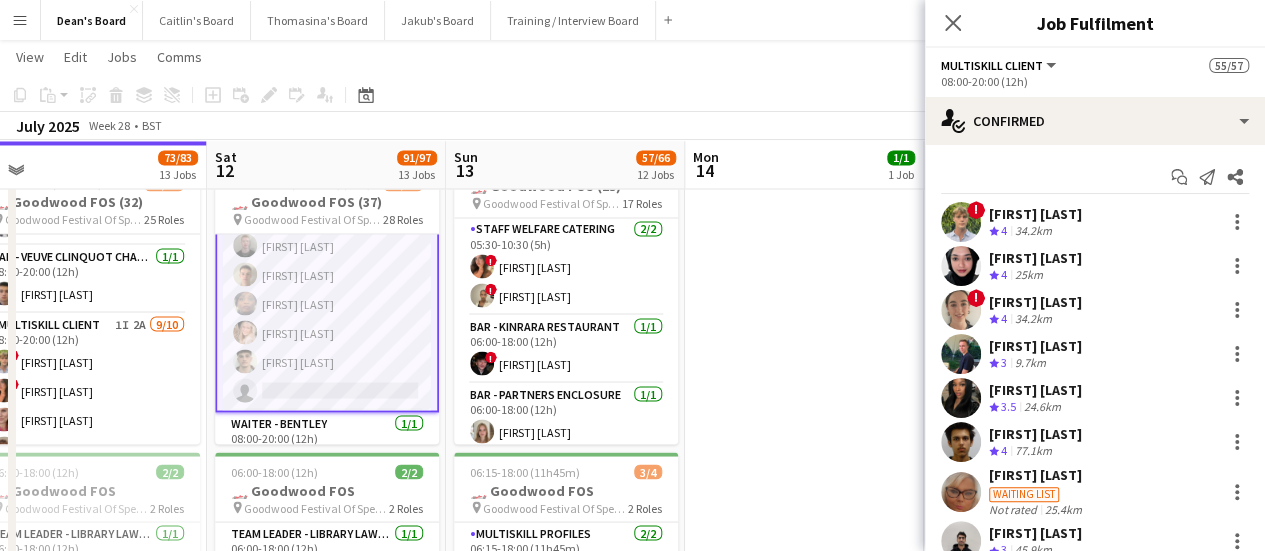 scroll, scrollTop: 1836, scrollLeft: 0, axis: vertical 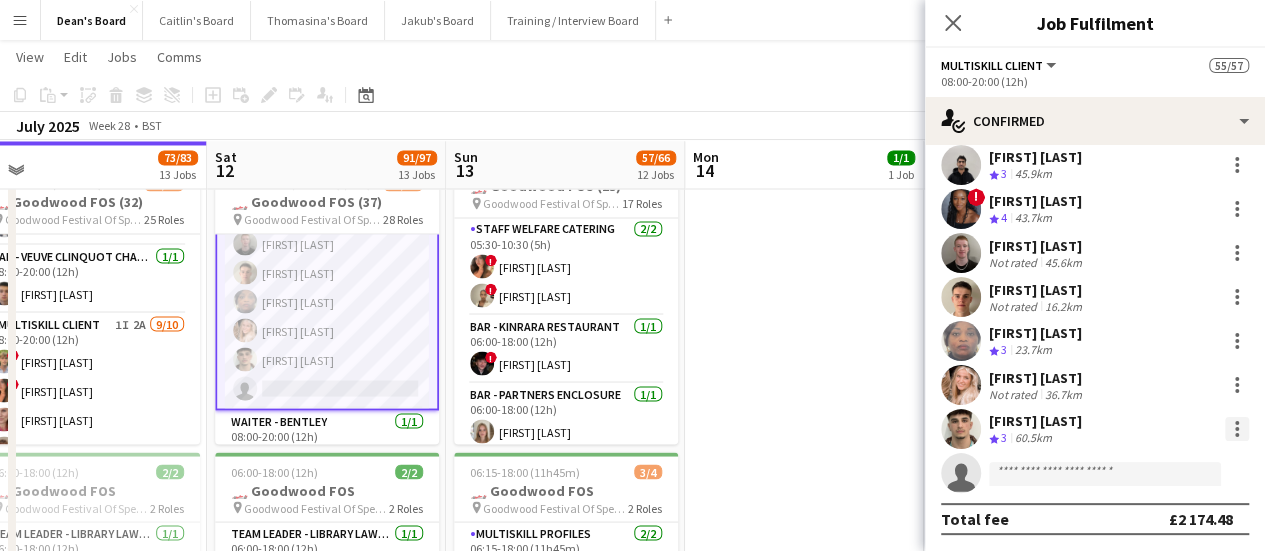 click at bounding box center (1237, 429) 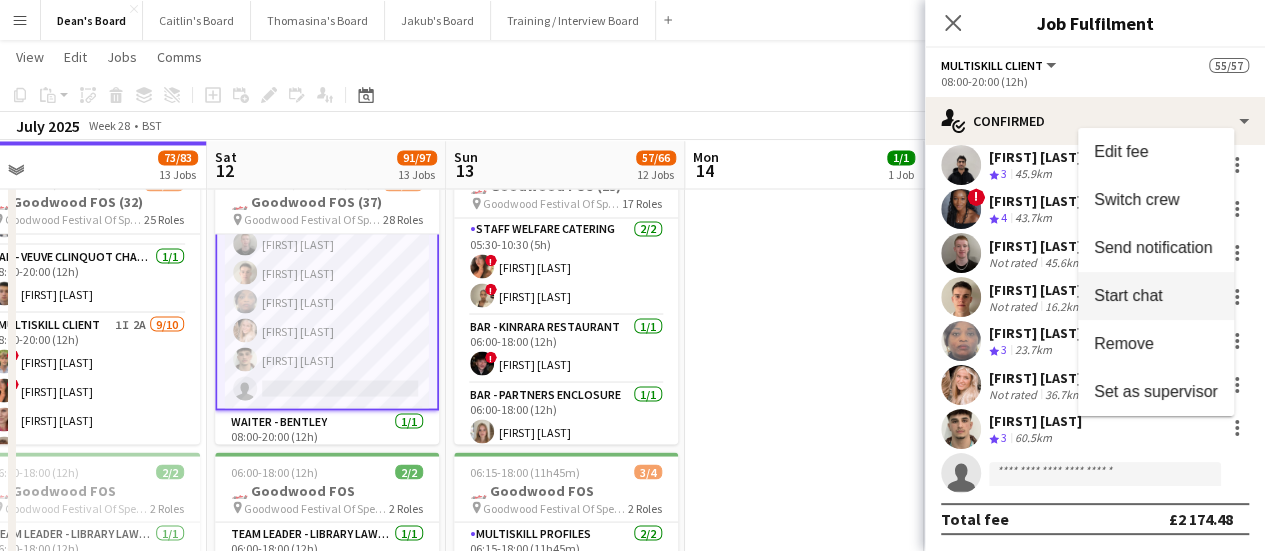 click on "Start chat" at bounding box center [1156, 296] 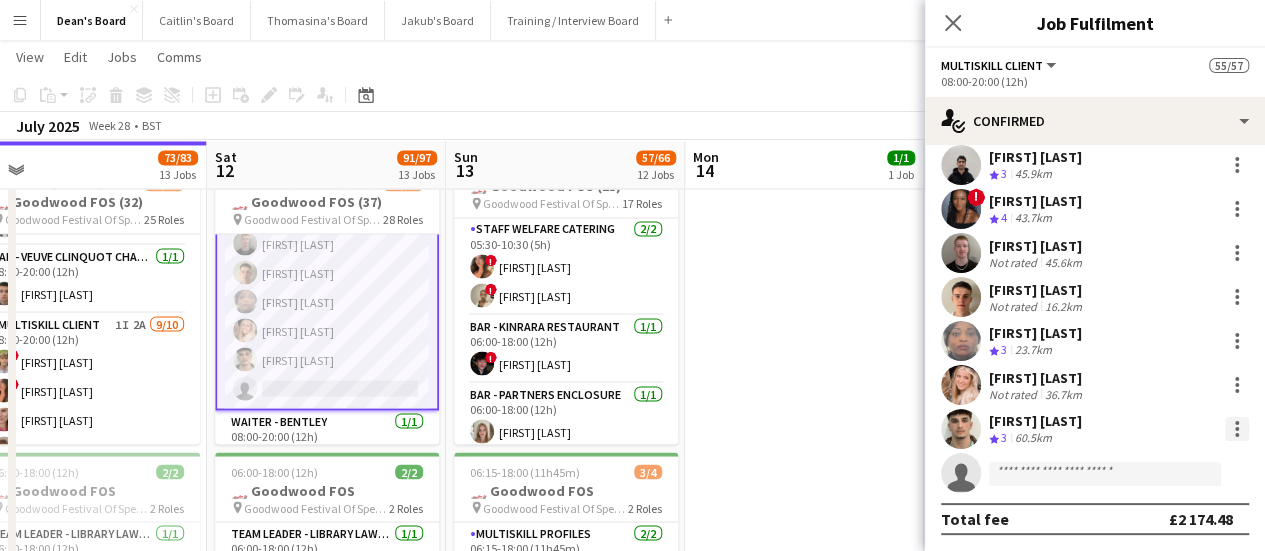 click at bounding box center [1237, 429] 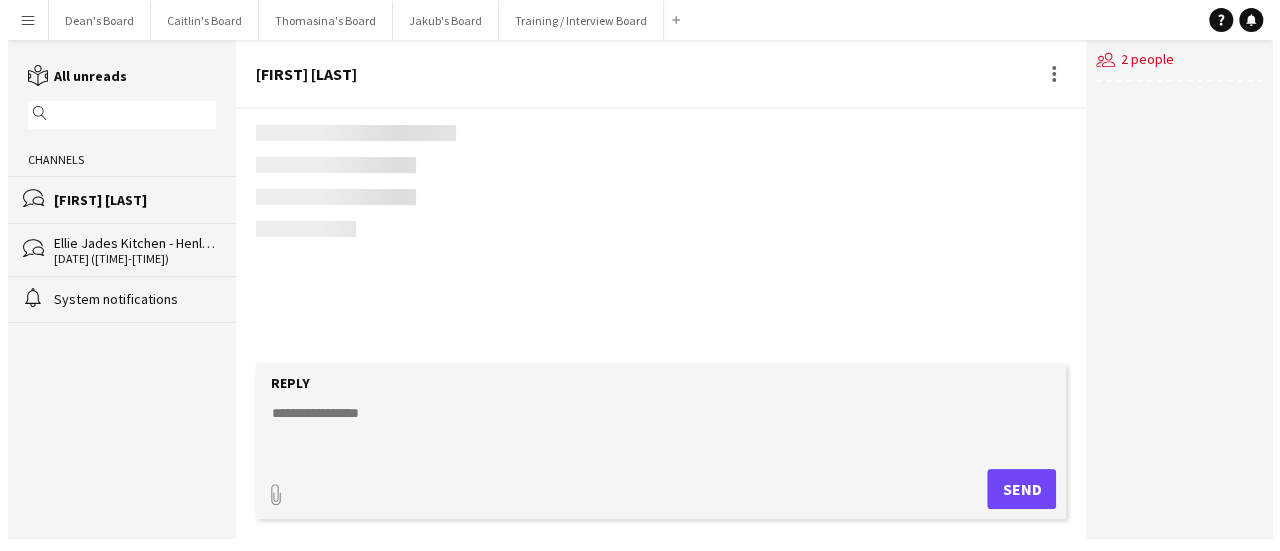 scroll, scrollTop: 0, scrollLeft: 0, axis: both 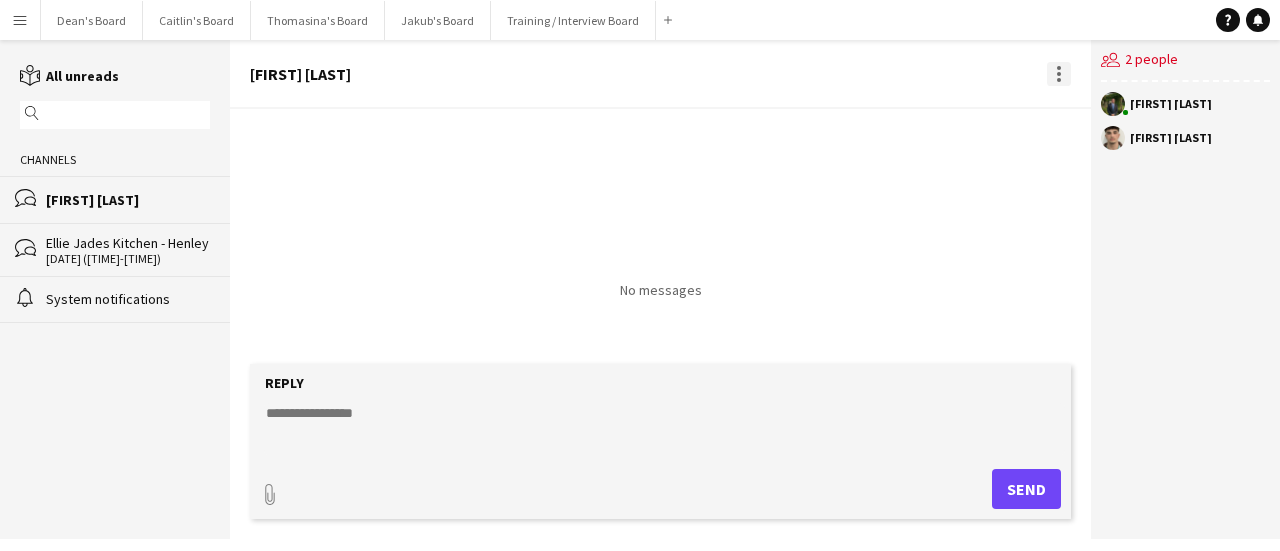 click 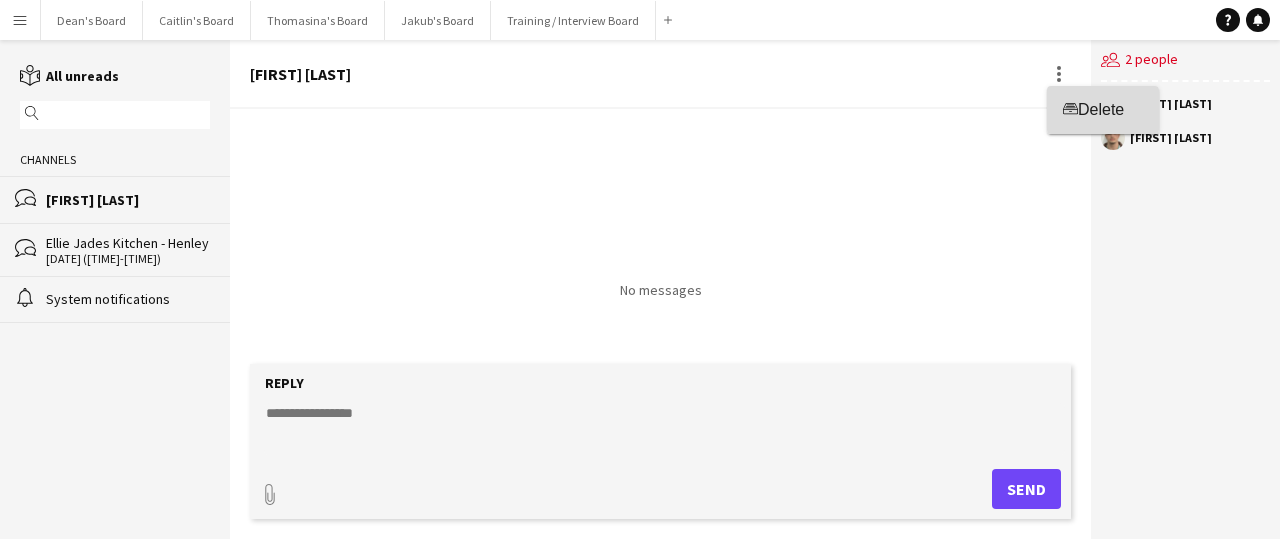 click on "Delete" at bounding box center [1101, 109] 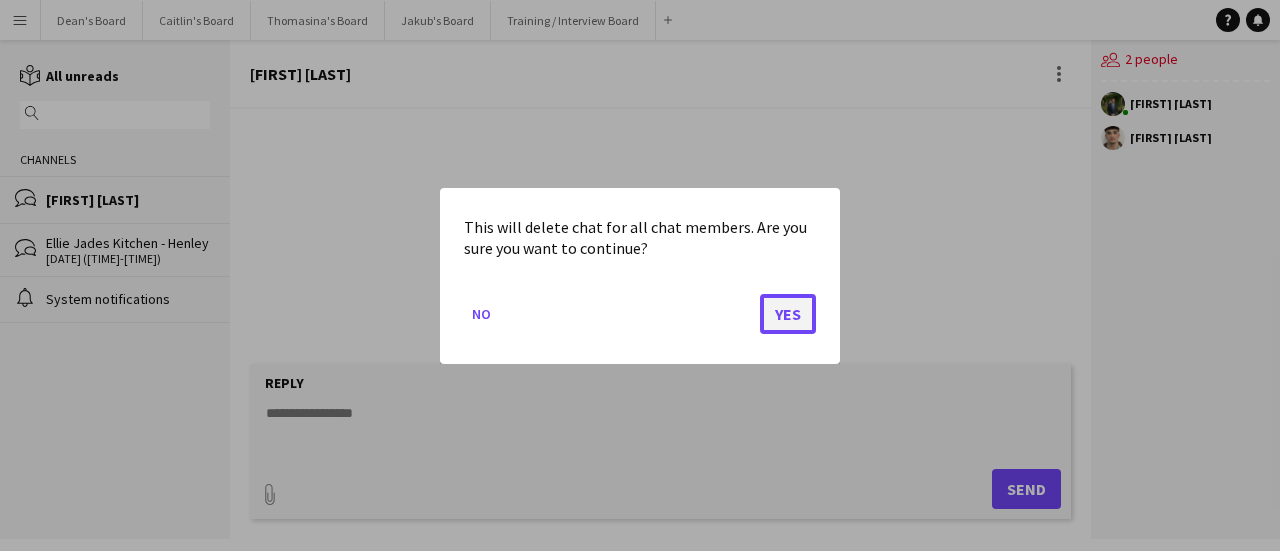 click on "Yes" 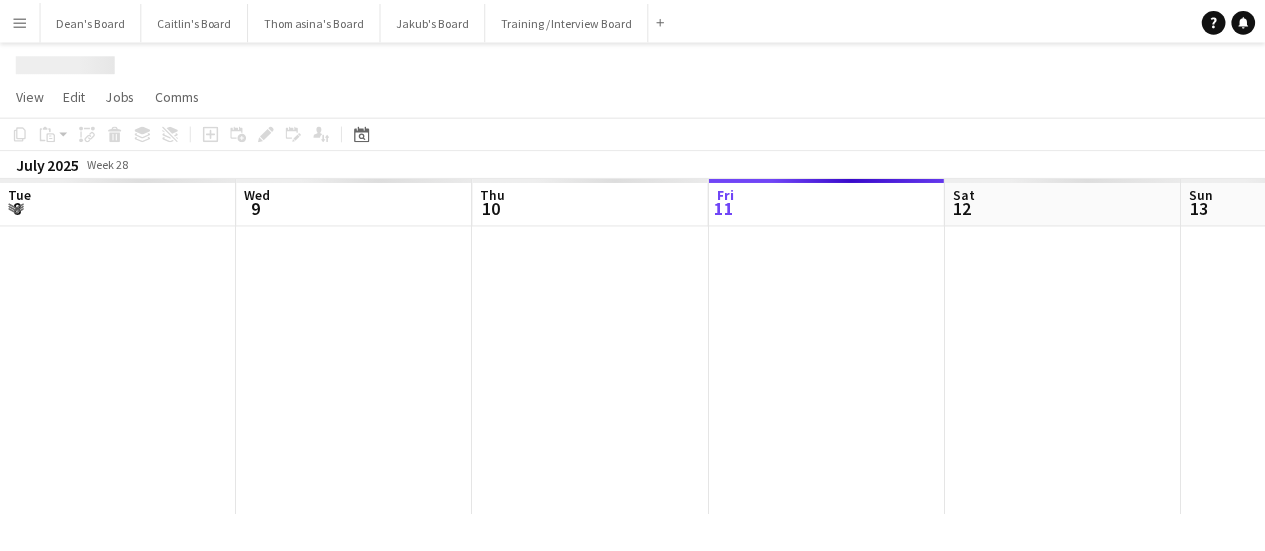 scroll, scrollTop: 0, scrollLeft: 478, axis: horizontal 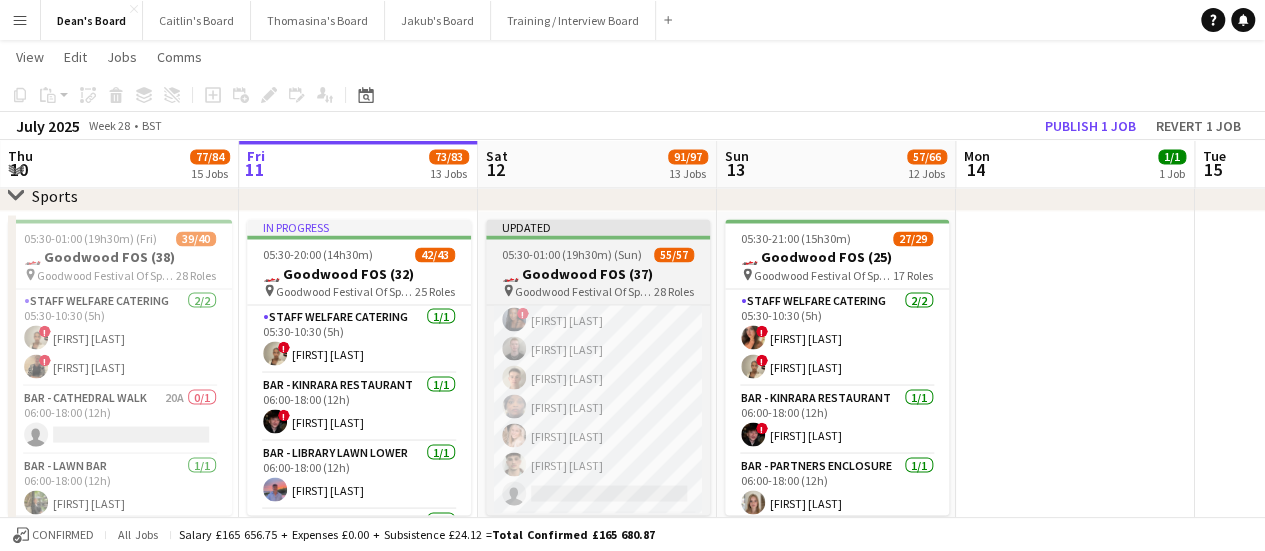 click on "05:30-01:00 (19h30m) (Sun)" at bounding box center (572, 254) 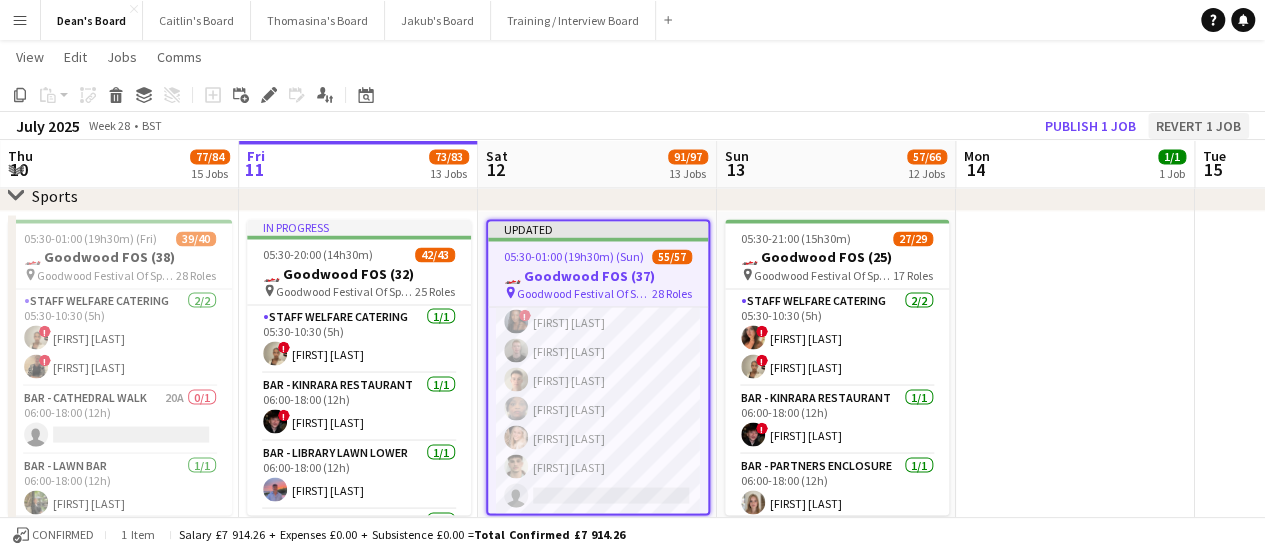 scroll, scrollTop: 0, scrollLeft: 480, axis: horizontal 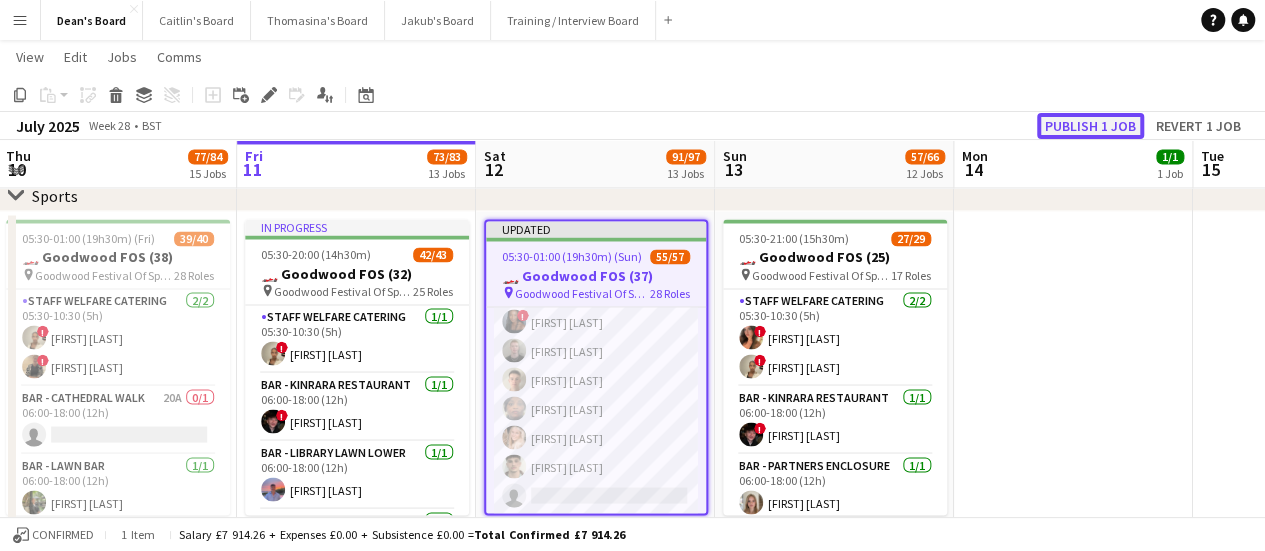 click on "Publish 1 job" 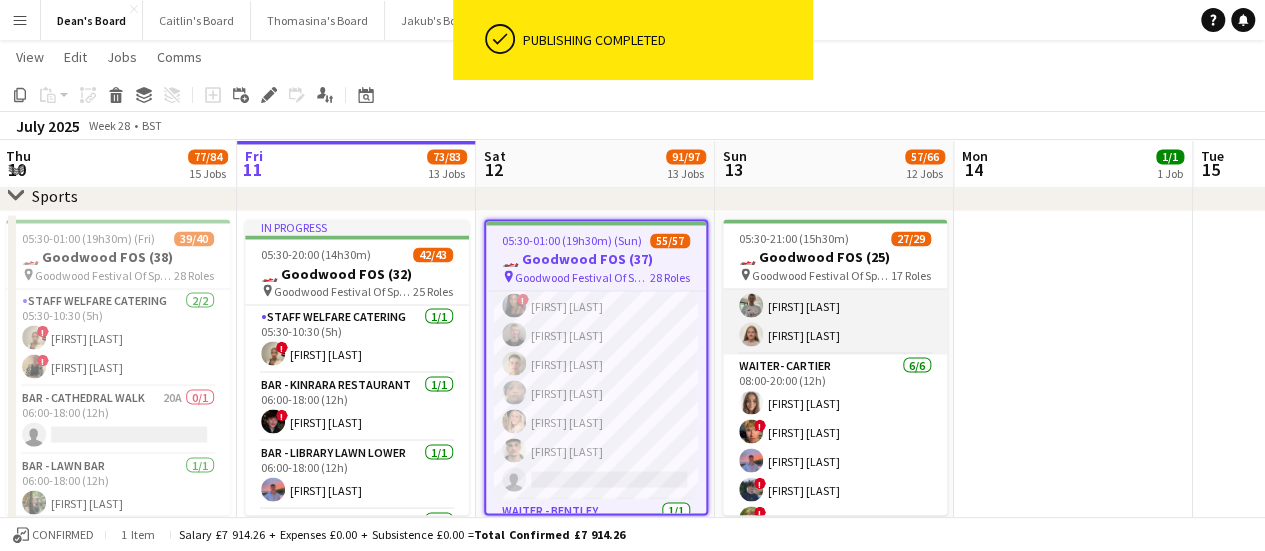 scroll, scrollTop: 1277, scrollLeft: 0, axis: vertical 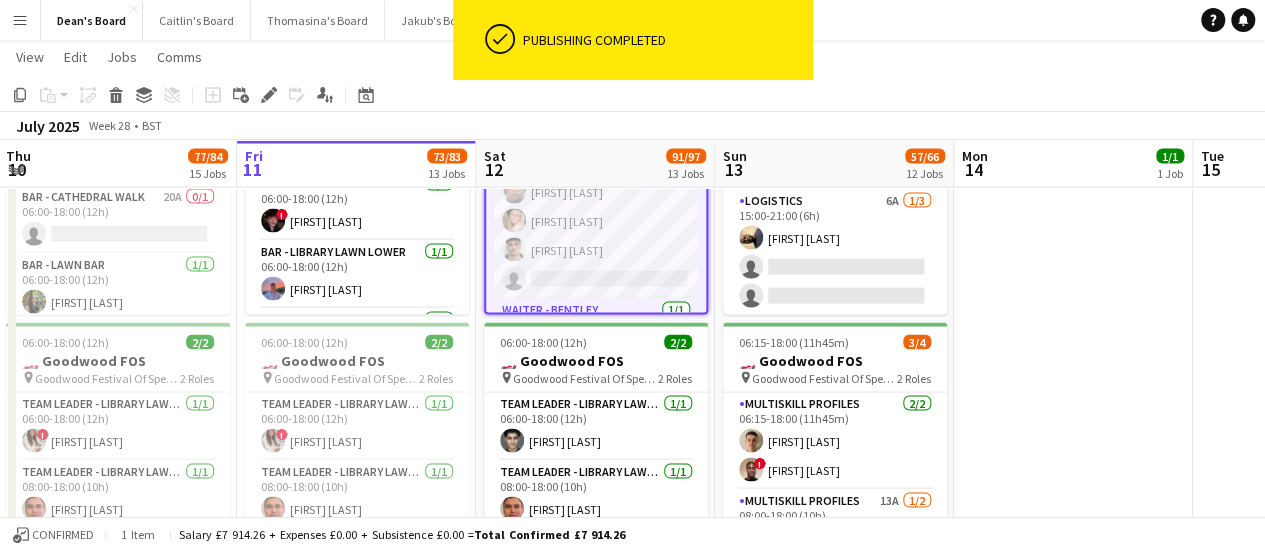 click on "Logistics   6A   1/3   15:00-21:00 (6h)
[FIRST] [LAST]
single-neutral-actions
single-neutral-actions" at bounding box center (835, 253) 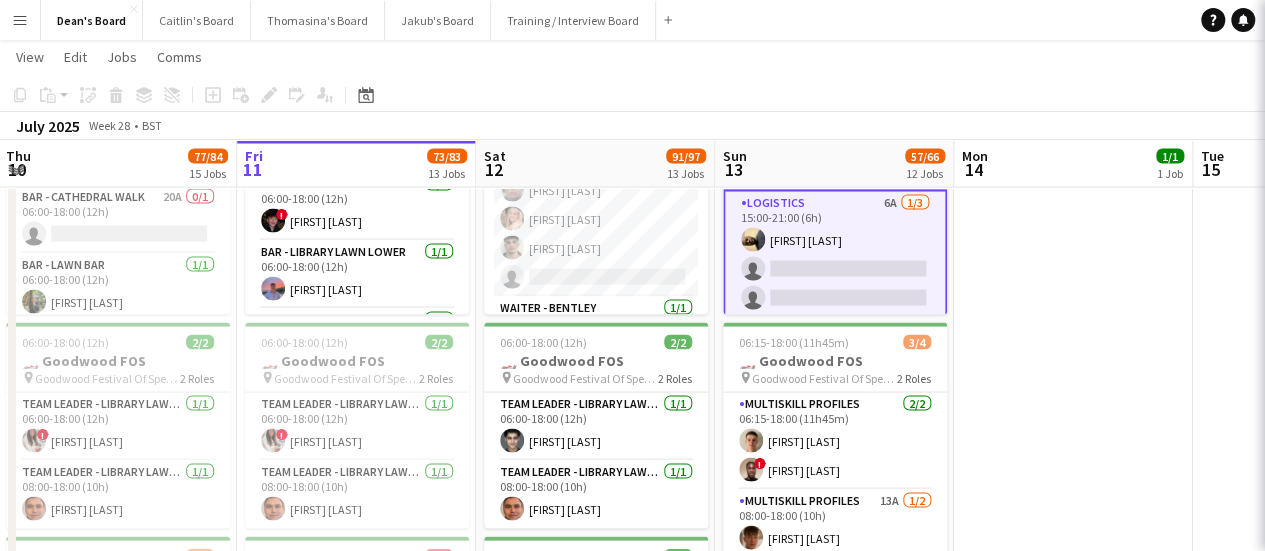 scroll, scrollTop: 0, scrollLeft: 478, axis: horizontal 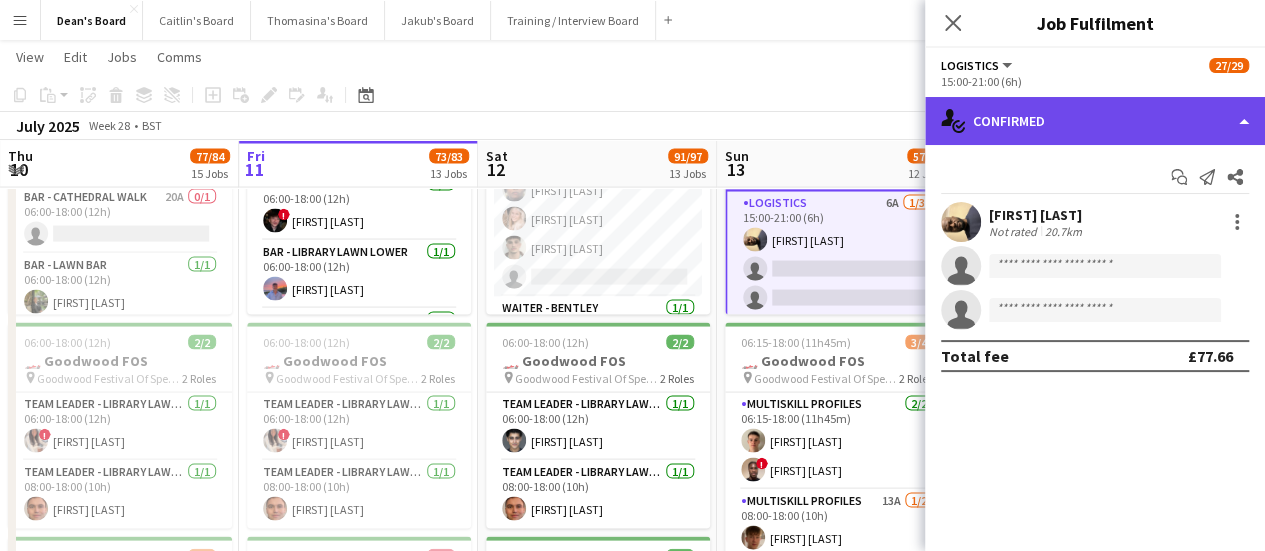 click on "single-neutral-actions-check-2
Confirmed" 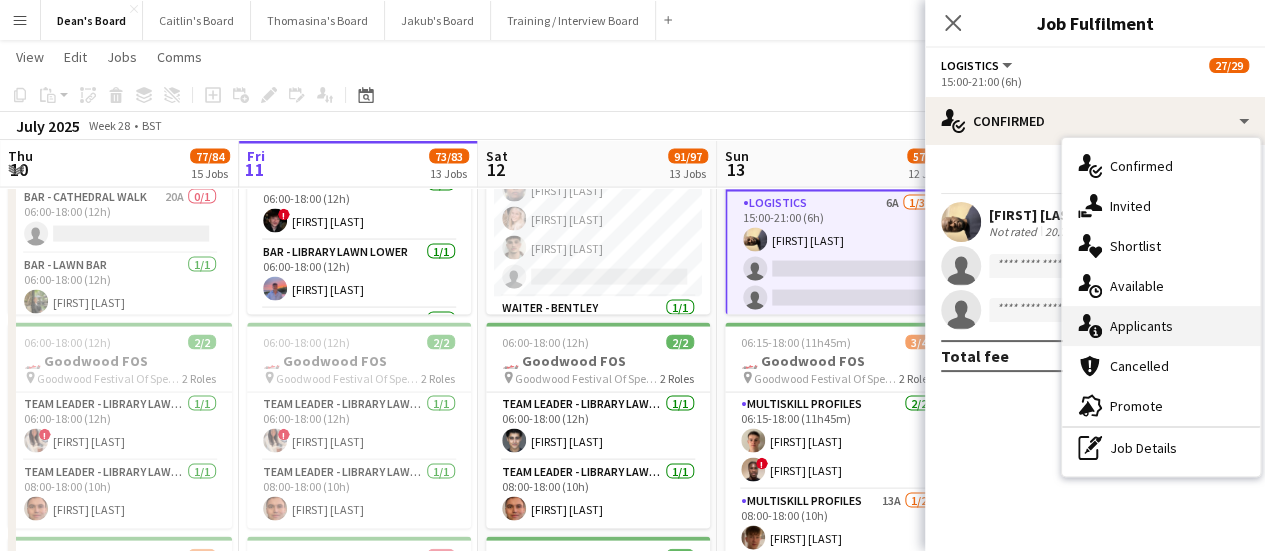 click on "single-neutral-actions-information
Applicants" at bounding box center (1161, 326) 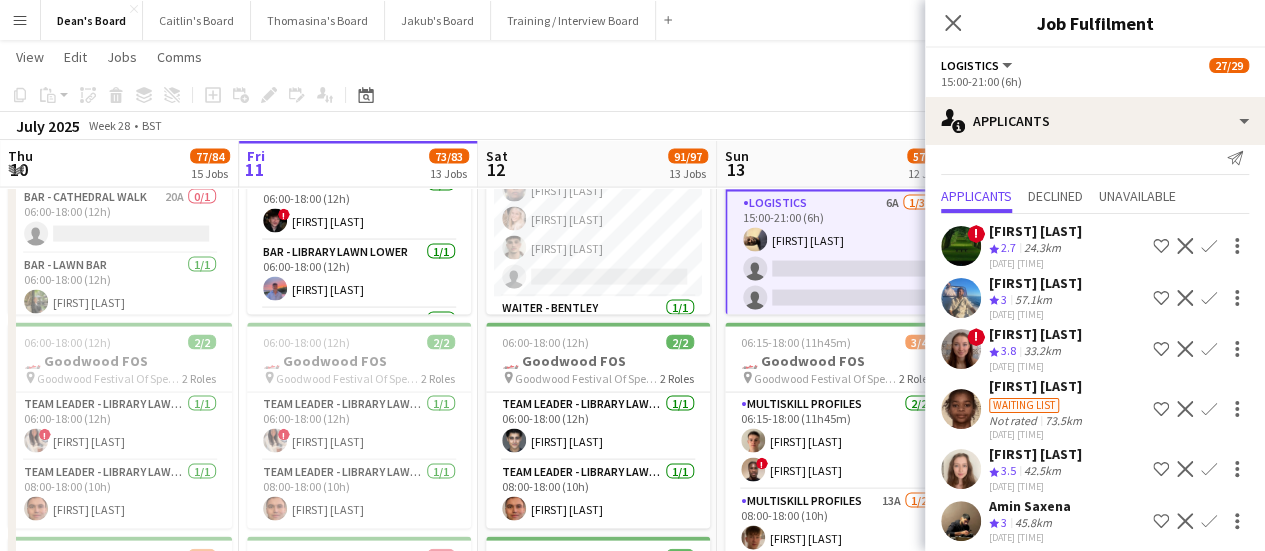 scroll, scrollTop: 28, scrollLeft: 0, axis: vertical 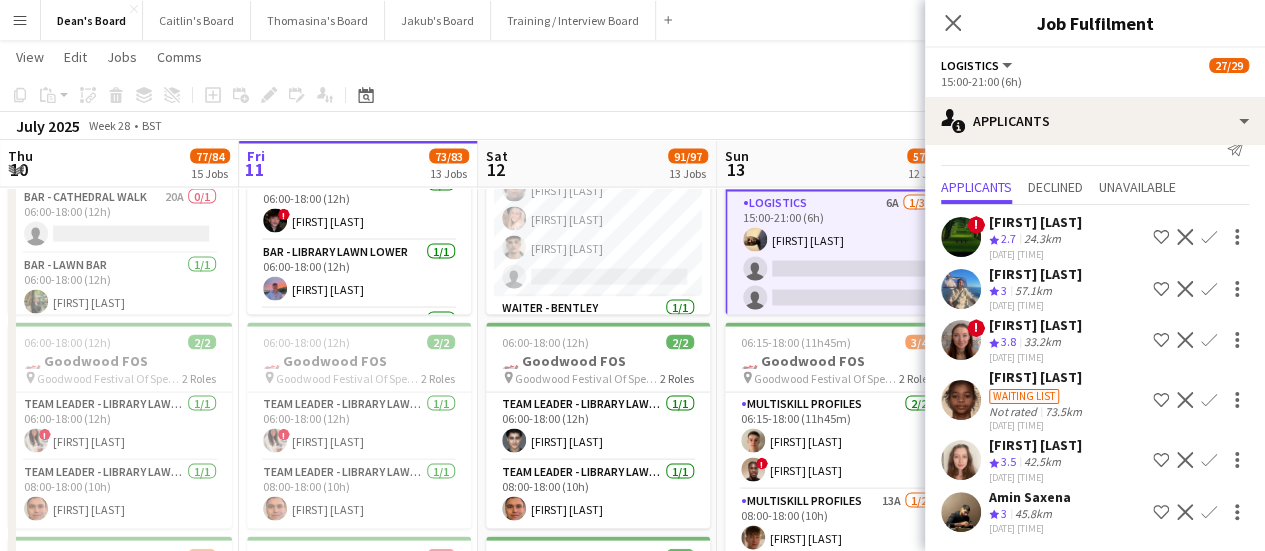 click on "Confirm" at bounding box center [1209, 512] 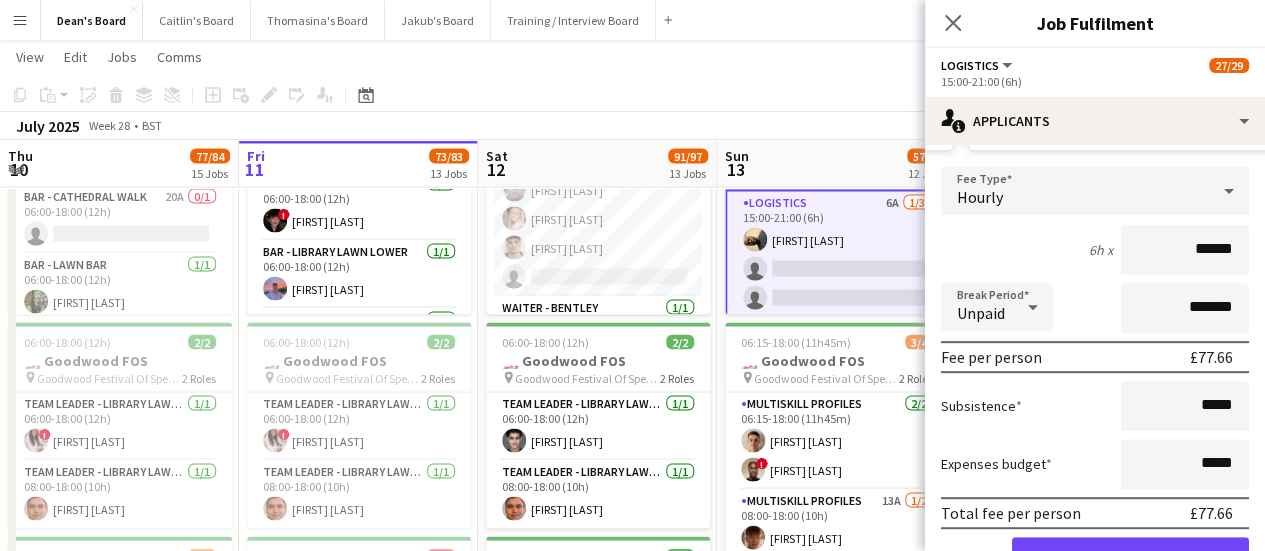 scroll, scrollTop: 481, scrollLeft: 0, axis: vertical 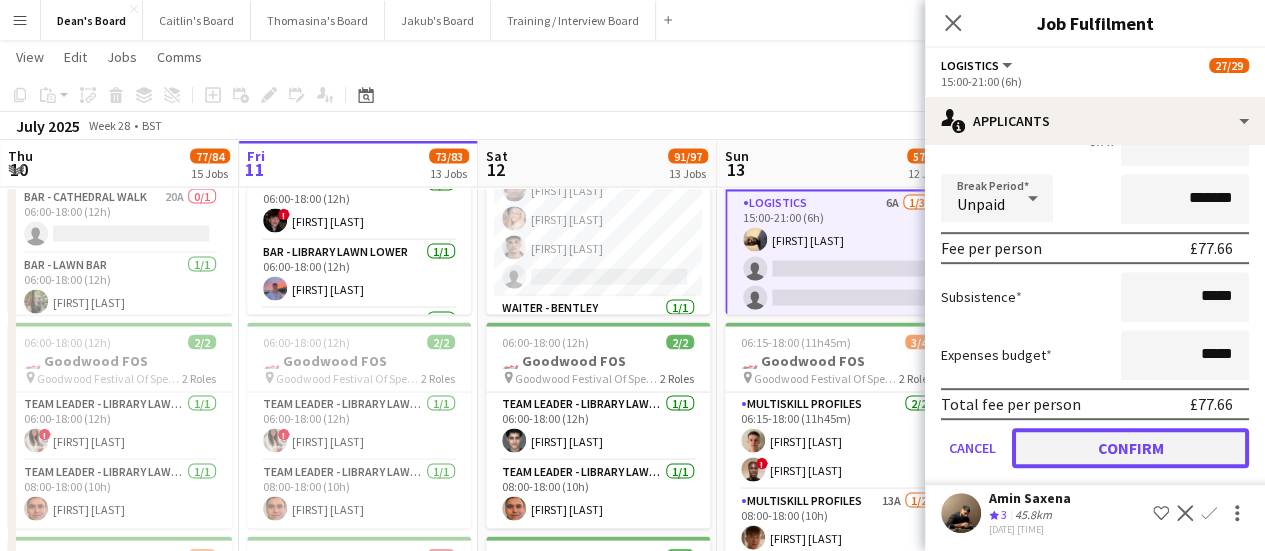 click on "Confirm" 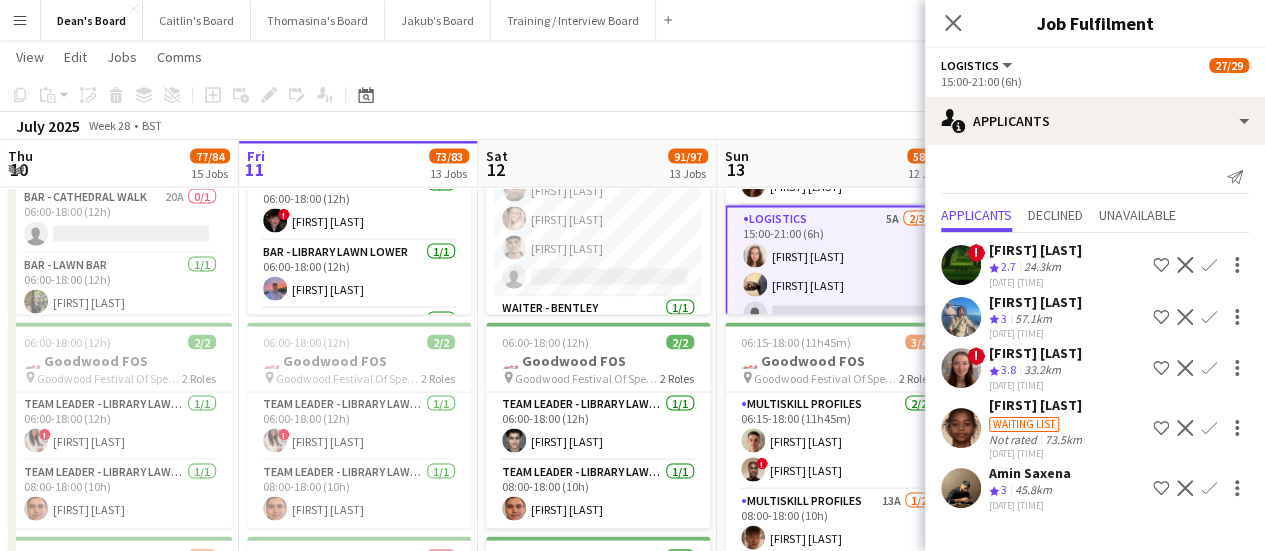 scroll, scrollTop: 0, scrollLeft: 0, axis: both 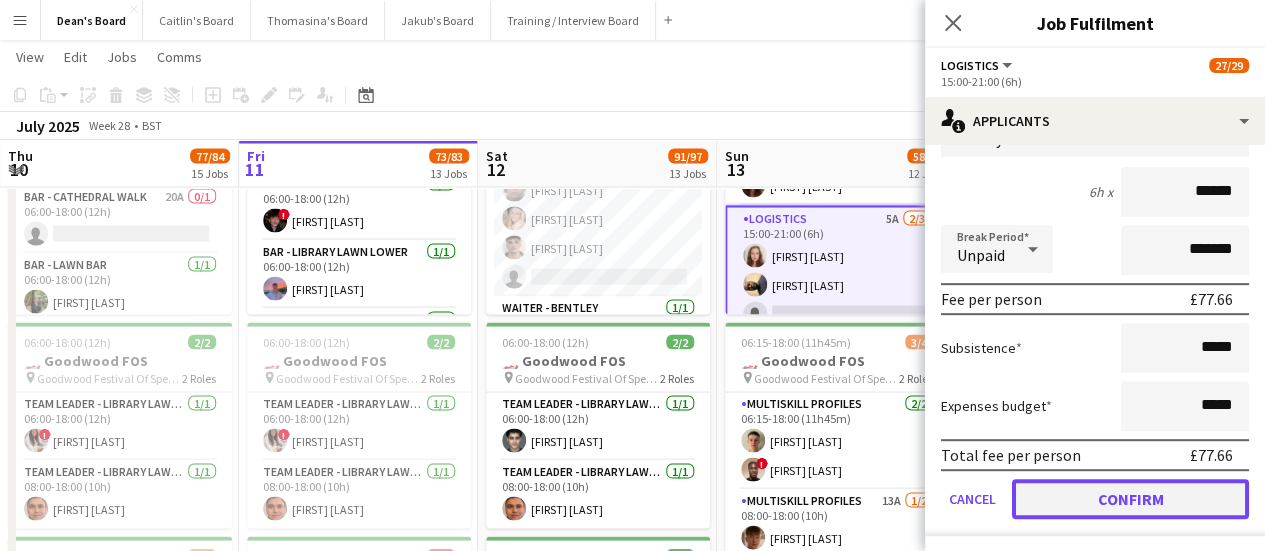 click on "Confirm" 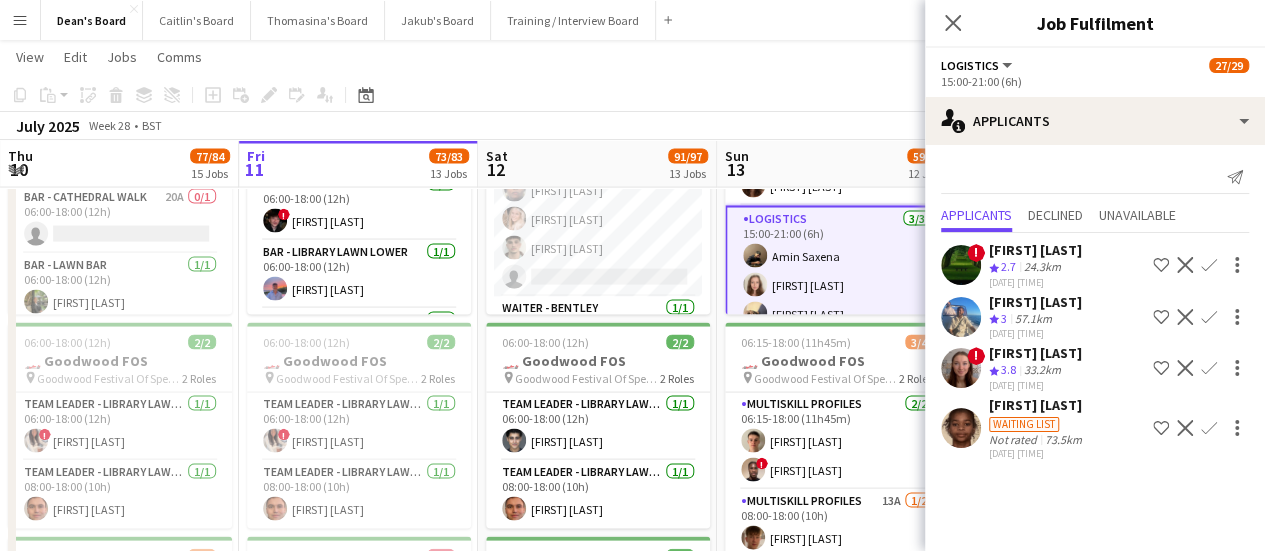 scroll, scrollTop: 0, scrollLeft: 0, axis: both 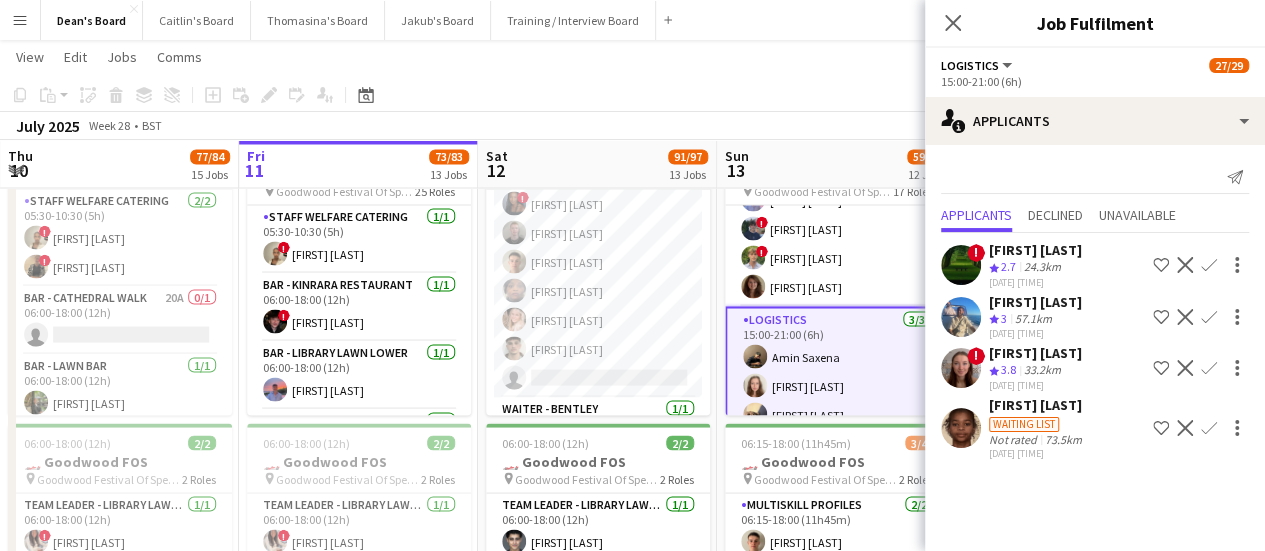 click on "View  Day view expanded Day view collapsed Month view Date picker Jump to today Expand Linked Jobs Collapse Linked Jobs  Edit  Copy Ctrl+C  Paste  Without Crew Ctrl+V With Crew Ctrl+Shift+V Paste as linked job  Group  Group Ungroup  Jobs  New Job Edit Job Delete Job New Linked Job Edit Linked Jobs Job fulfilment Promote Role Copy Role URL  Comms  Notify confirmed crew Create chat" 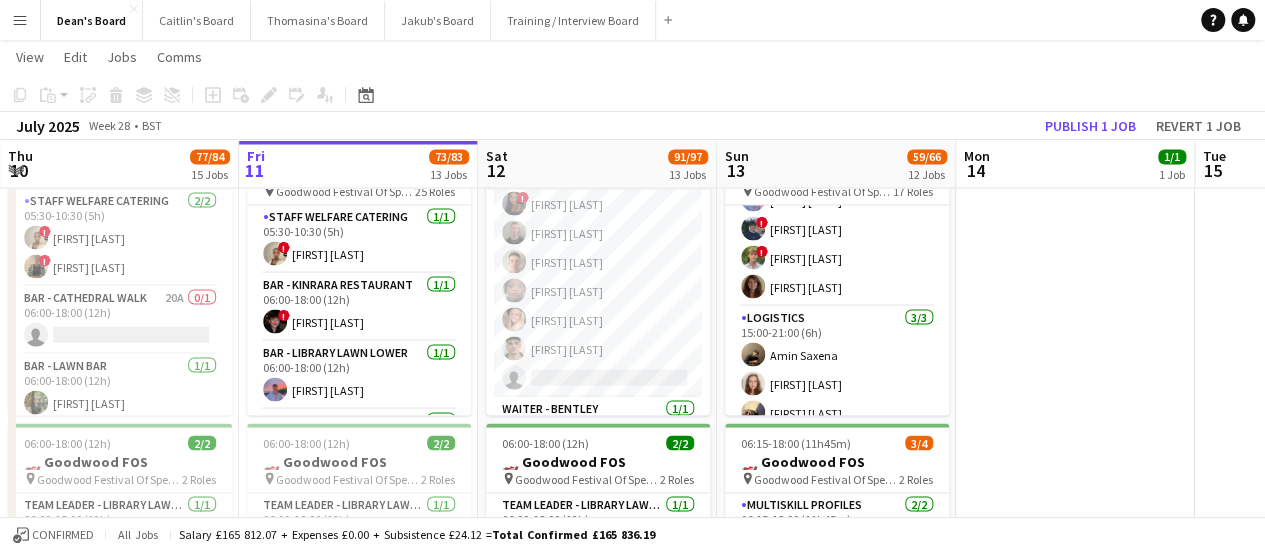 drag, startPoint x: 599, startPoint y: 305, endPoint x: 1146, endPoint y: 144, distance: 570.2017 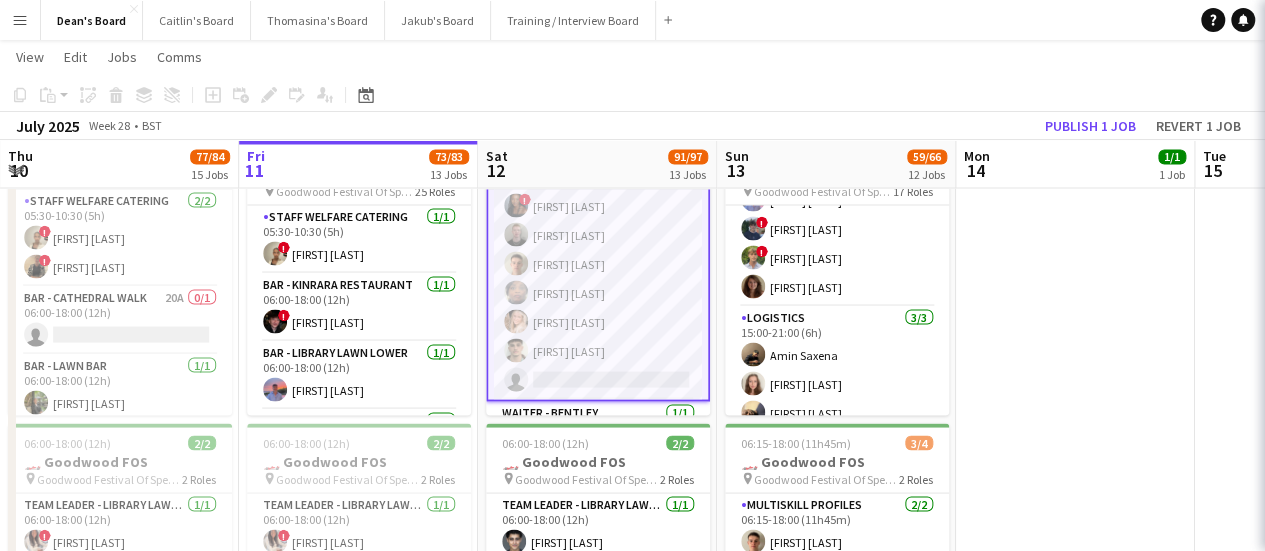 scroll, scrollTop: 0, scrollLeft: 475, axis: horizontal 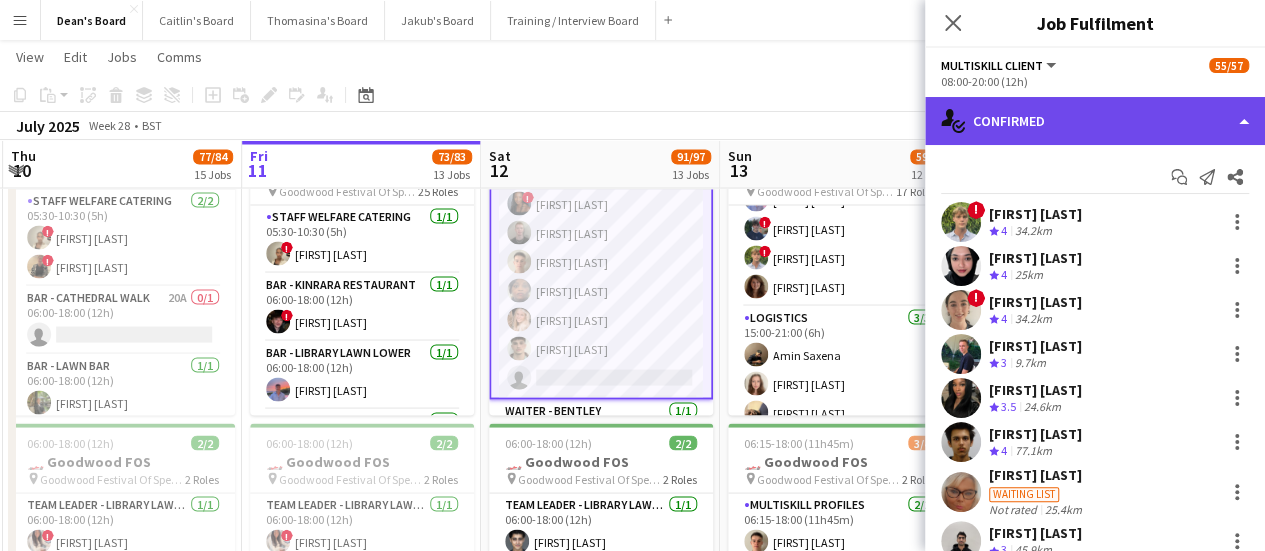 click on "single-neutral-actions-check-2
Confirmed" 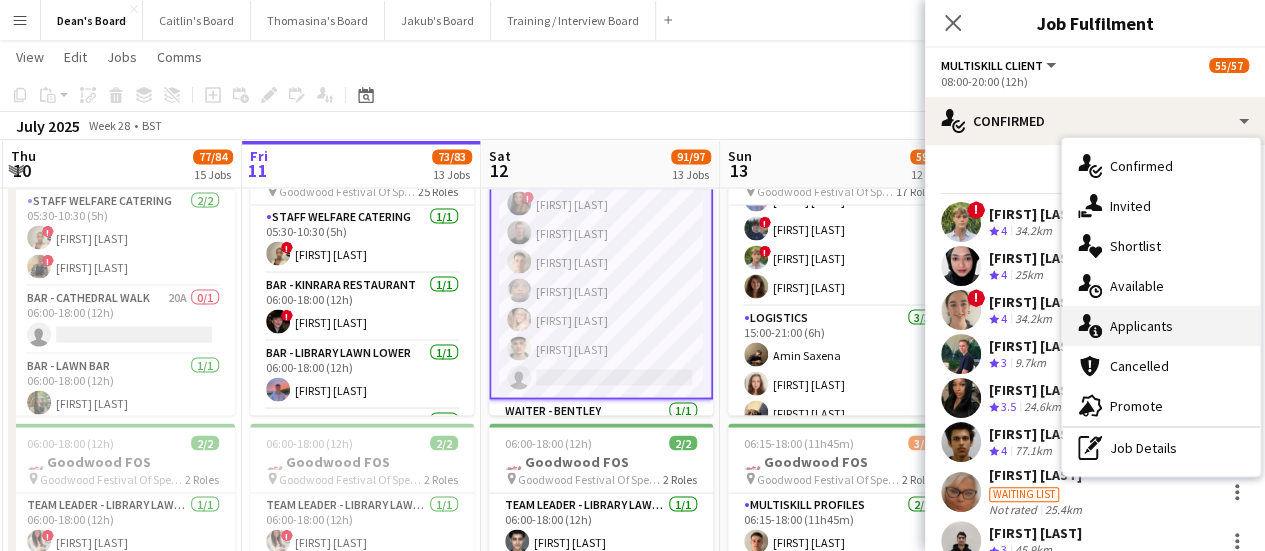 click on "single-neutral-actions-information
Applicants" at bounding box center [1161, 326] 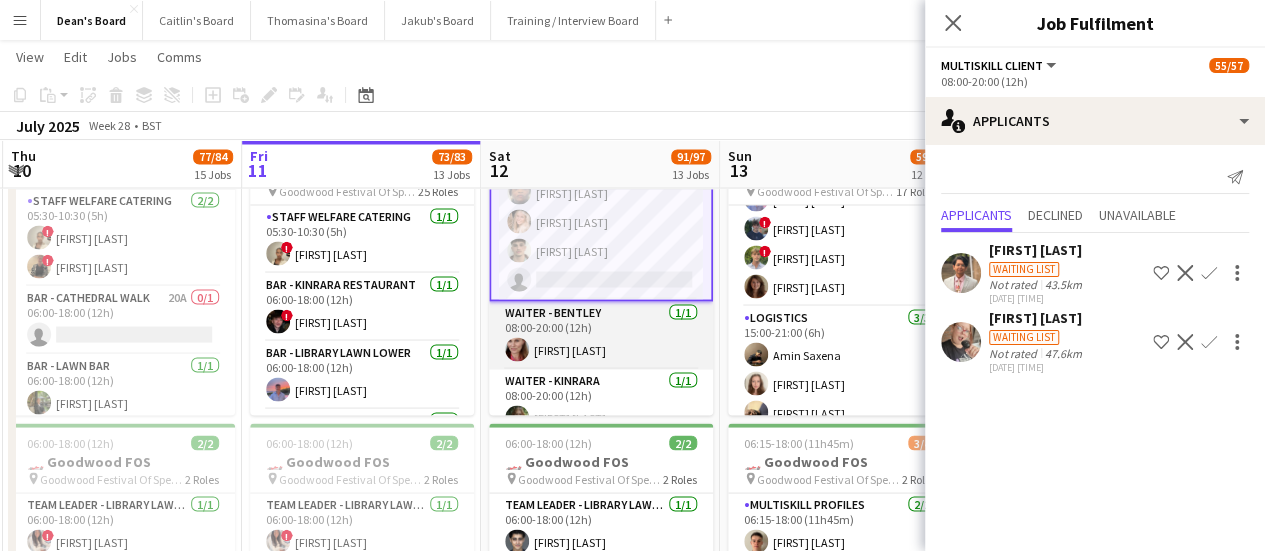 scroll, scrollTop: 1902, scrollLeft: 0, axis: vertical 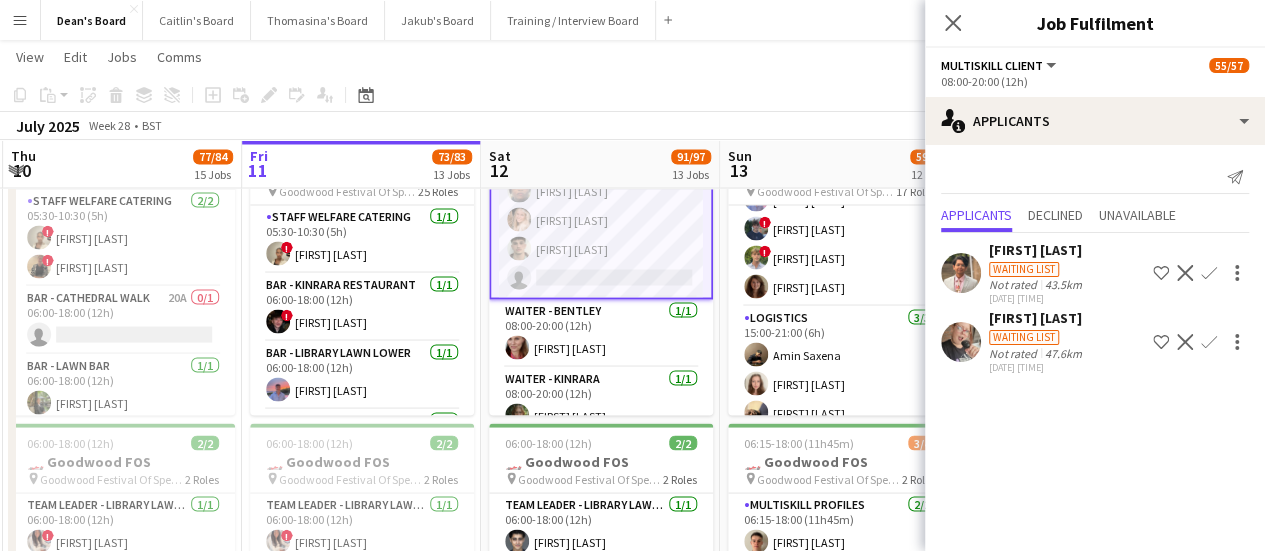 click on "MULTISKILL CLIENT   109I   2A   14/15   08:00-20:00 (12h)
! [FIRST] [LAST] [FIRST] [LAST] ! [FIRST] [LAST] [FIRST] [LAST] [FIRST] [LAST] [FIRST] [LAST] [FIRST] [LAST] ! [FIRST] [LAST] [FIRST] [LAST] [FIRST] [LAST] [FIRST] [LAST] [FIRST] [LAST]
single-neutral-actions" at bounding box center [601, 60] 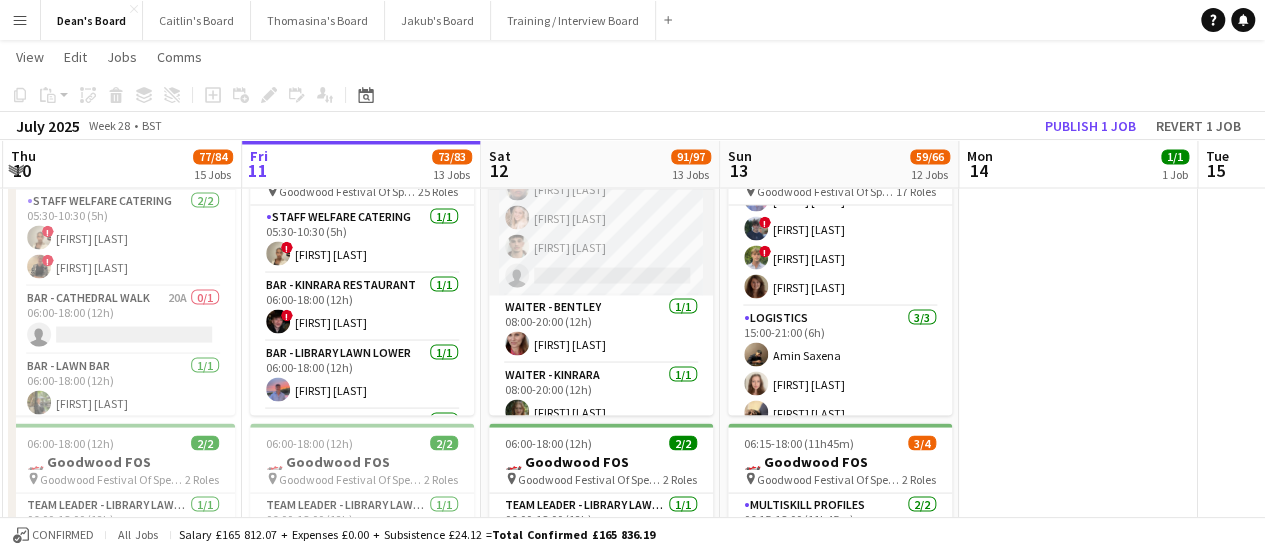 scroll, scrollTop: 0, scrollLeft: 474, axis: horizontal 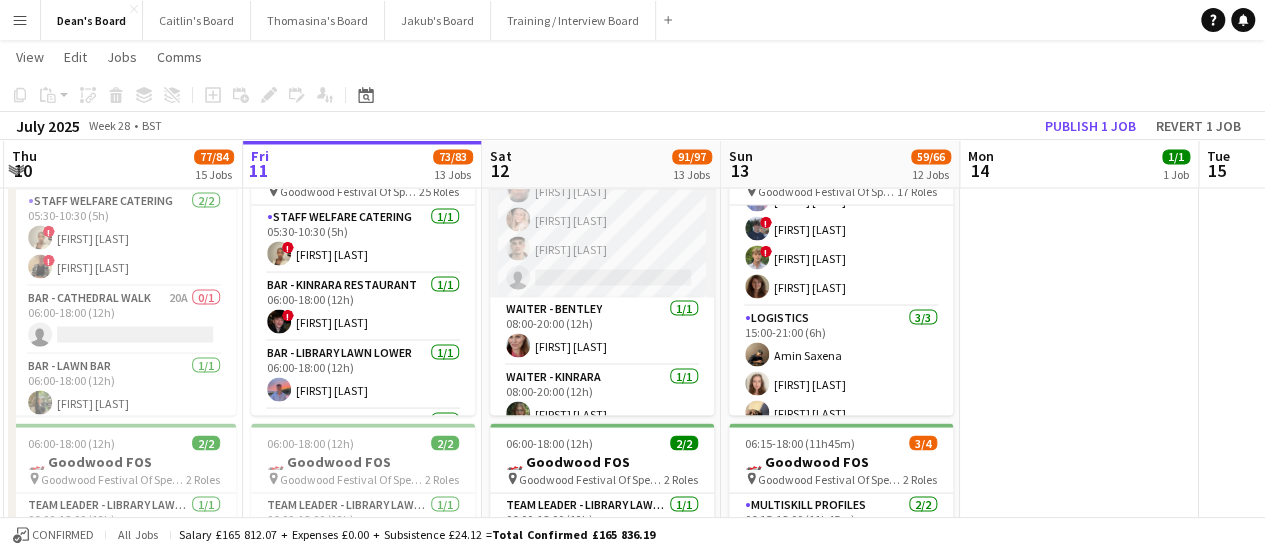 click on "MULTISKILL CLIENT   109I   2A   14/15   08:00-20:00 (12h)
! [FIRST] [LAST] [FIRST] [LAST] ! [FIRST] [LAST] [FIRST] [LAST] [FIRST] [LAST] [FIRST] [LAST] [FIRST] [LAST] ! [FIRST] [LAST] [FIRST] [LAST] [FIRST] [LAST] [FIRST] [LAST] [FIRST] [LAST]
single-neutral-actions" at bounding box center [602, 60] 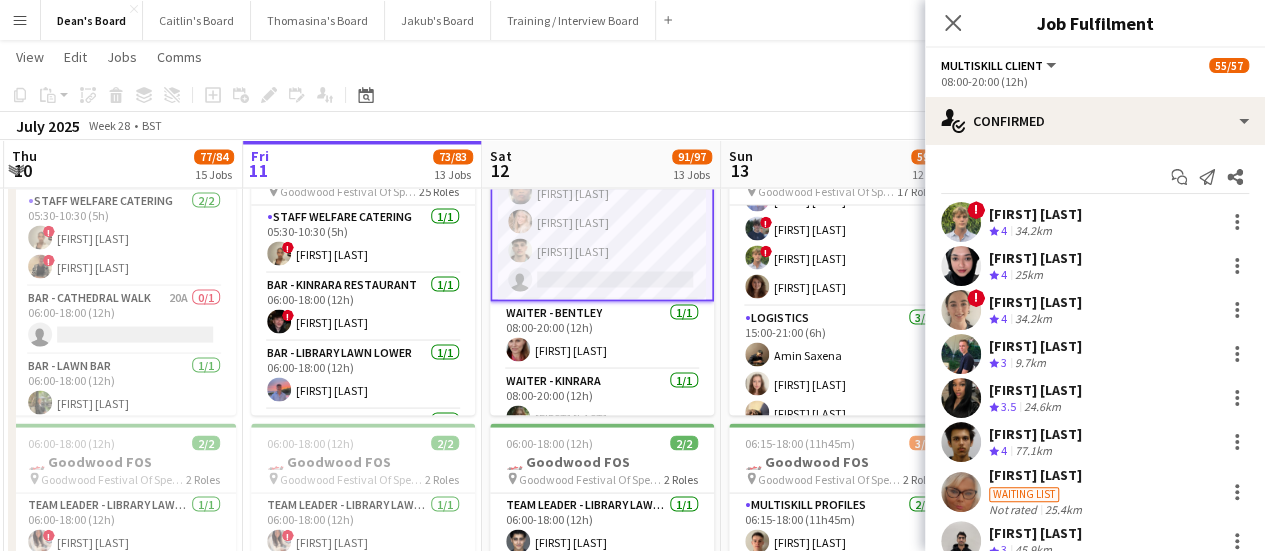 scroll, scrollTop: 1902, scrollLeft: 0, axis: vertical 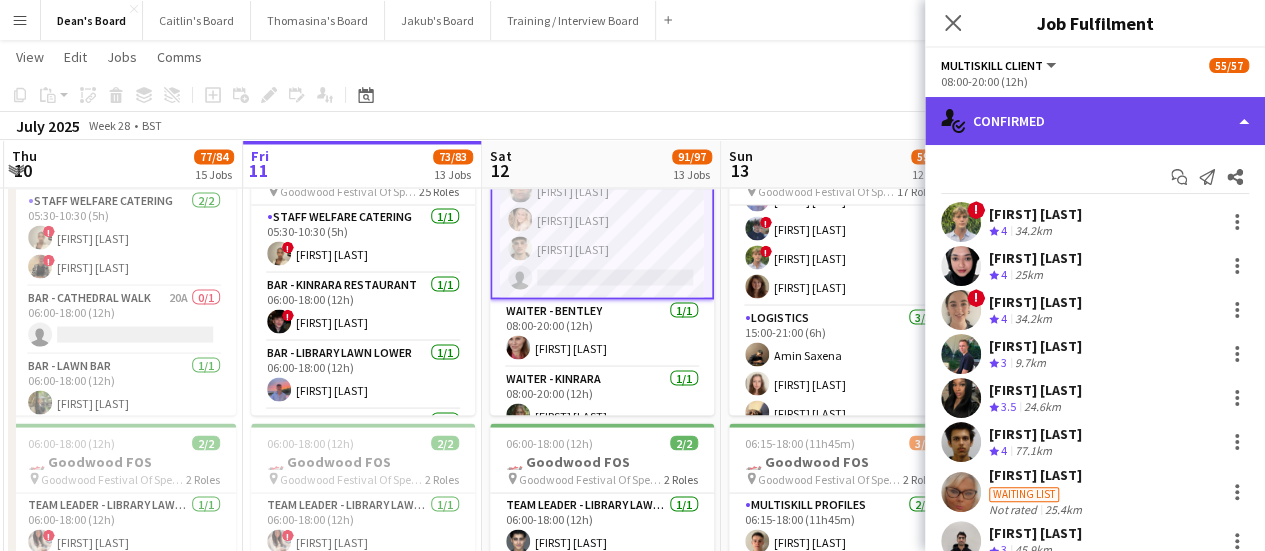 click on "single-neutral-actions-check-2
Confirmed" 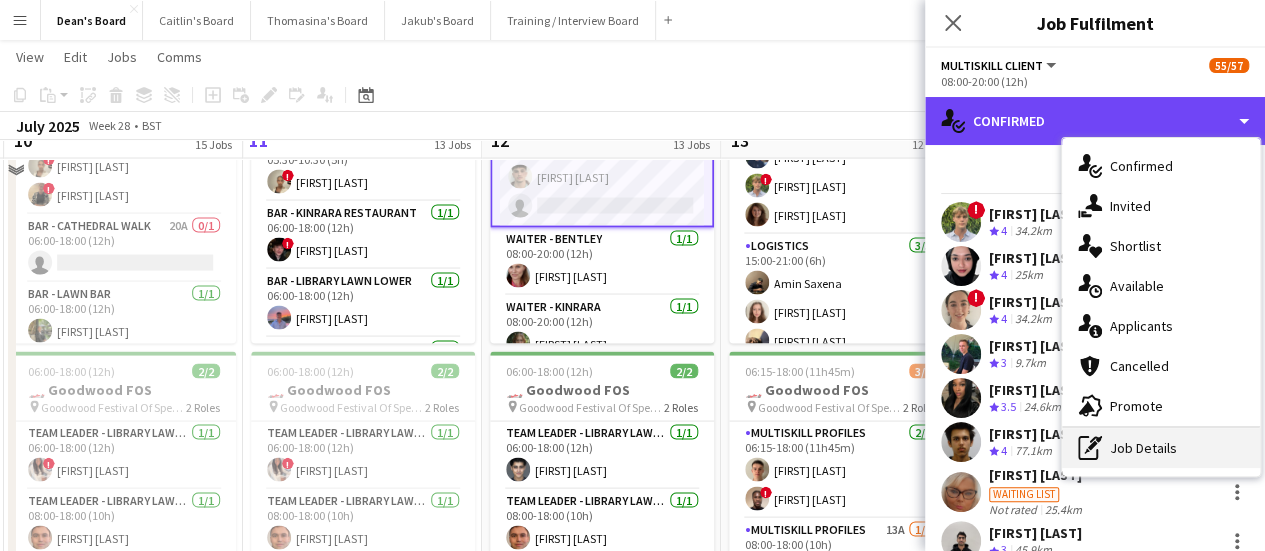 scroll, scrollTop: 1900, scrollLeft: 0, axis: vertical 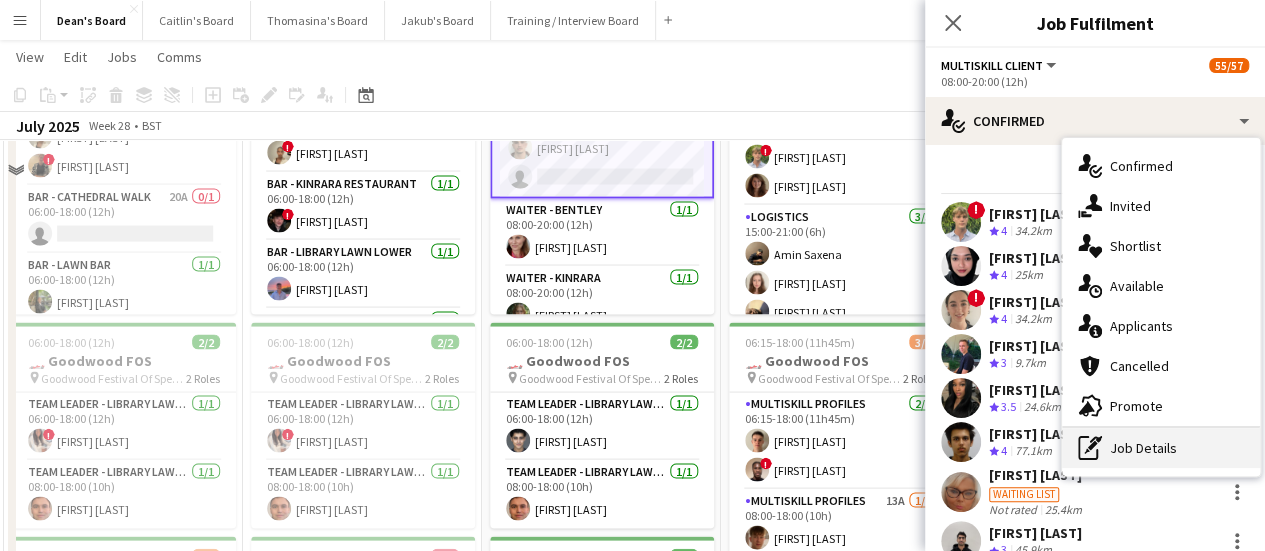 click on "pen-write
Job Details" at bounding box center [1161, 448] 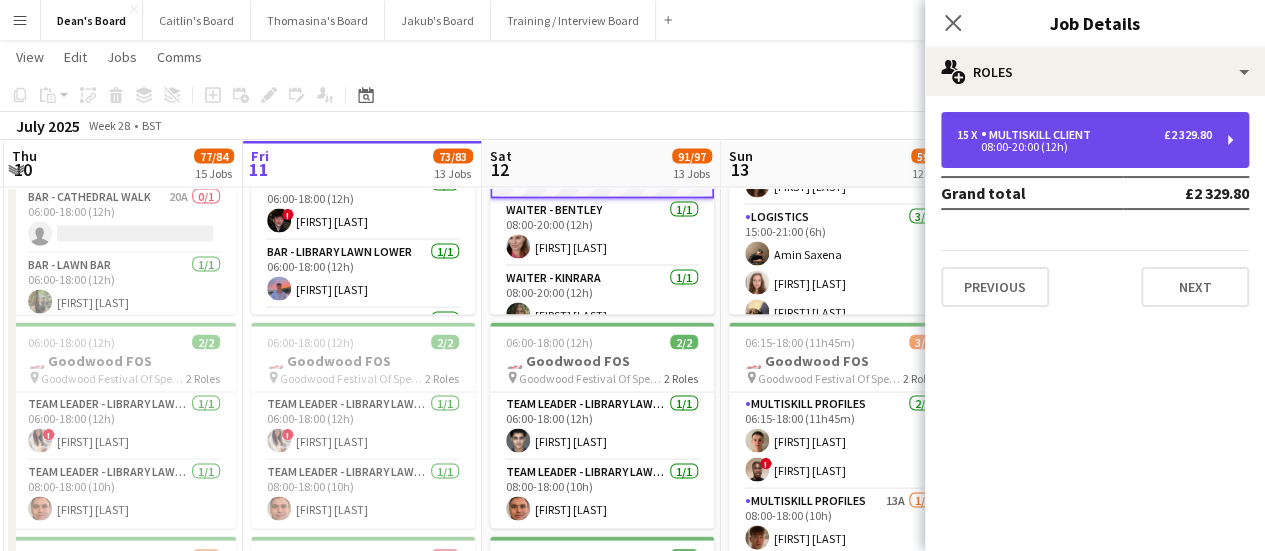 click on "15 x   MULTISKILL CLIENT   £2 329.80   08:00-20:00 (12h)" at bounding box center [1095, 140] 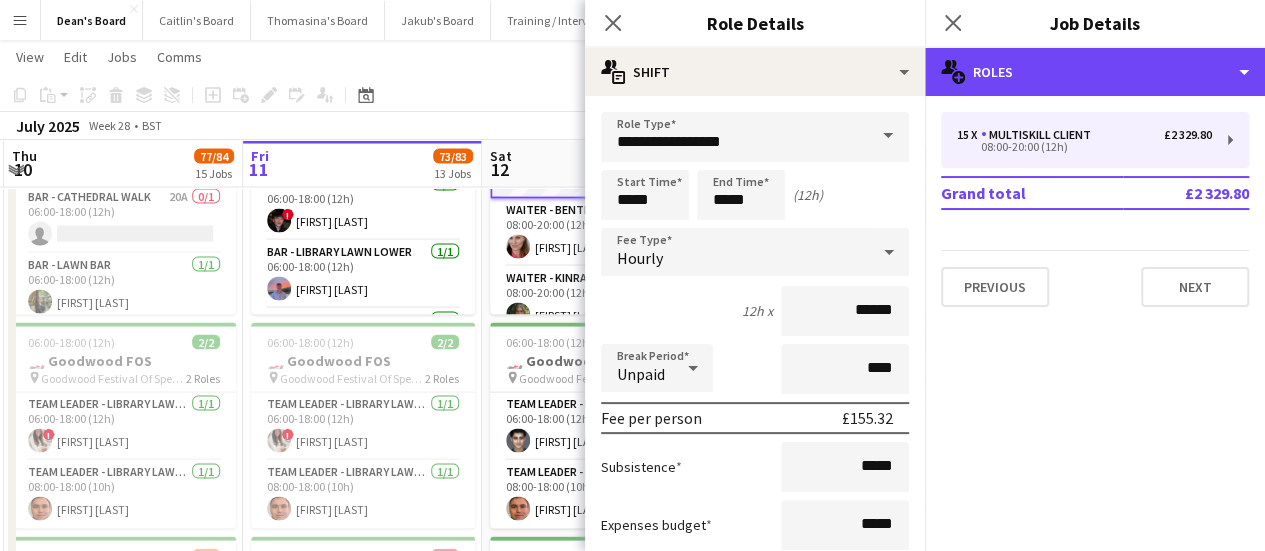 drag, startPoint x: 1061, startPoint y: 75, endPoint x: 1092, endPoint y: 92, distance: 35.35534 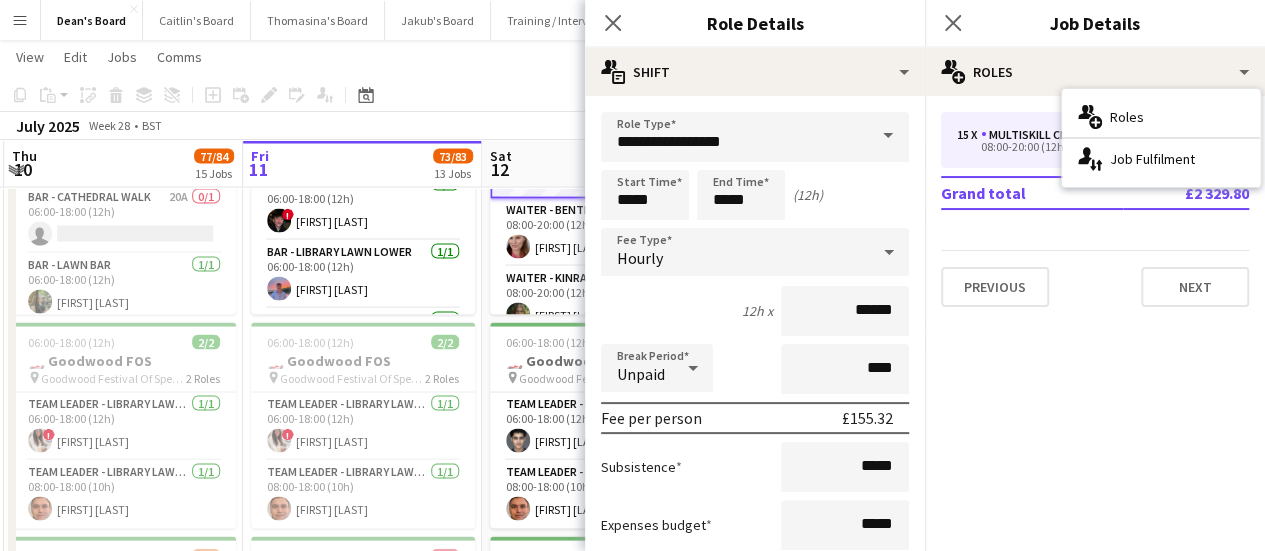click on "multiple-users-add
Roles
single-neutral-actions-up-down
Job Fulfilment" at bounding box center [1161, 138] 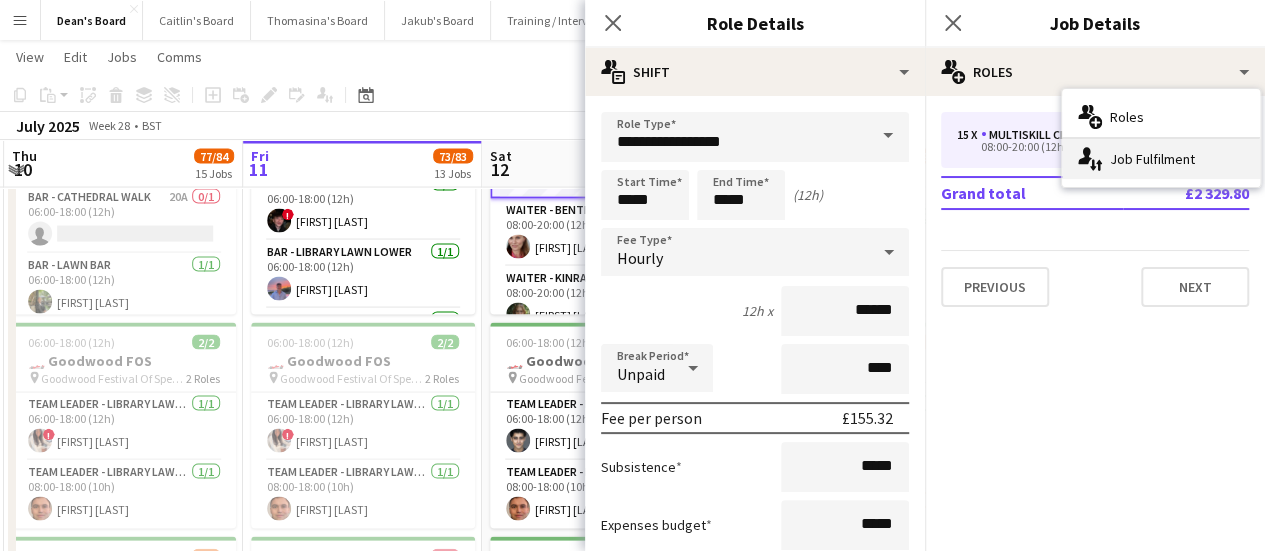 click on "single-neutral-actions-up-down
Job Fulfilment" at bounding box center (1161, 159) 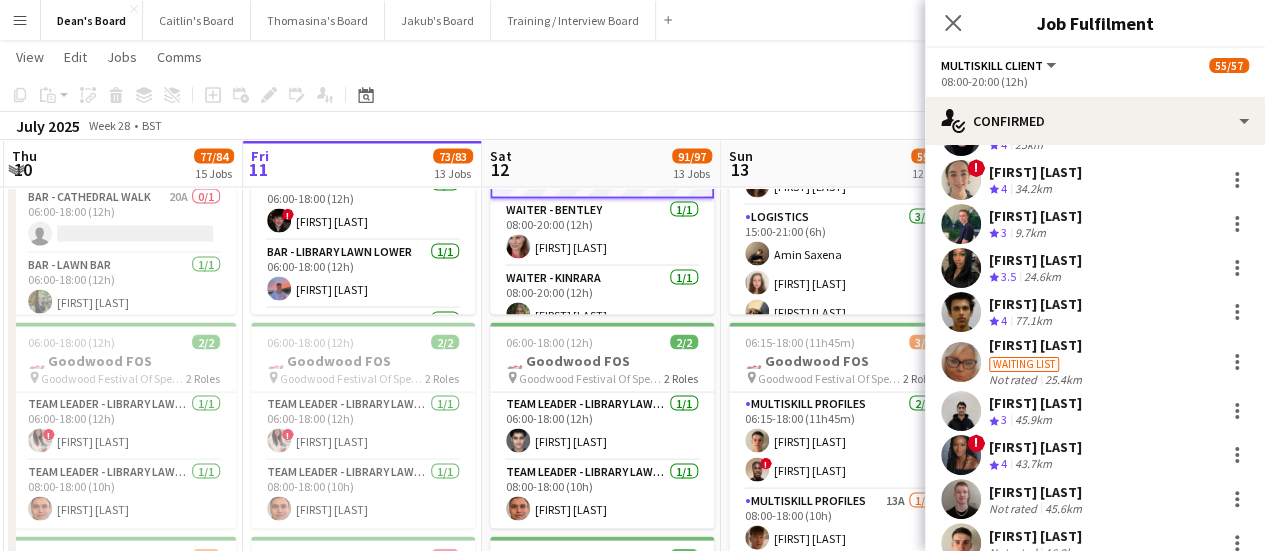 scroll, scrollTop: 376, scrollLeft: 0, axis: vertical 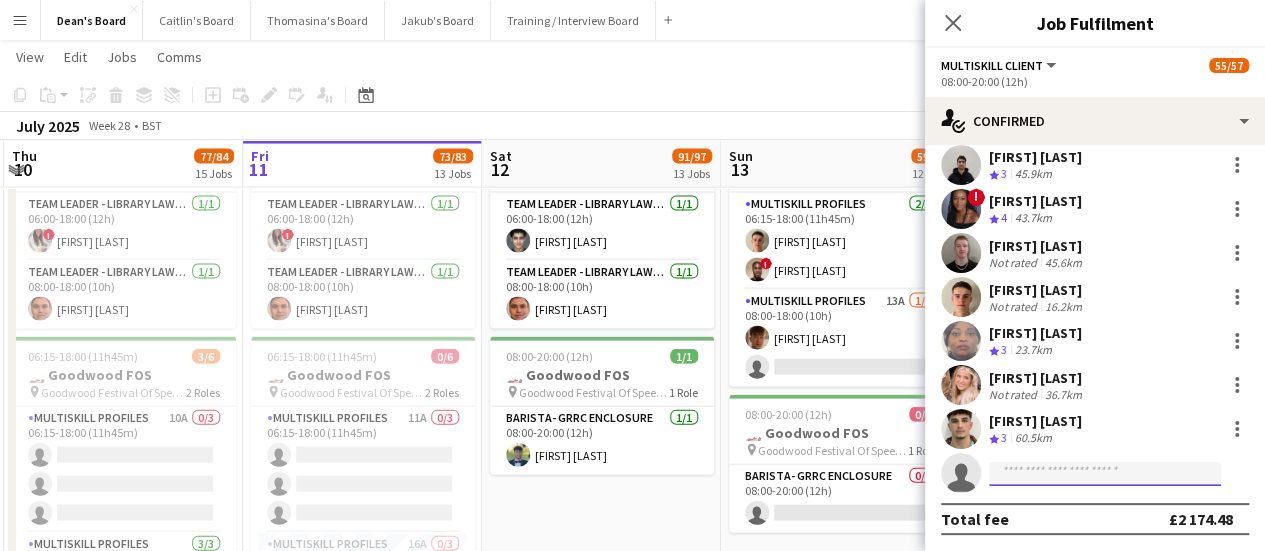 click 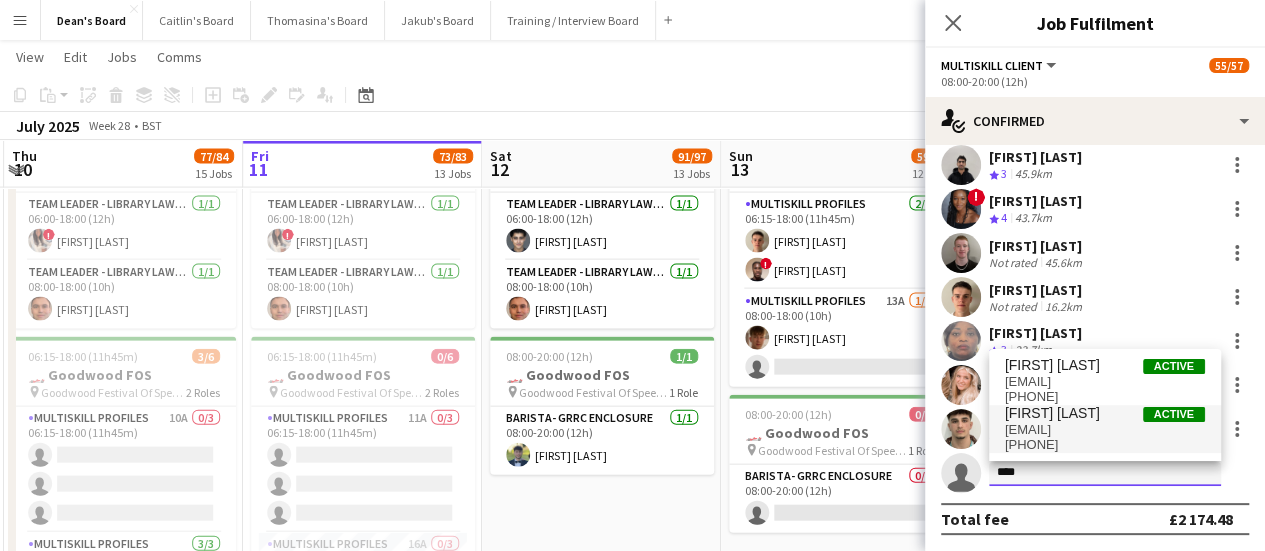 type on "****" 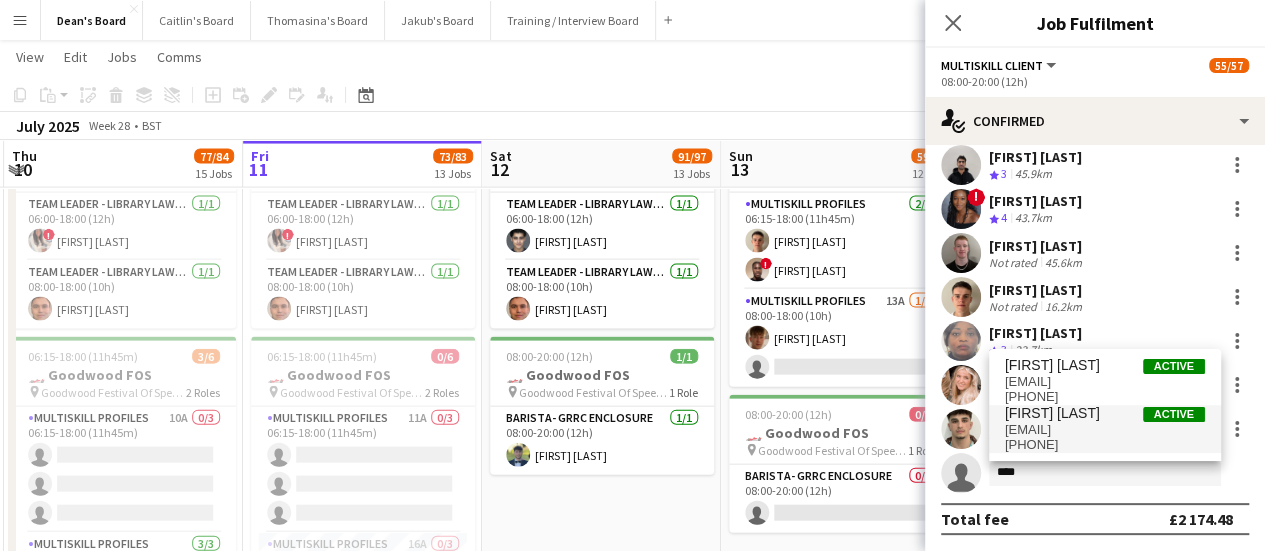 click on "[EMAIL]" at bounding box center [1105, 430] 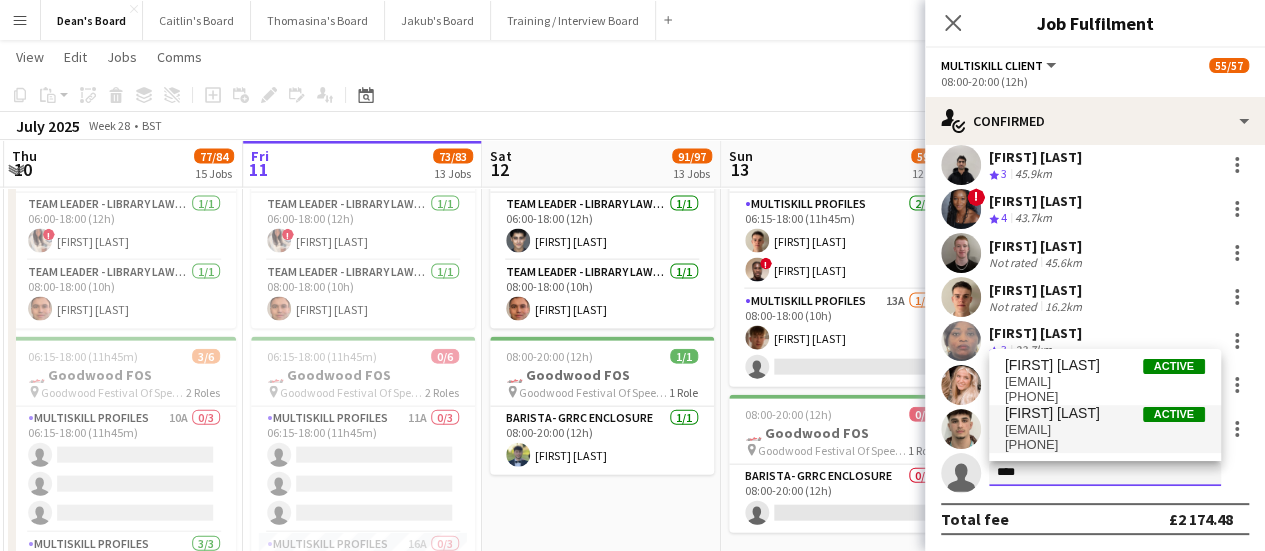 type 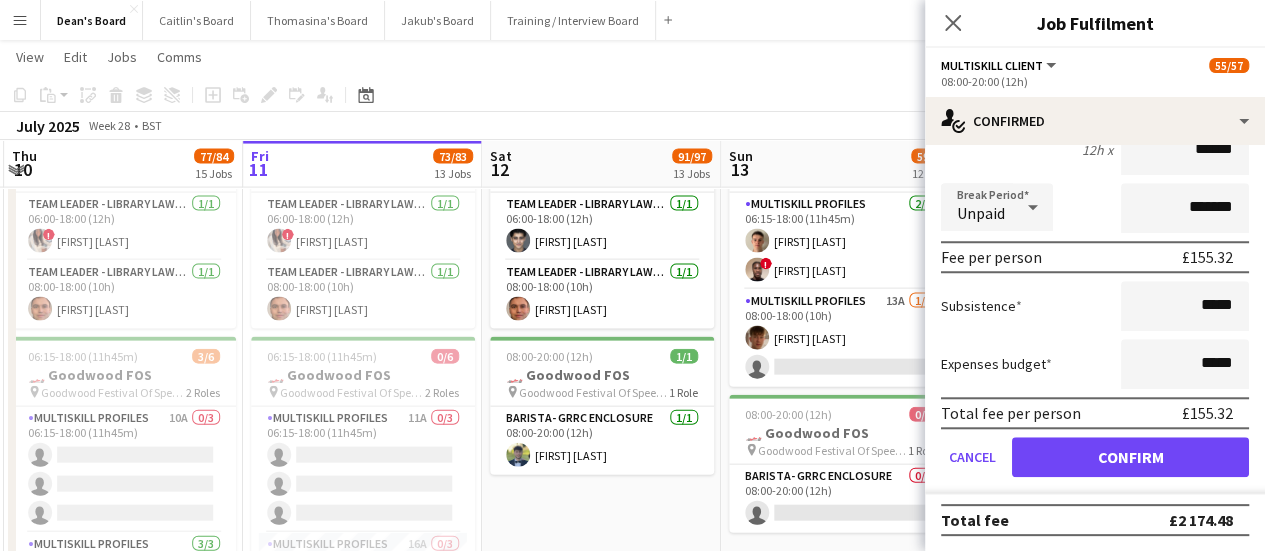 scroll, scrollTop: 629, scrollLeft: 0, axis: vertical 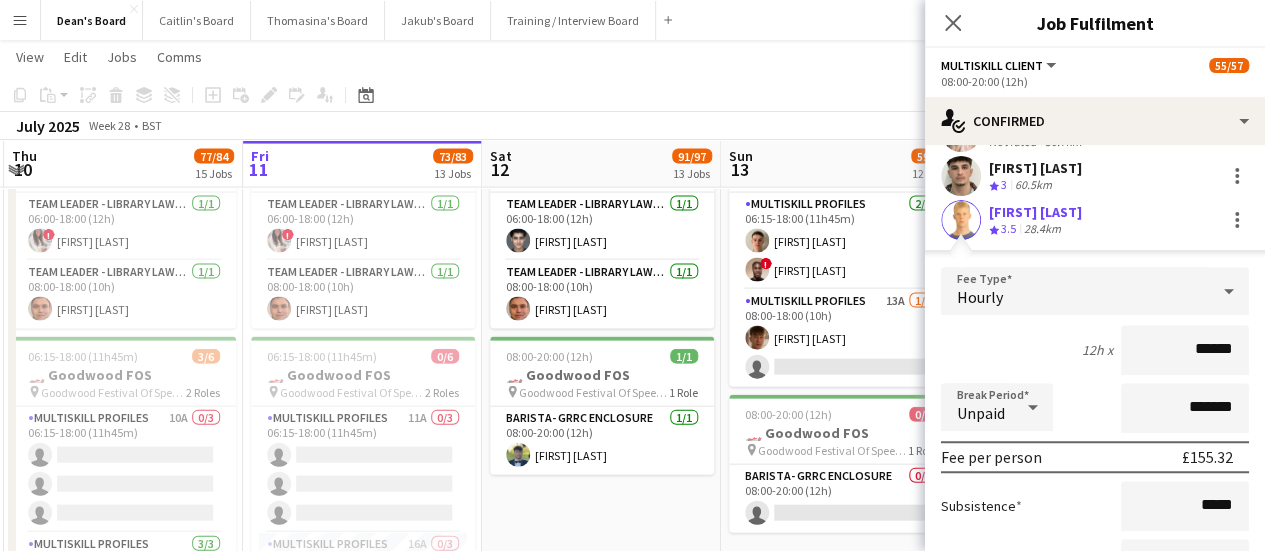 click on "28.4km" at bounding box center (1042, 229) 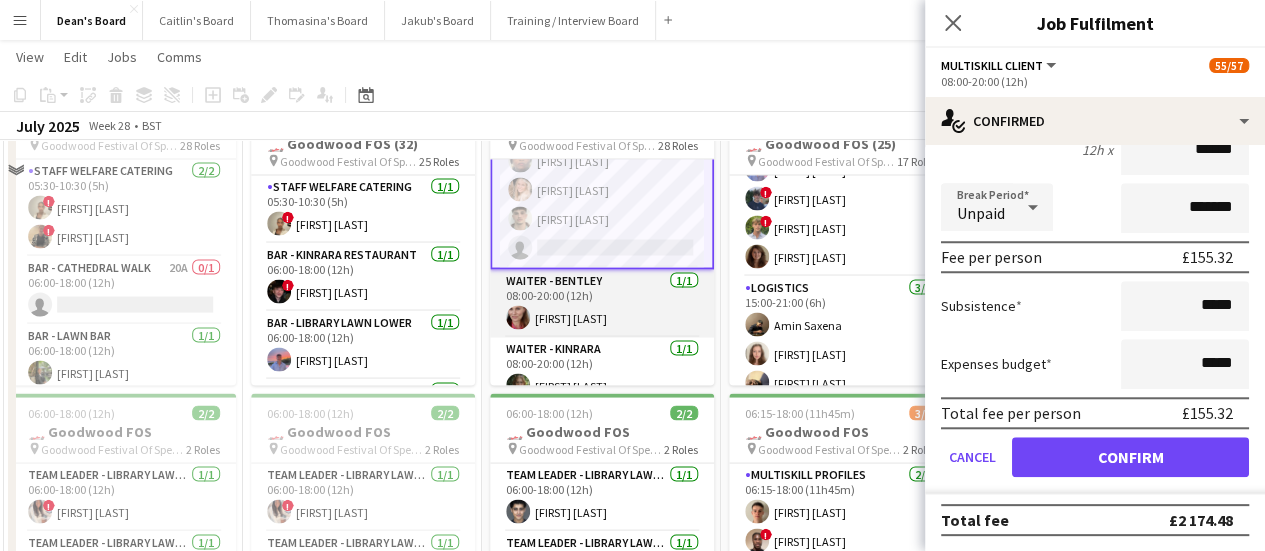 scroll, scrollTop: 1700, scrollLeft: 0, axis: vertical 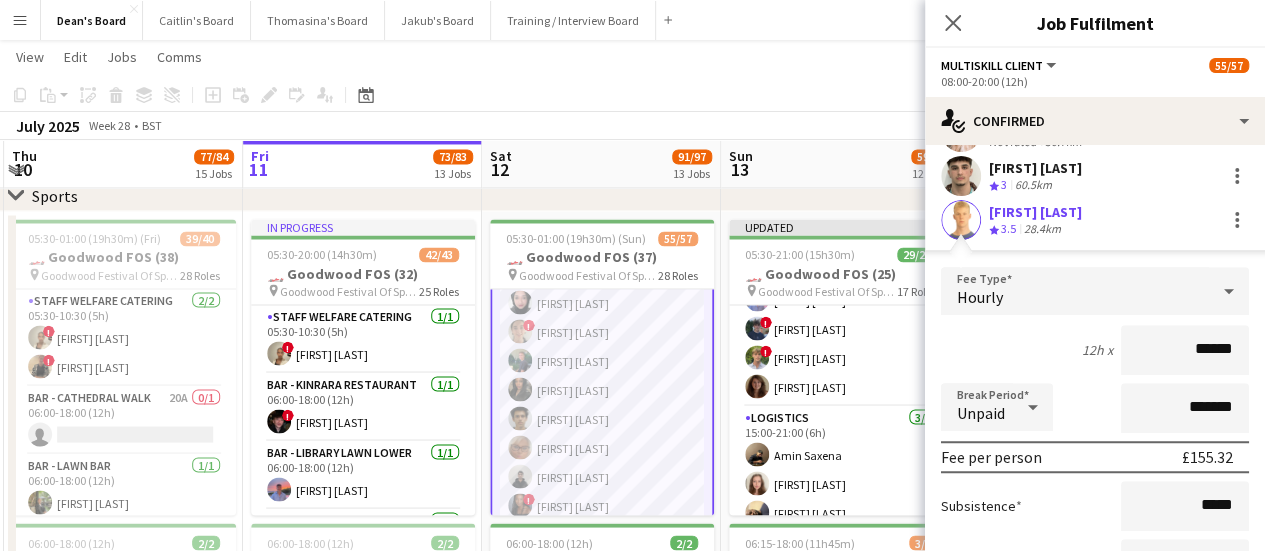 click on "MULTISKILL CLIENT   108I   2A   14/15   08:00-20:00 (12h)
! [FIRST] [LAST] [FIRST] [LAST] ! [FIRST] [LAST] [FIRST] [LAST] [FIRST] [LAST] [FIRST] [LAST] [FIRST] [LAST] ! [FIRST] [LAST] [FIRST] [LAST] [FIRST] [LAST] [FIRST] [LAST] [FIRST] [LAST]
single-neutral-actions" at bounding box center [602, 462] 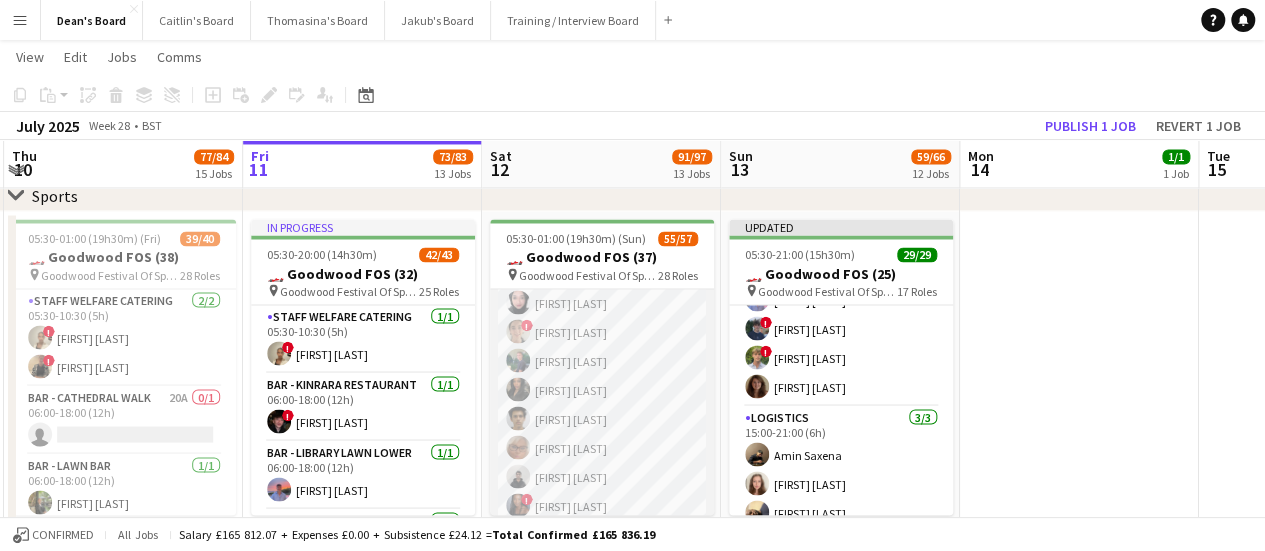 click on "MULTISKILL CLIENT   108I   2A   14/15   08:00-20:00 (12h)
! [FIRST] [LAST] [FIRST] [LAST] ! [FIRST] [LAST] [FIRST] [LAST] [FIRST] [LAST] [FIRST] [LAST] [FIRST] [LAST] ! [FIRST] [LAST] [FIRST] [LAST] [FIRST] [LAST] [FIRST] [LAST] [FIRST] [LAST]
single-neutral-actions" at bounding box center [602, 462] 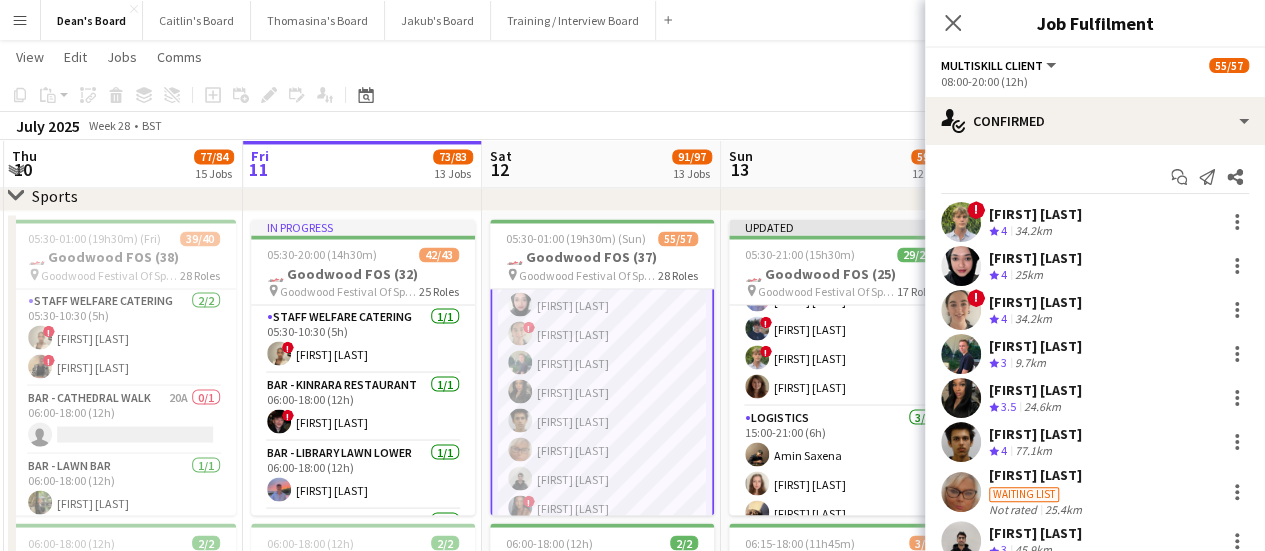 scroll, scrollTop: 0, scrollLeft: 474, axis: horizontal 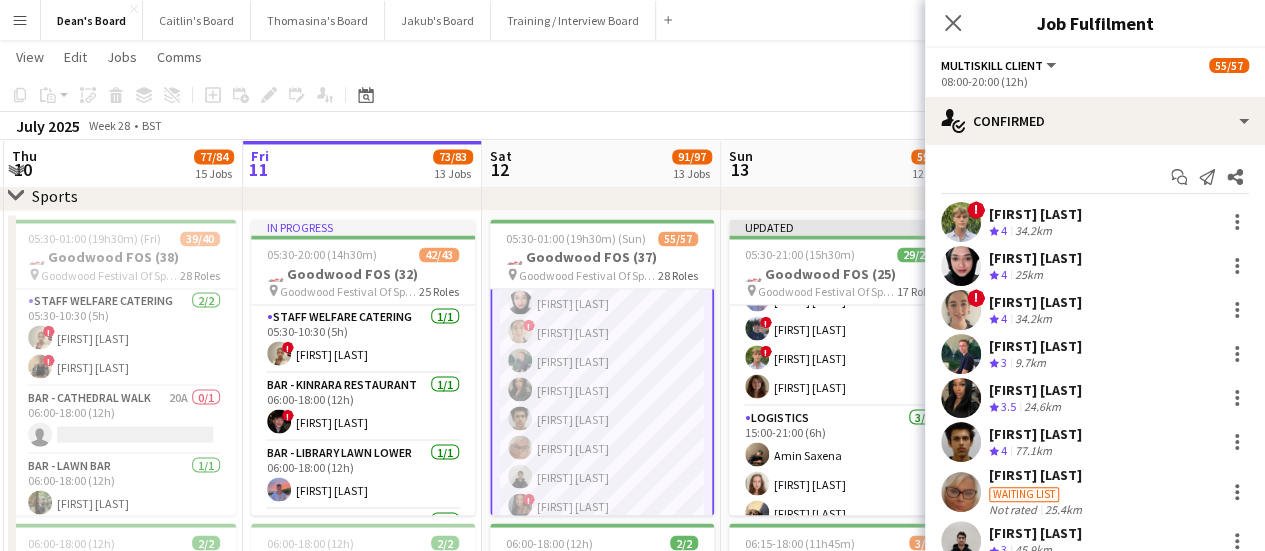 click on "[FIRST] [LAST]" at bounding box center [1035, 302] 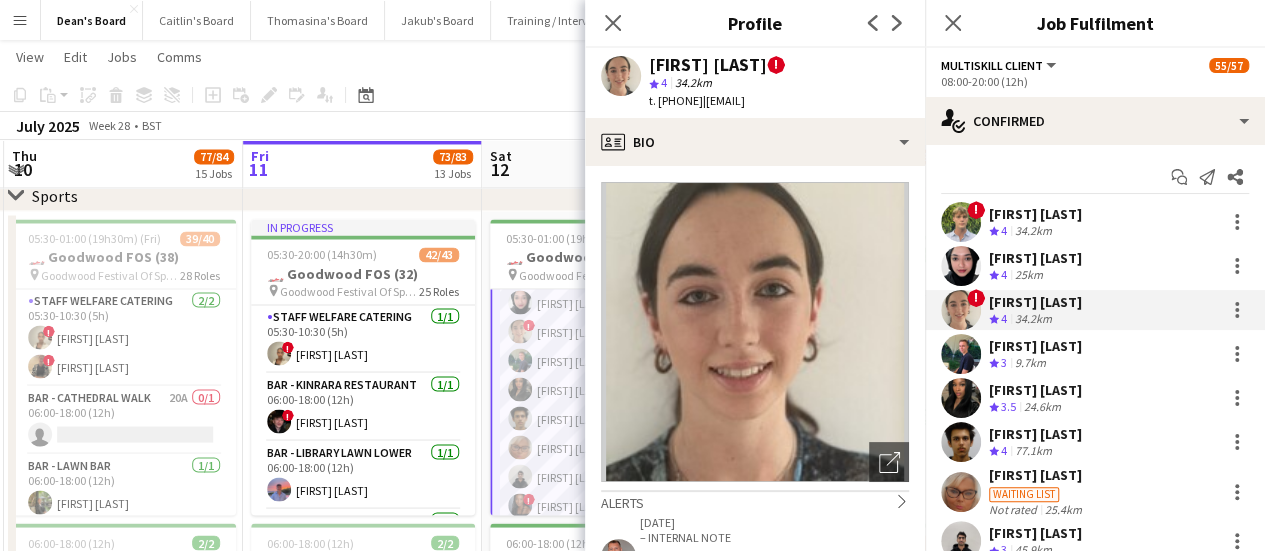 click on "[FIRST] [LAST]" at bounding box center [1035, 390] 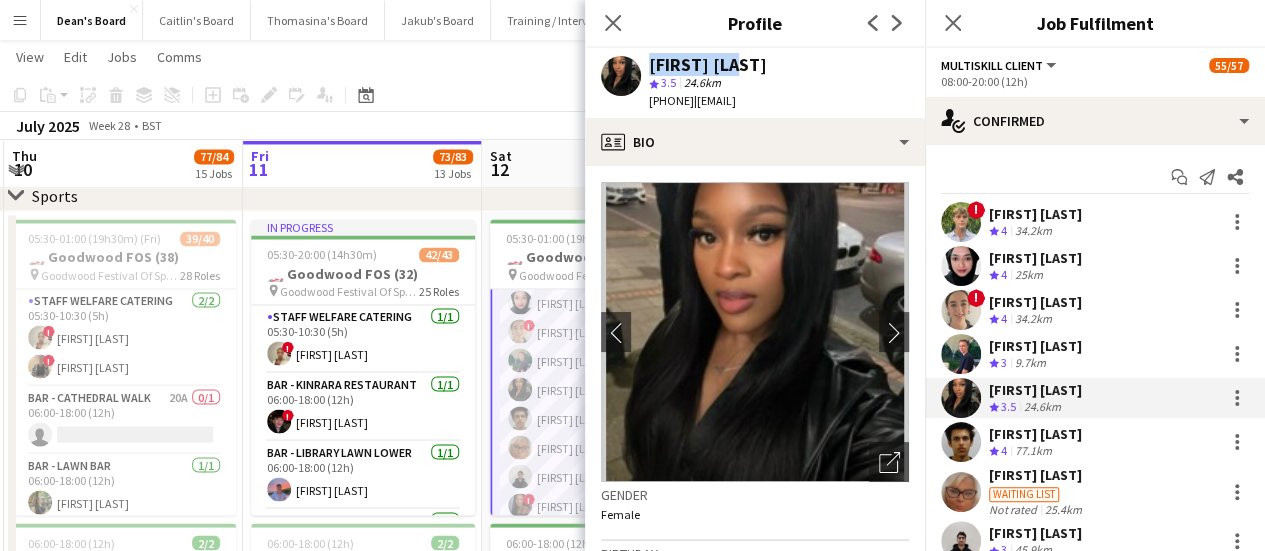 drag, startPoint x: 744, startPoint y: 56, endPoint x: 638, endPoint y: 63, distance: 106.23088 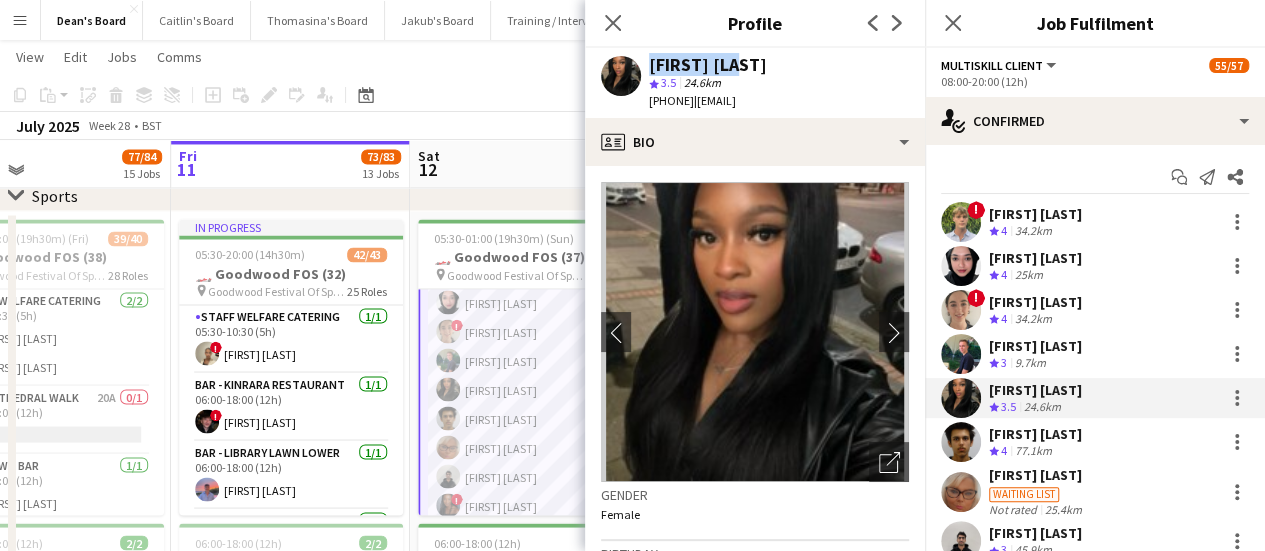 scroll, scrollTop: 0, scrollLeft: 622, axis: horizontal 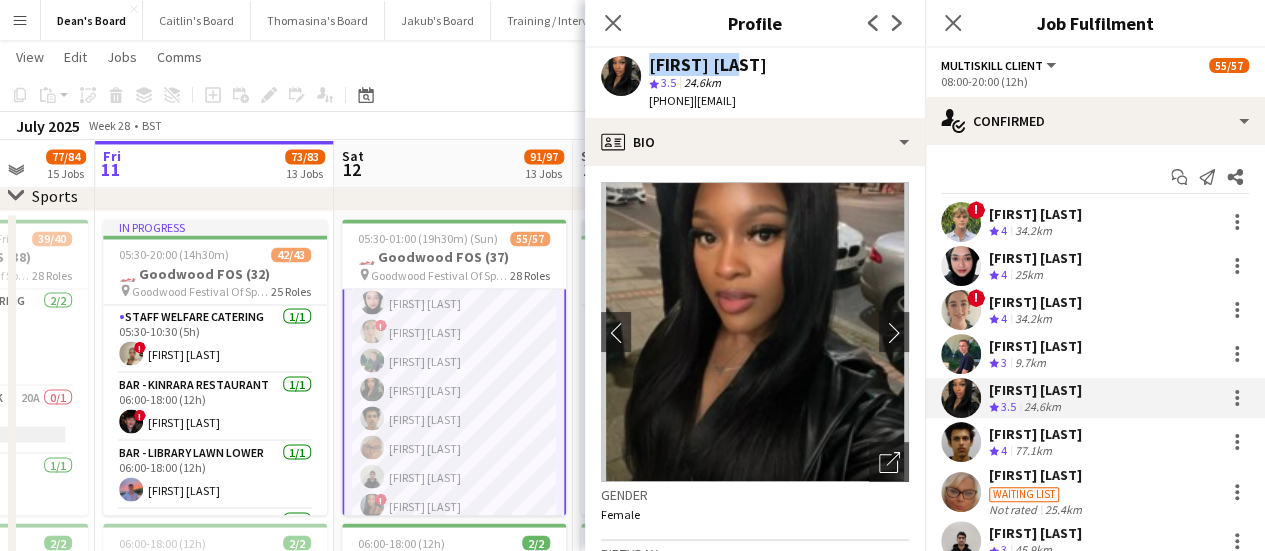 drag, startPoint x: 526, startPoint y: 415, endPoint x: 380, endPoint y: 393, distance: 147.64822 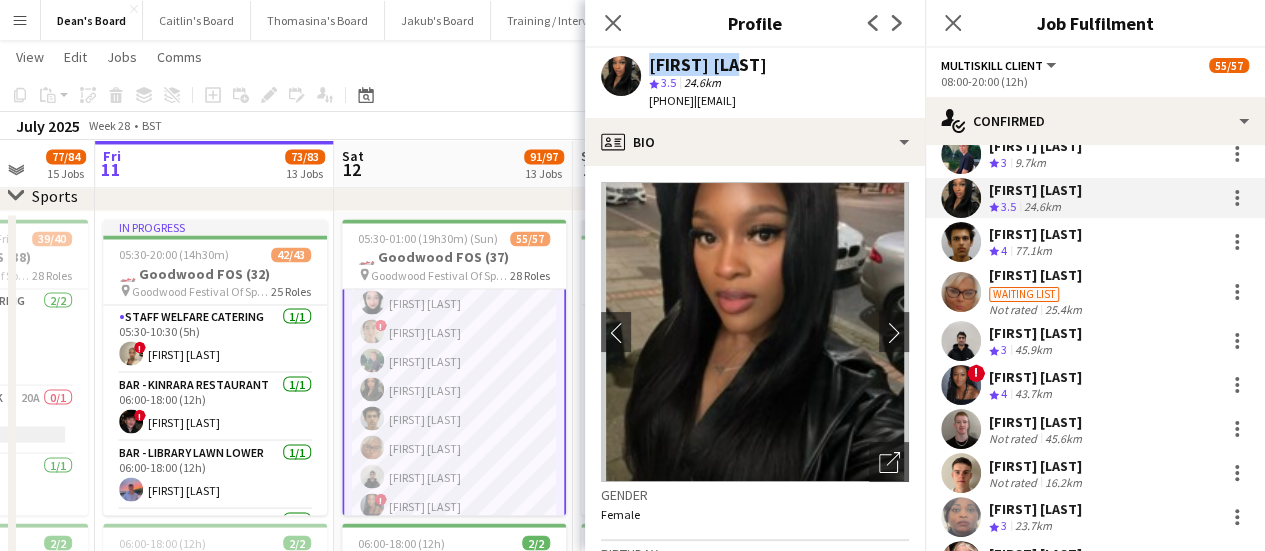 scroll, scrollTop: 376, scrollLeft: 0, axis: vertical 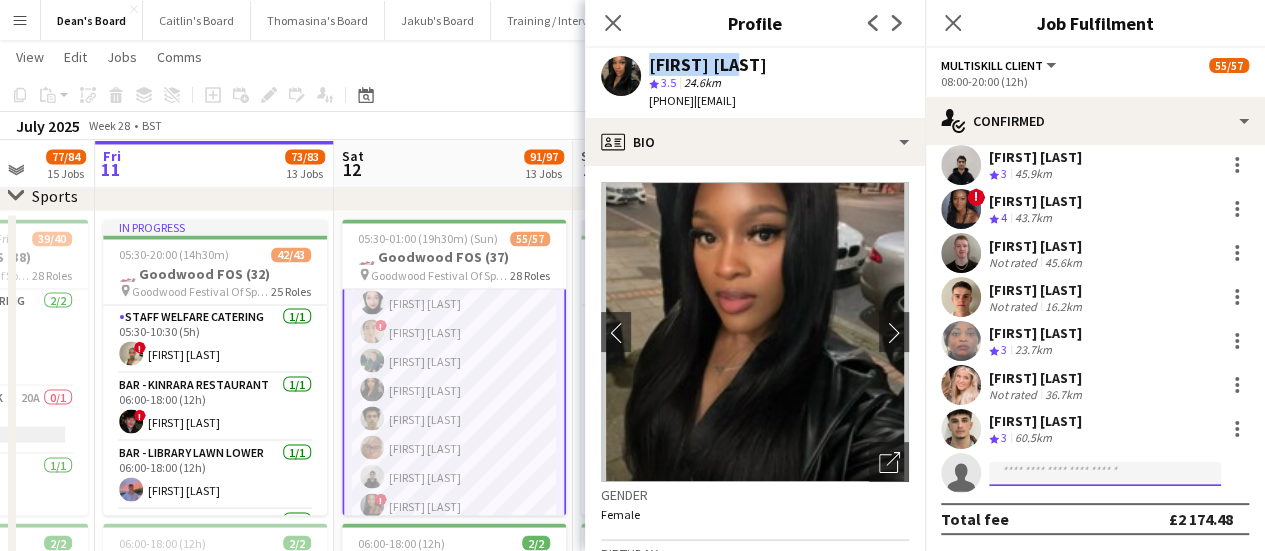 click 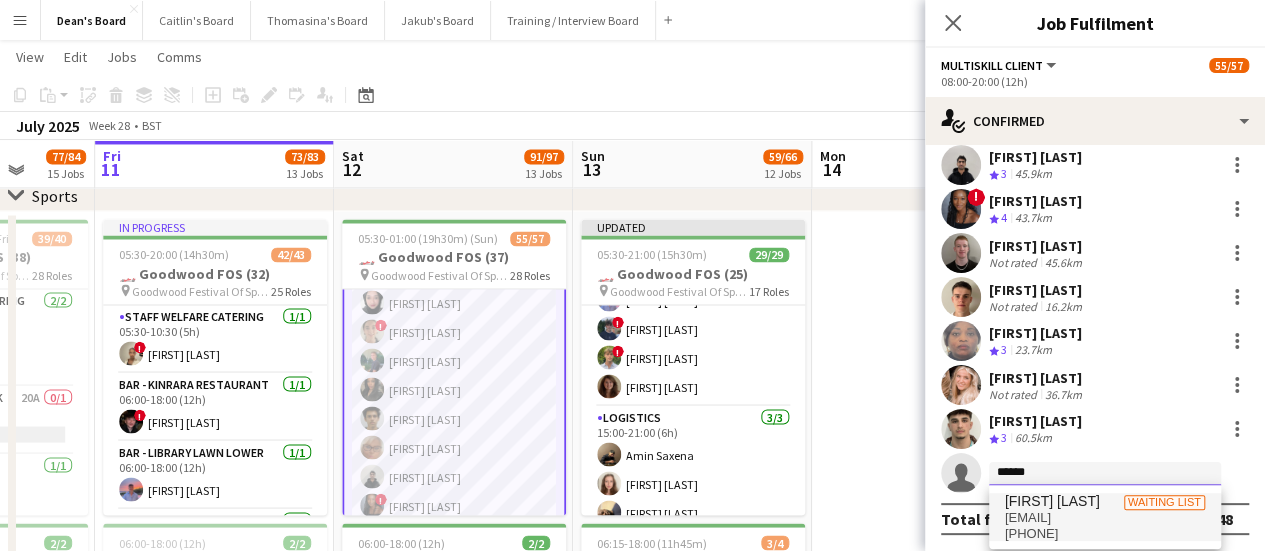 type on "******" 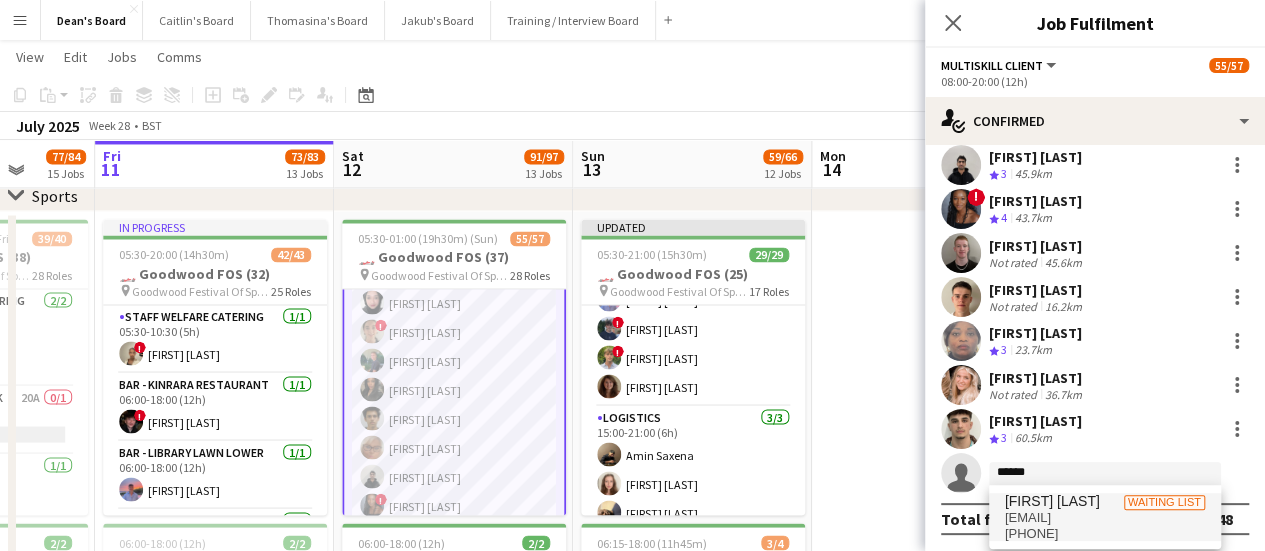 click on "[PHONE]" at bounding box center [1105, 534] 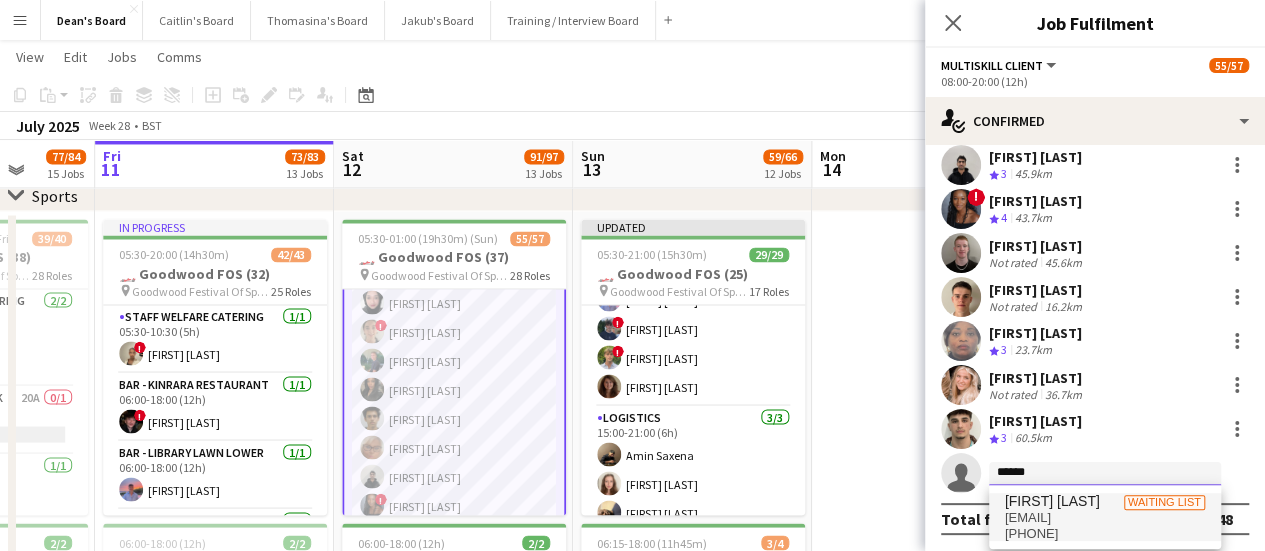 type 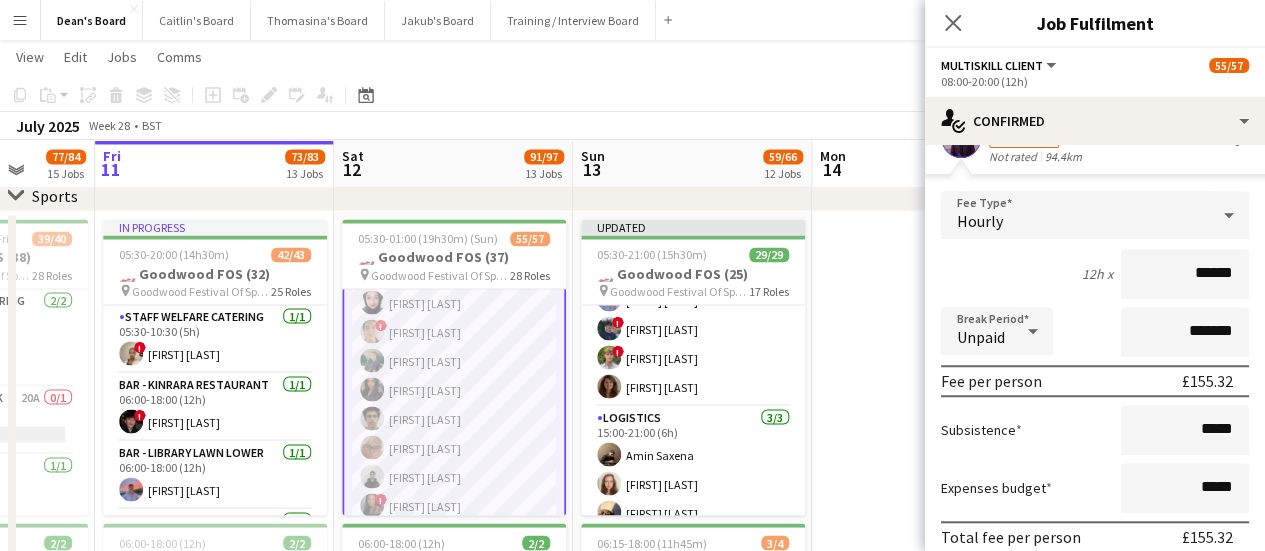 scroll, scrollTop: 840, scrollLeft: 0, axis: vertical 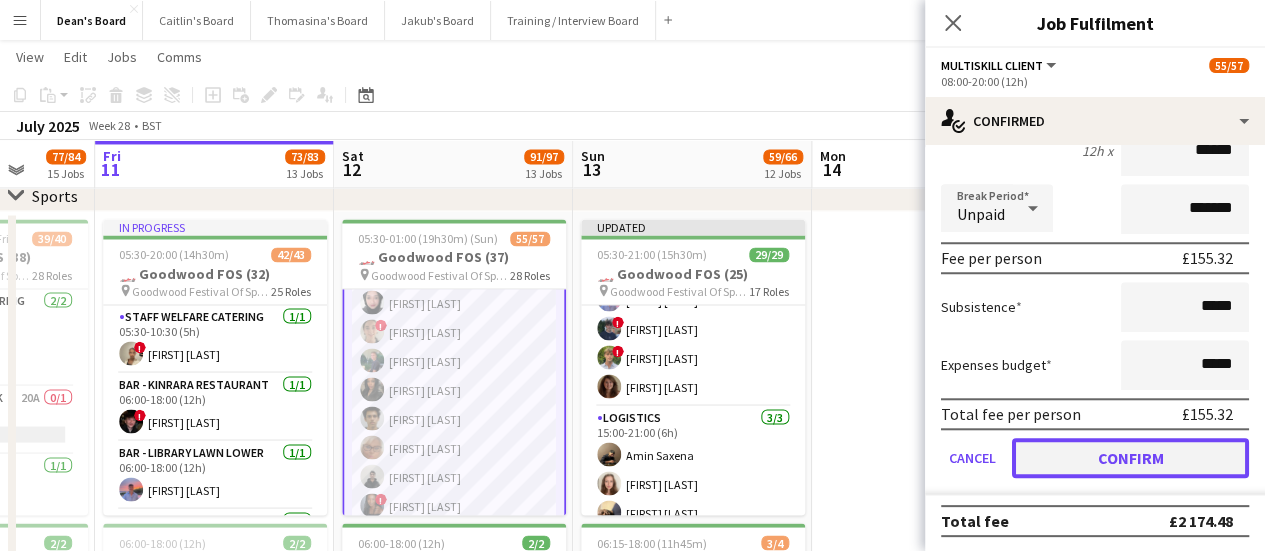 click on "Confirm" at bounding box center (1130, 458) 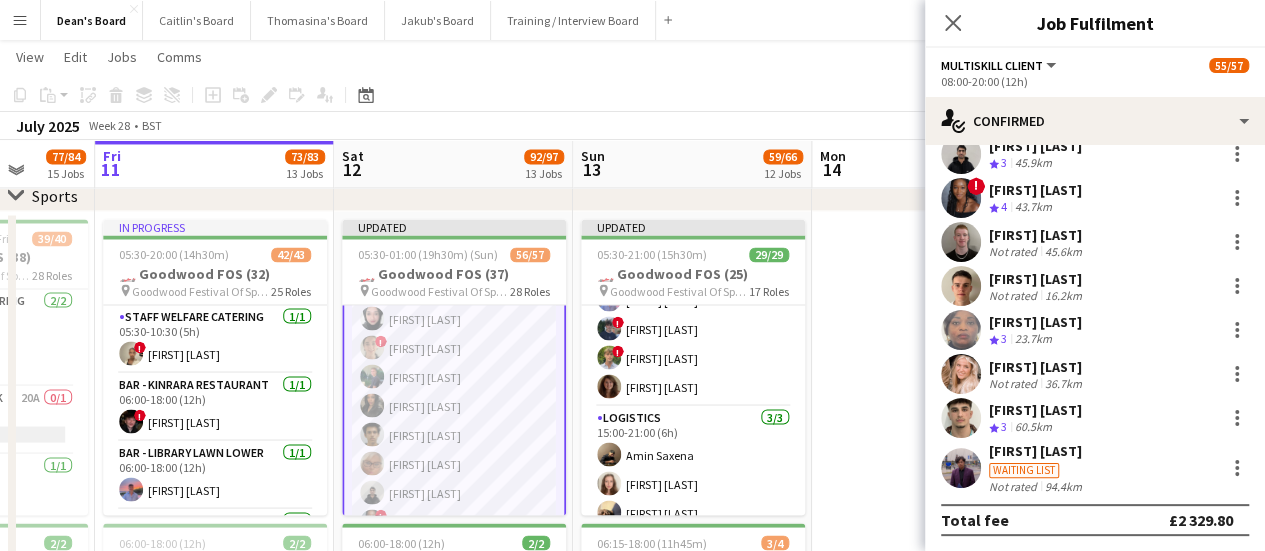 scroll, scrollTop: 387, scrollLeft: 0, axis: vertical 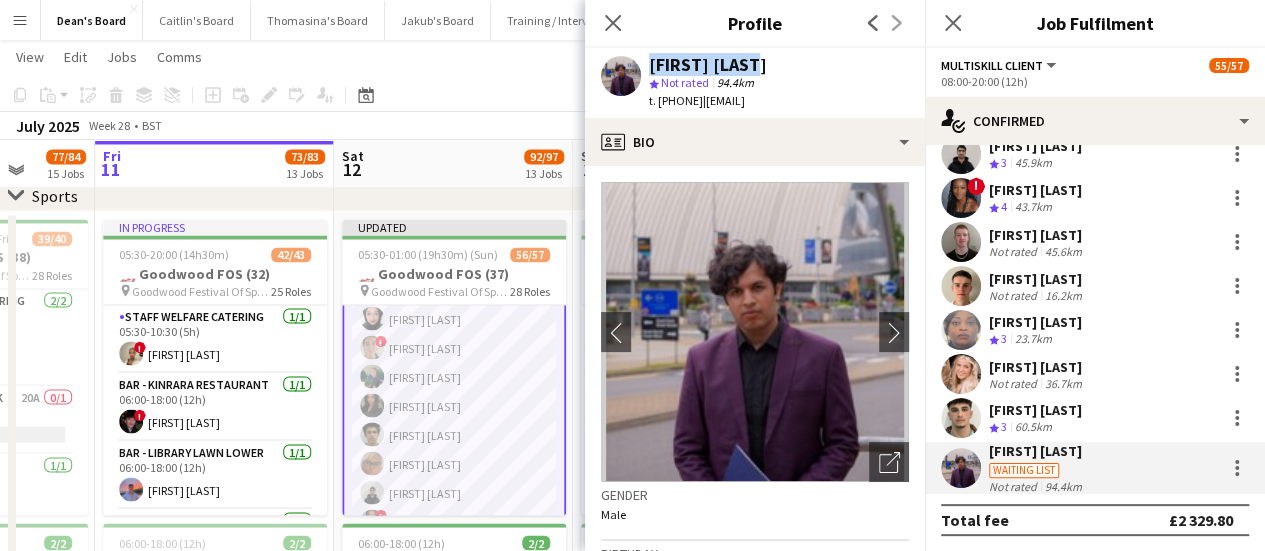 drag, startPoint x: 782, startPoint y: 65, endPoint x: 632, endPoint y: 61, distance: 150.05333 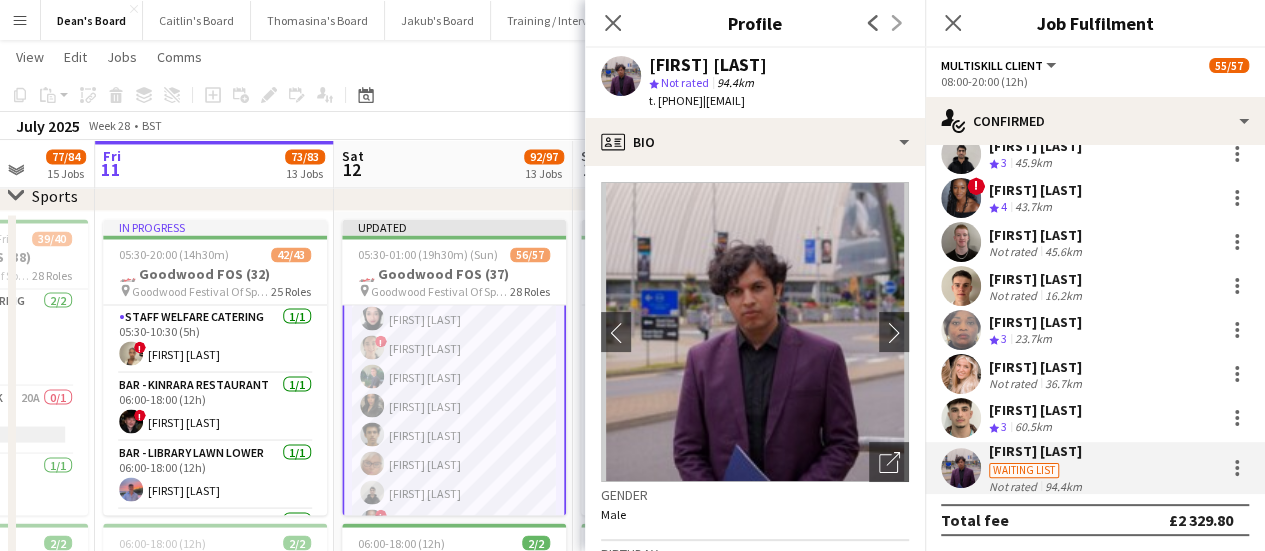 click on "60.5km" at bounding box center [1033, 427] 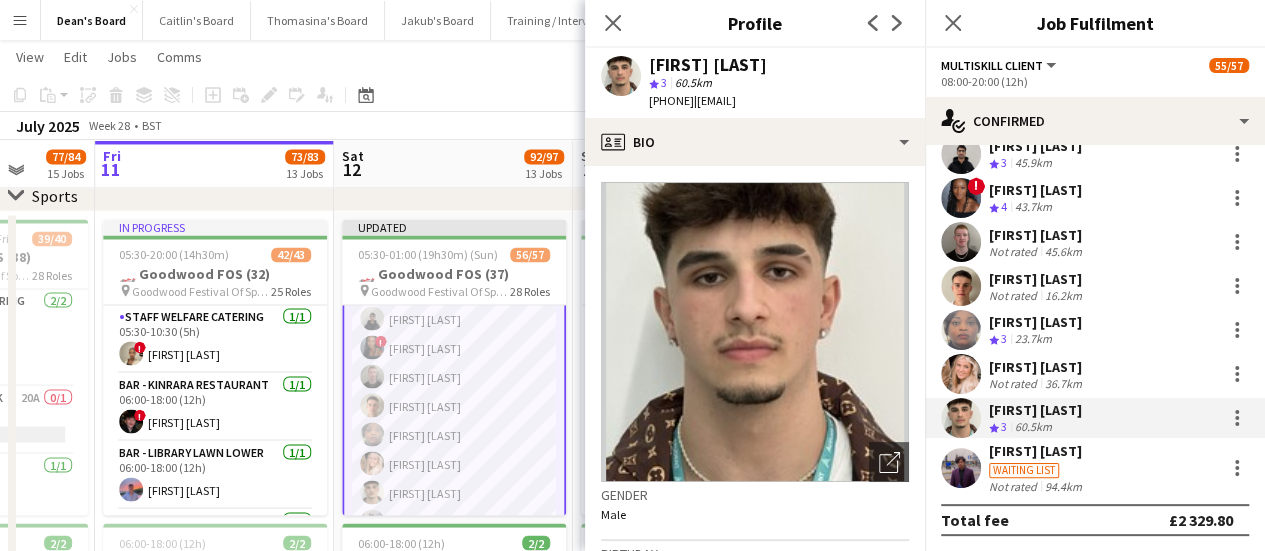 scroll, scrollTop: 1800, scrollLeft: 0, axis: vertical 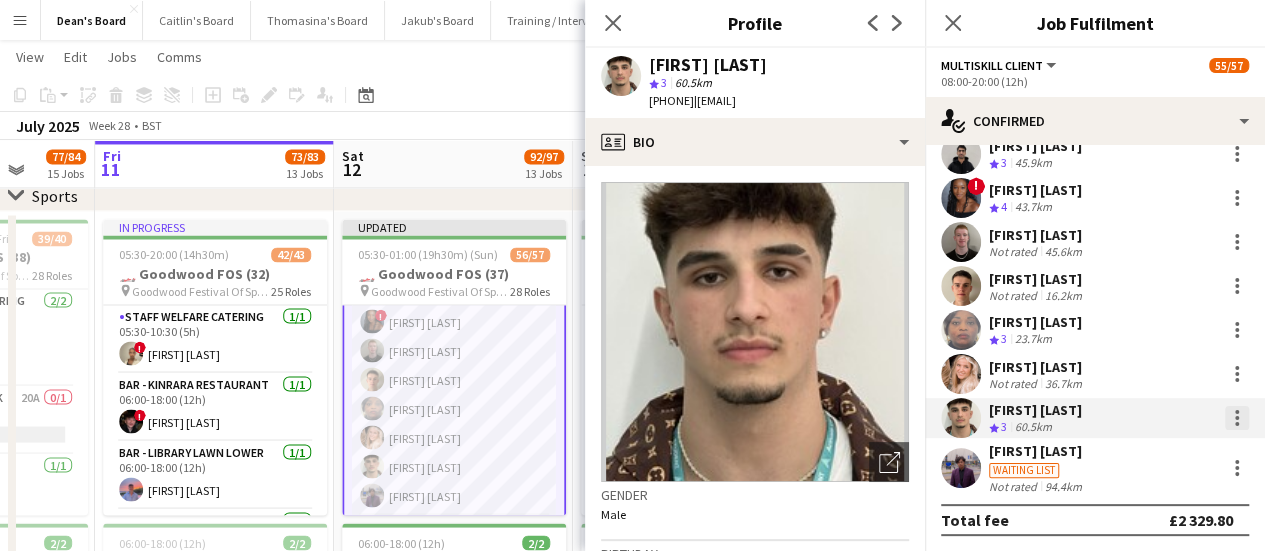 click at bounding box center [1237, 418] 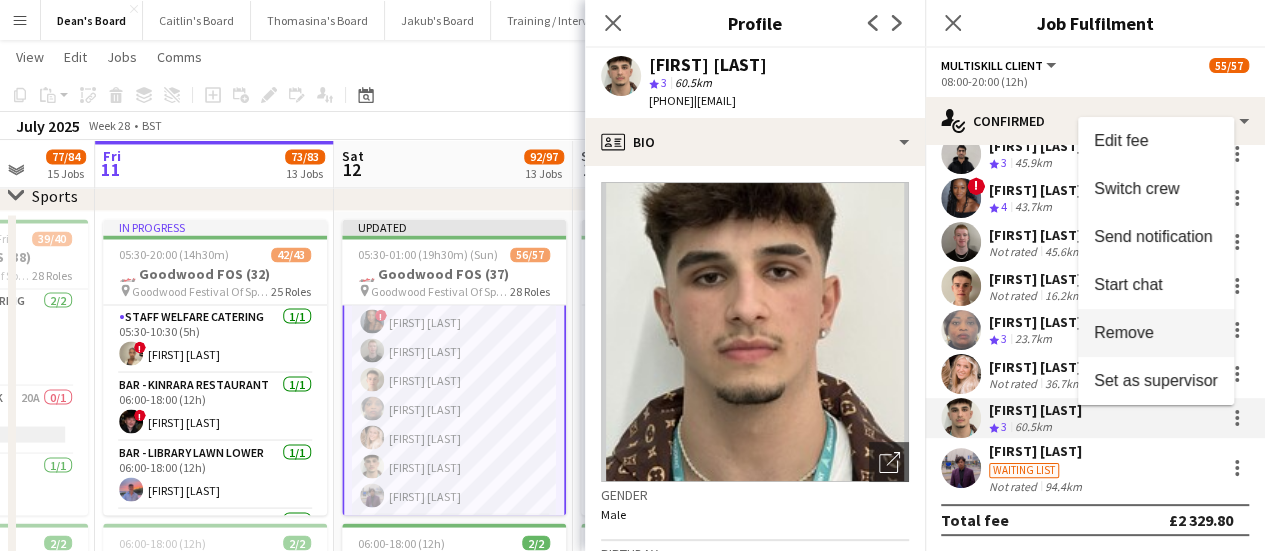 click on "Remove" at bounding box center [1124, 332] 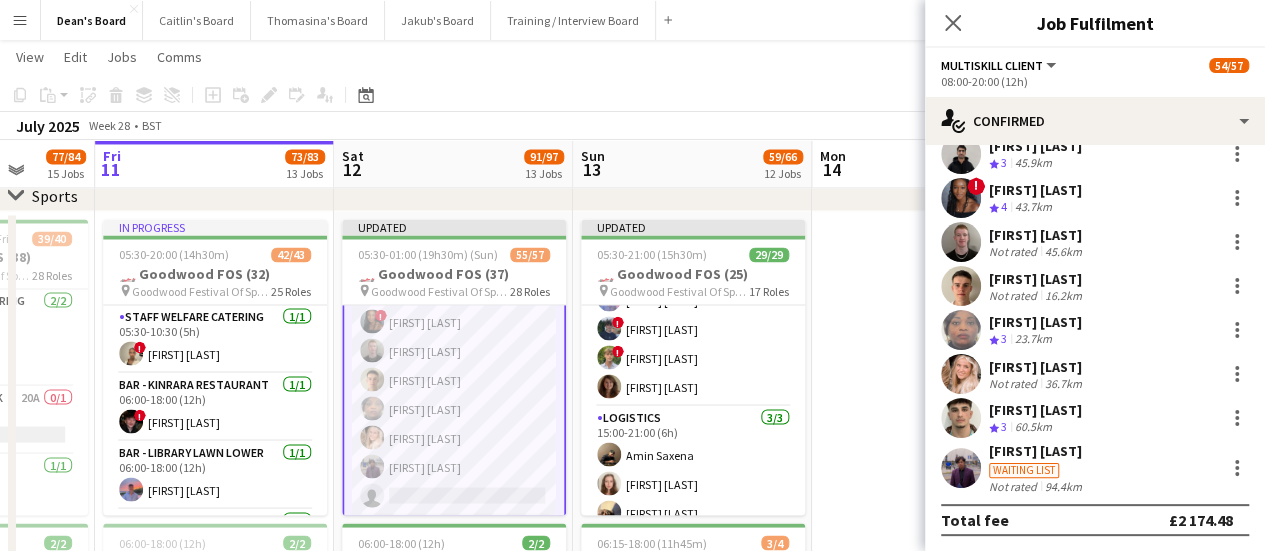 click at bounding box center (931, 790) 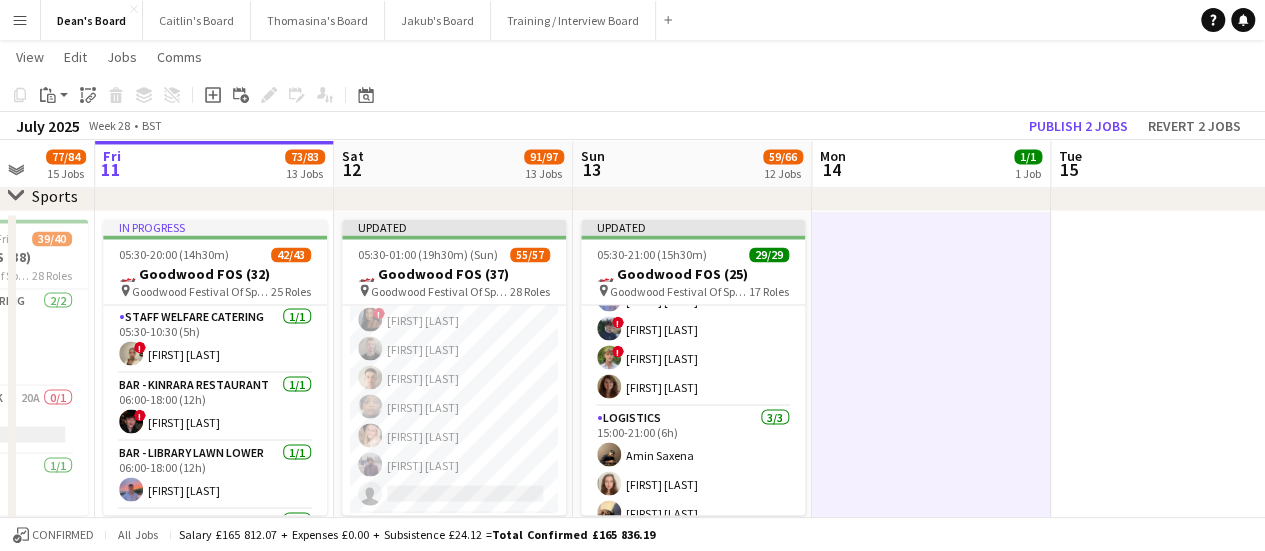 scroll, scrollTop: 1798, scrollLeft: 0, axis: vertical 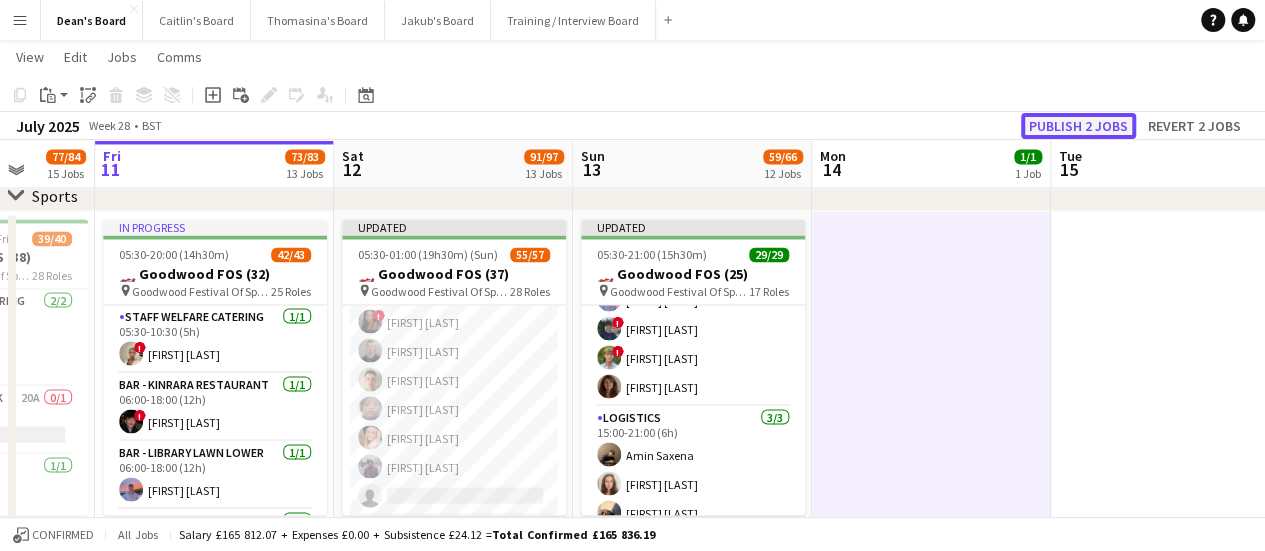 click on "Publish 2 jobs" 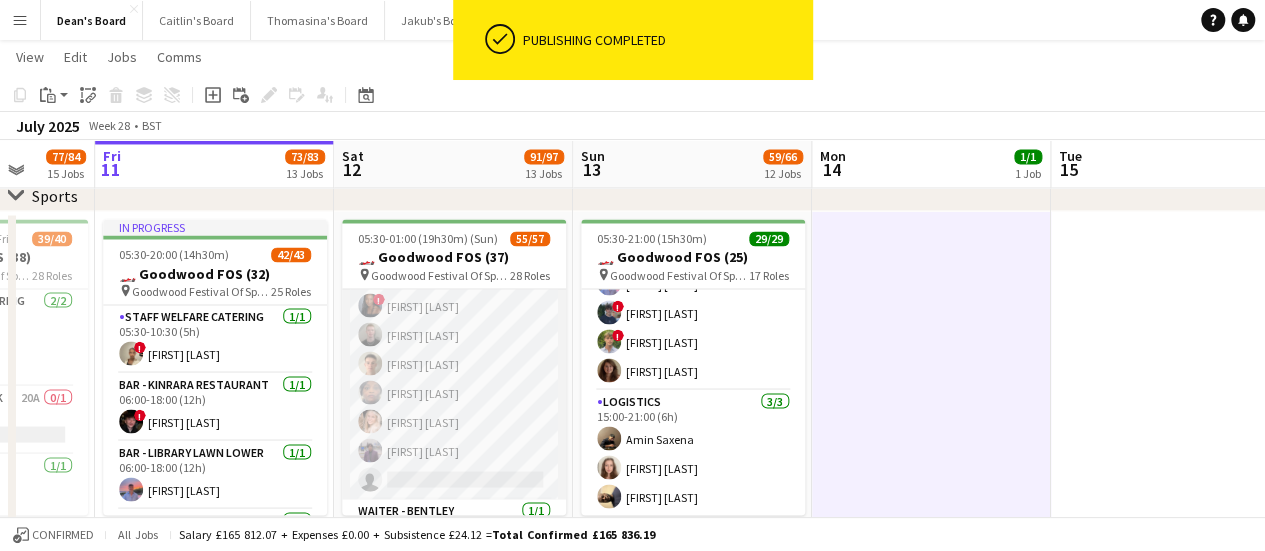 click on "MULTISKILL CLIENT   108I   2A   14/15   08:00-20:00 (12h)
! [FIRST] [LAST] [FIRST] [LAST] ! [FIRST] [LAST] [FIRST] [LAST] [FIRST] [LAST] [FIRST] [LAST] [FIRST] [LAST] ! [FIRST] [LAST] [FIRST] [LAST] [FIRST] [LAST] [FIRST] [LAST] [FIRST] [LAST] [FIRST] [LAST]" at bounding box center (454, 262) 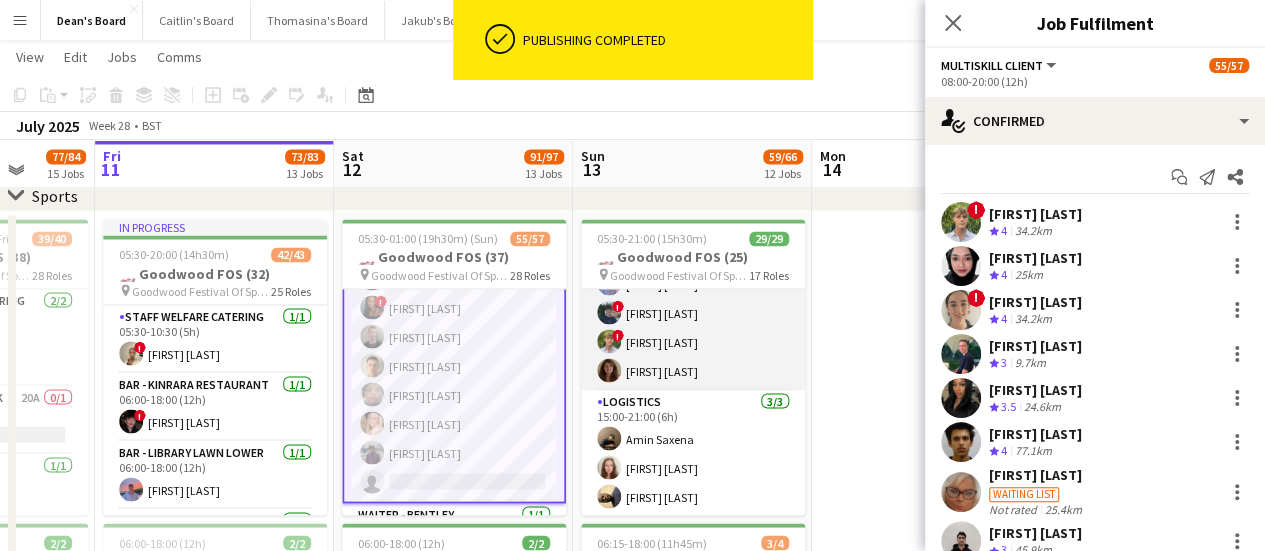scroll, scrollTop: 1800, scrollLeft: 0, axis: vertical 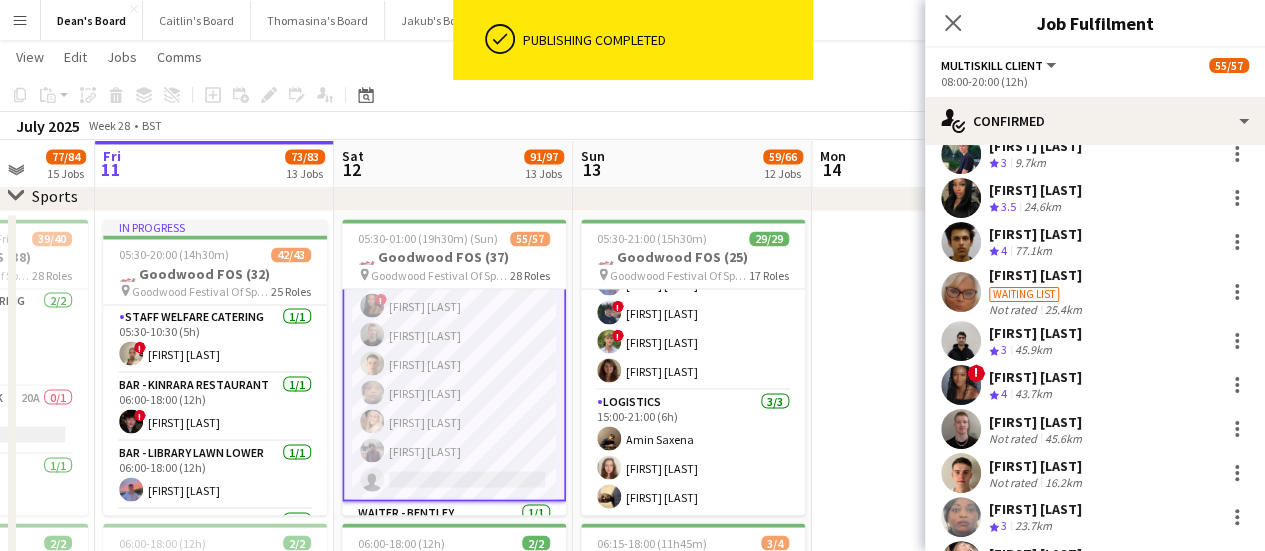 click on "[FIRST] [LAST]" at bounding box center [1035, 333] 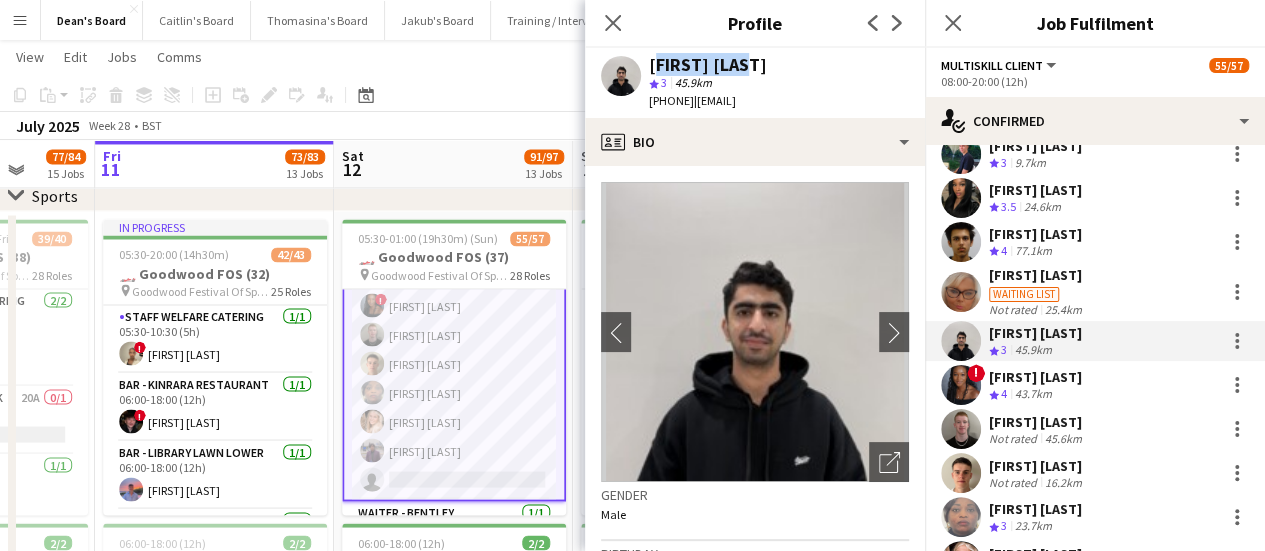 drag, startPoint x: 745, startPoint y: 57, endPoint x: 650, endPoint y: 63, distance: 95.189285 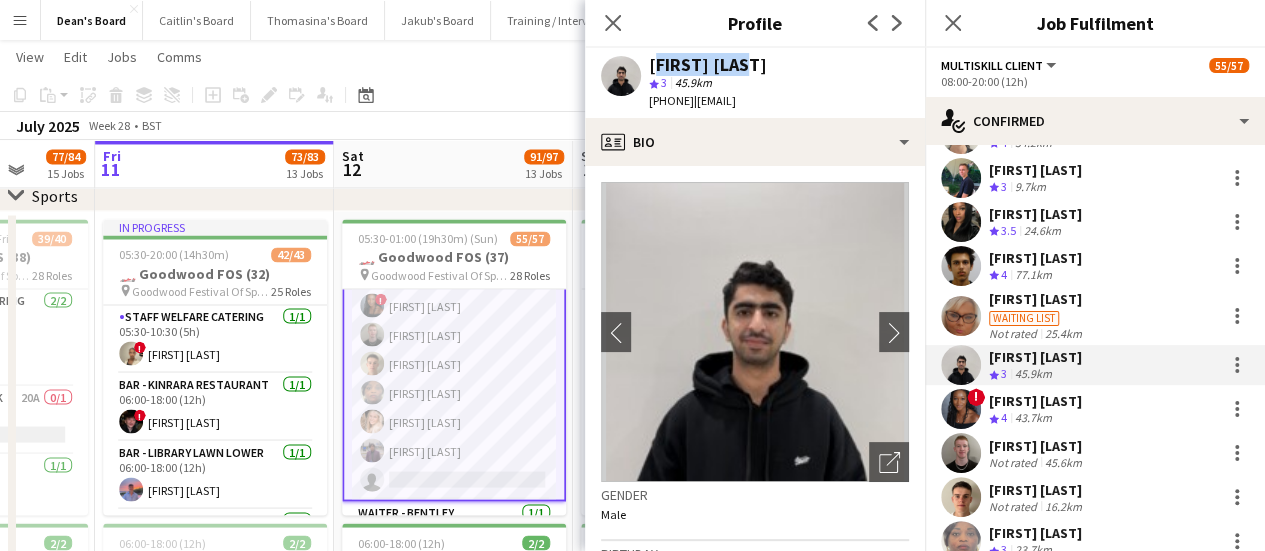 scroll, scrollTop: 200, scrollLeft: 0, axis: vertical 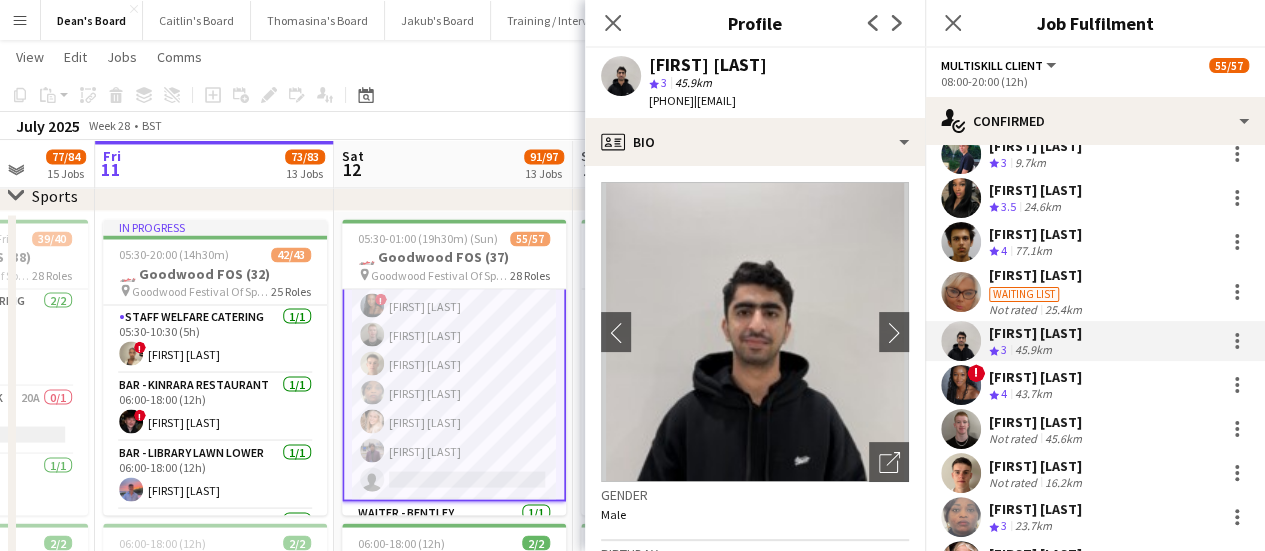 click on "Waiting list" at bounding box center [1037, 293] 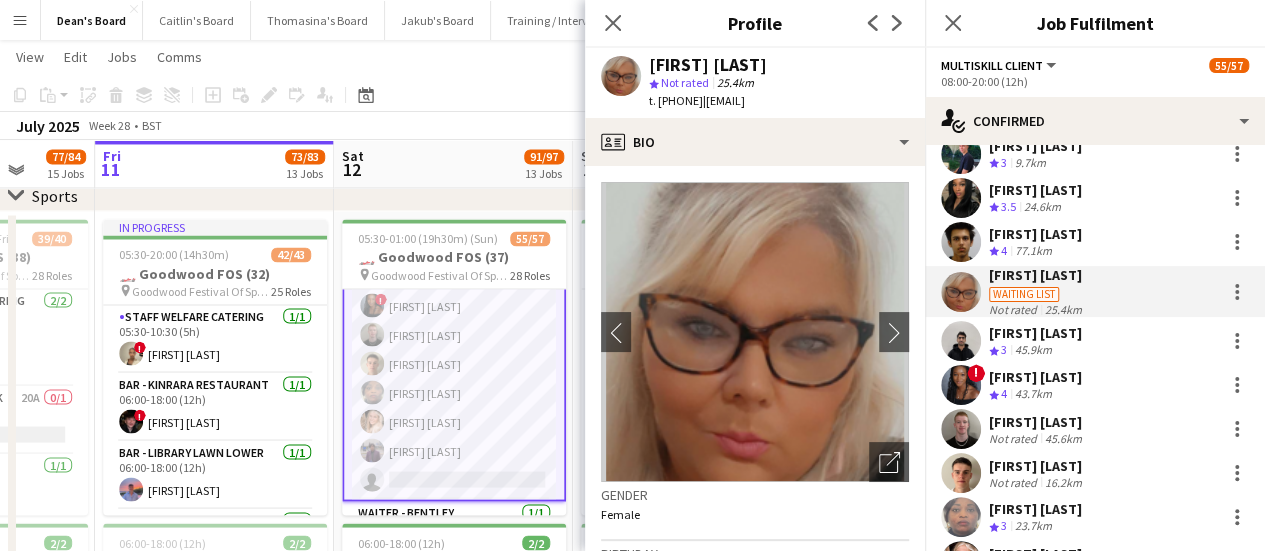 drag, startPoint x: 801, startPoint y: 64, endPoint x: 642, endPoint y: 65, distance: 159.00314 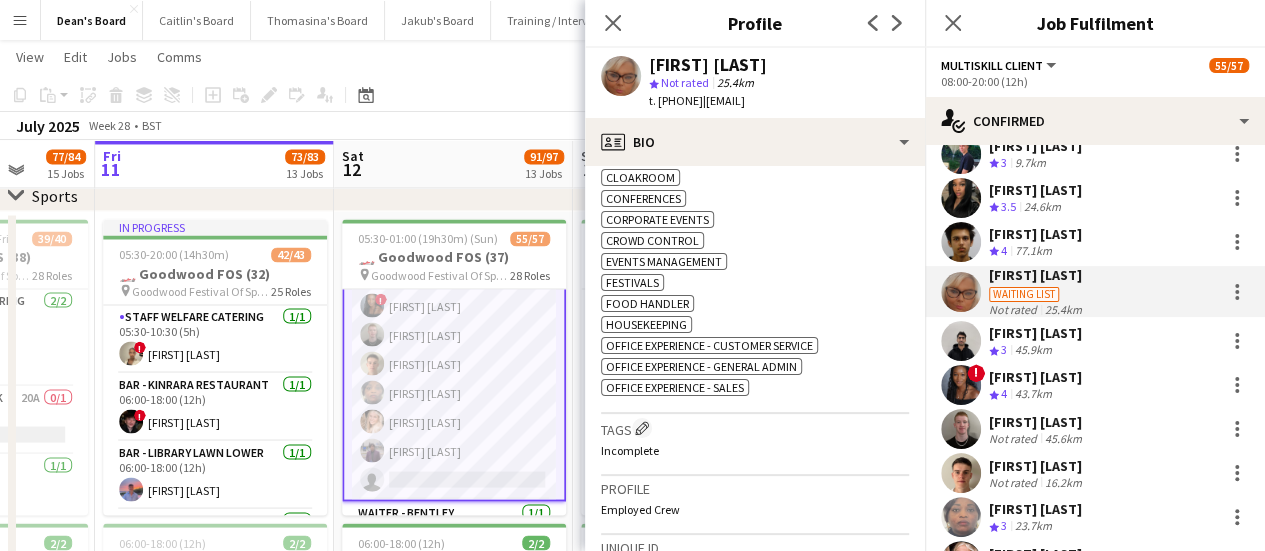 scroll, scrollTop: 700, scrollLeft: 0, axis: vertical 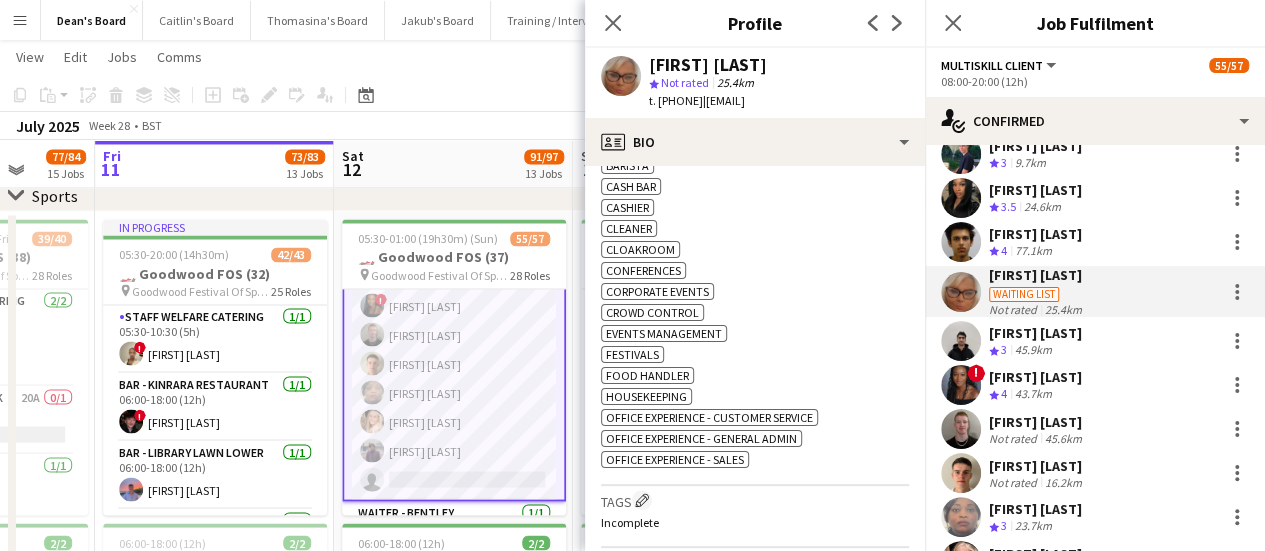 drag, startPoint x: 734, startPoint y: 102, endPoint x: 678, endPoint y: 107, distance: 56.22277 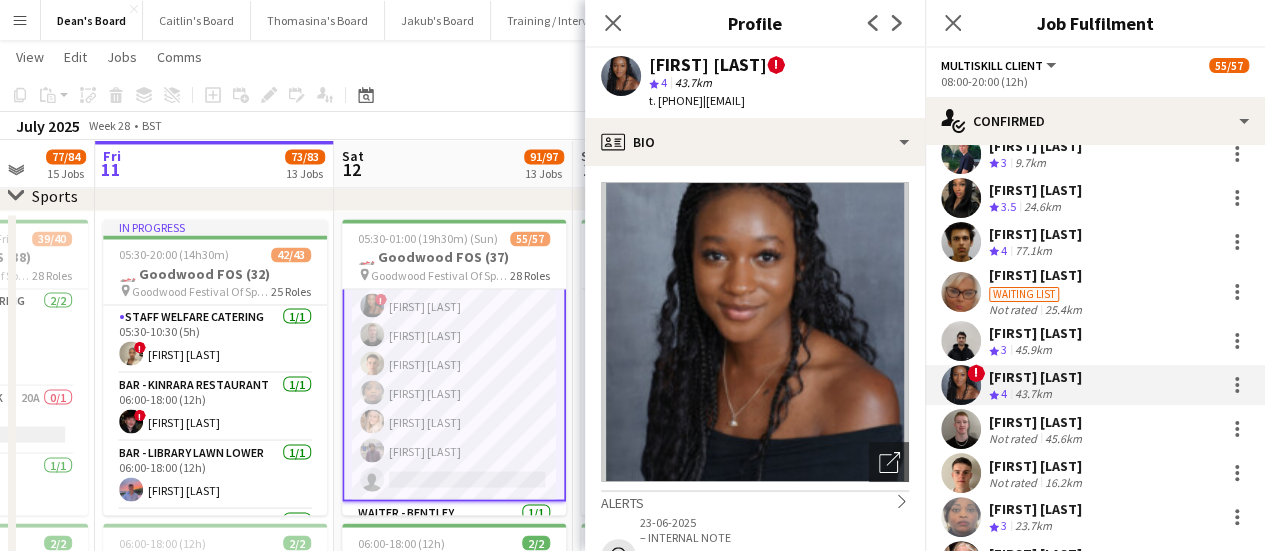 drag, startPoint x: 825, startPoint y: 65, endPoint x: 642, endPoint y: 67, distance: 183.01093 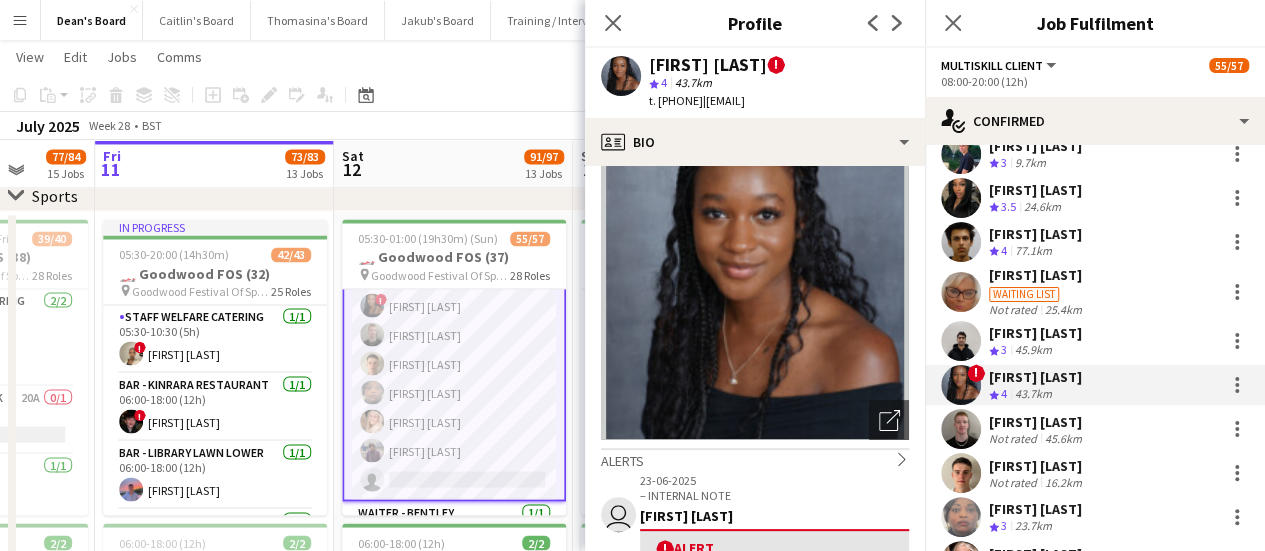 scroll, scrollTop: 100, scrollLeft: 0, axis: vertical 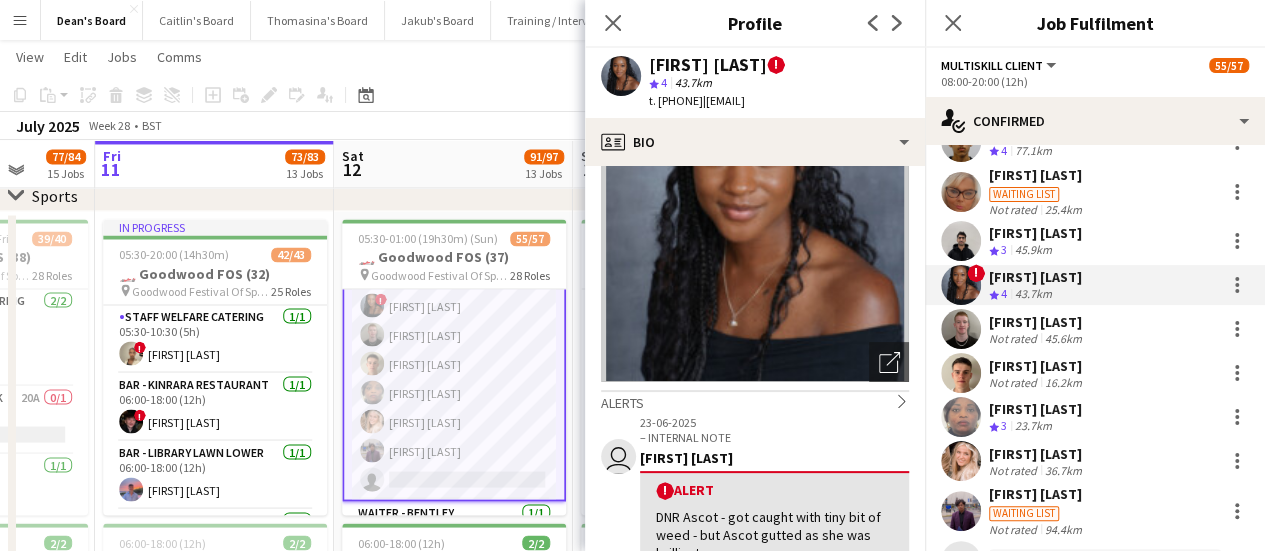 click on "45.6km" at bounding box center (1063, 338) 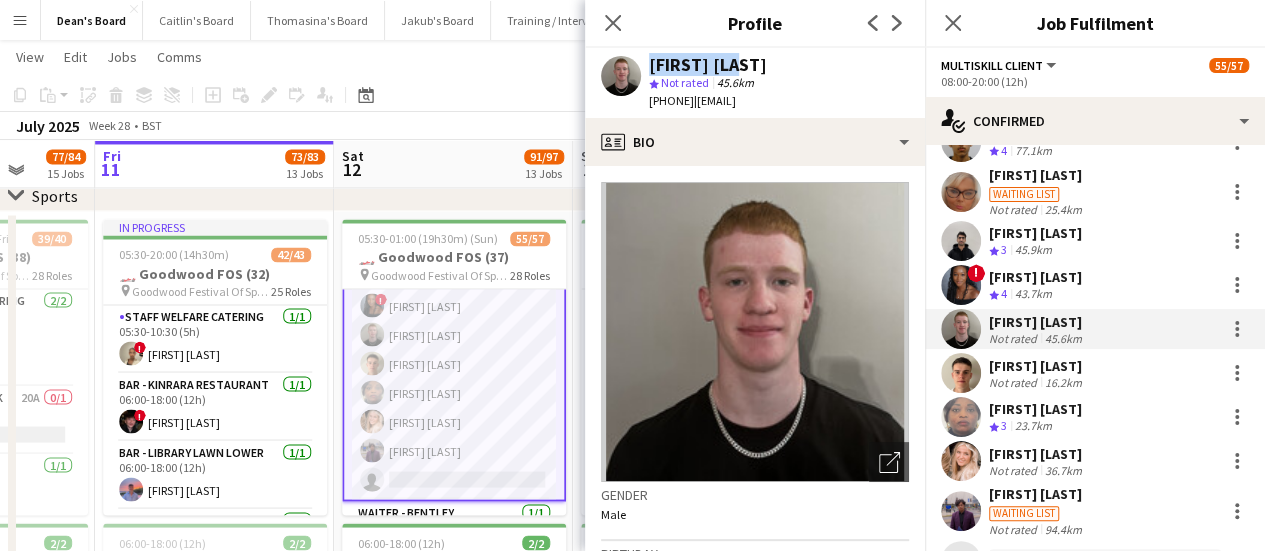 drag, startPoint x: 735, startPoint y: 63, endPoint x: 643, endPoint y: 68, distance: 92.13577 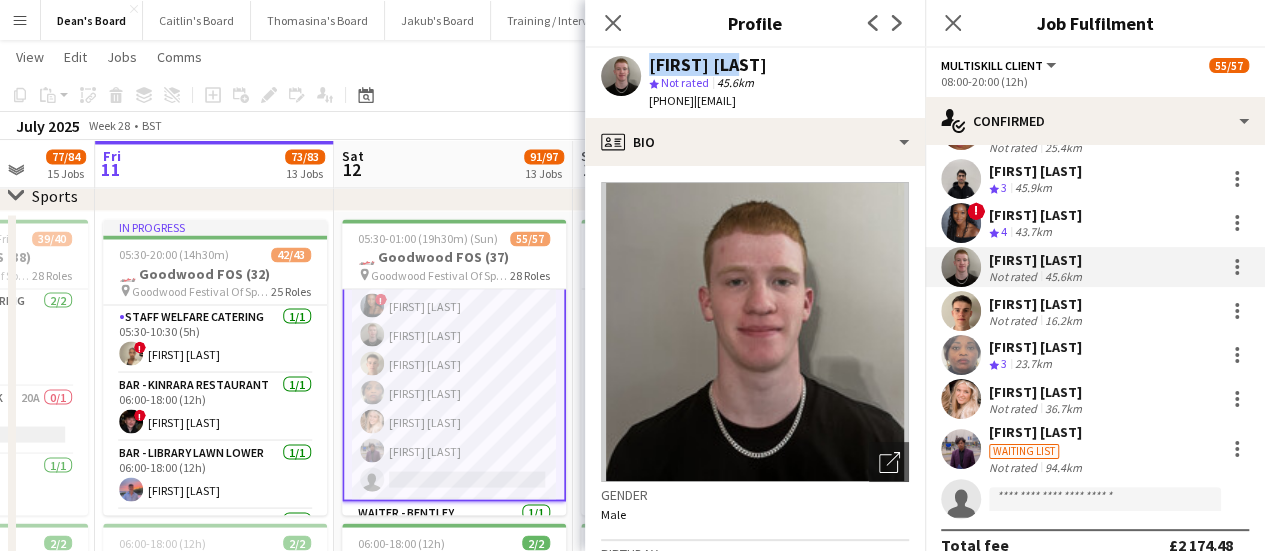 scroll, scrollTop: 386, scrollLeft: 0, axis: vertical 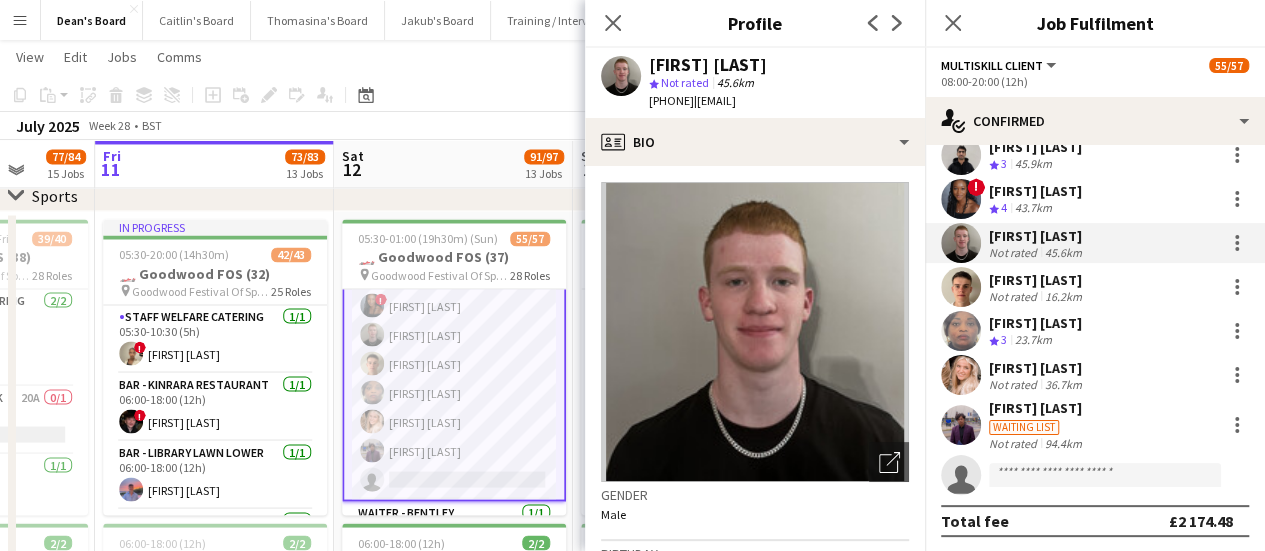 click on "[FIRST] [LAST]" at bounding box center (1037, 280) 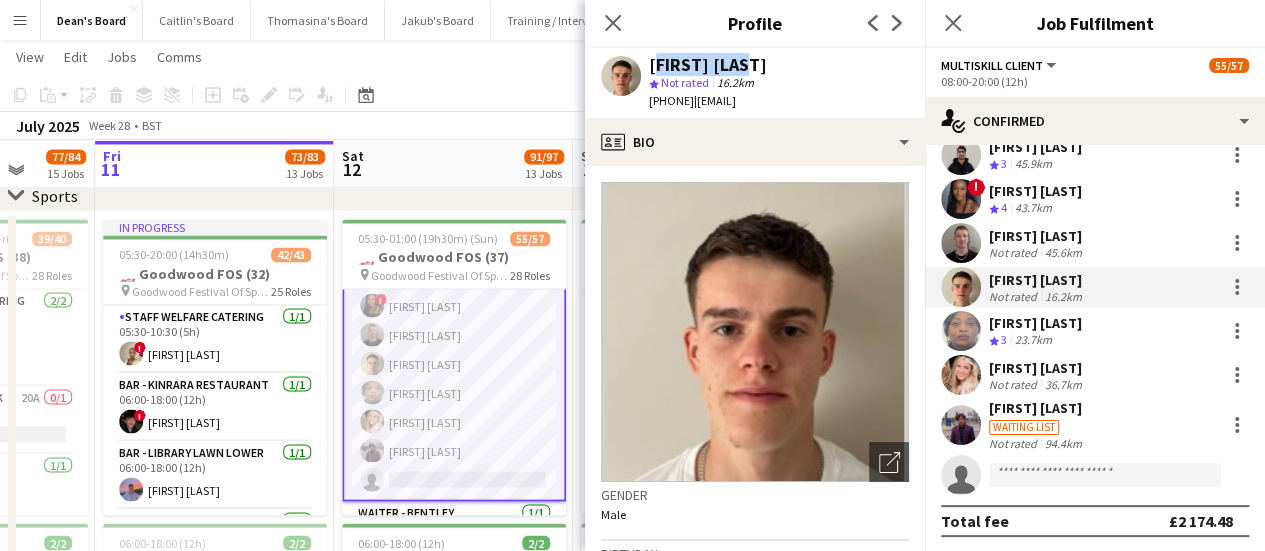 drag, startPoint x: 750, startPoint y: 63, endPoint x: 650, endPoint y: 68, distance: 100.12492 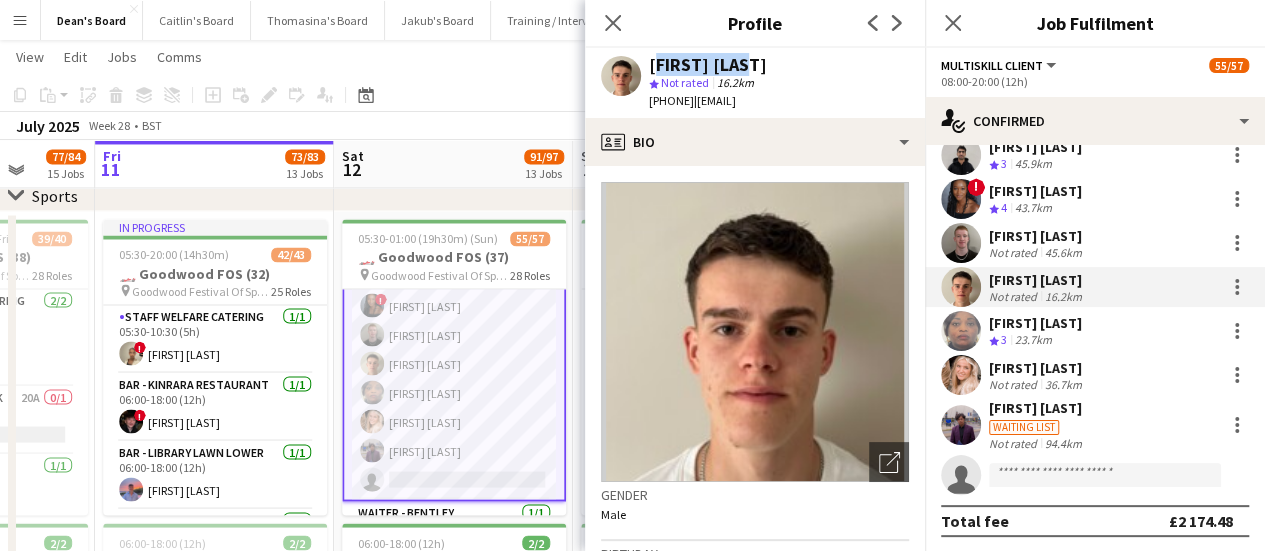 drag, startPoint x: 736, startPoint y: 100, endPoint x: 674, endPoint y: 113, distance: 63.348244 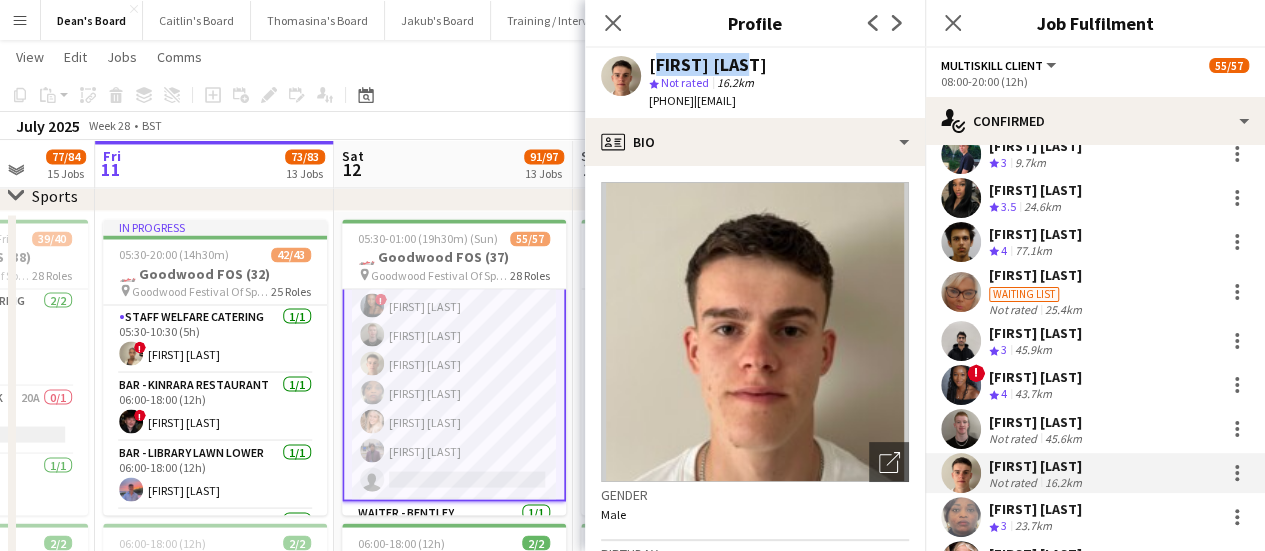scroll, scrollTop: 386, scrollLeft: 0, axis: vertical 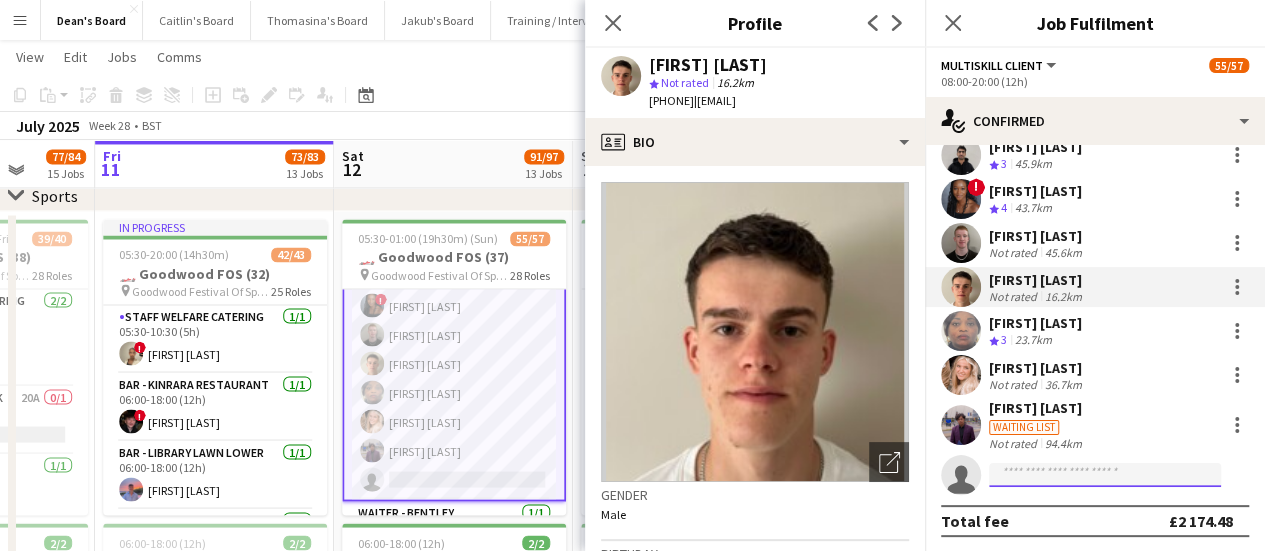 click 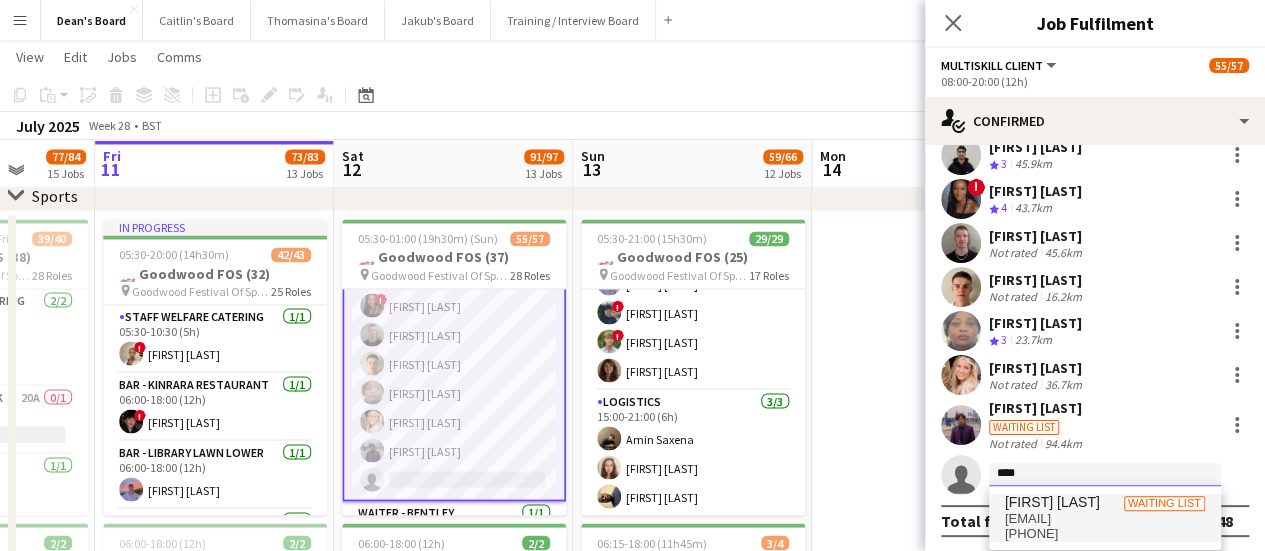 type on "****" 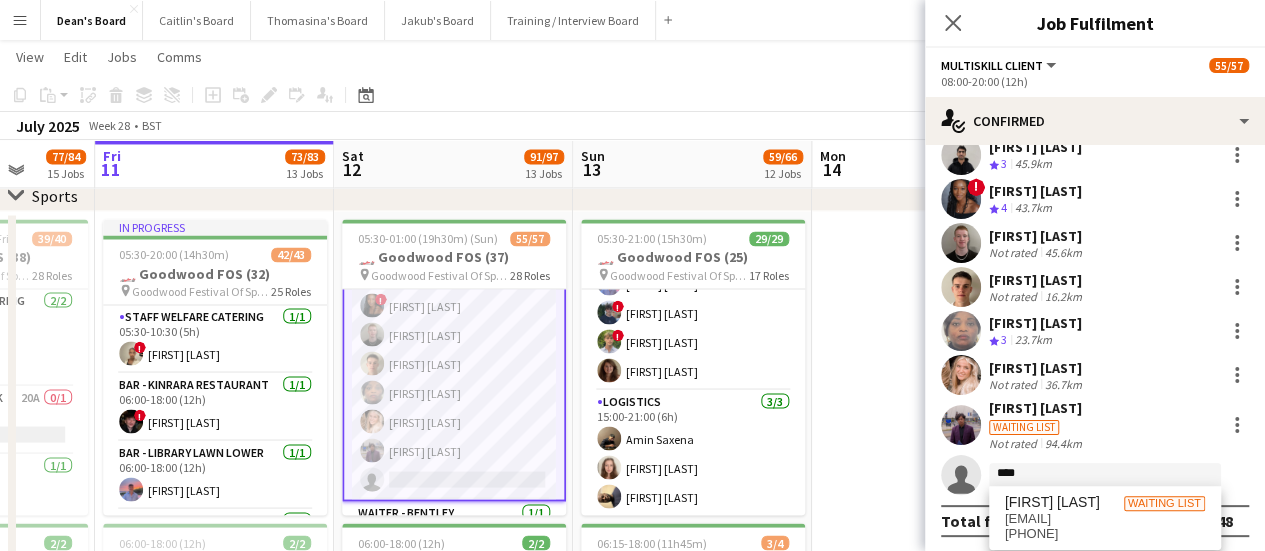 click on "[PHONE]" at bounding box center [1105, 534] 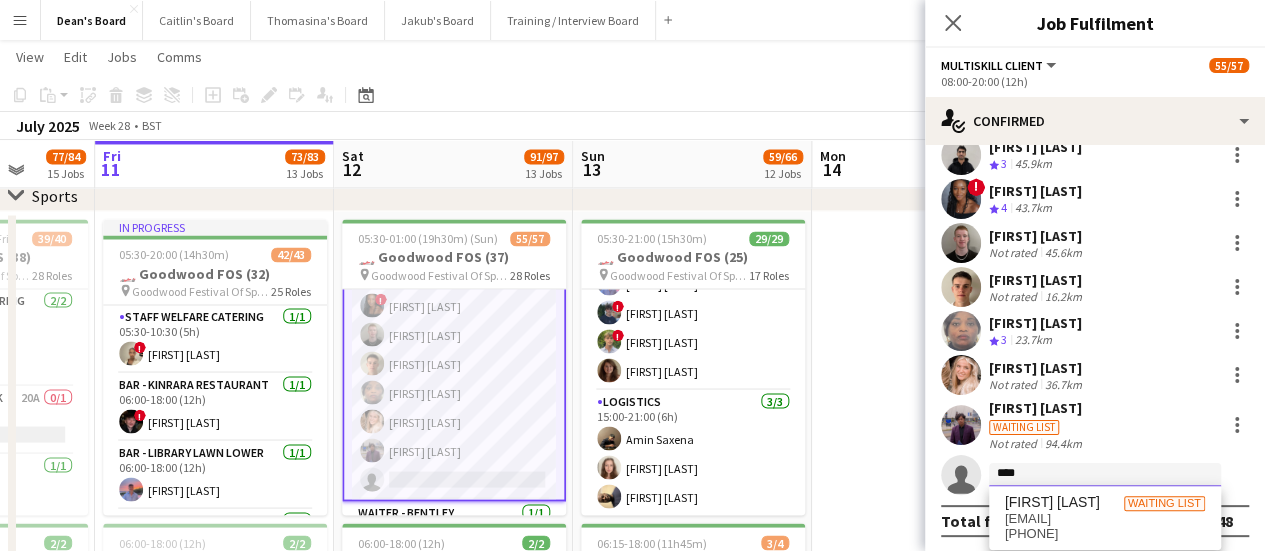 type 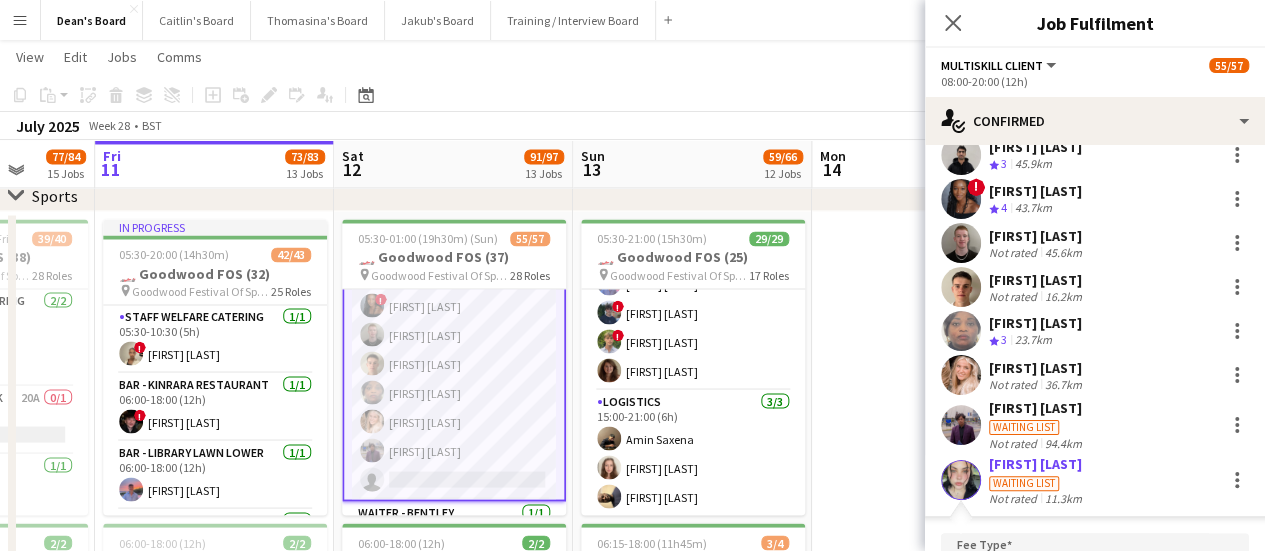scroll, scrollTop: 652, scrollLeft: 0, axis: vertical 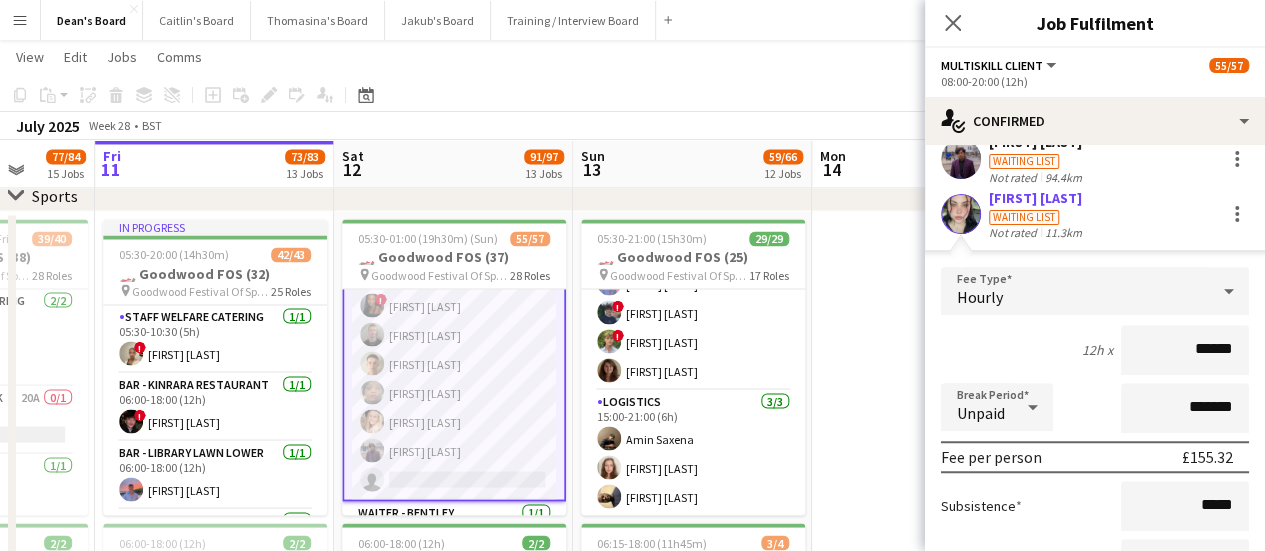 click on "Waiting list" at bounding box center (1024, 217) 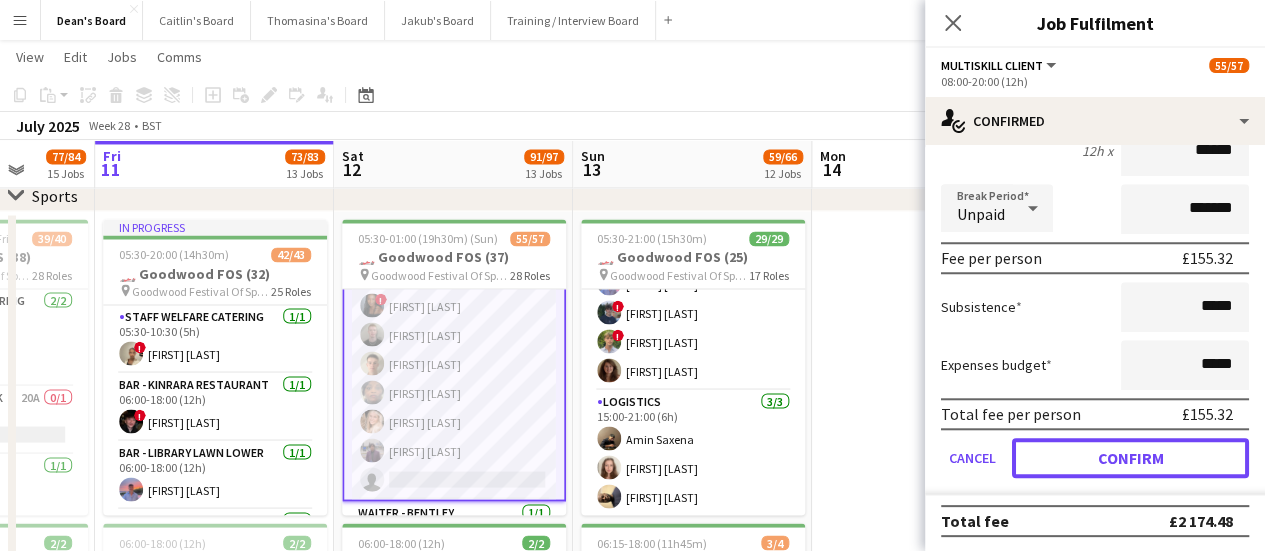 click on "Confirm" at bounding box center [1130, 458] 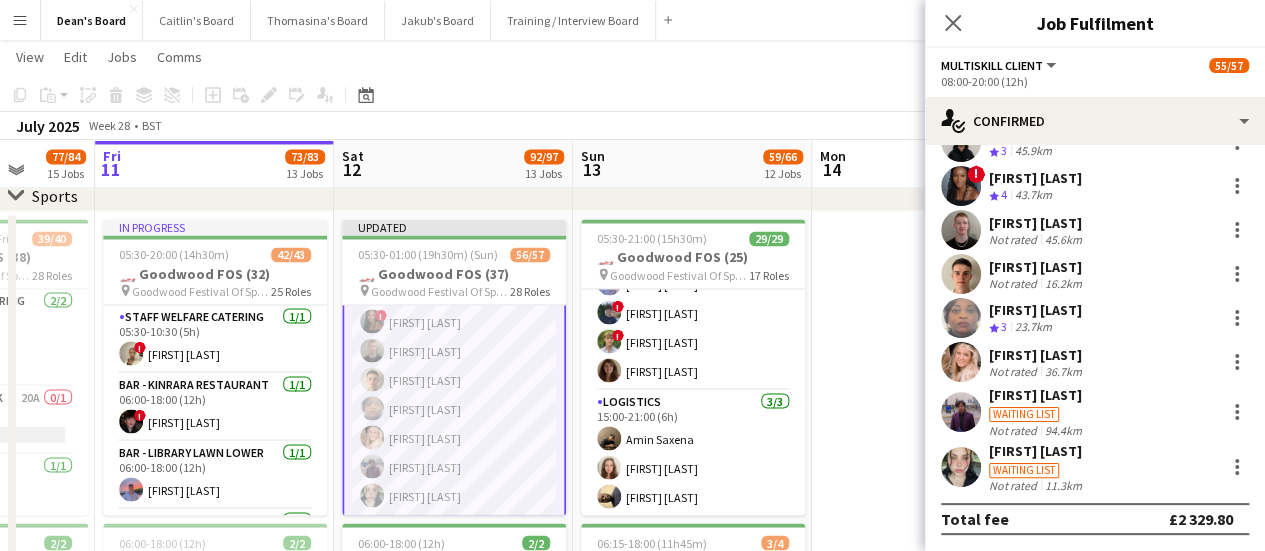 scroll, scrollTop: 398, scrollLeft: 0, axis: vertical 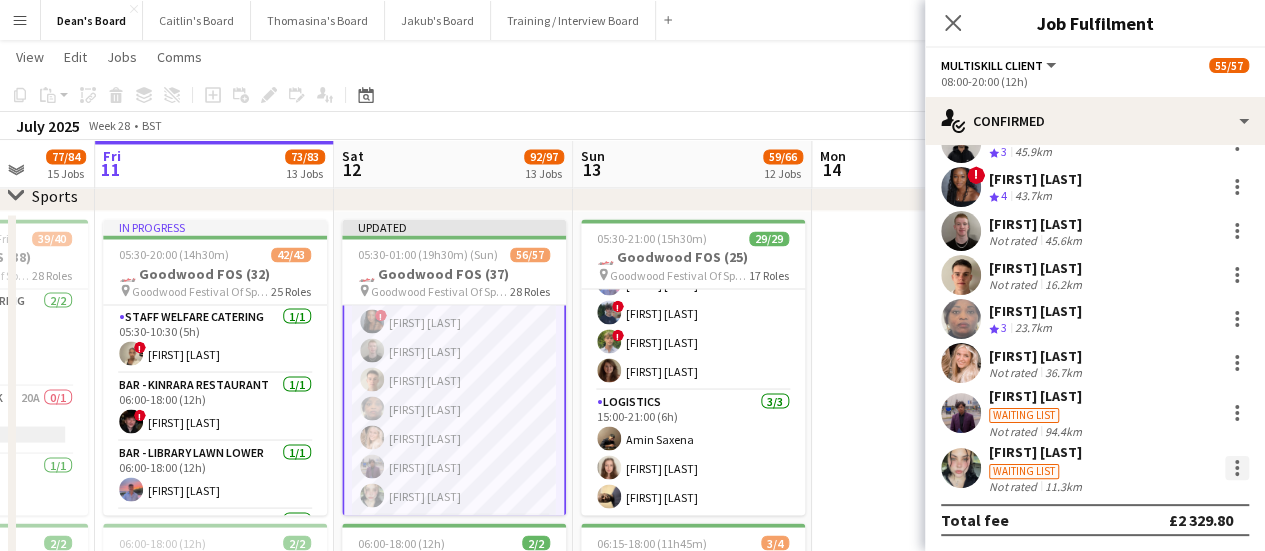 click at bounding box center (1237, 468) 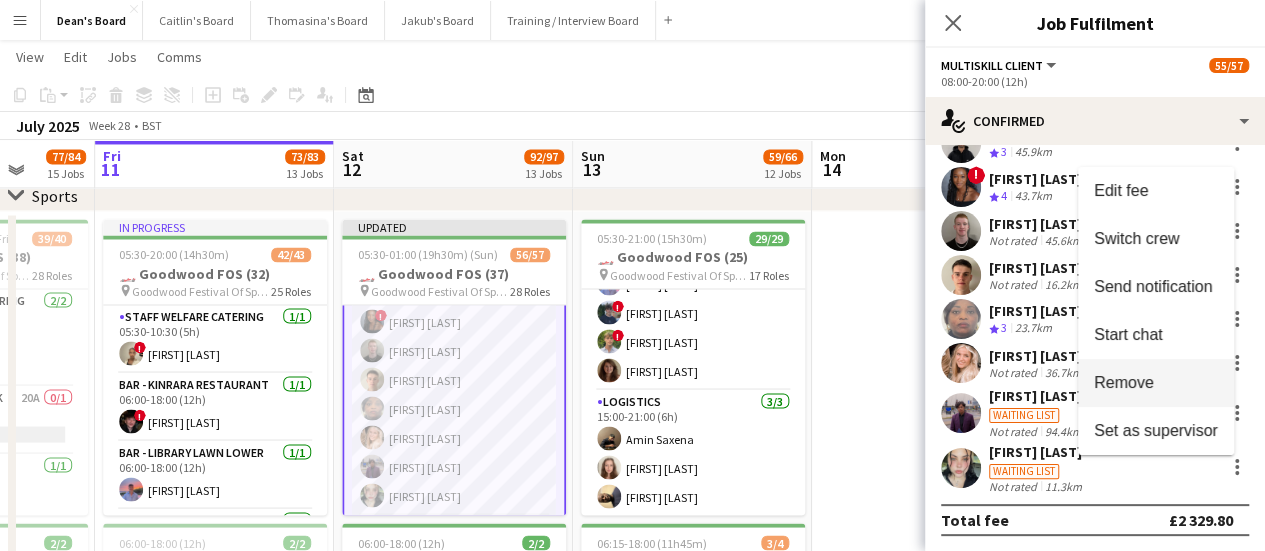 click on "Remove" at bounding box center [1156, 383] 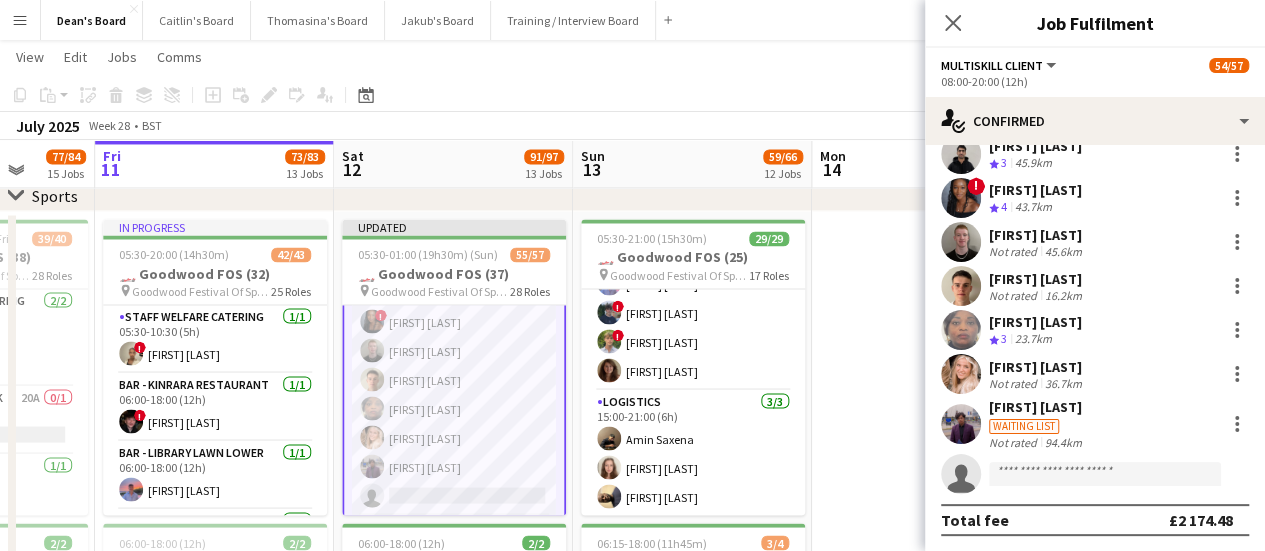 scroll, scrollTop: 387, scrollLeft: 0, axis: vertical 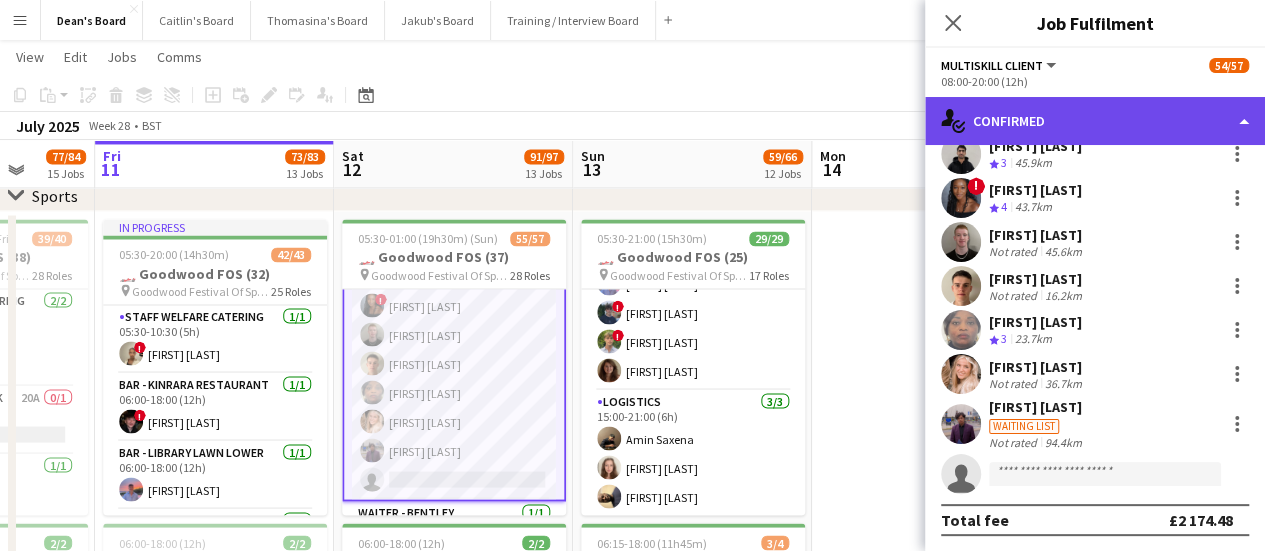 click on "single-neutral-actions-check-2
Confirmed" 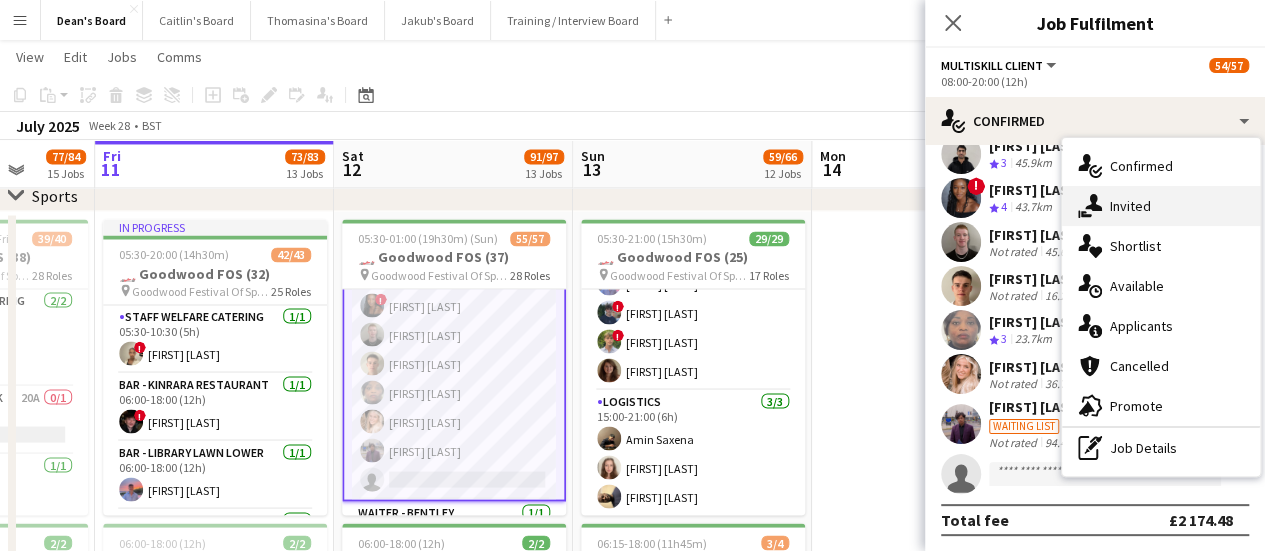 drag, startPoint x: 1153, startPoint y: 201, endPoint x: 1092, endPoint y: 231, distance: 67.977936 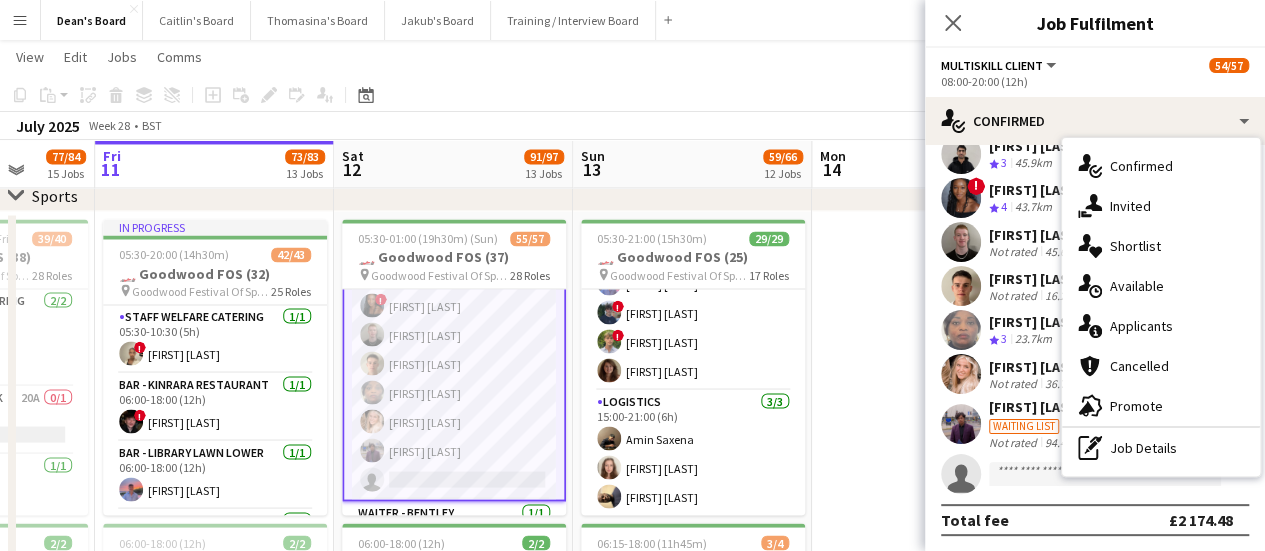 click on "single-neutral-actions-share-1
Invited" at bounding box center [1161, 206] 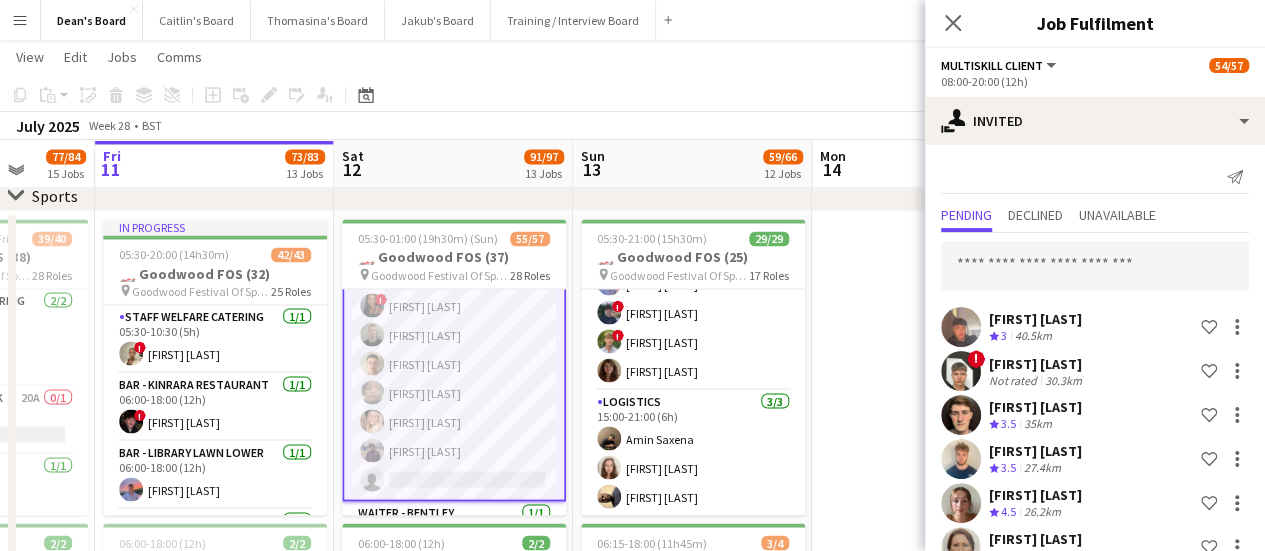 scroll, scrollTop: 0, scrollLeft: 0, axis: both 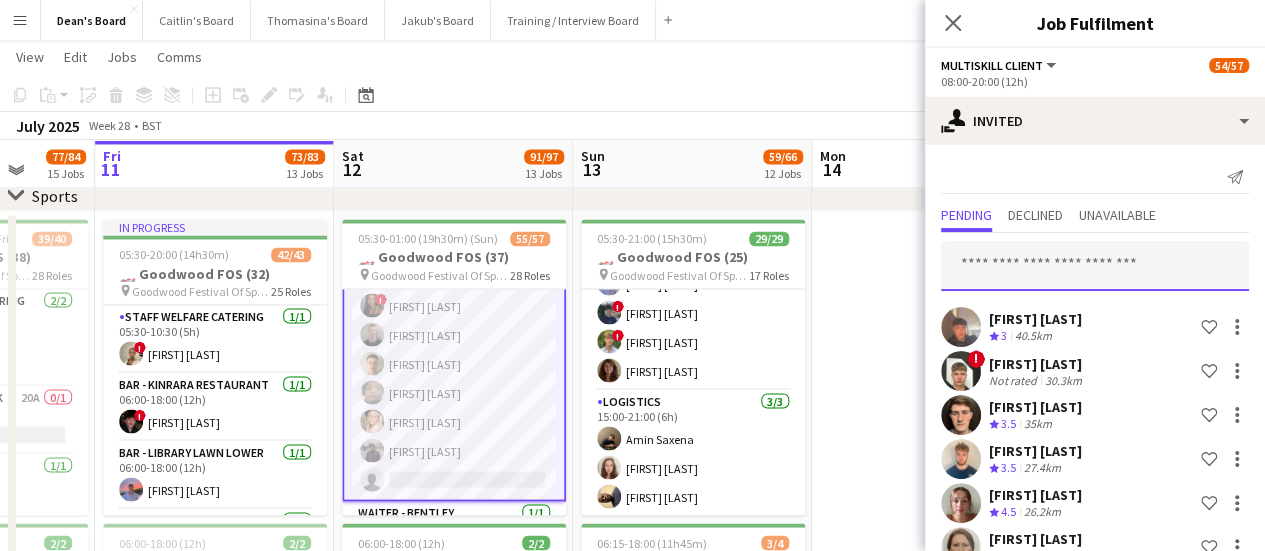 click at bounding box center [1095, 266] 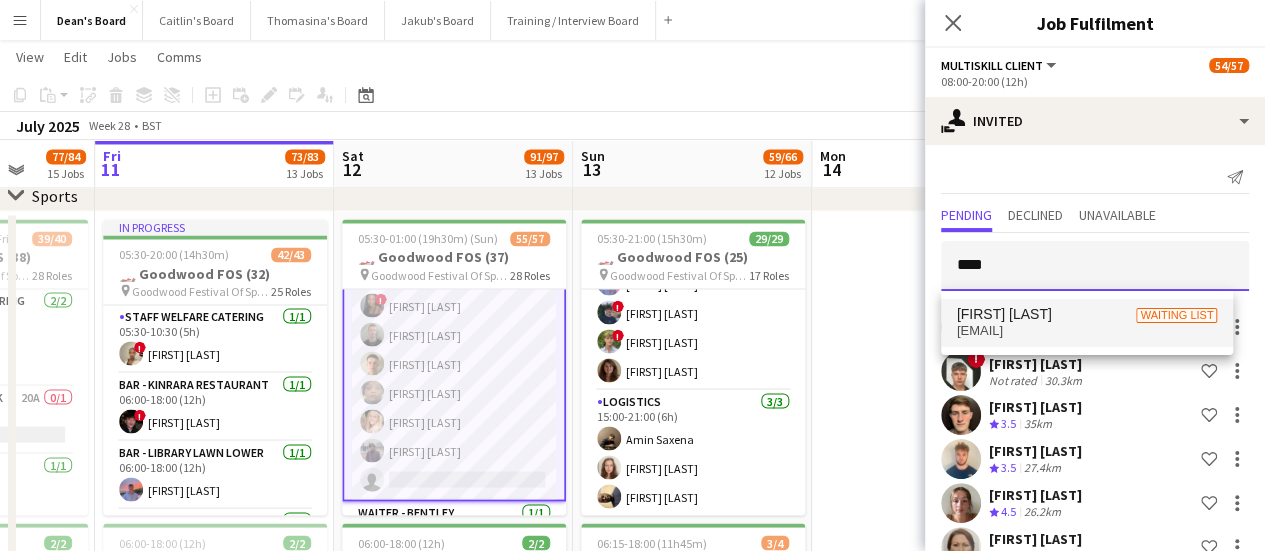 type on "****" 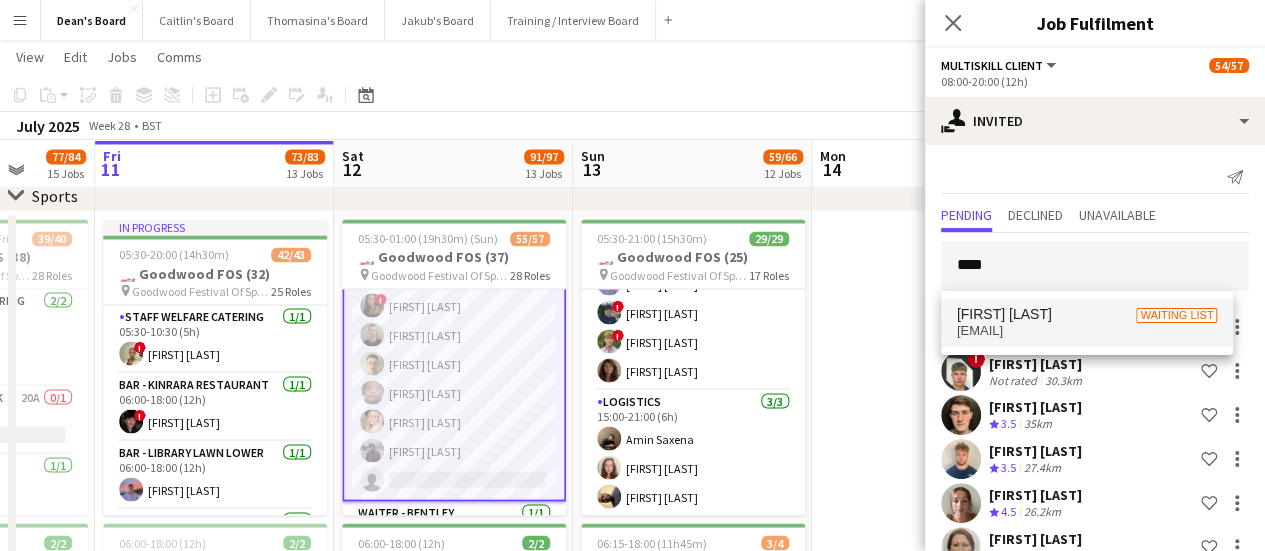 click on "[FIRST] [LAST] Waiting list" at bounding box center [1087, 314] 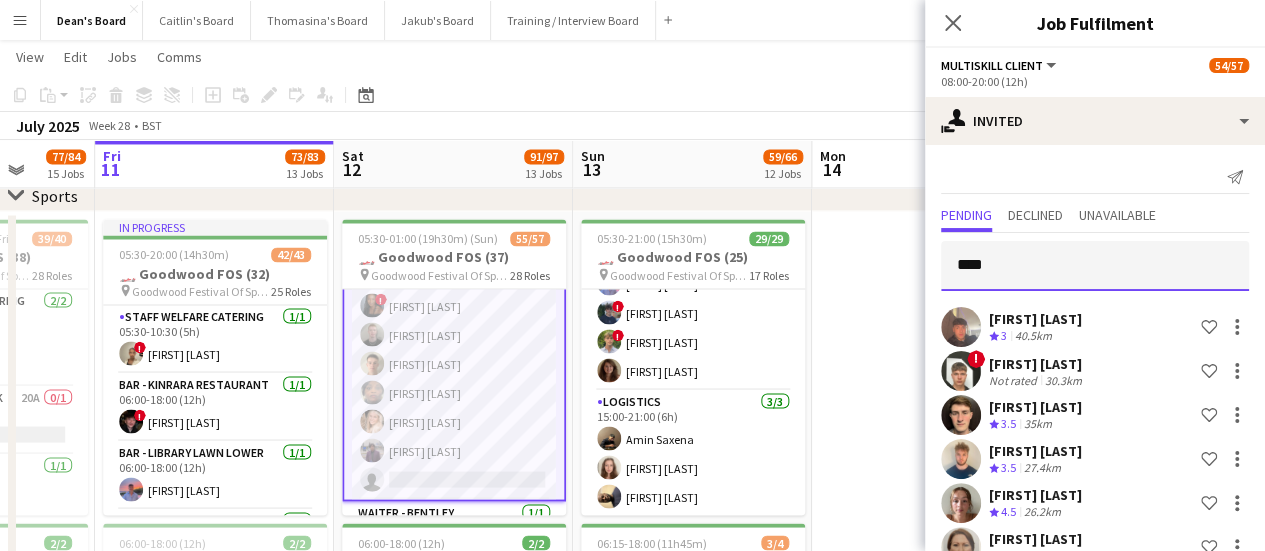 type 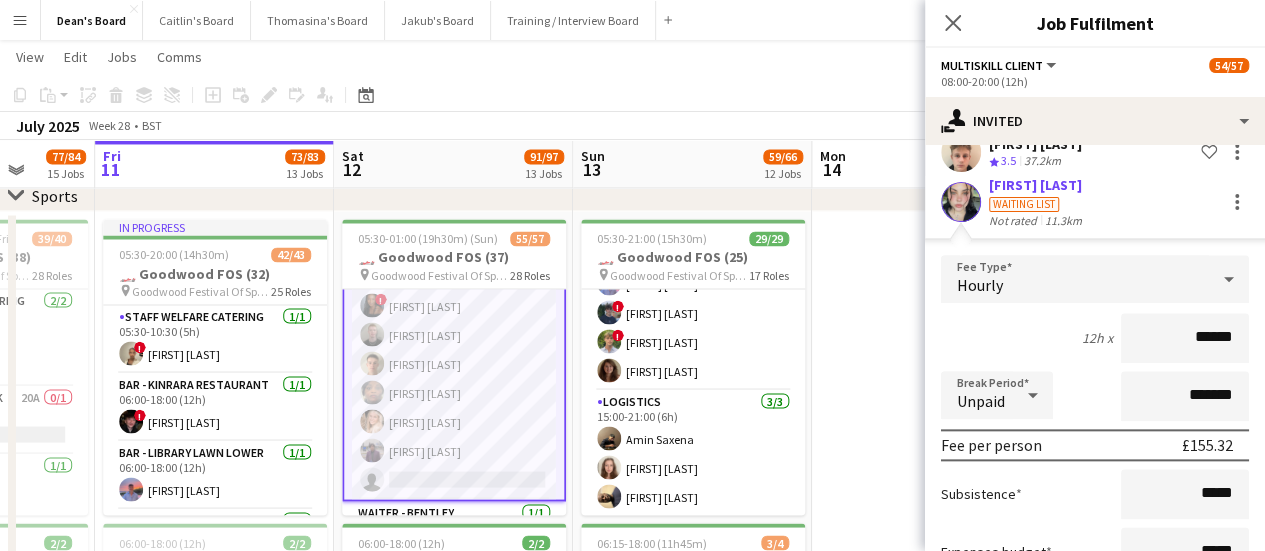 scroll, scrollTop: 5010, scrollLeft: 0, axis: vertical 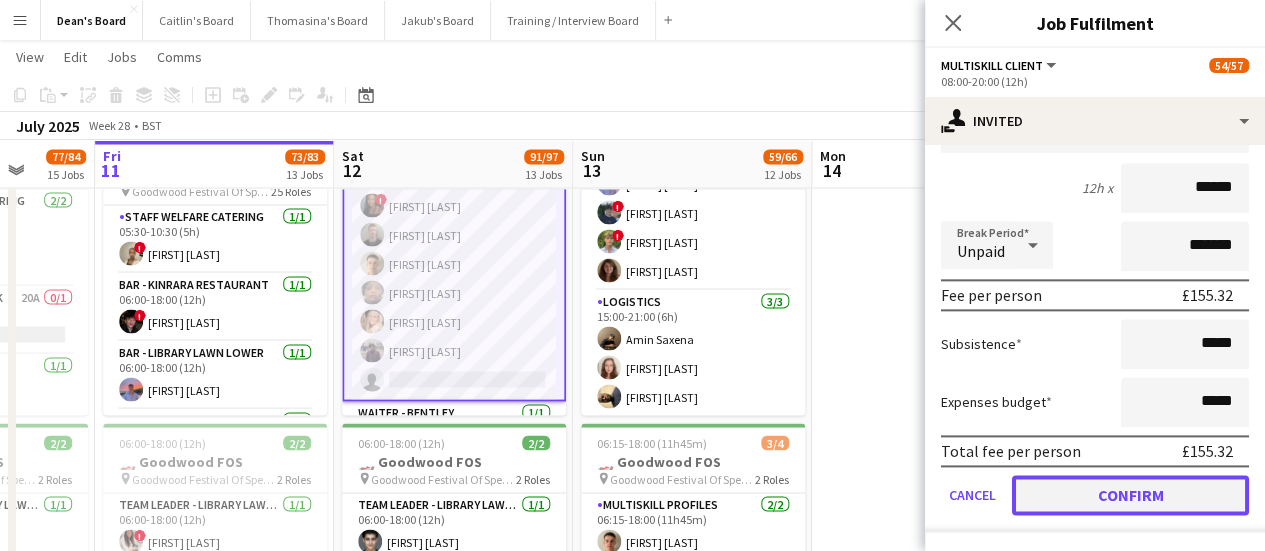 click on "Confirm" 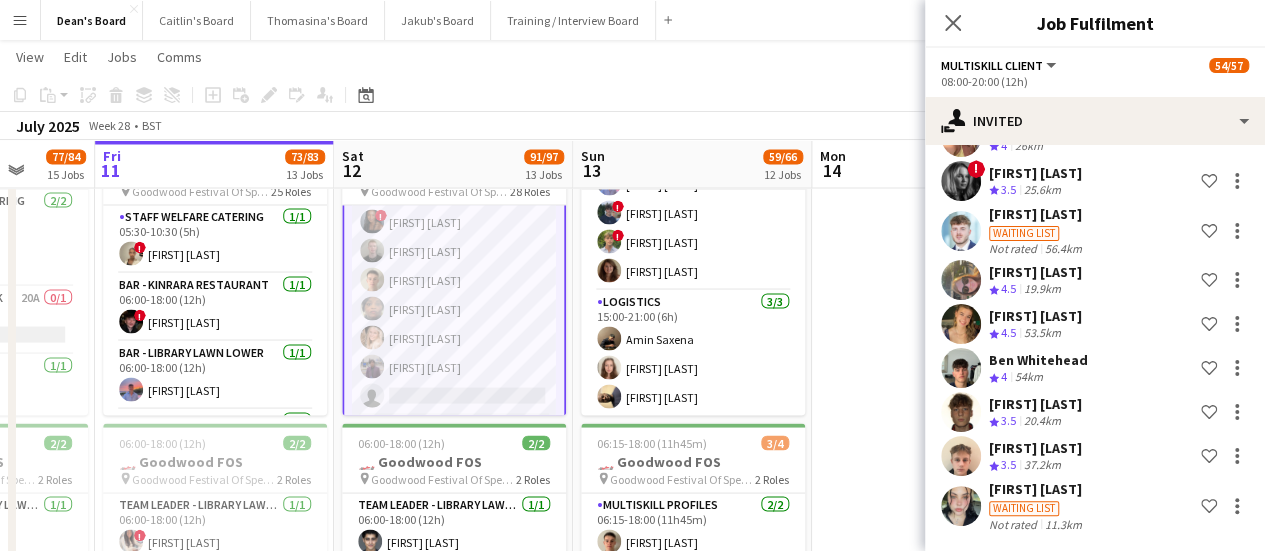 scroll, scrollTop: 4557, scrollLeft: 0, axis: vertical 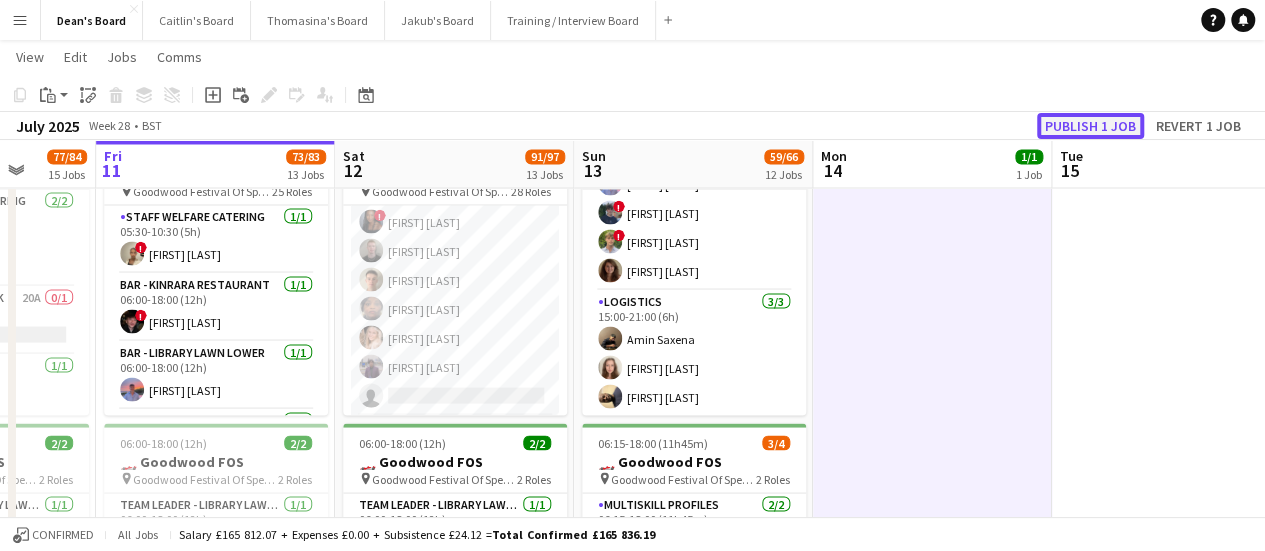 click on "Publish 1 job" 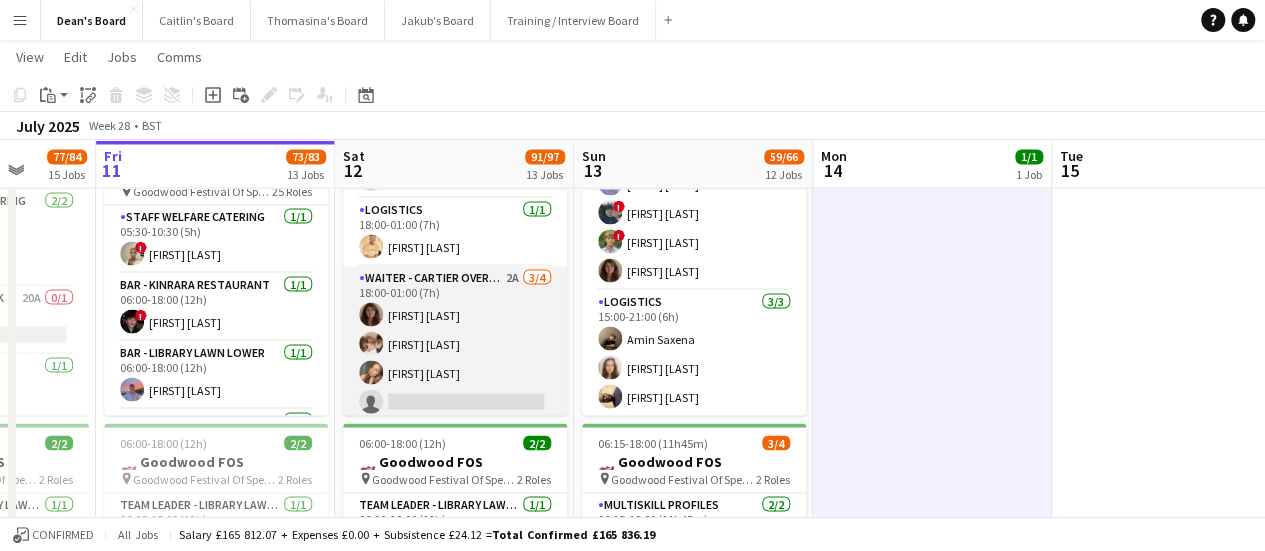 scroll, scrollTop: 2518, scrollLeft: 0, axis: vertical 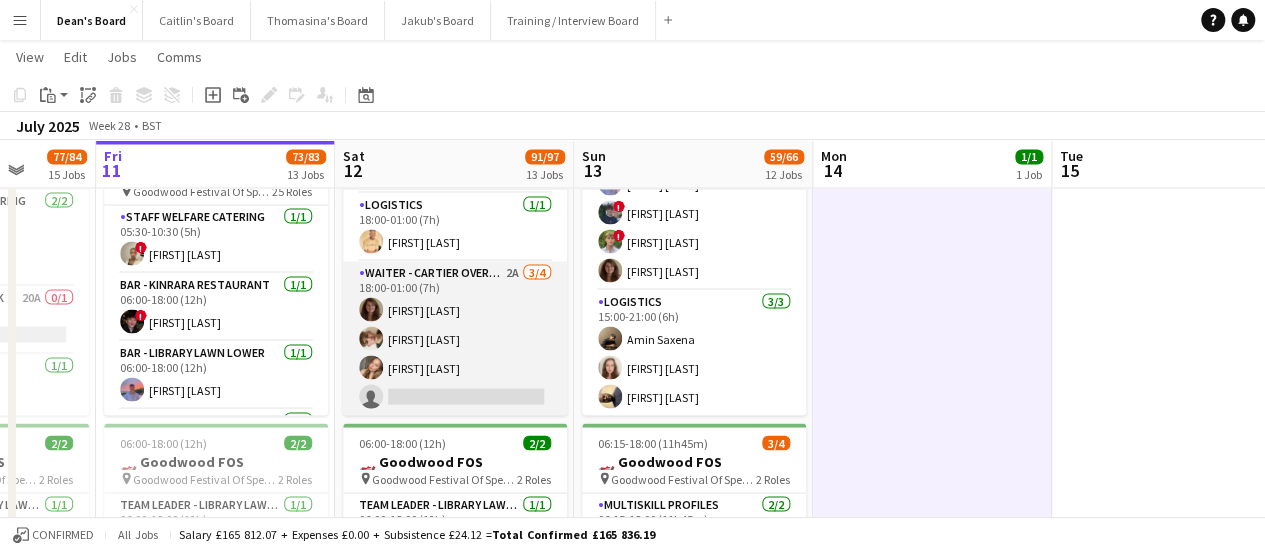 click on "Waiter - Cartier Overnight   2A   3/4   18:00-01:00 (7h)
[FIRST] [LAST] [FIRST] [LAST] [FIRST] [LAST]
single-neutral-actions" at bounding box center [455, 338] 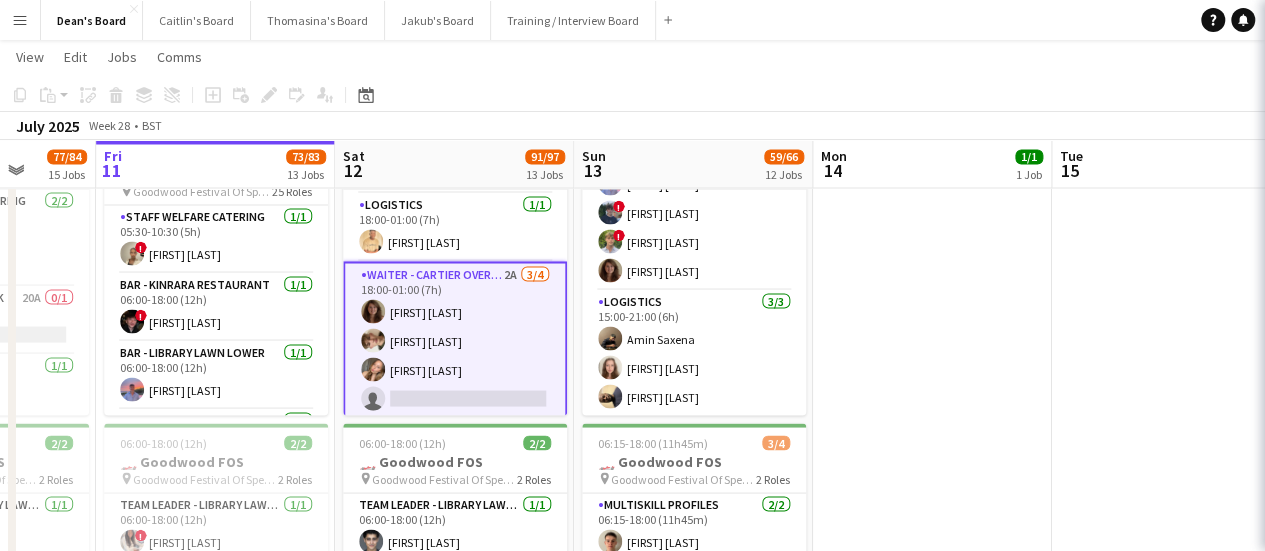 scroll, scrollTop: 0, scrollLeft: 619, axis: horizontal 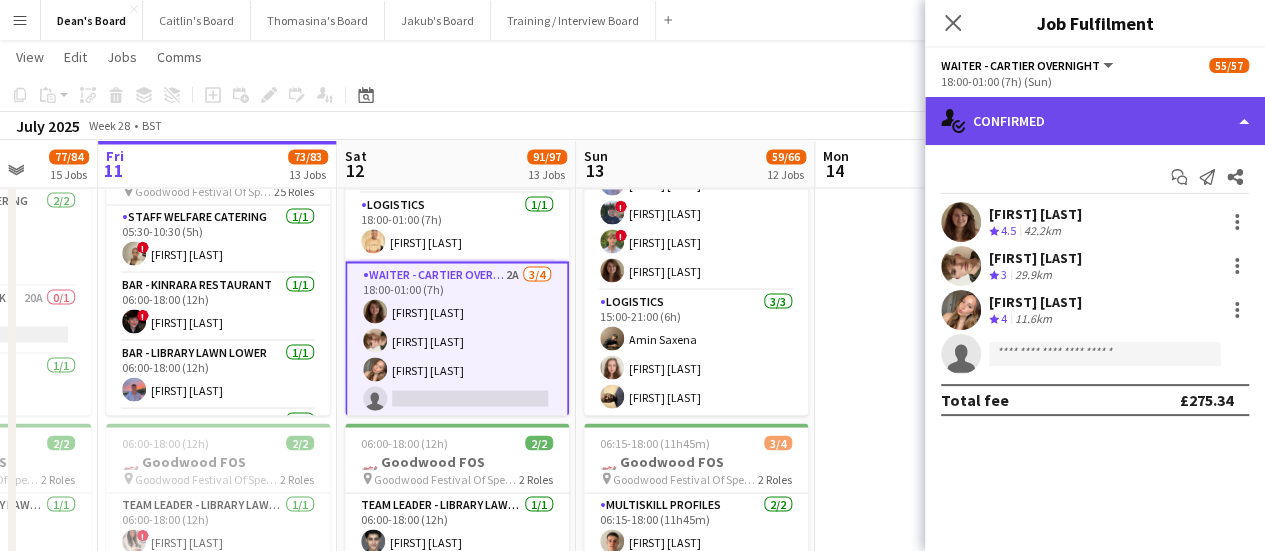 click on "single-neutral-actions-check-2
Confirmed" 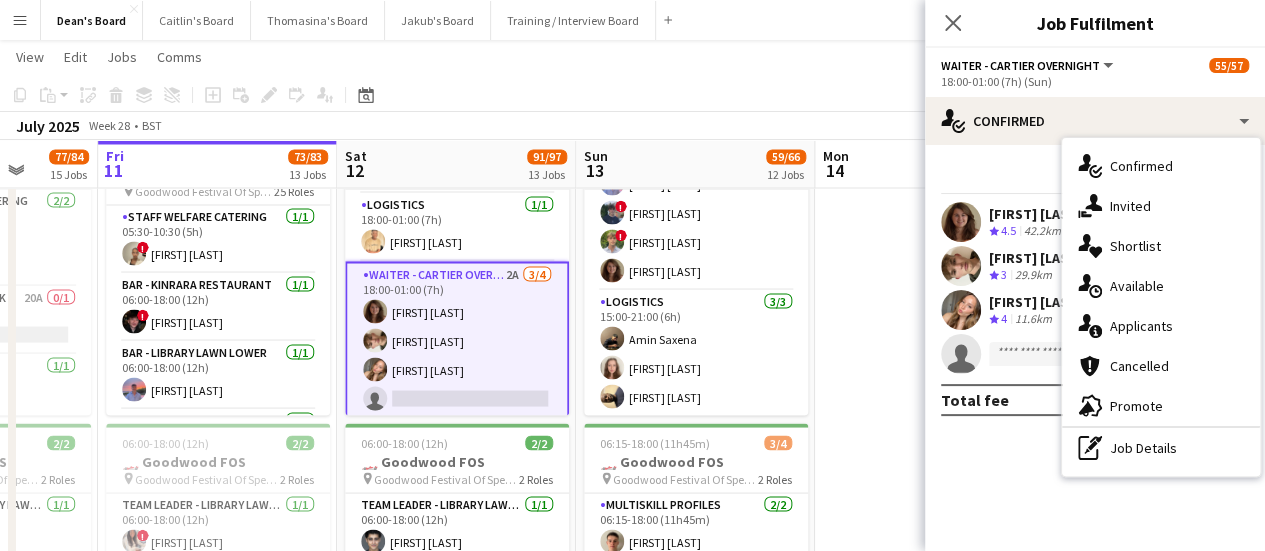 drag, startPoint x: 1142, startPoint y: 204, endPoint x: 1138, endPoint y: 215, distance: 11.7046995 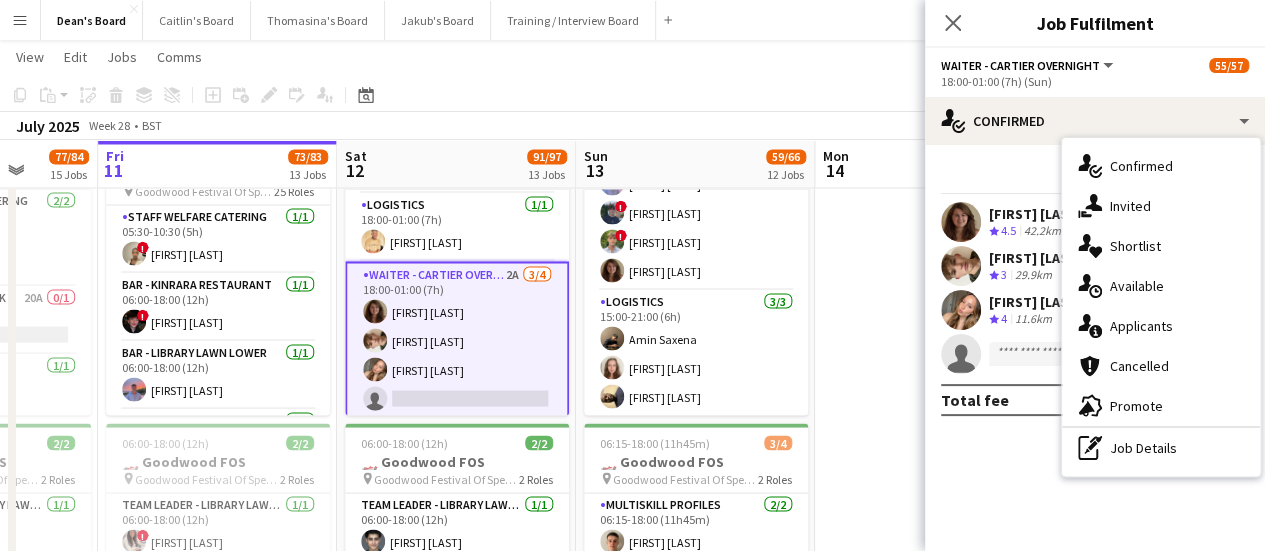 click on "single-neutral-actions-share-1
Invited" at bounding box center [1161, 206] 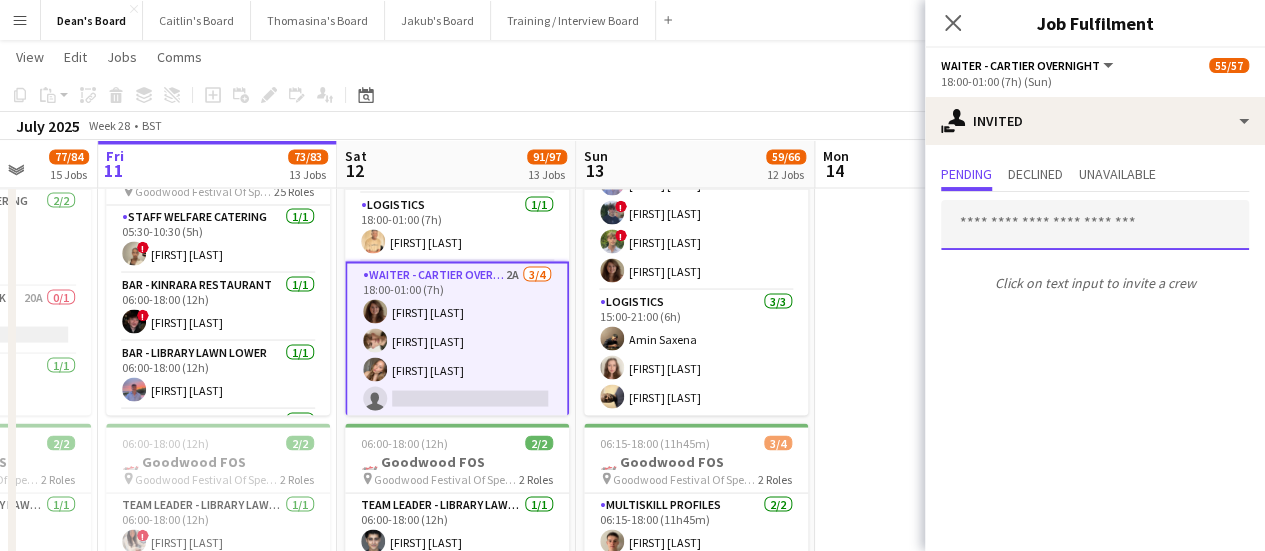 click at bounding box center [1095, 225] 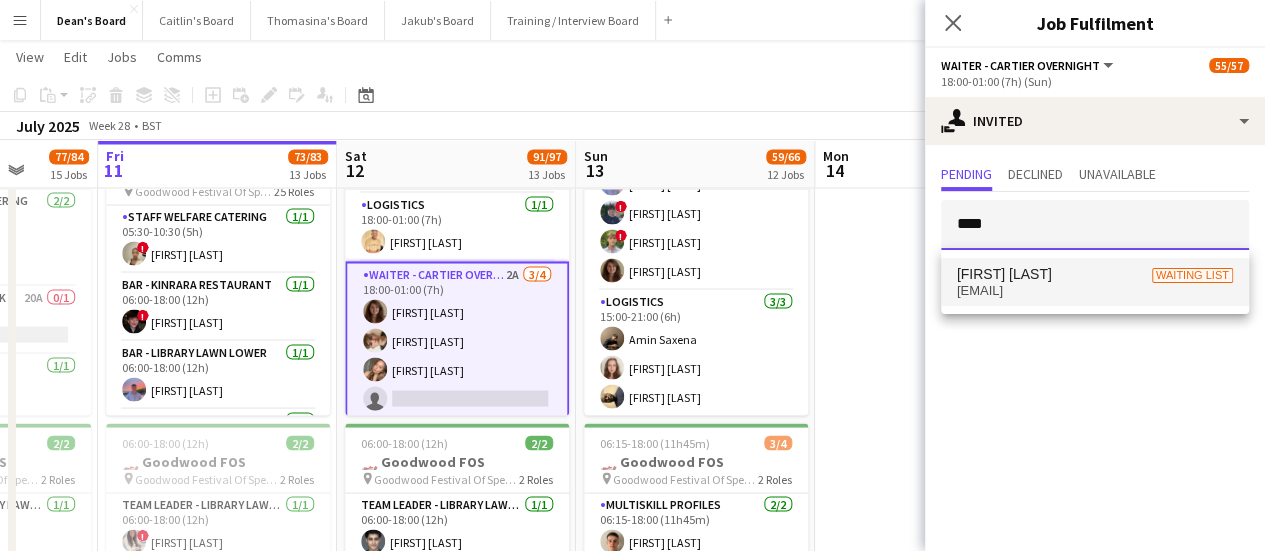type on "****" 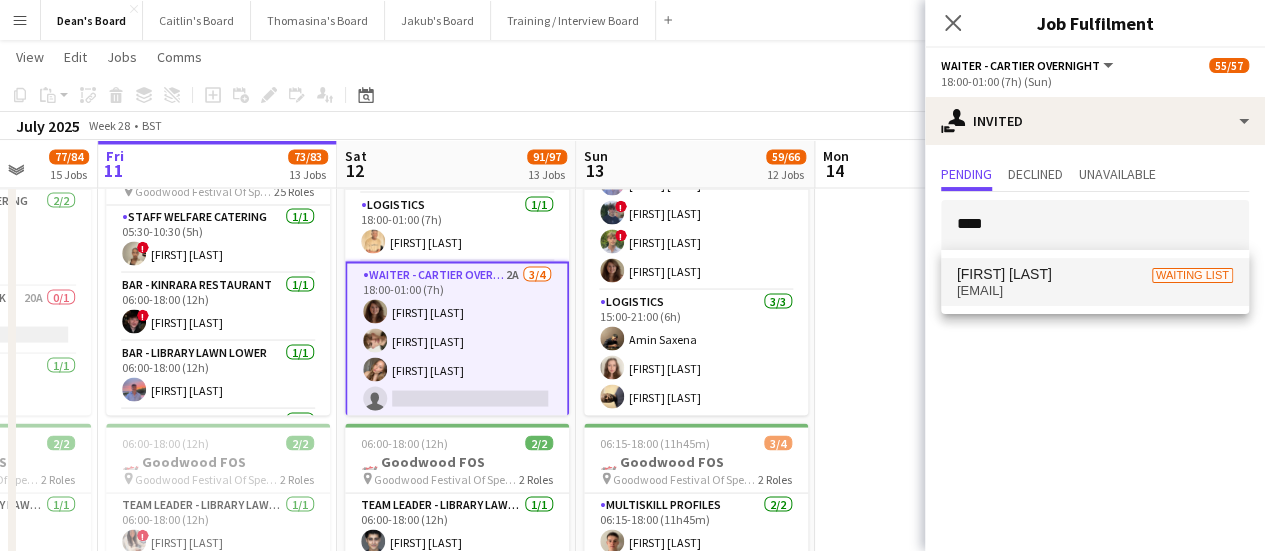 click on "[EMAIL]" at bounding box center [1095, 291] 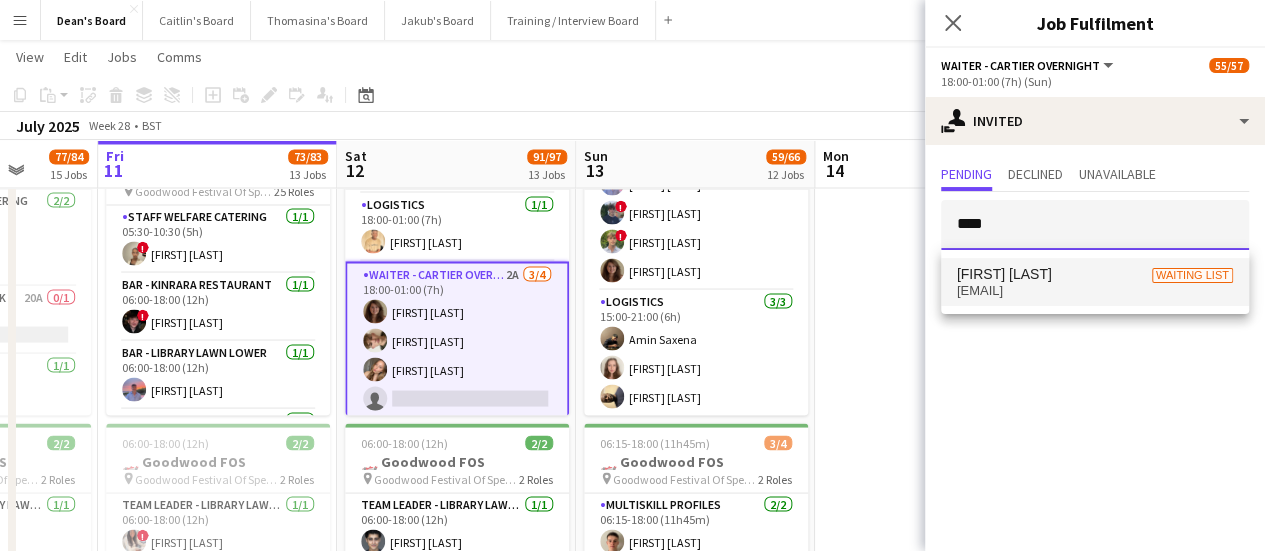 type 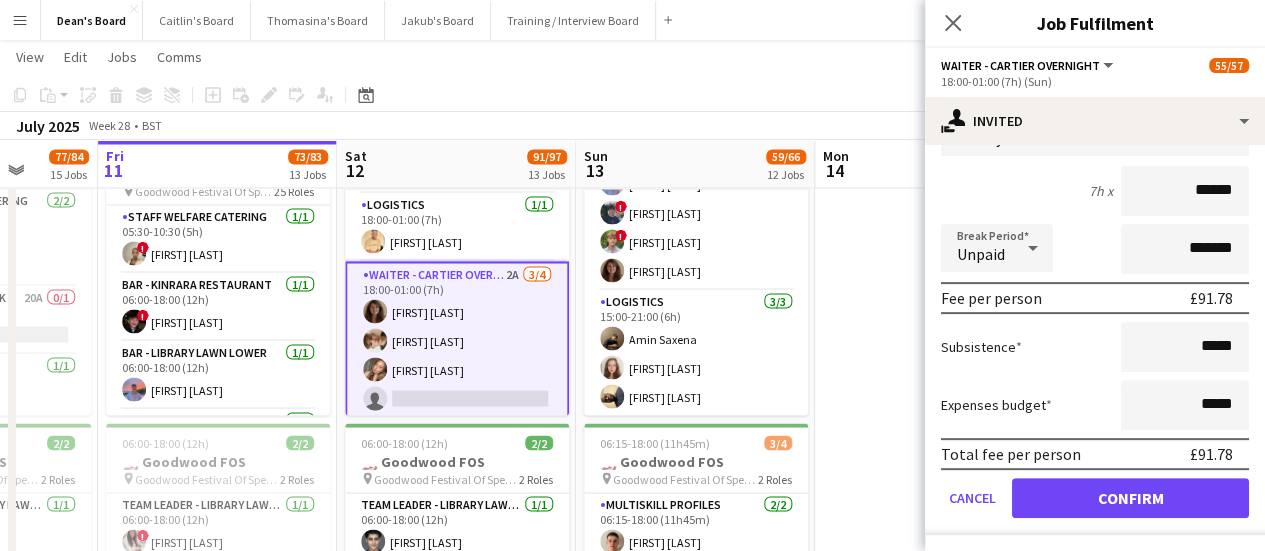 scroll, scrollTop: 280, scrollLeft: 0, axis: vertical 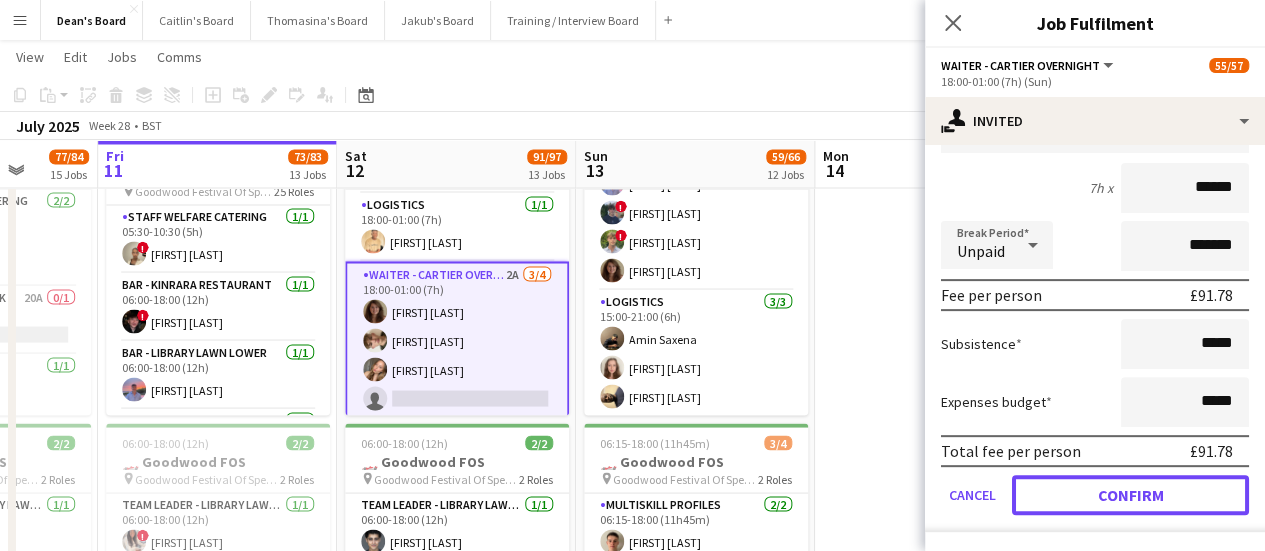 click on "Confirm" 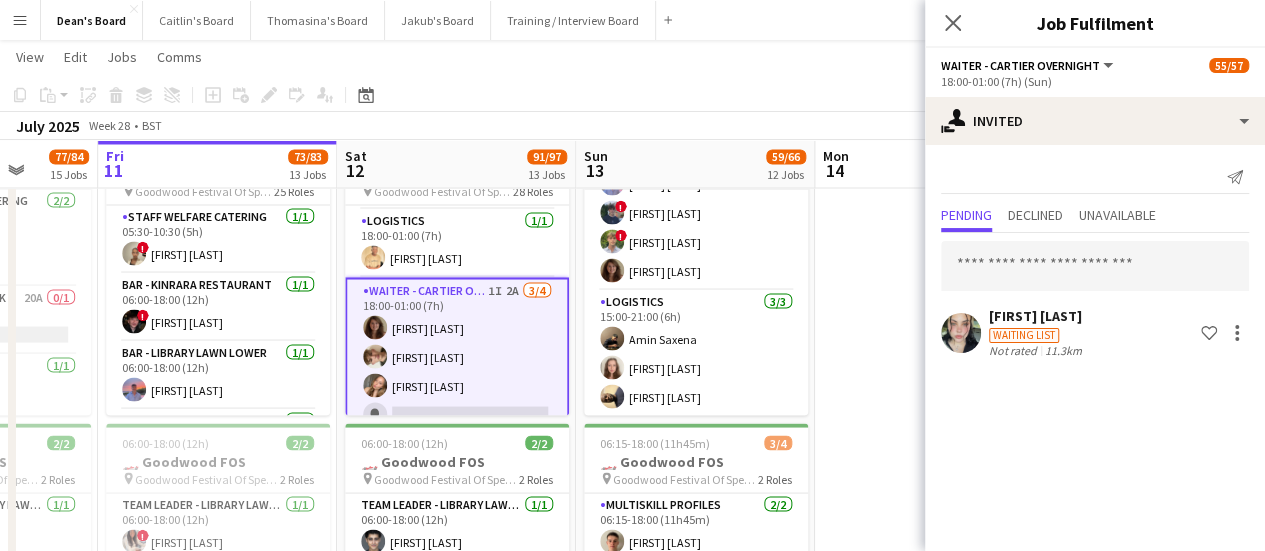 scroll, scrollTop: 0, scrollLeft: 0, axis: both 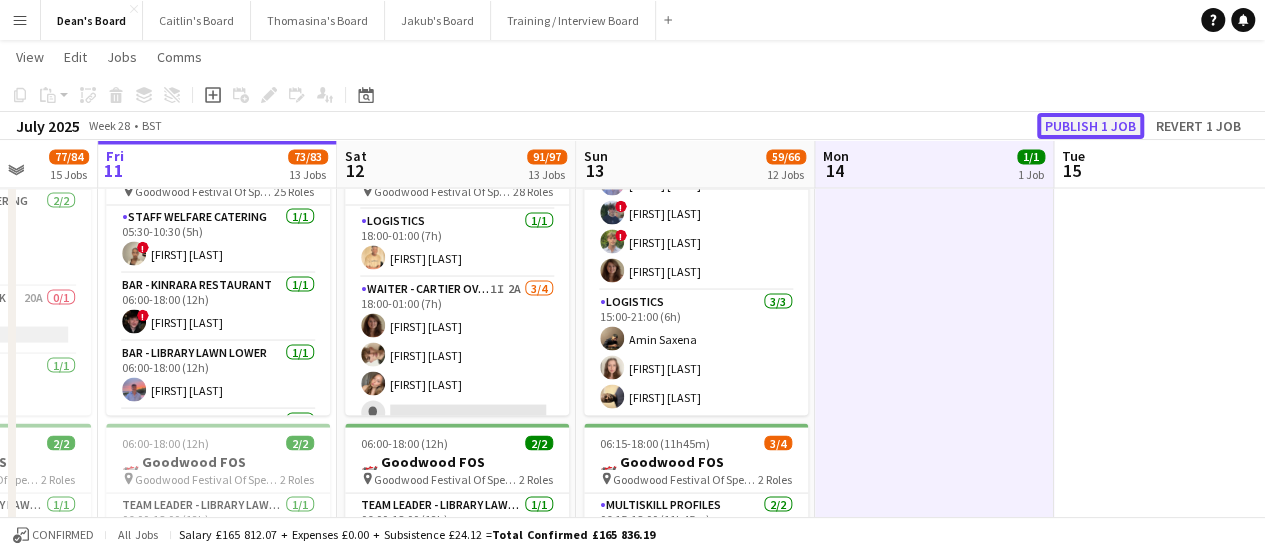 click on "Publish 1 job" 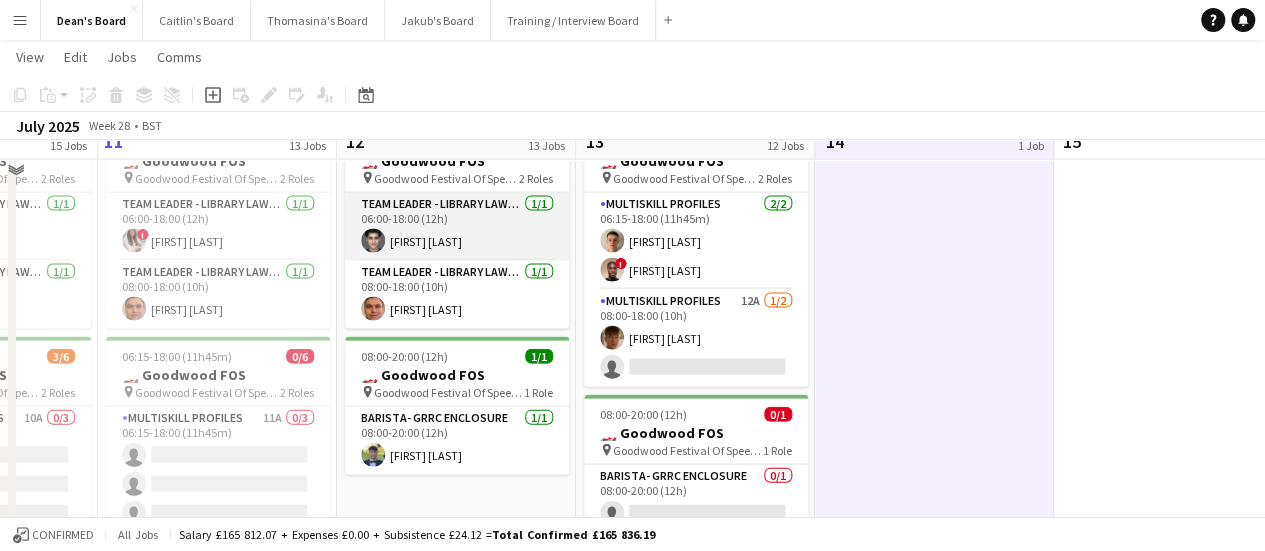 scroll, scrollTop: 1800, scrollLeft: 0, axis: vertical 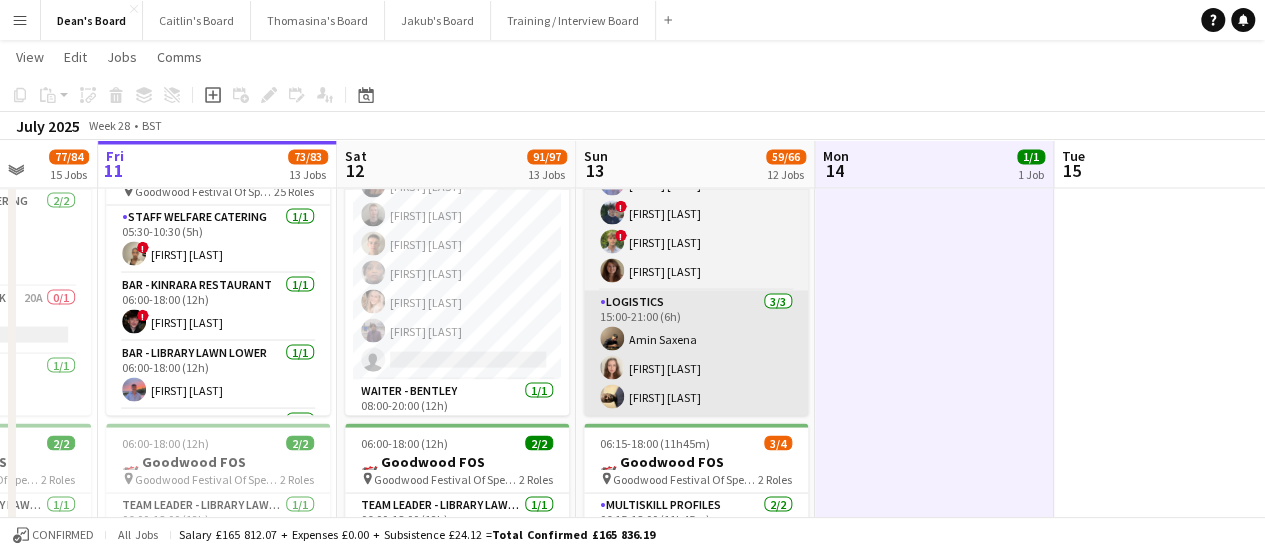 drag, startPoint x: 464, startPoint y: 353, endPoint x: 689, endPoint y: 306, distance: 229.85648 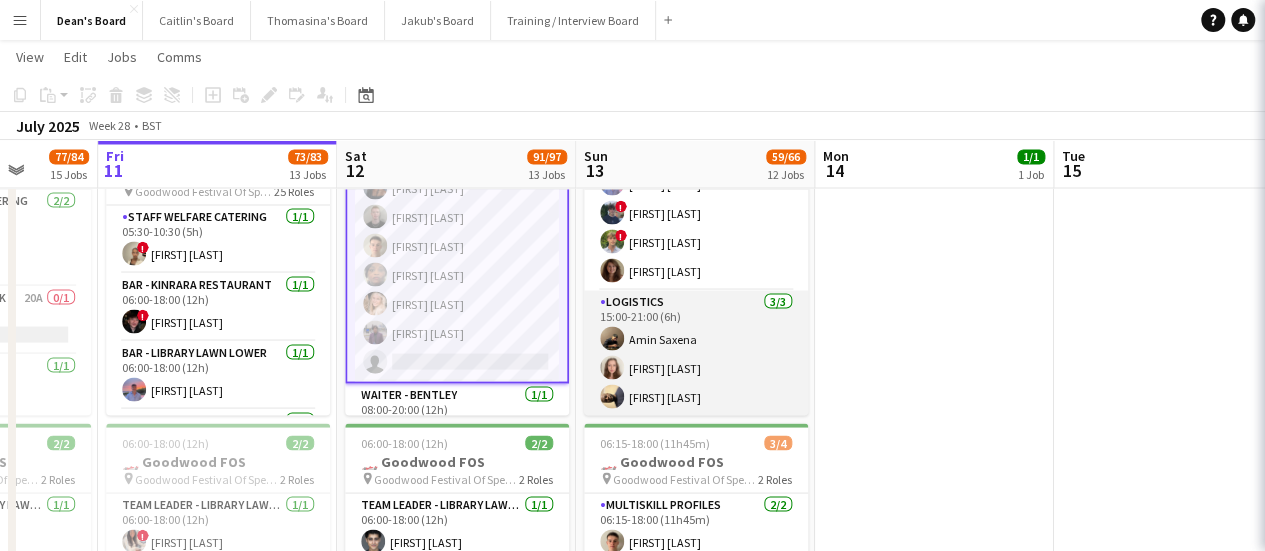 scroll, scrollTop: 0, scrollLeft: 617, axis: horizontal 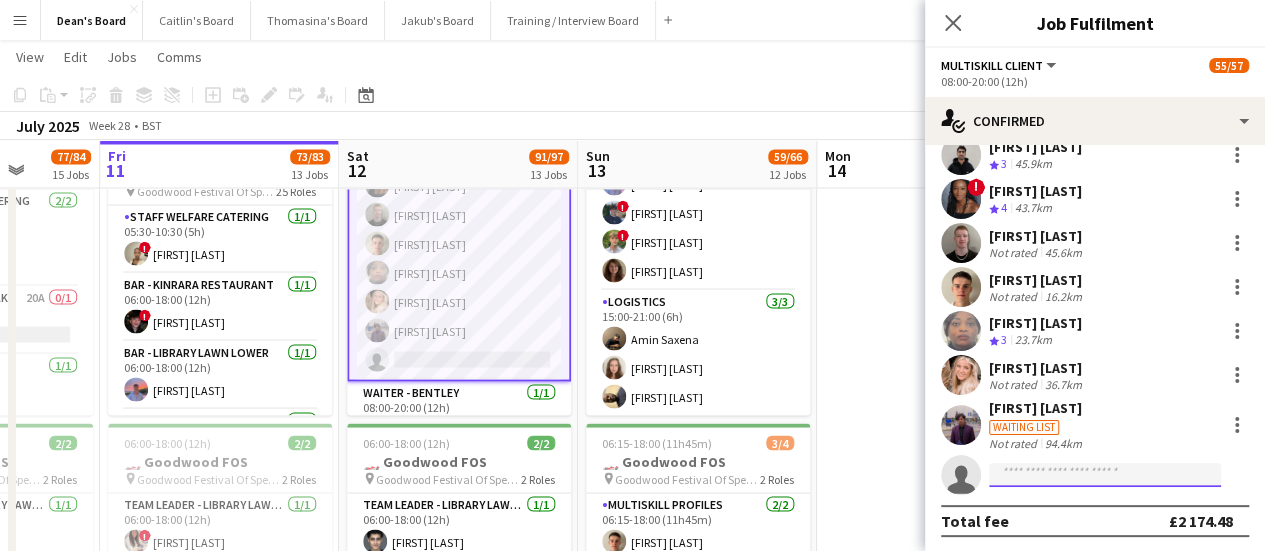 click 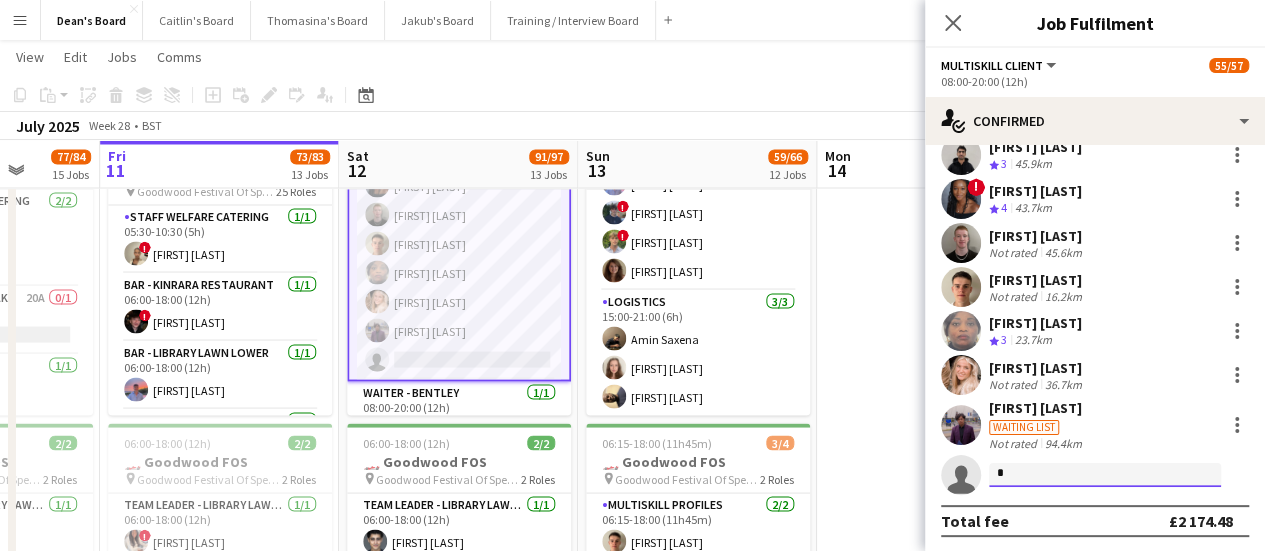 type on "**" 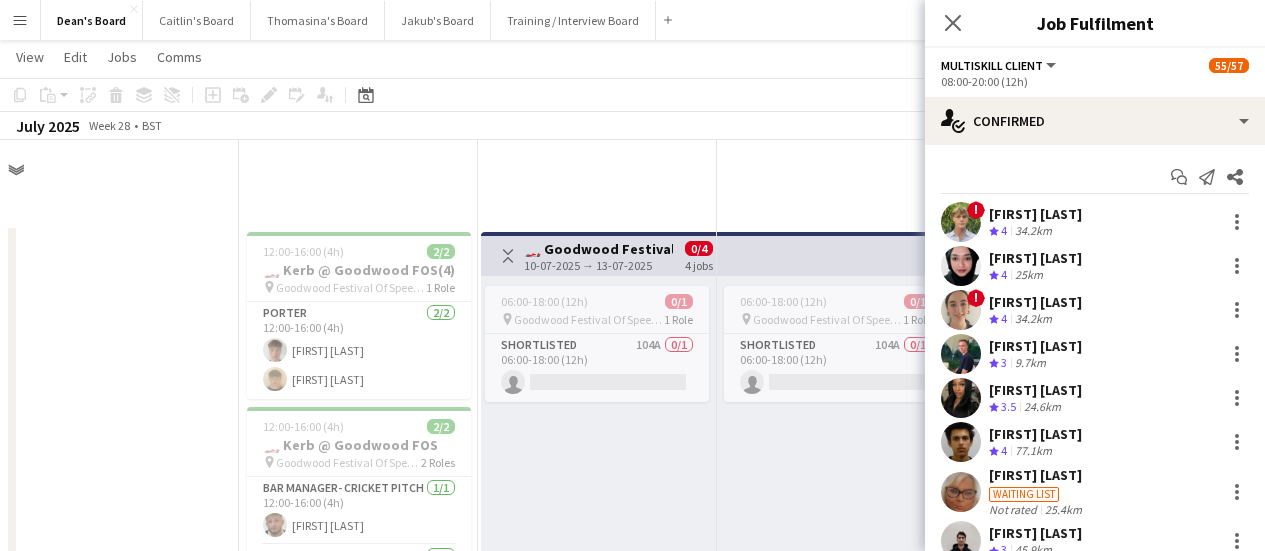 scroll, scrollTop: 1800, scrollLeft: 0, axis: vertical 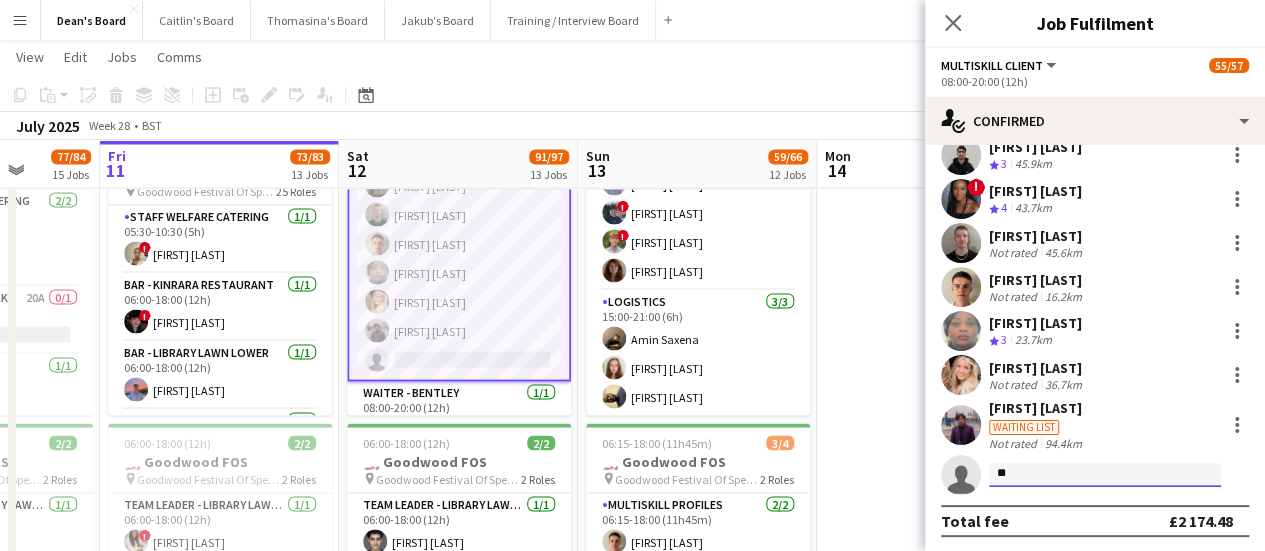 type on "*" 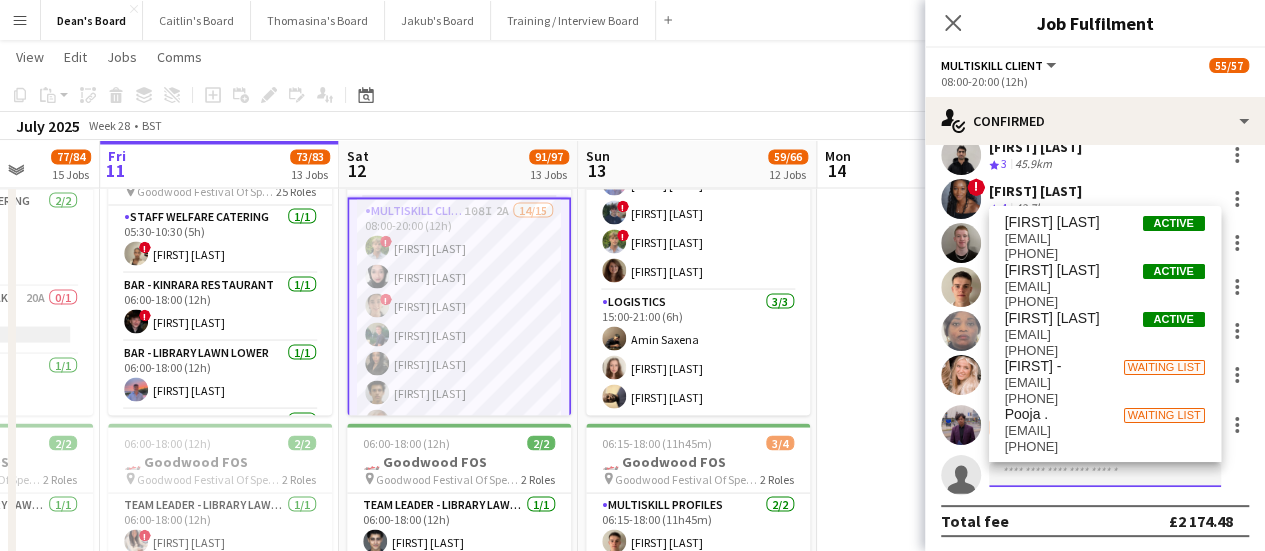 scroll, scrollTop: 1520, scrollLeft: 0, axis: vertical 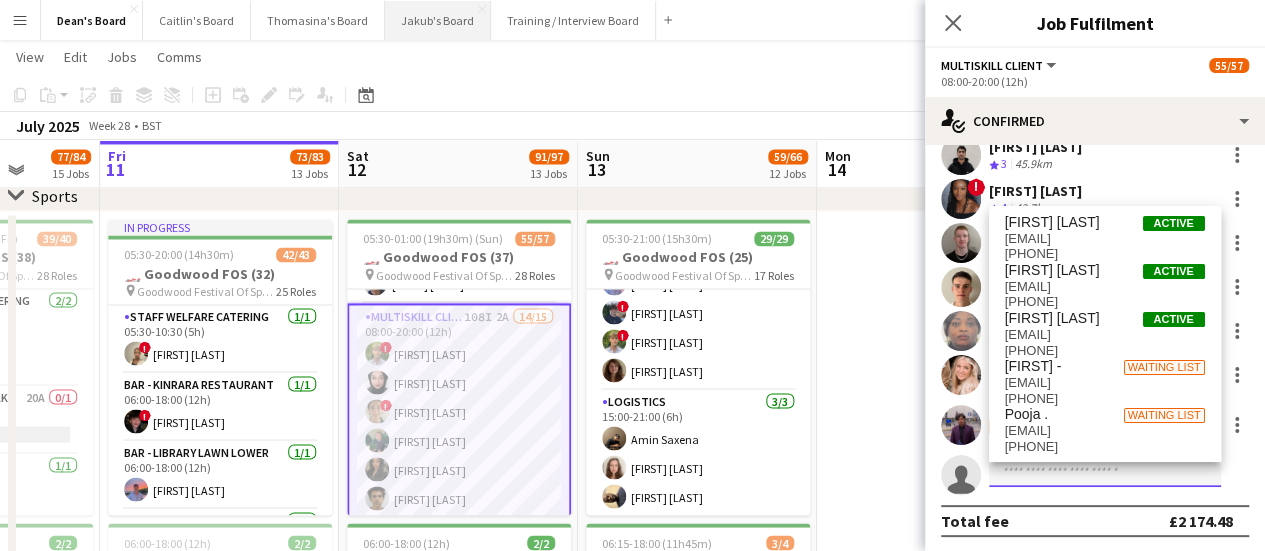 type 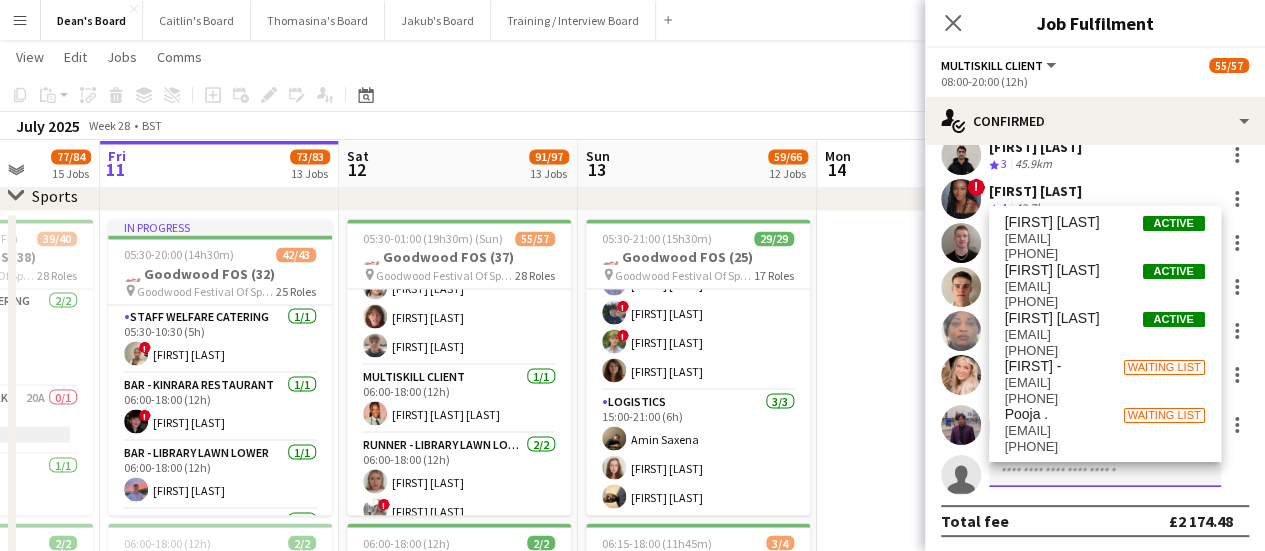 scroll, scrollTop: 620, scrollLeft: 0, axis: vertical 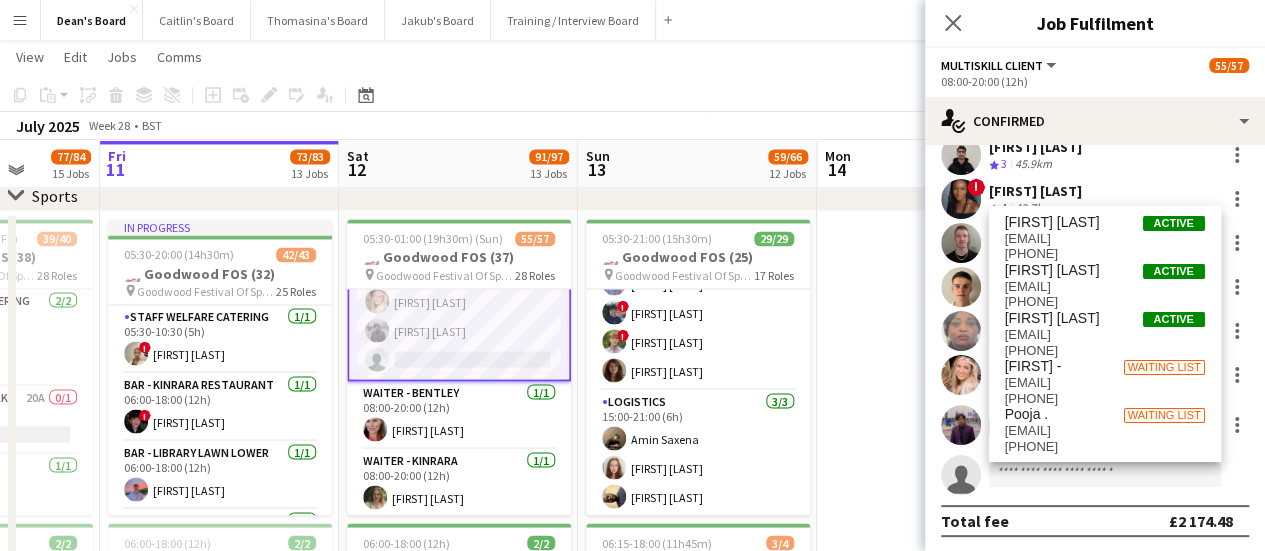 click on "MULTISKILL CLIENT   108I   2A   14/15   08:00-20:00 (12h)
! [FIRST] [LAST] [FIRST] [LAST] ! [FIRST] [LAST] [FIRST] [LAST] [FIRST] [LAST] [FIRST] [LAST] [FIRST] [LAST] ! [FIRST] [LAST] [FIRST] [LAST] [FIRST] [LAST] [FIRST] [LAST] [FIRST] [LAST] [FIRST] [LAST]" at bounding box center (459, 142) 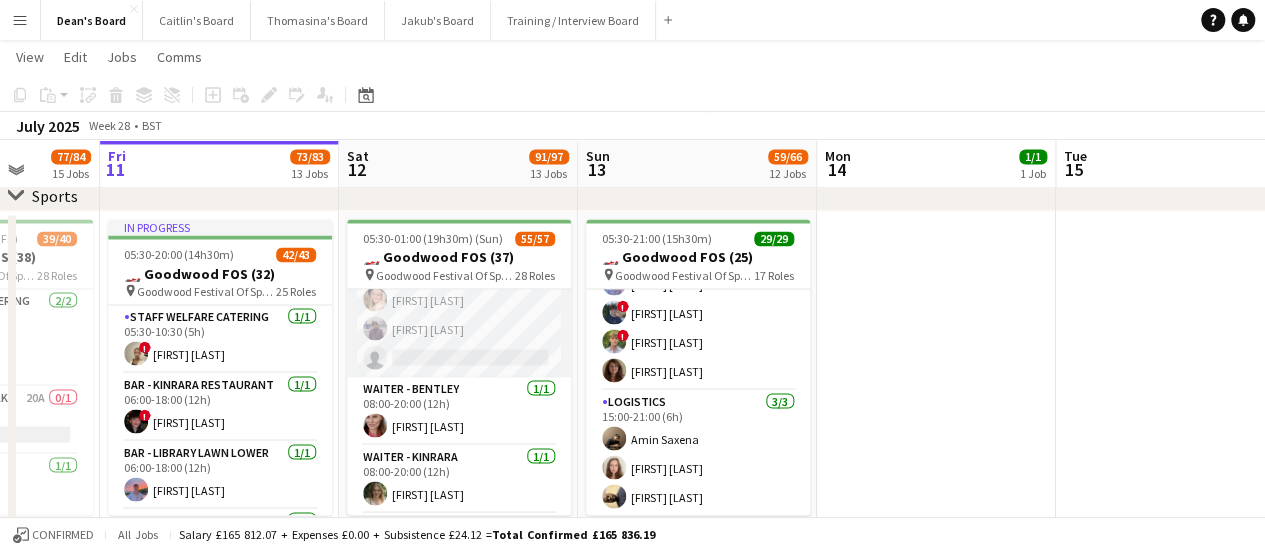 scroll, scrollTop: 1918, scrollLeft: 0, axis: vertical 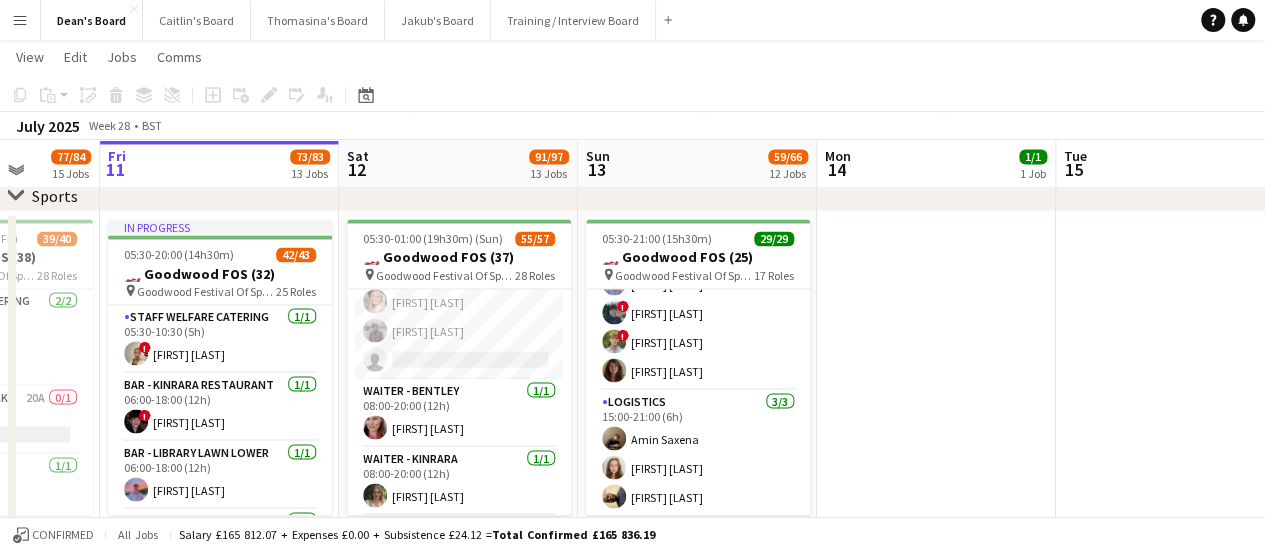 click on "MULTISKILL CLIENT   108I   2A   14/15   08:00-20:00 (12h)
! [FIRST] [LAST] [FIRST] [LAST] ! [FIRST] [LAST] [FIRST] [LAST] [FIRST] [LAST] [FIRST] [LAST] [FIRST] [LAST] ! [FIRST] [LAST] [FIRST] [LAST] [FIRST] [LAST] [FIRST] [LAST] [FIRST] [LAST] [FIRST] [LAST]" at bounding box center (459, 142) 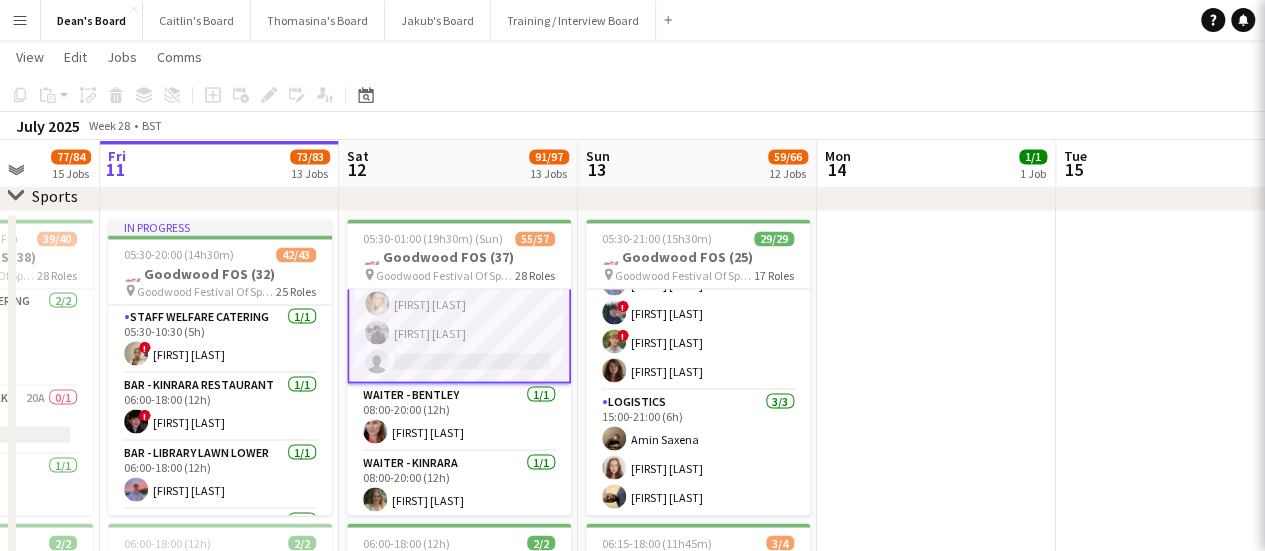 scroll, scrollTop: 0, scrollLeft: 616, axis: horizontal 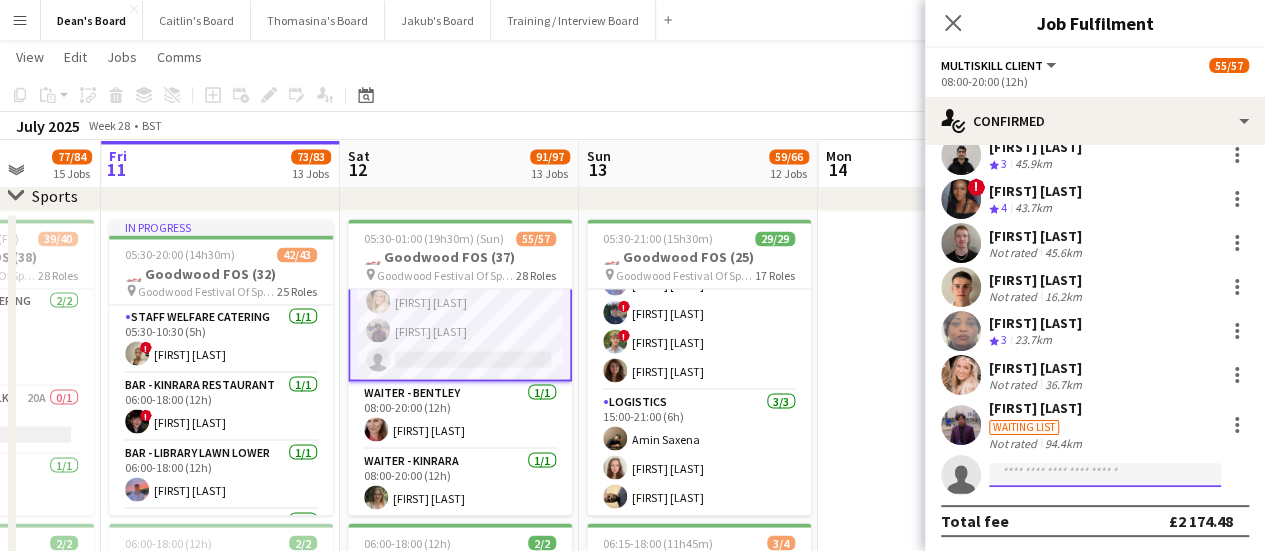 click 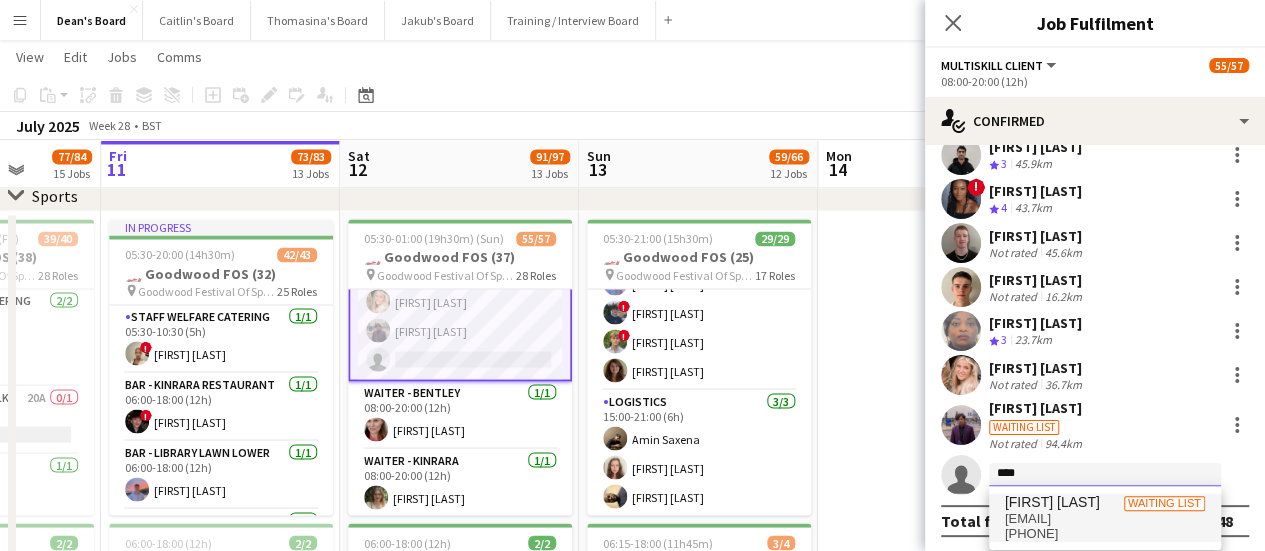 type on "****" 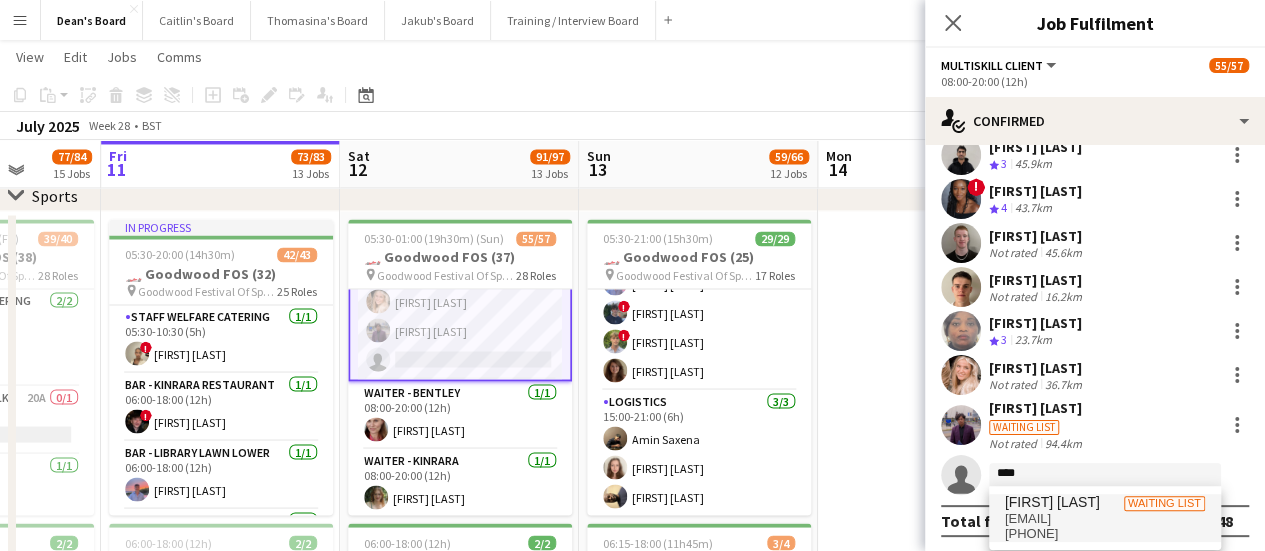 click on "[PHONE]" at bounding box center (1105, 534) 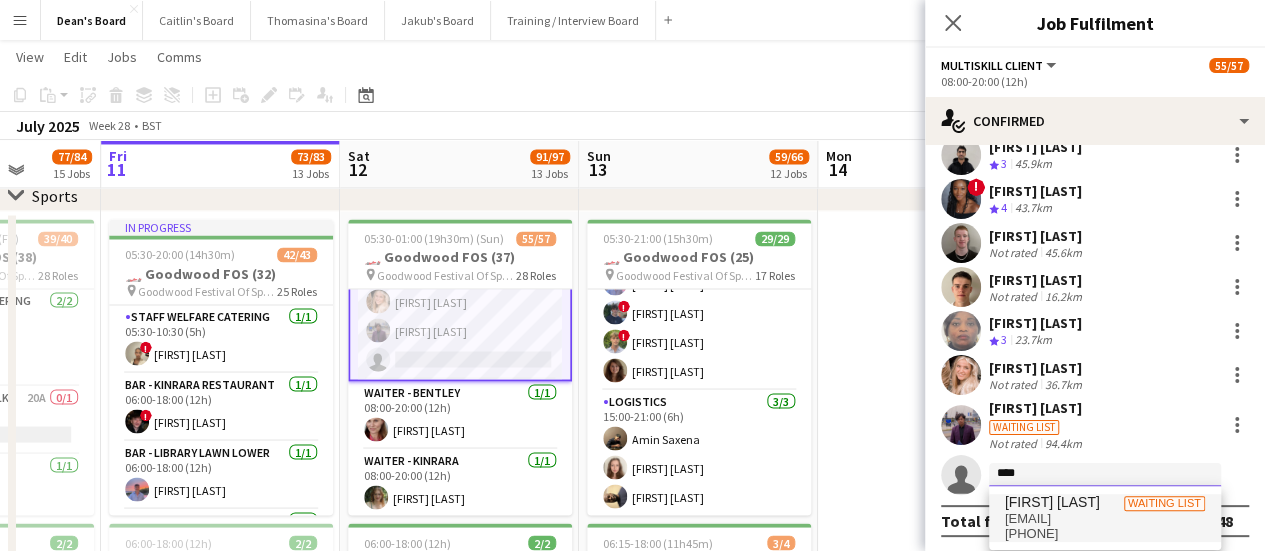 type 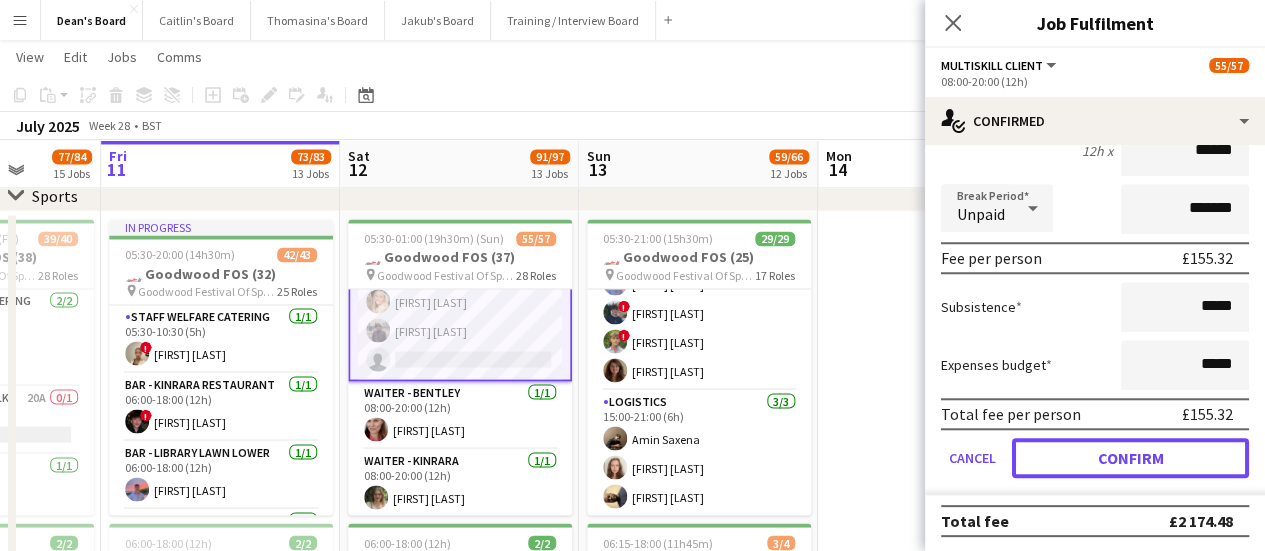click on "Confirm" at bounding box center [1130, 458] 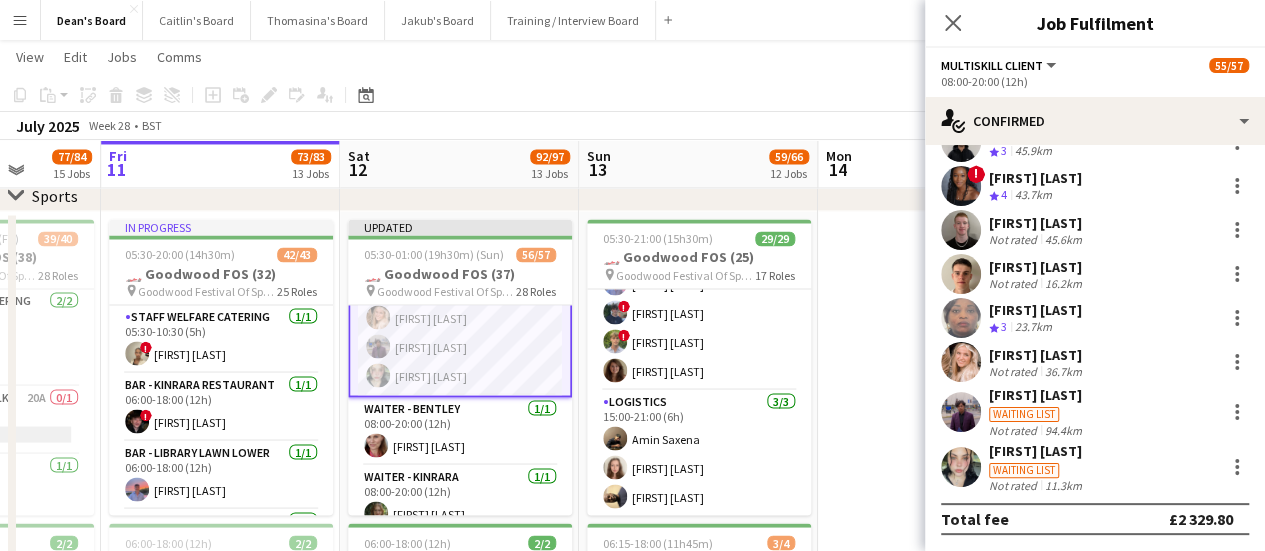 scroll, scrollTop: 398, scrollLeft: 0, axis: vertical 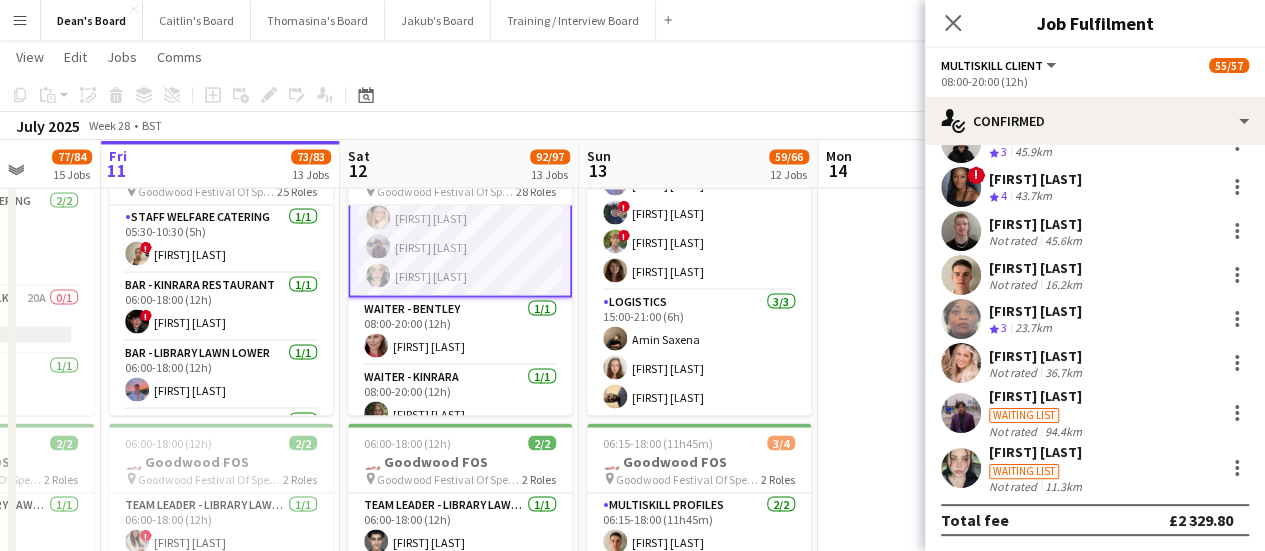 click on "Copy
Paste
Paste   Ctrl+V Paste with crew  Ctrl+Shift+V
Paste linked Job
Delete
Group
Ungroup
Add job
Add linked Job
Edit
Edit linked Job
Applicants
Date picker
JUL 2025 JUL 2025 Monday M Tuesday T Wednesday W Thursday T Friday F Saturday S Sunday S  JUL      1   2   3   4   5   6   7   8   9   10   11   12   13   14   15   16   17   18   19   20   21   22   23   24   25   26   27   28   29   30   31
Comparison range
Comparison range
Today" 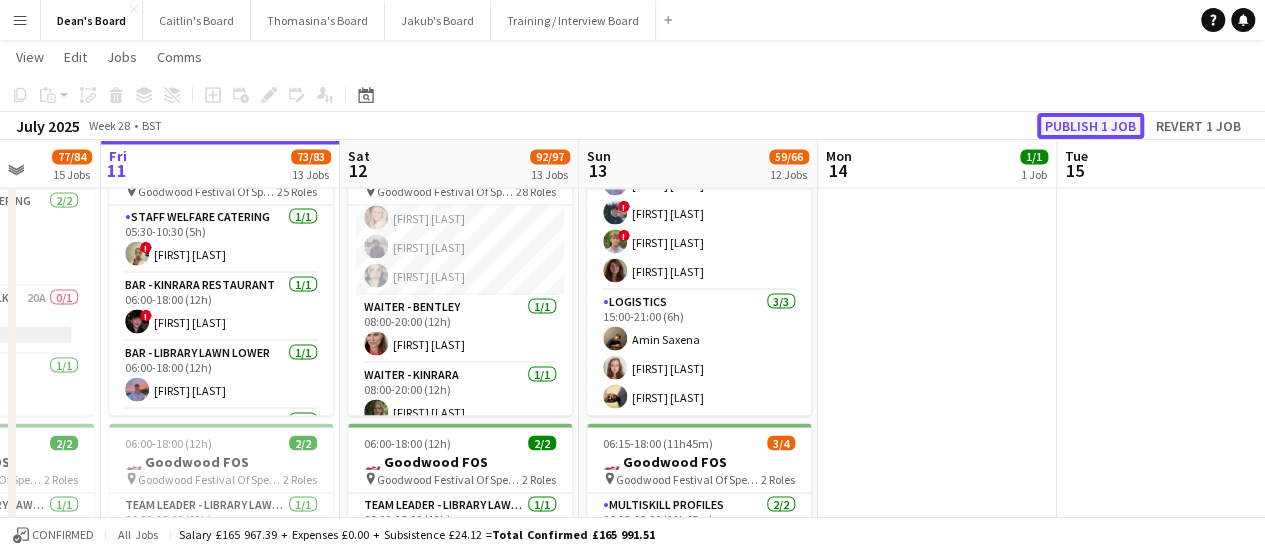 click on "Publish 1 job" 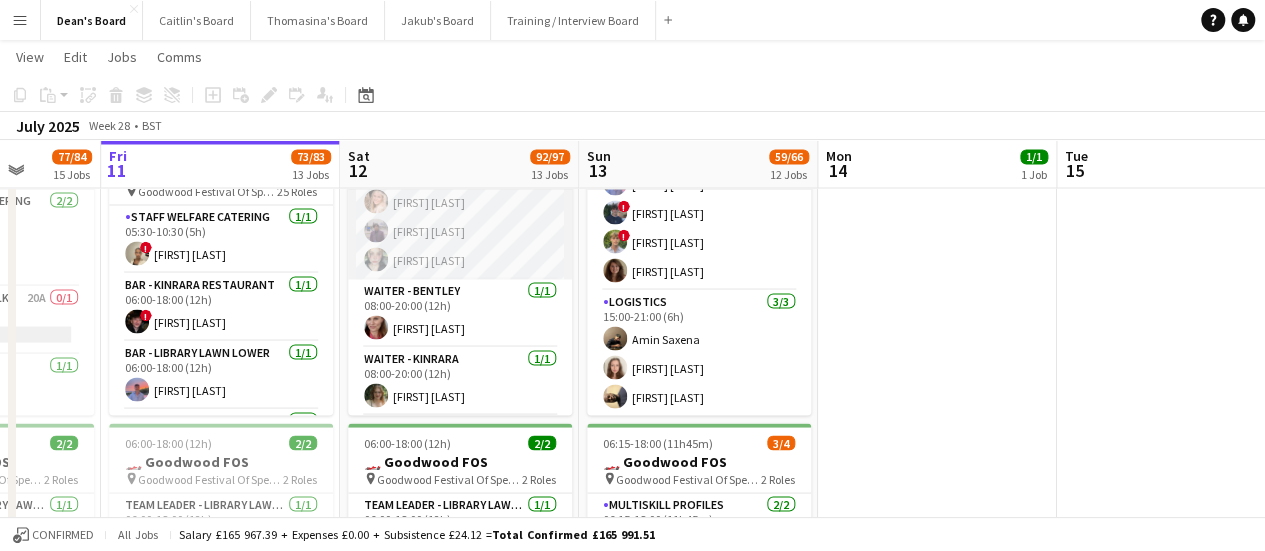 click on "MULTISKILL CLIENT   15/15   08:00-20:00 (12h)
! Owen Beswick Salma Salama ! ella beswick Robbie Munro Ibim Akoko Rudransh Mahajan Cassandra Mullen Umar Pitafi ! Cherise Ewhrudjakpor Daniel Lee Max Watkins Adetutu Adegunju Fran Dancona Muaz Hussain Alexandra Nita" at bounding box center [460, 42] 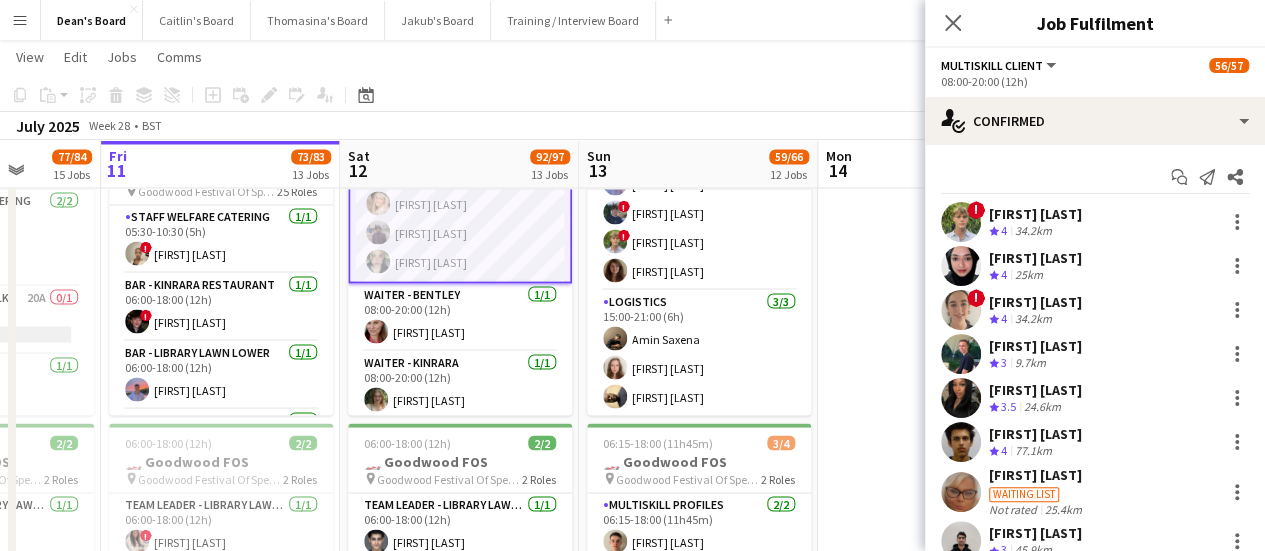 scroll, scrollTop: 1920, scrollLeft: 0, axis: vertical 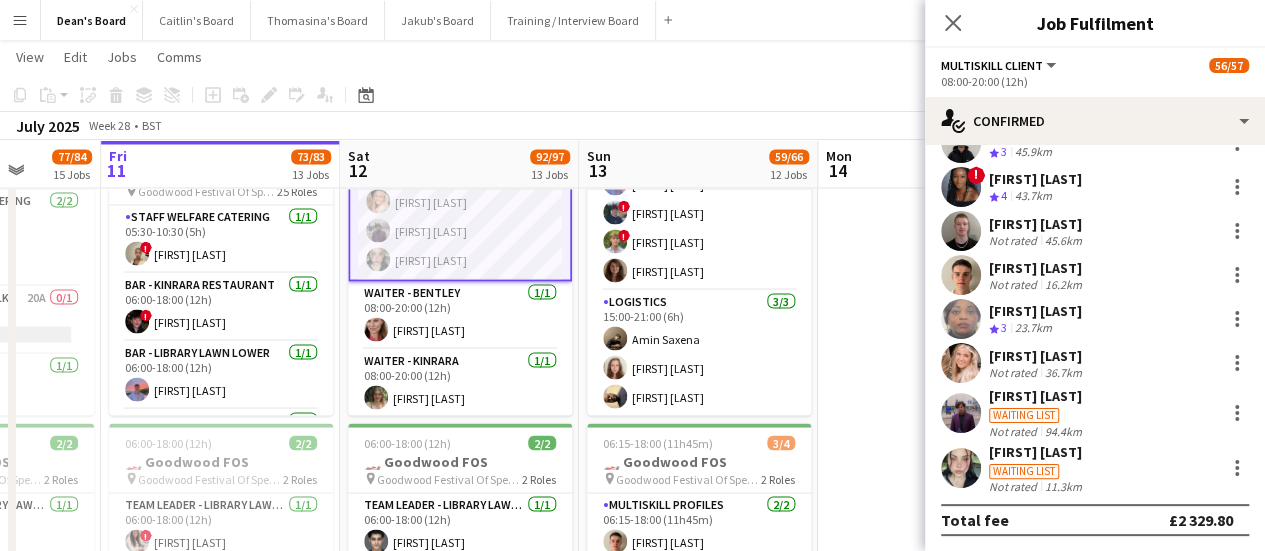 click on "Waiting list" at bounding box center (1037, 470) 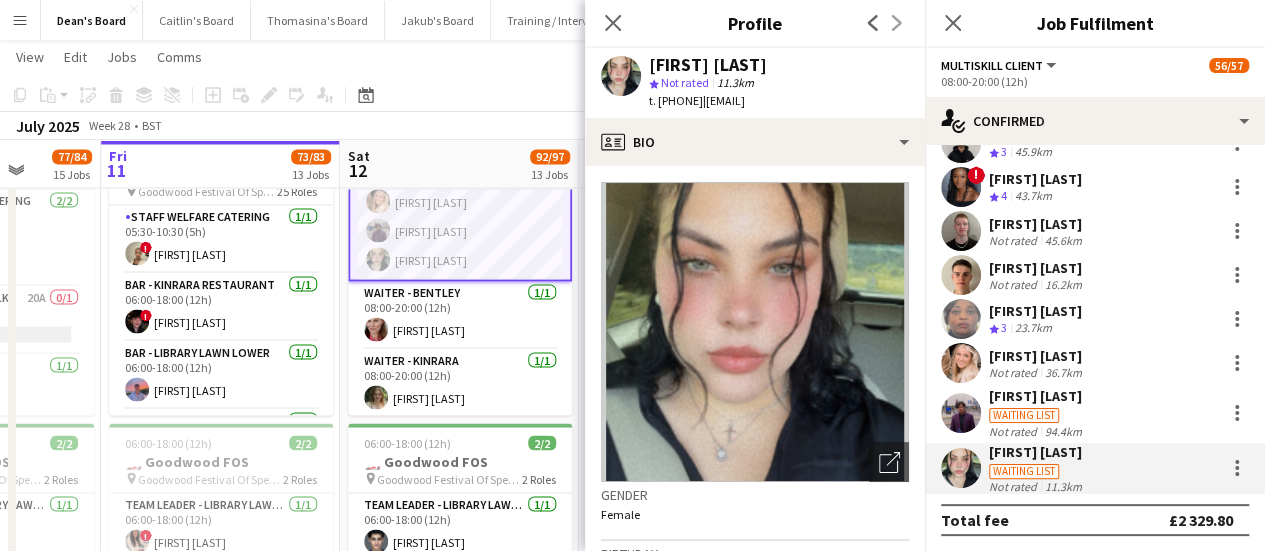 drag, startPoint x: 771, startPoint y: 63, endPoint x: 647, endPoint y: 64, distance: 124.004036 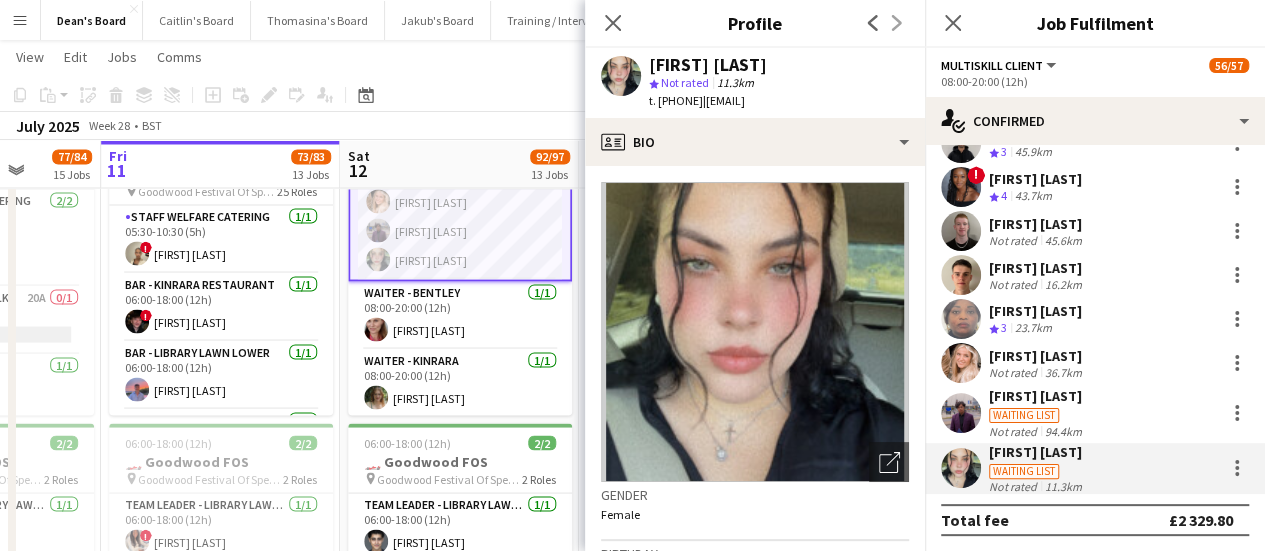 drag, startPoint x: 743, startPoint y: 103, endPoint x: 680, endPoint y: 107, distance: 63.126858 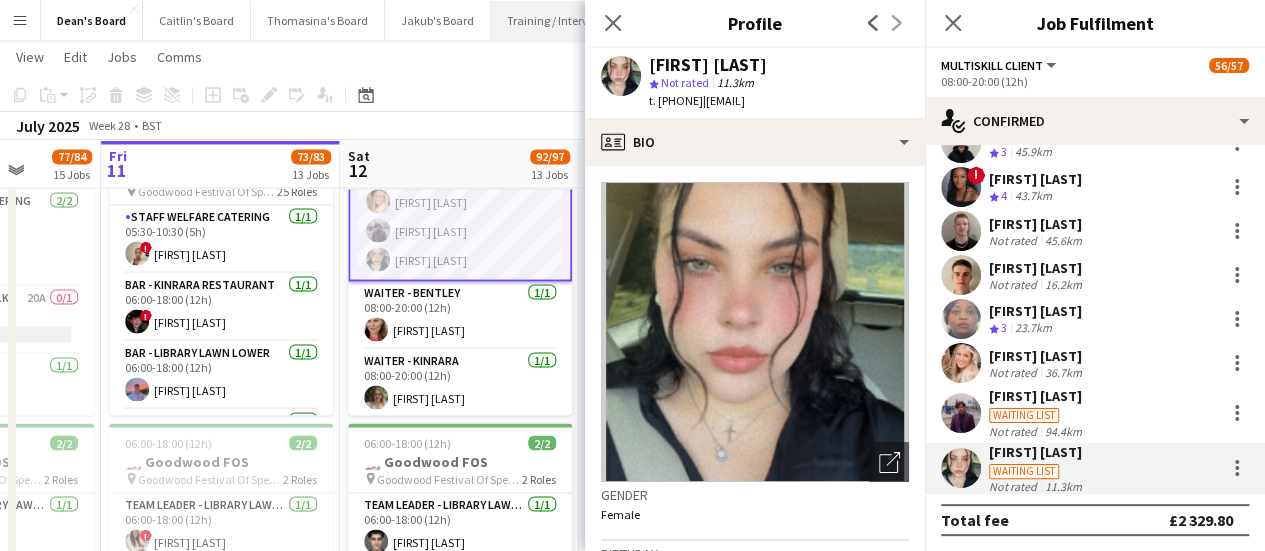 copy on "7824603554" 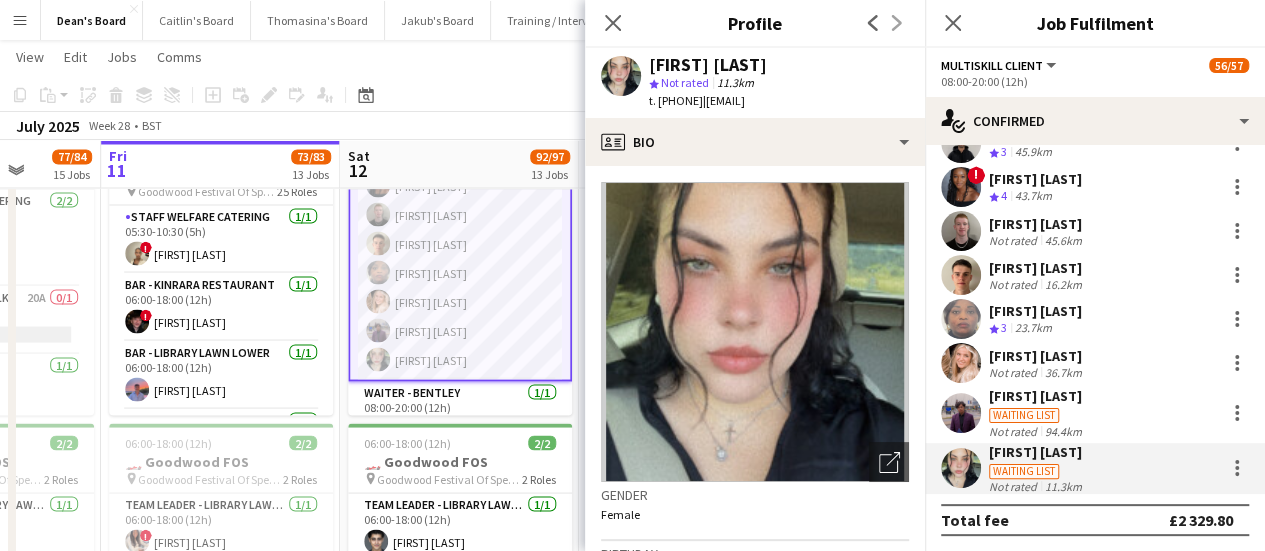 scroll, scrollTop: 1720, scrollLeft: 0, axis: vertical 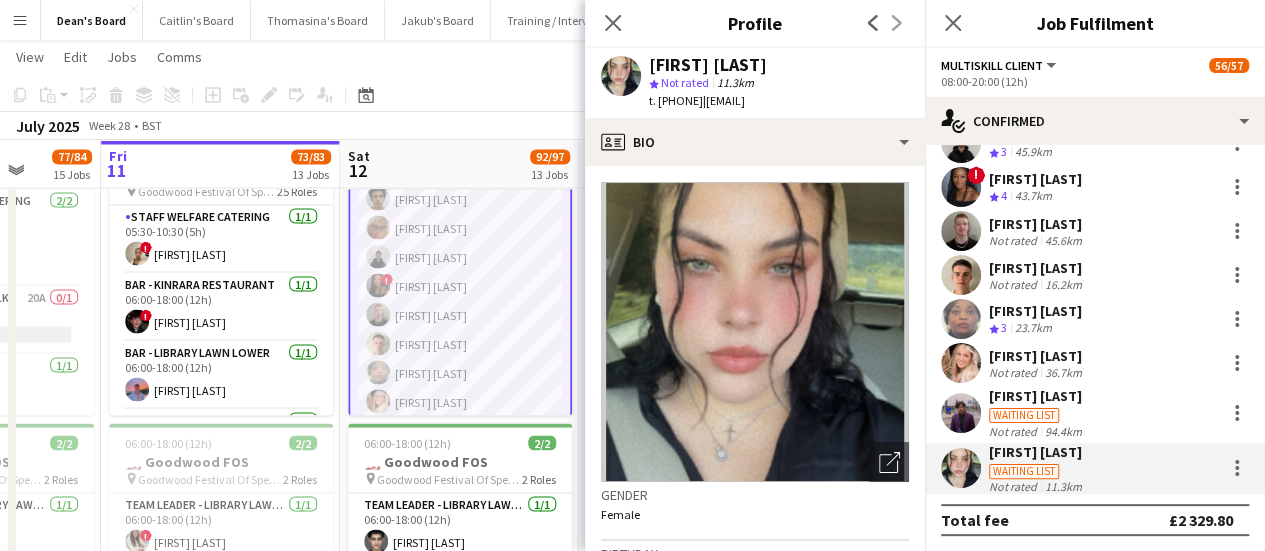 click on "MULTISKILL CLIENT   15/15   08:00-20:00 (12h)
! Owen Beswick Salma Salama ! ella beswick Robbie Munro Ibim Akoko Rudransh Mahajan Cassandra Mullen Umar Pitafi ! Cherise Ewhrudjakpor Daniel Lee Max Watkins Adetutu Adegunju Fran Dancona Muaz Hussain Alexandra Nita" at bounding box center (460, 242) 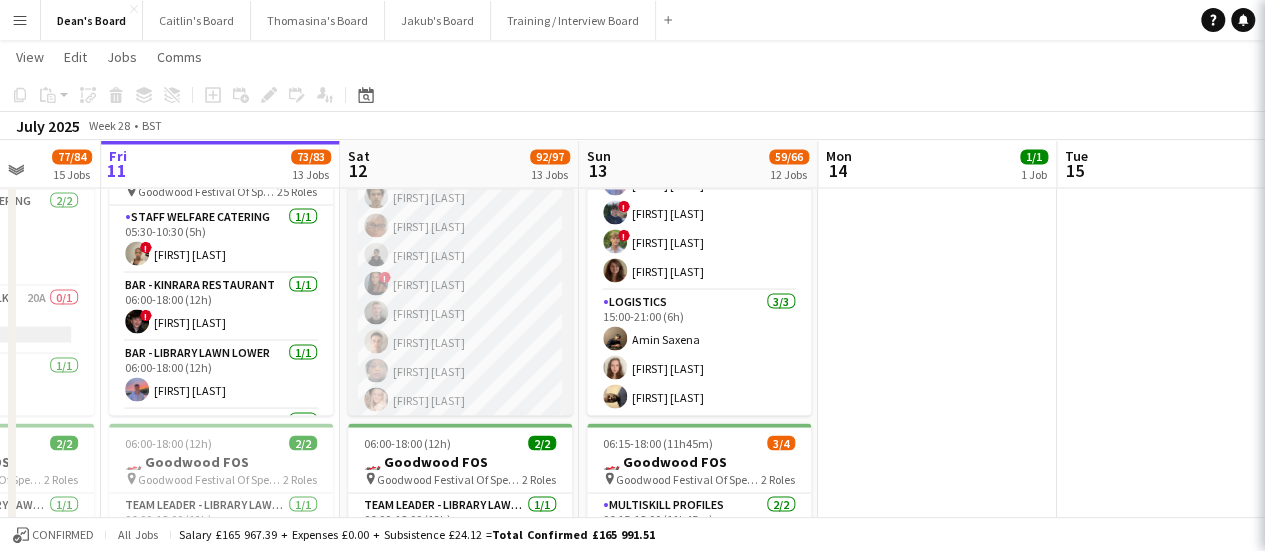 scroll, scrollTop: 1718, scrollLeft: 0, axis: vertical 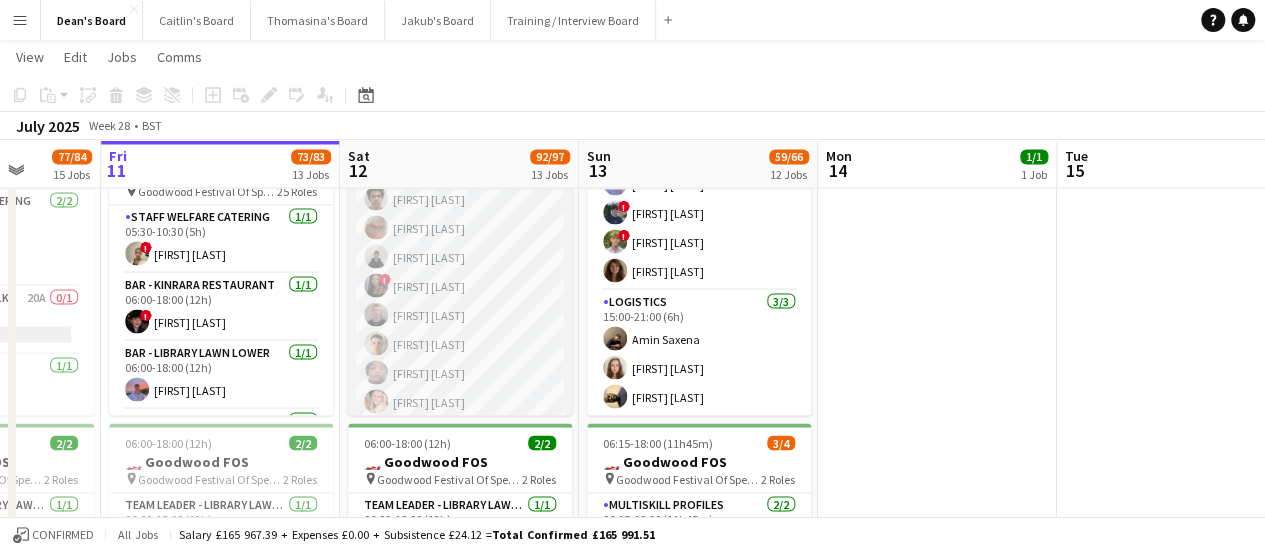 click on "MULTISKILL CLIENT   15/15   08:00-20:00 (12h)
! Owen Beswick Salma Salama ! ella beswick Robbie Munro Ibim Akoko Rudransh Mahajan Cassandra Mullen Umar Pitafi ! Cherise Ewhrudjakpor Daniel Lee Max Watkins Adetutu Adegunju Fran Dancona Muaz Hussain Alexandra Nita" at bounding box center [460, 242] 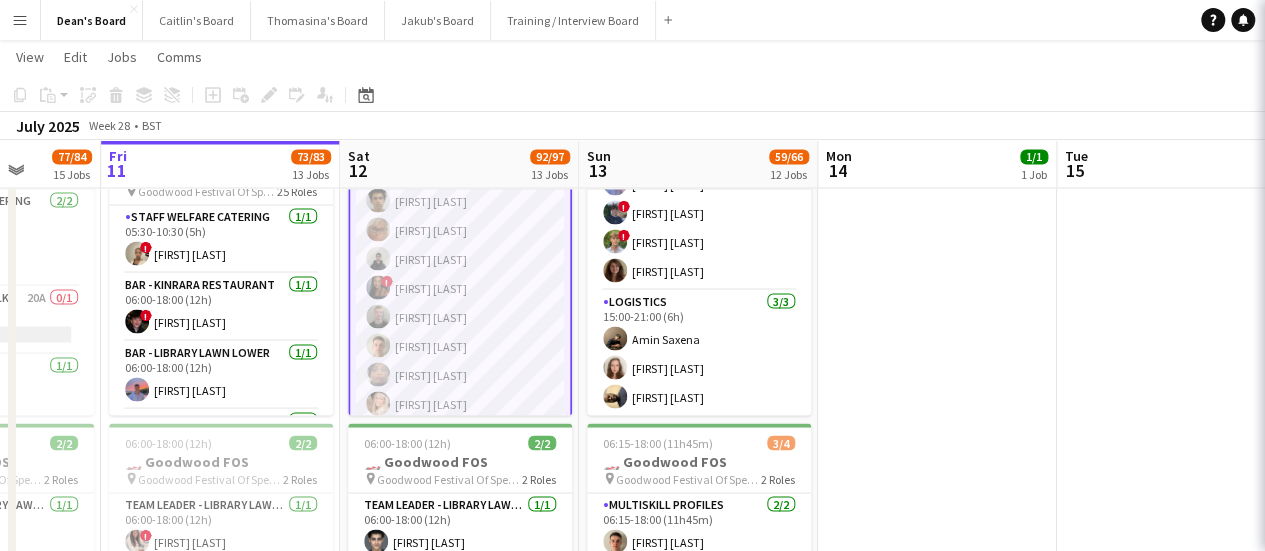 scroll, scrollTop: 1720, scrollLeft: 0, axis: vertical 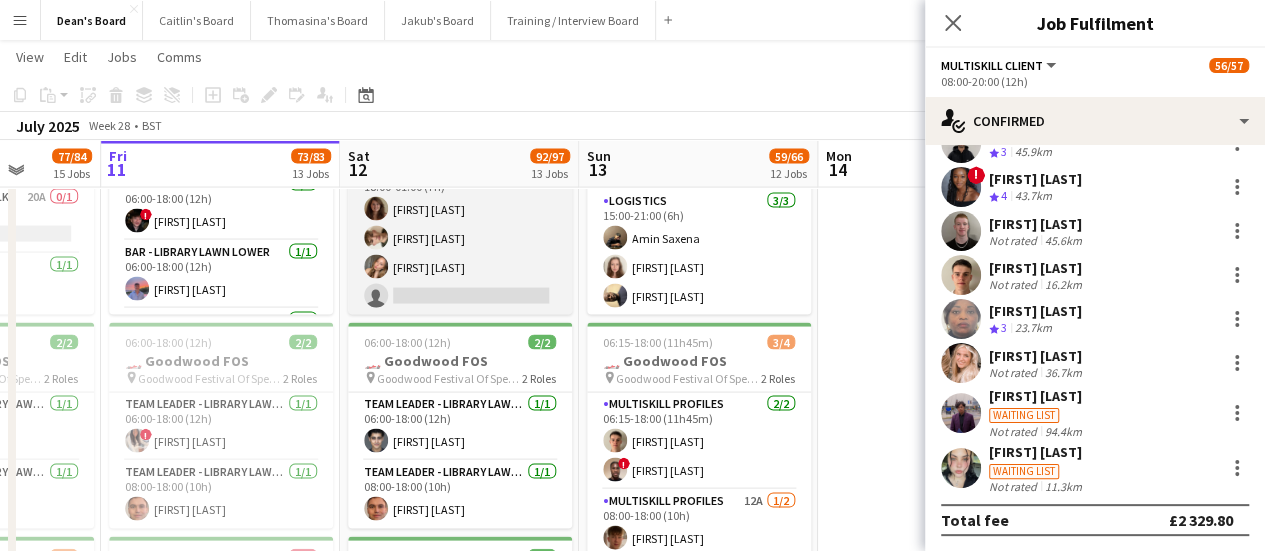 click on "Waiter - Cartier Overnight   1I   2A   3/4   18:00-01:00 (7h)
Tirren Ambroziak Charlie Doyle Poppy Alderson
single-neutral-actions" at bounding box center (460, 238) 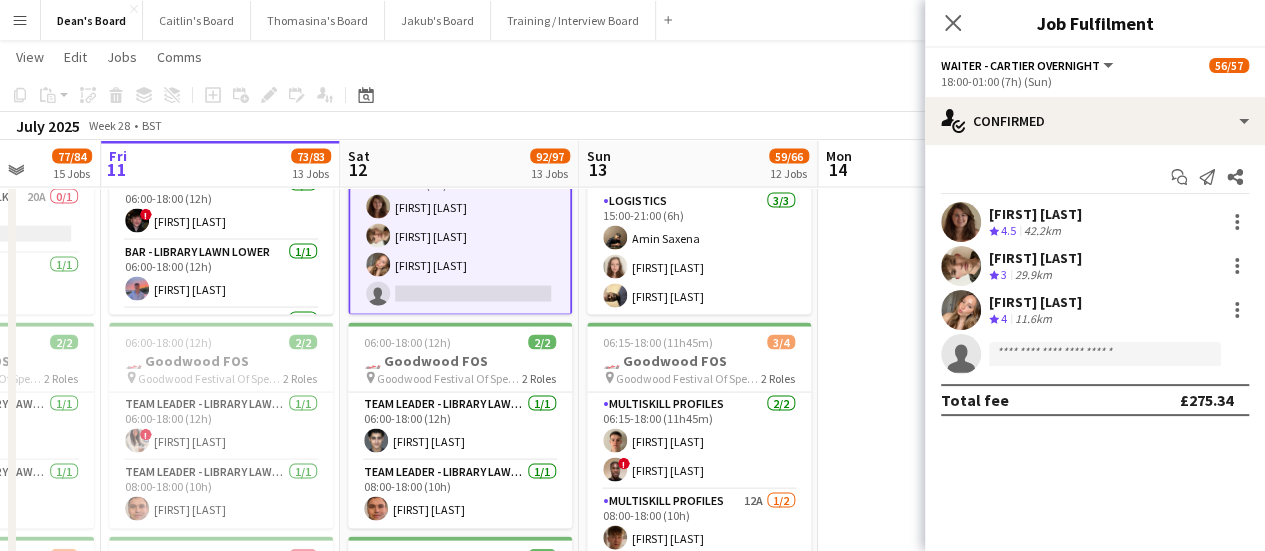 scroll, scrollTop: 0, scrollLeft: 0, axis: both 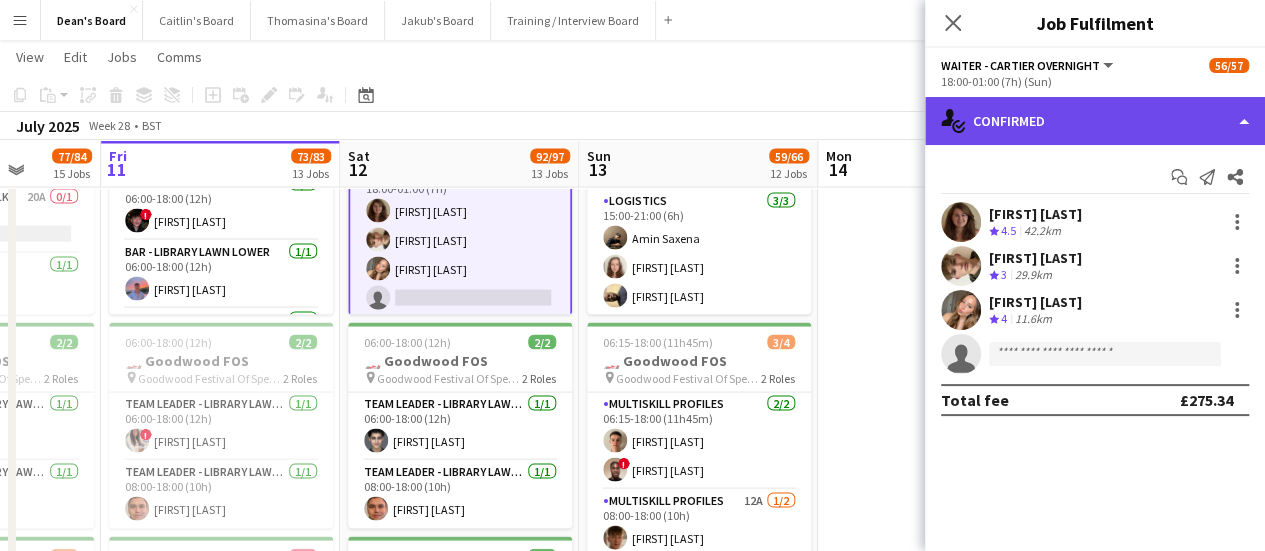 click on "single-neutral-actions-check-2
Confirmed" 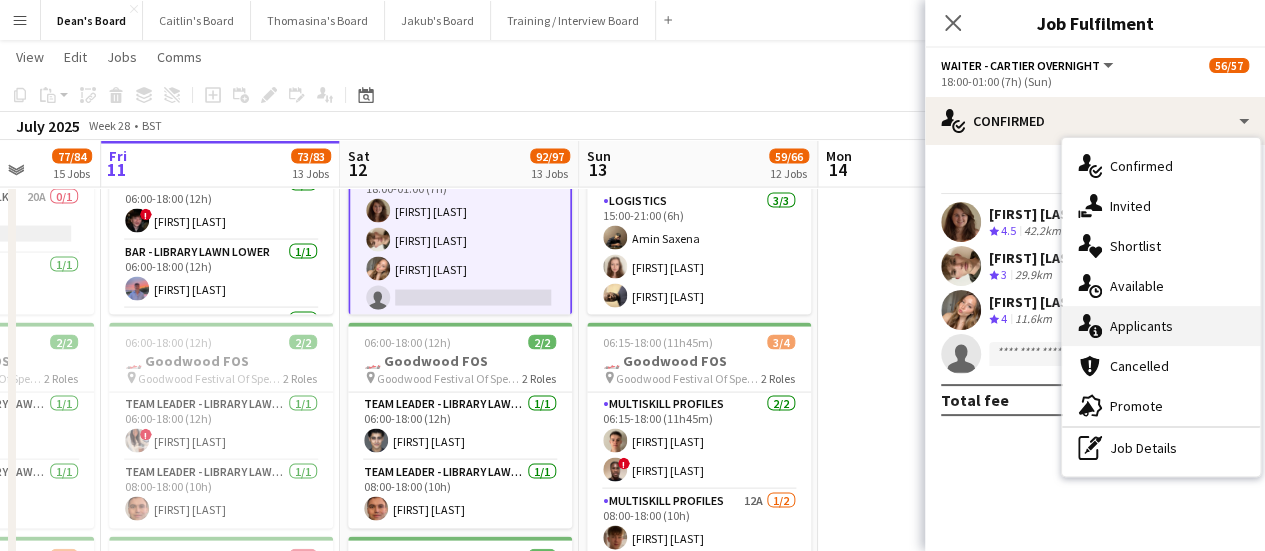 click on "single-neutral-actions-information
Applicants" at bounding box center [1161, 326] 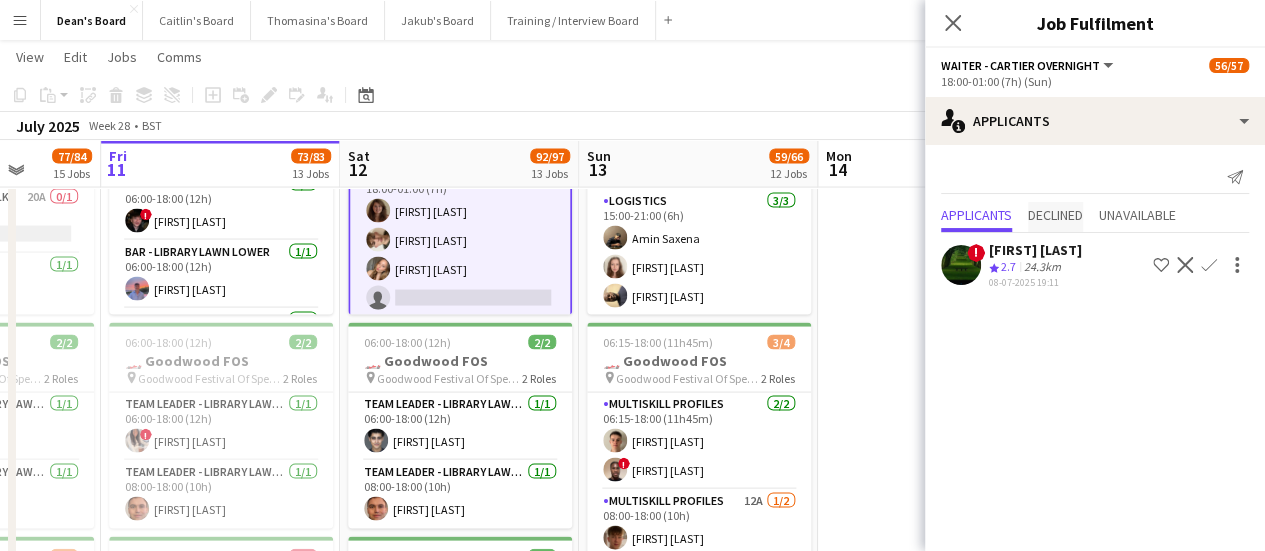 drag, startPoint x: 1071, startPoint y: 211, endPoint x: 1085, endPoint y: 212, distance: 14.035668 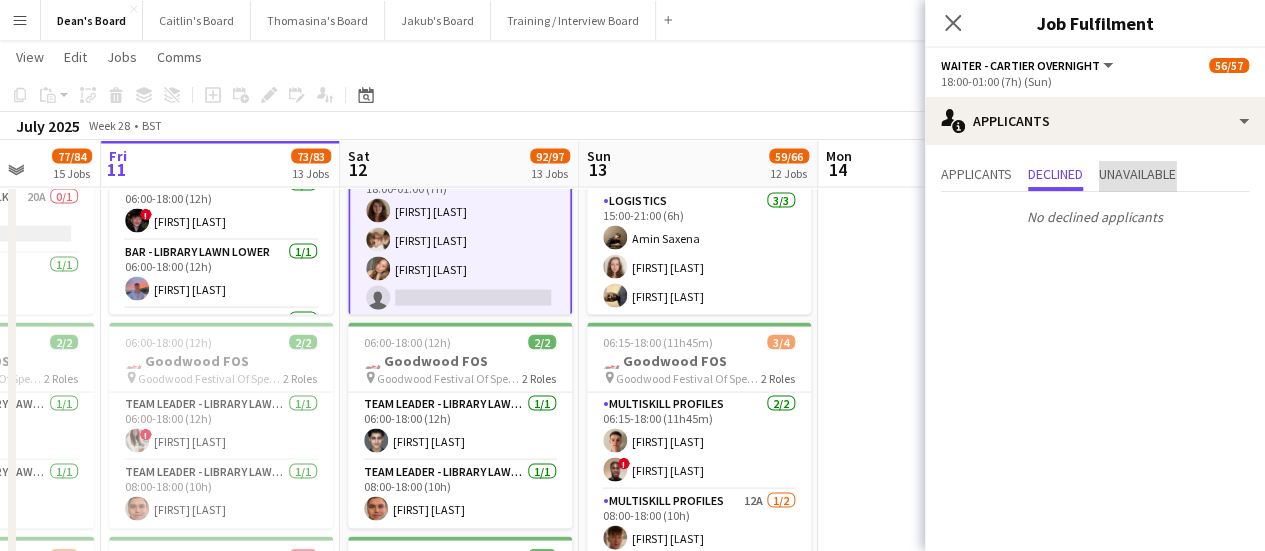 click on "Unavailable" at bounding box center [1137, 174] 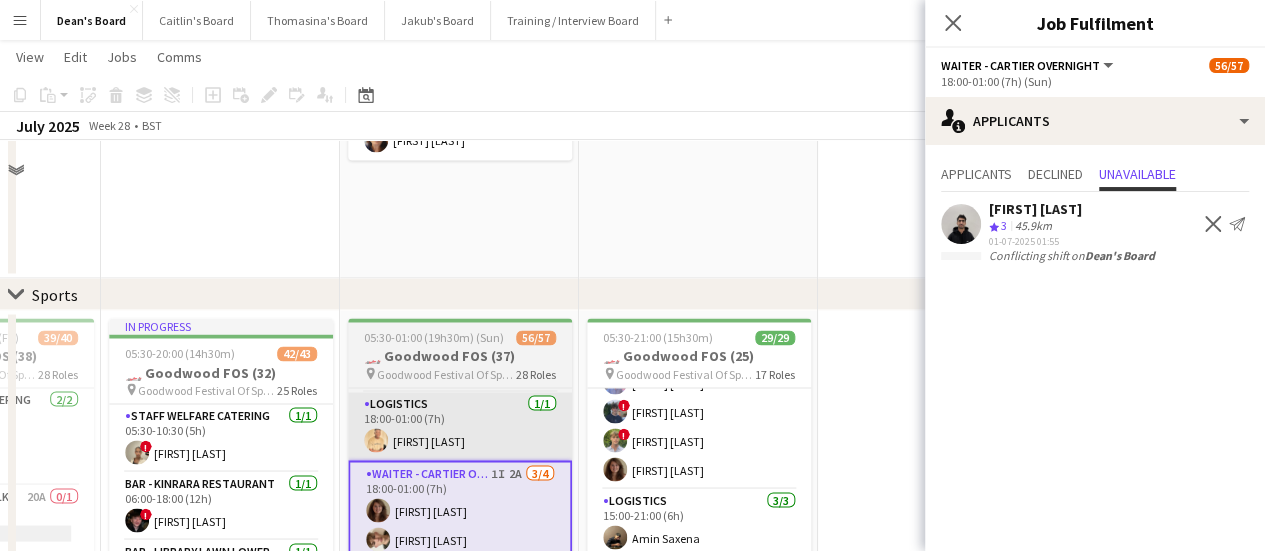 scroll, scrollTop: 1700, scrollLeft: 0, axis: vertical 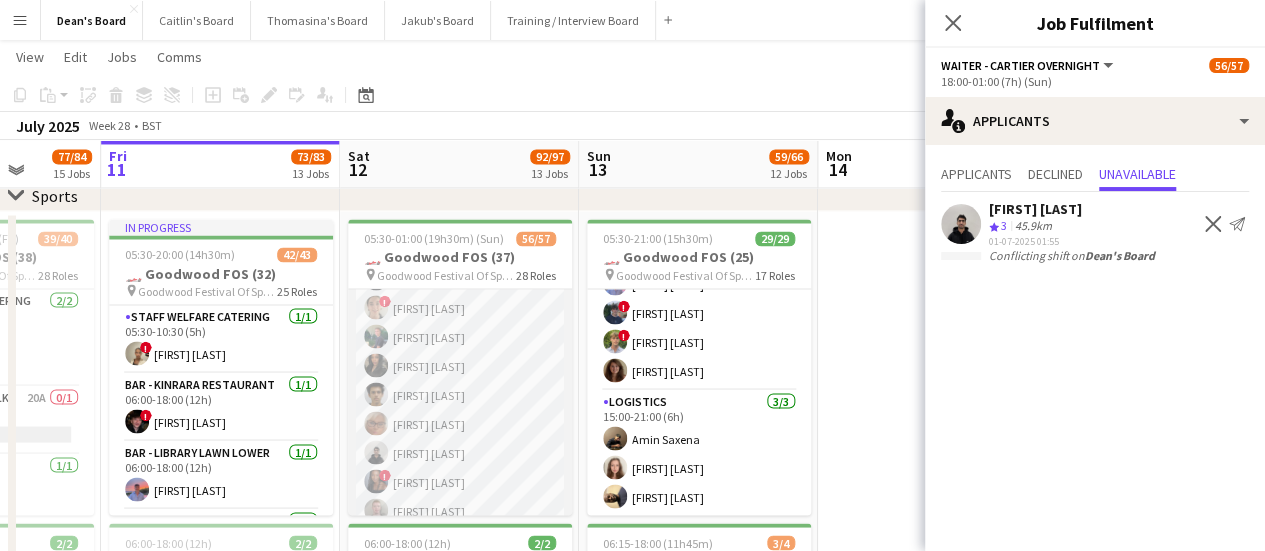 click on "MULTISKILL CLIENT   15/15   08:00-20:00 (12h)
! Owen Beswick Salma Salama ! ella beswick Robbie Munro Ibim Akoko Rudransh Mahajan Cassandra Mullen Umar Pitafi ! Cherise Ewhrudjakpor Daniel Lee Max Watkins Adetutu Adegunju Fran Dancona Muaz Hussain Alexandra Nita" at bounding box center (460, 438) 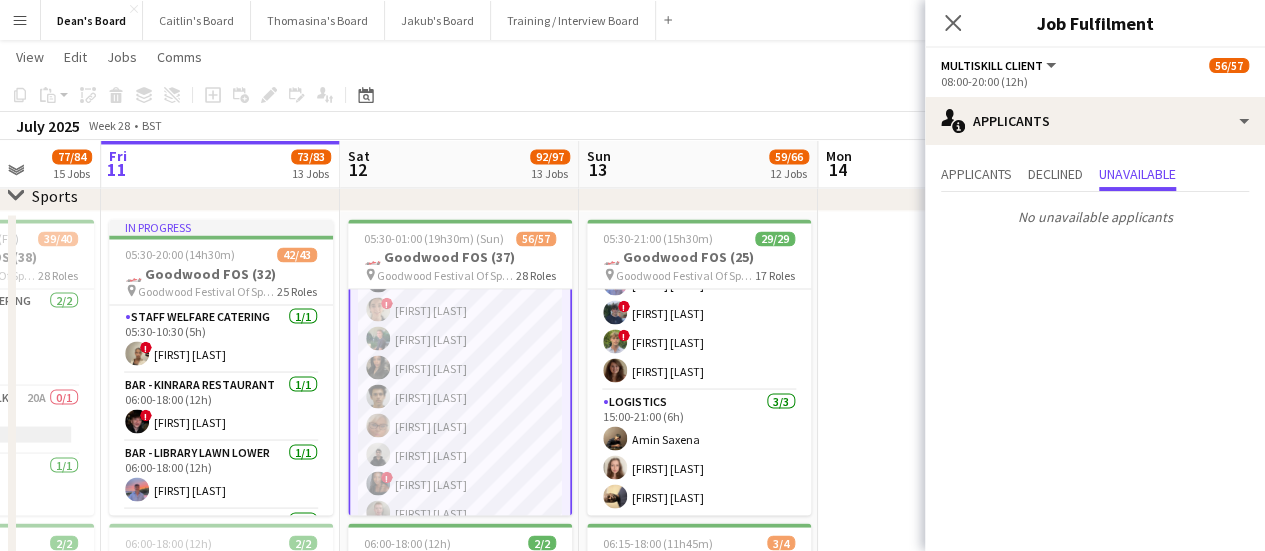 scroll, scrollTop: 1624, scrollLeft: 0, axis: vertical 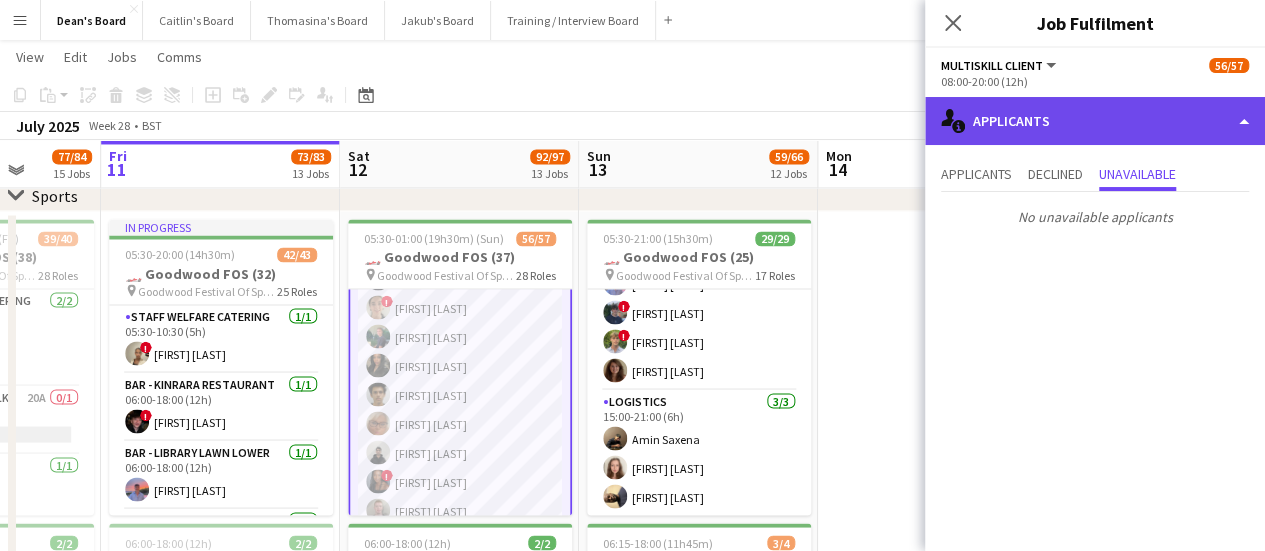 click on "single-neutral-actions-information
Applicants" 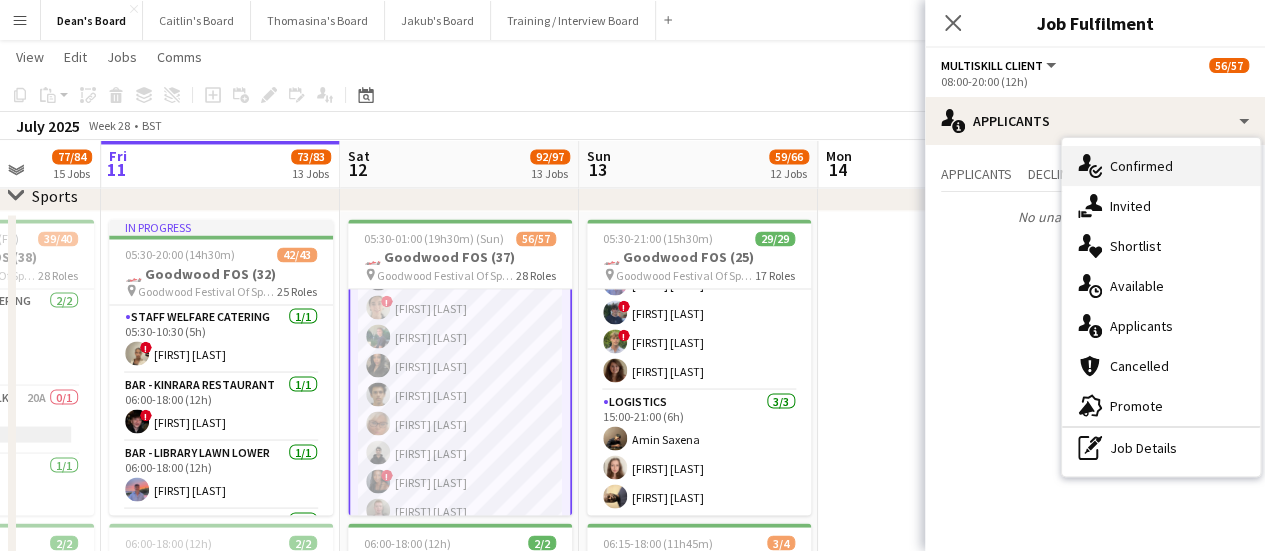 click on "single-neutral-actions-check-2
Confirmed" at bounding box center [1161, 166] 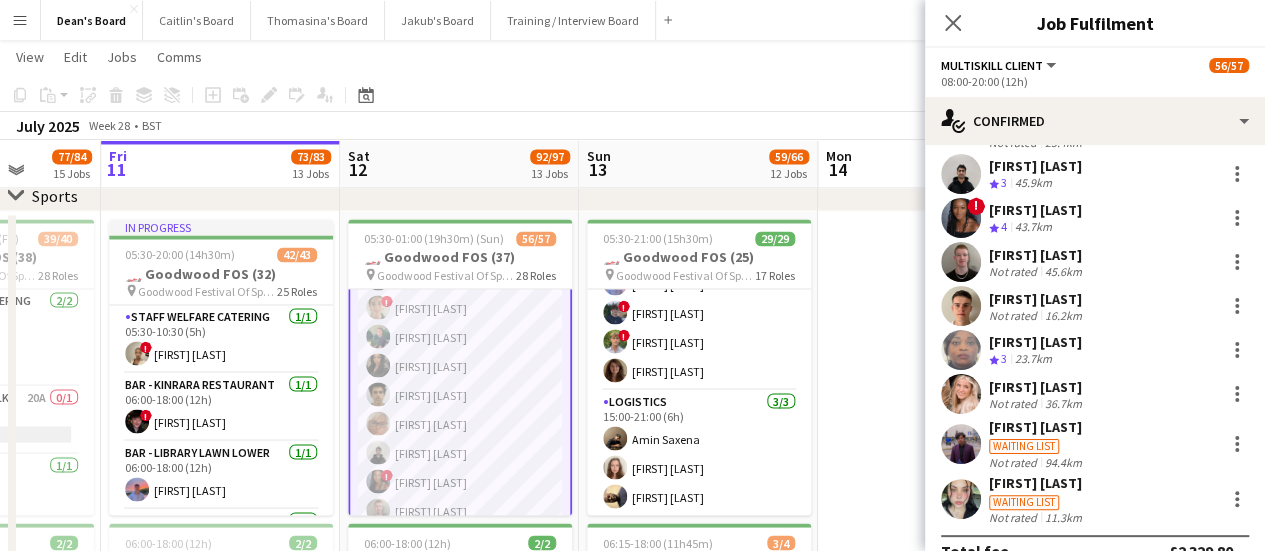 scroll, scrollTop: 398, scrollLeft: 0, axis: vertical 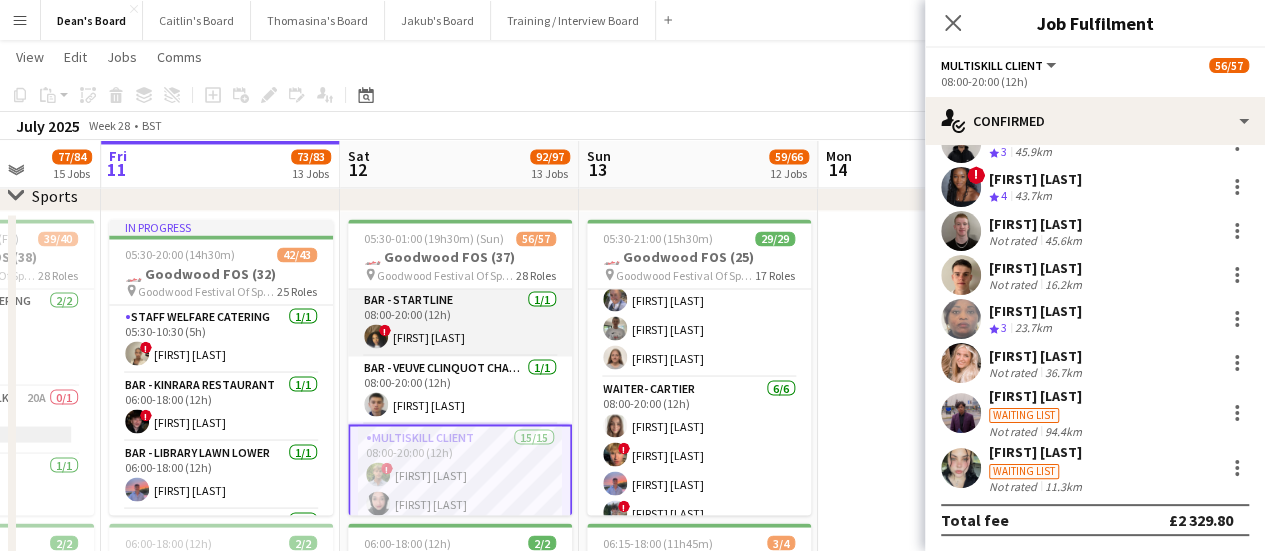 click on "Bar - Startline   1/1   08:00-20:00 (12h)
! Radhika Singh" at bounding box center (460, 322) 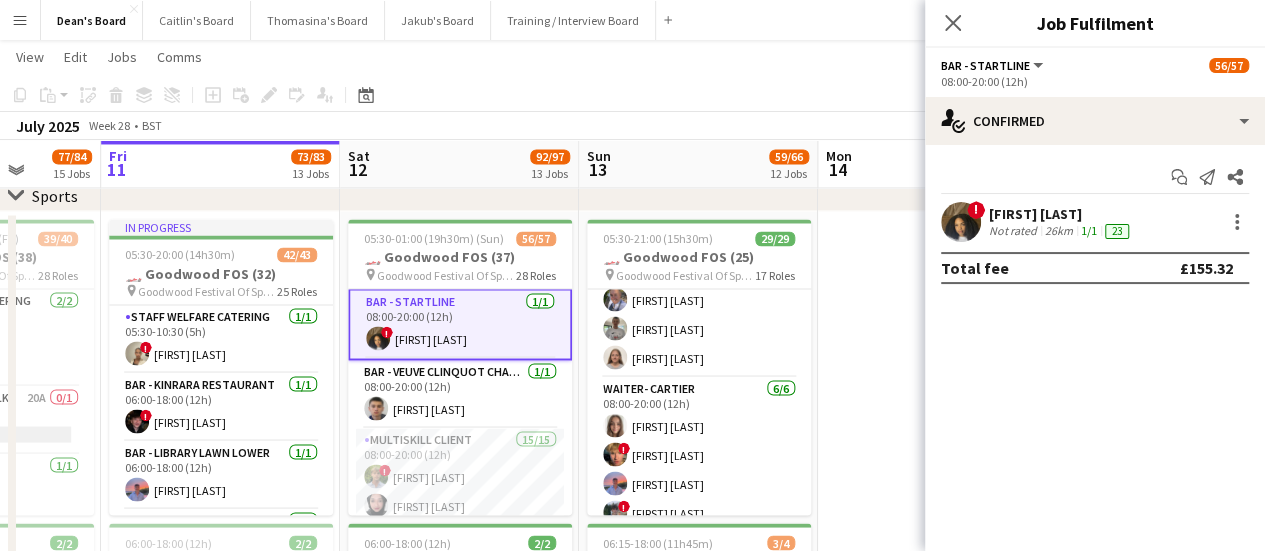 scroll, scrollTop: 0, scrollLeft: 0, axis: both 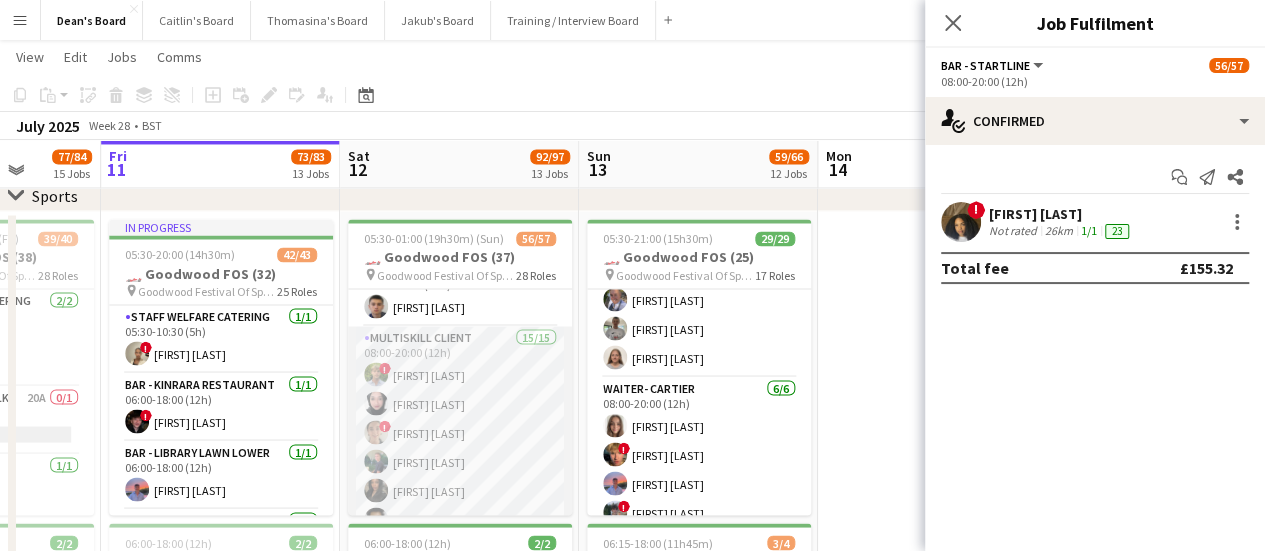 click on "MULTISKILL CLIENT   15/15   08:00-20:00 (12h)
! Owen Beswick Salma Salama ! ella beswick Robbie Munro Ibim Akoko Rudransh Mahajan Cassandra Mullen Umar Pitafi ! Cherise Ewhrudjakpor Daniel Lee Max Watkins Adetutu Adegunju Fran Dancona Muaz Hussain Alexandra Nita" at bounding box center [460, 563] 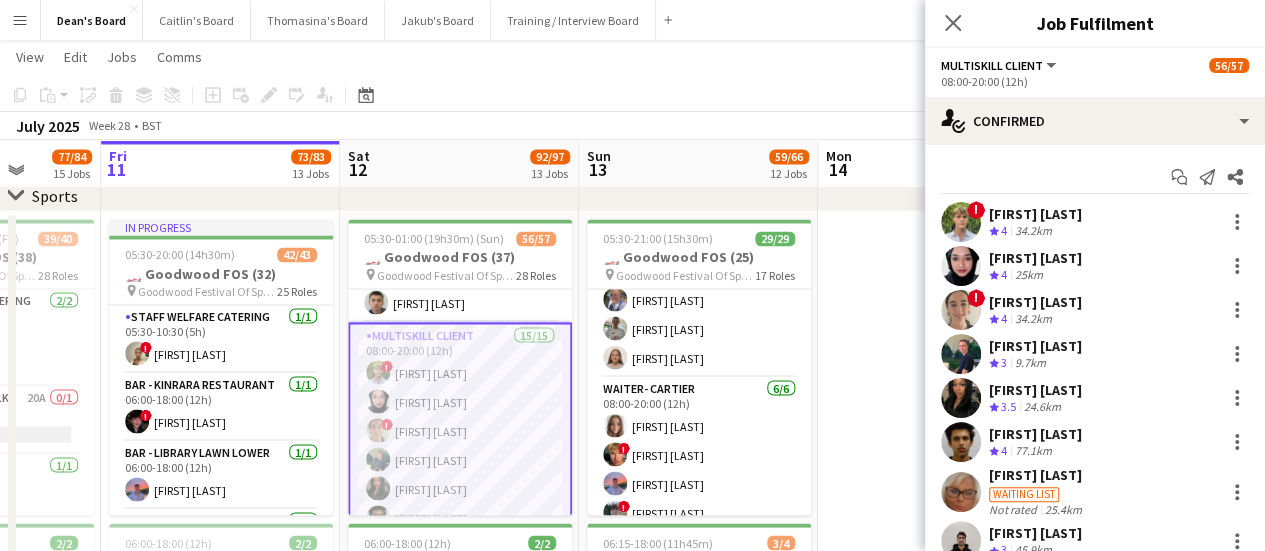 scroll, scrollTop: 1497, scrollLeft: 0, axis: vertical 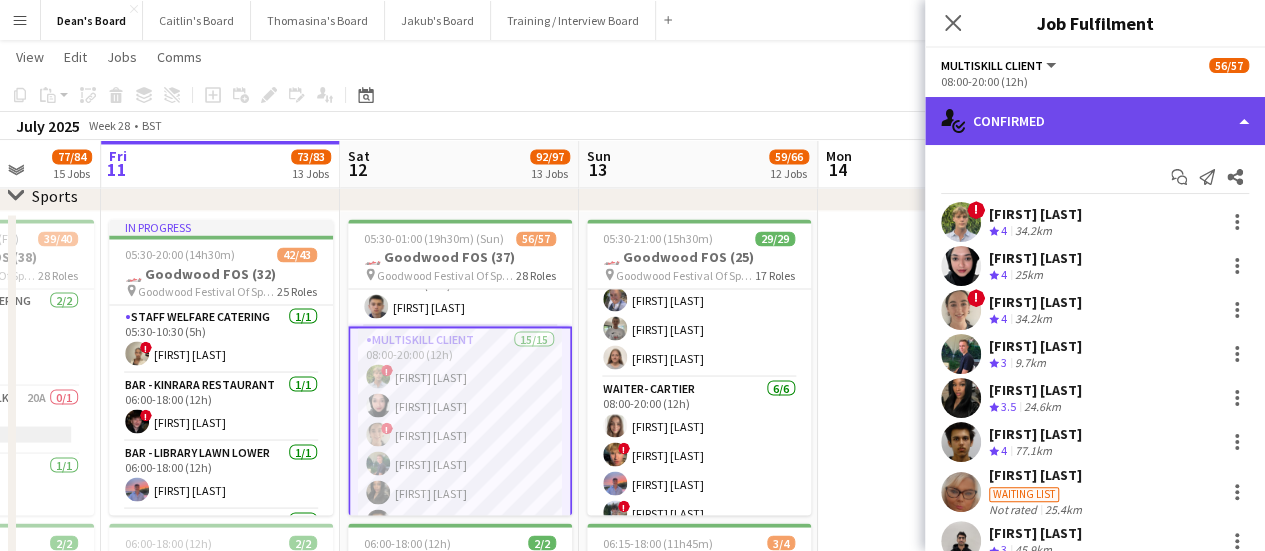 click on "single-neutral-actions-check-2
Confirmed" 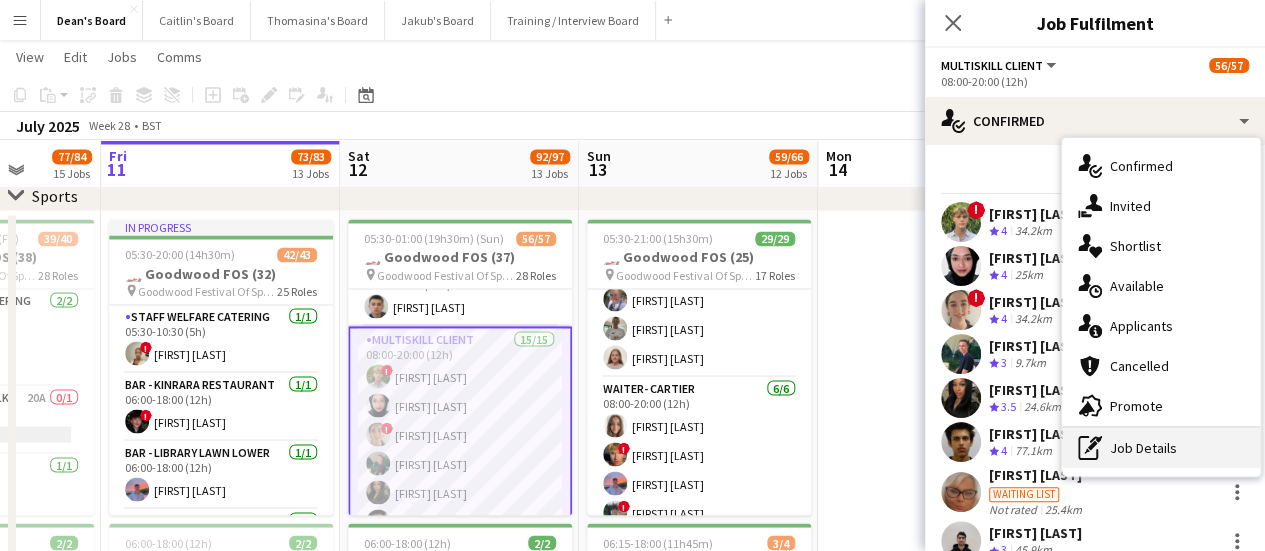 click on "pen-write
Job Details" at bounding box center (1161, 448) 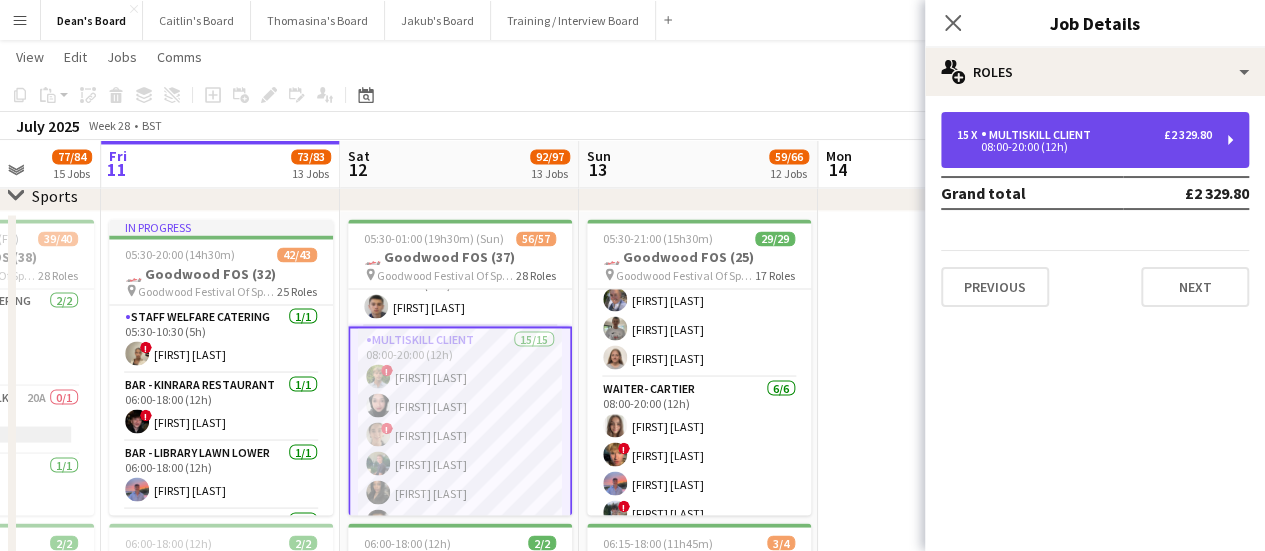click on "MULTISKILL CLIENT" at bounding box center (1040, 135) 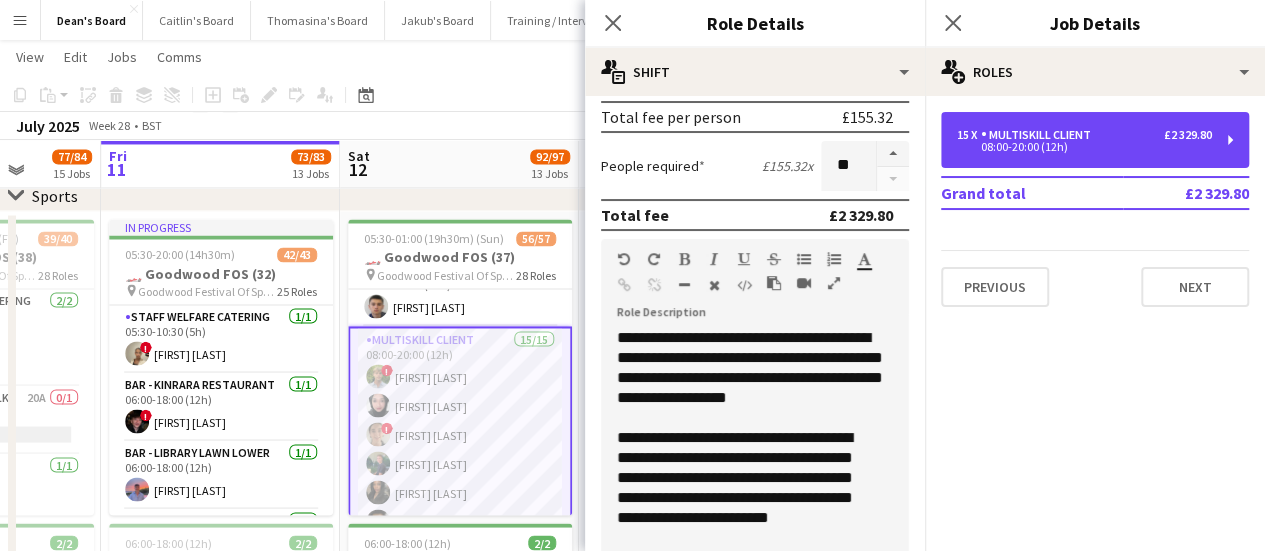 scroll, scrollTop: 500, scrollLeft: 0, axis: vertical 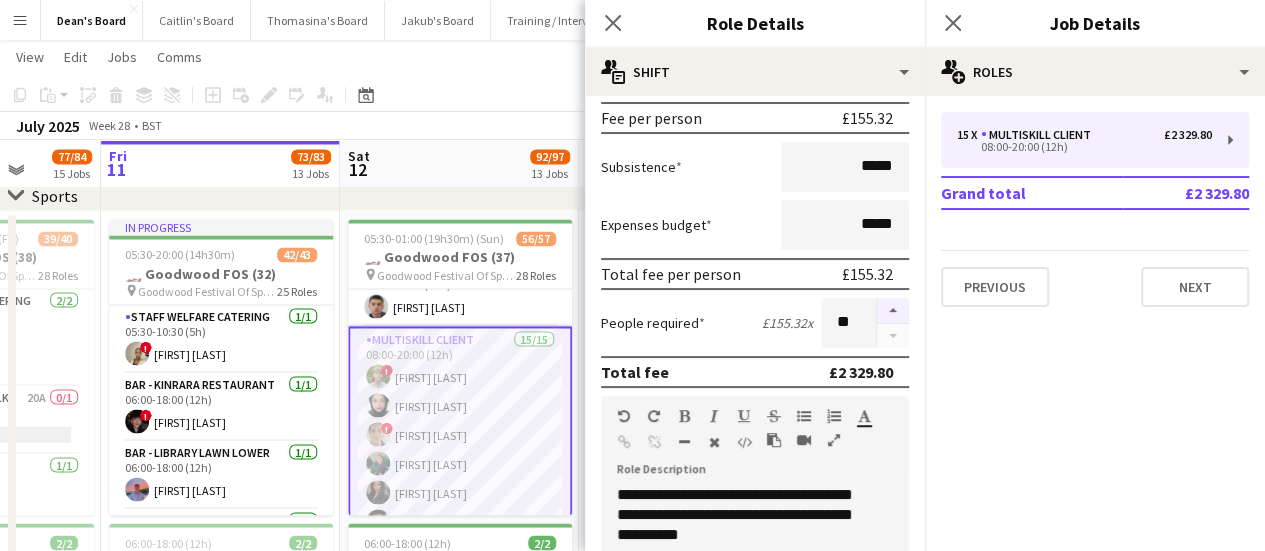 click at bounding box center (893, 311) 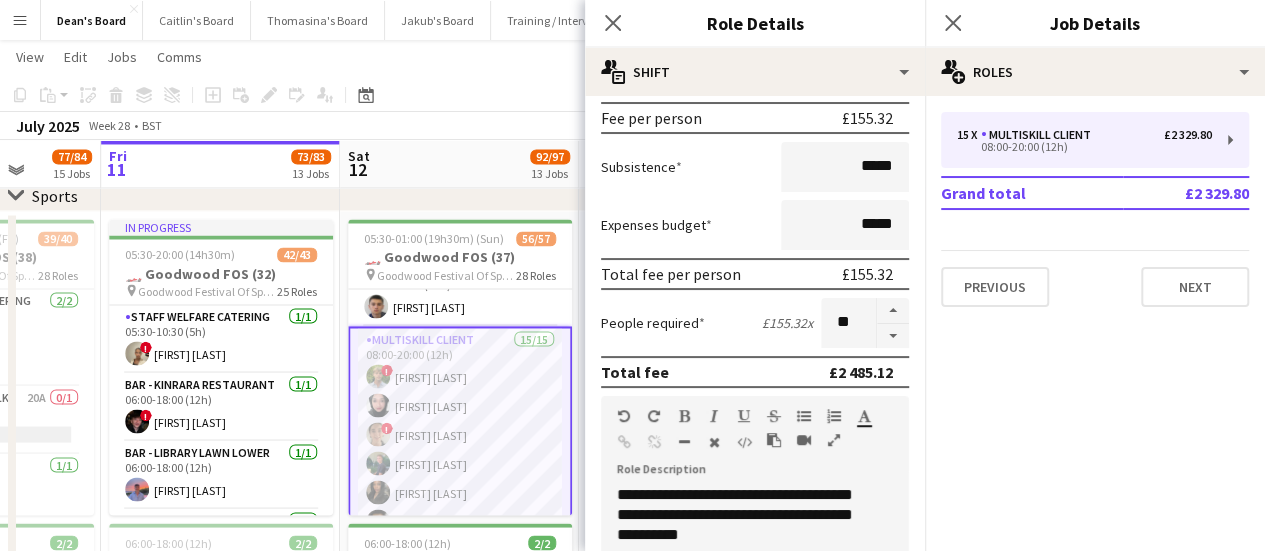 click on "Sat   12   92/97   13 Jobs" at bounding box center [459, 164] 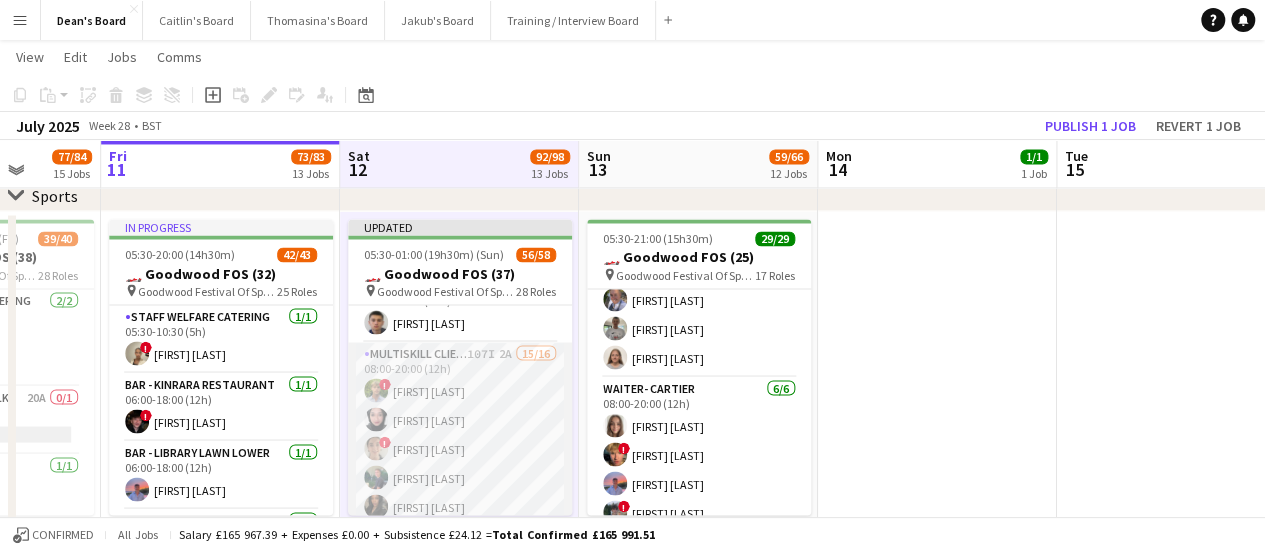 click on "MULTISKILL CLIENT   107I   2A   15/16   08:00-20:00 (12h)
! Owen Beswick Salma Salama ! ella beswick Robbie Munro Ibim Akoko Rudransh Mahajan Cassandra Mullen Umar Pitafi ! Cherise Ewhrudjakpor Daniel Lee Max Watkins Adetutu Adegunju Fran Dancona Muaz Hussain Alexandra Nita
single-neutral-actions" at bounding box center [460, 593] 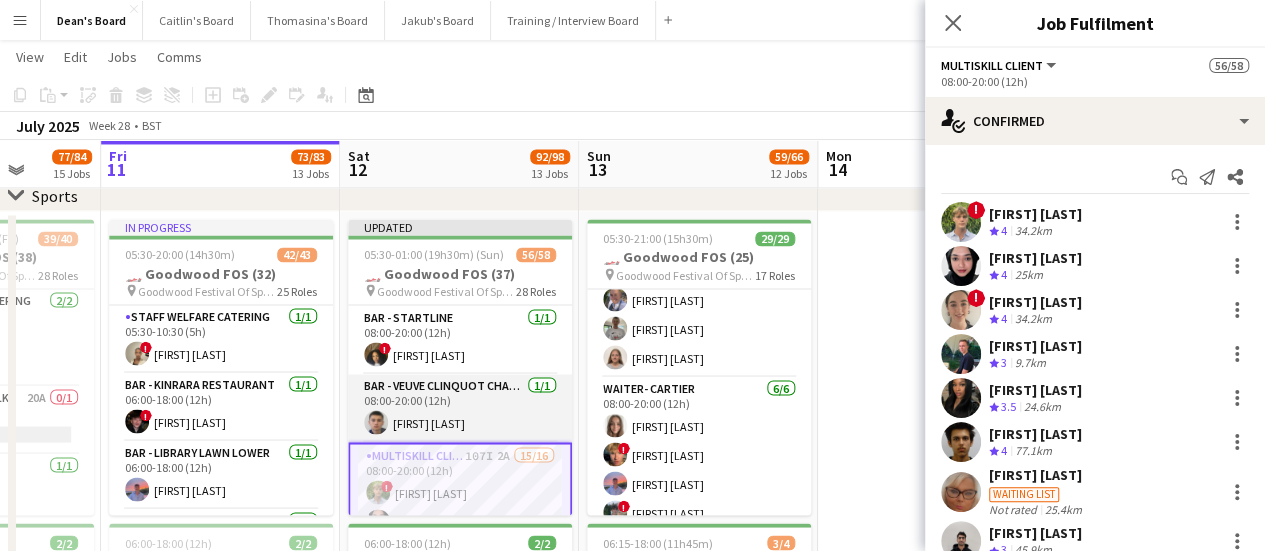 scroll, scrollTop: 1297, scrollLeft: 0, axis: vertical 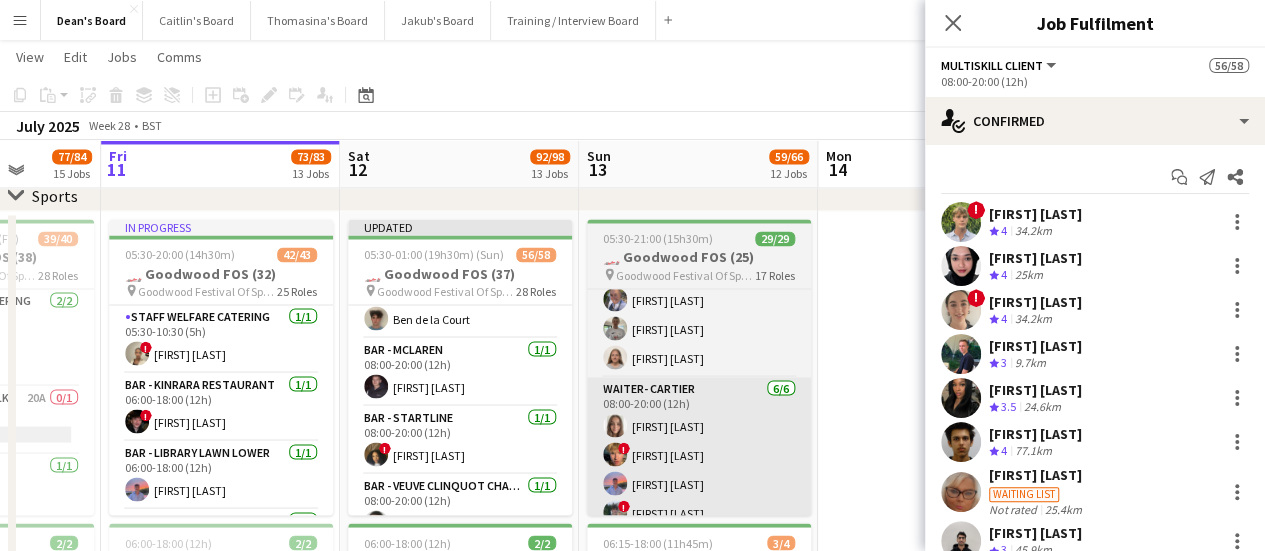 drag, startPoint x: 448, startPoint y: 435, endPoint x: 622, endPoint y: 399, distance: 177.68512 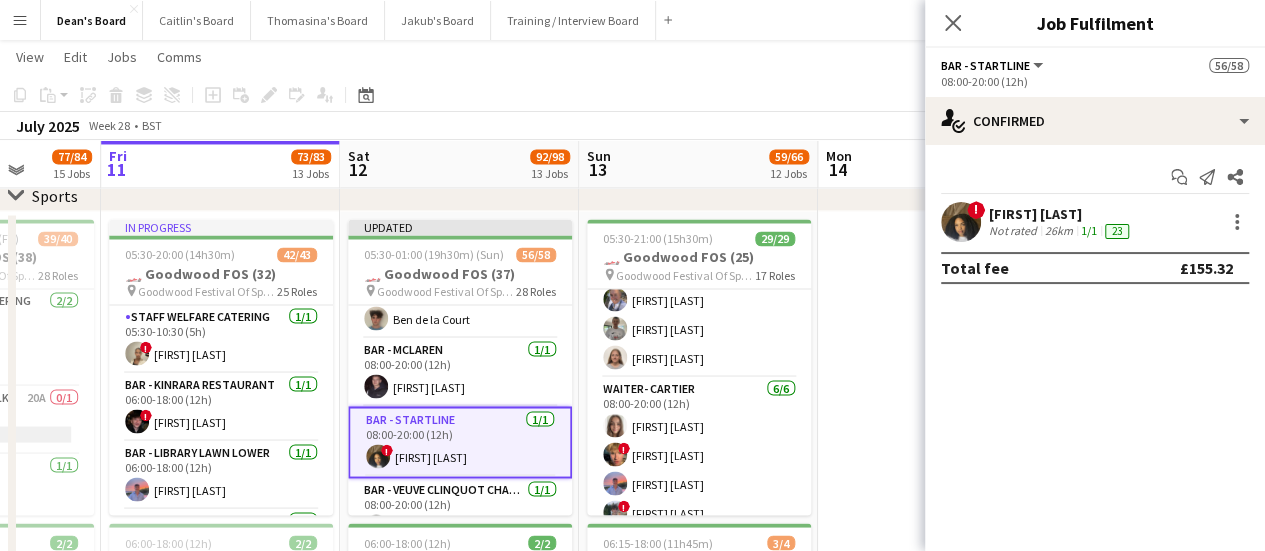scroll, scrollTop: 0, scrollLeft: 614, axis: horizontal 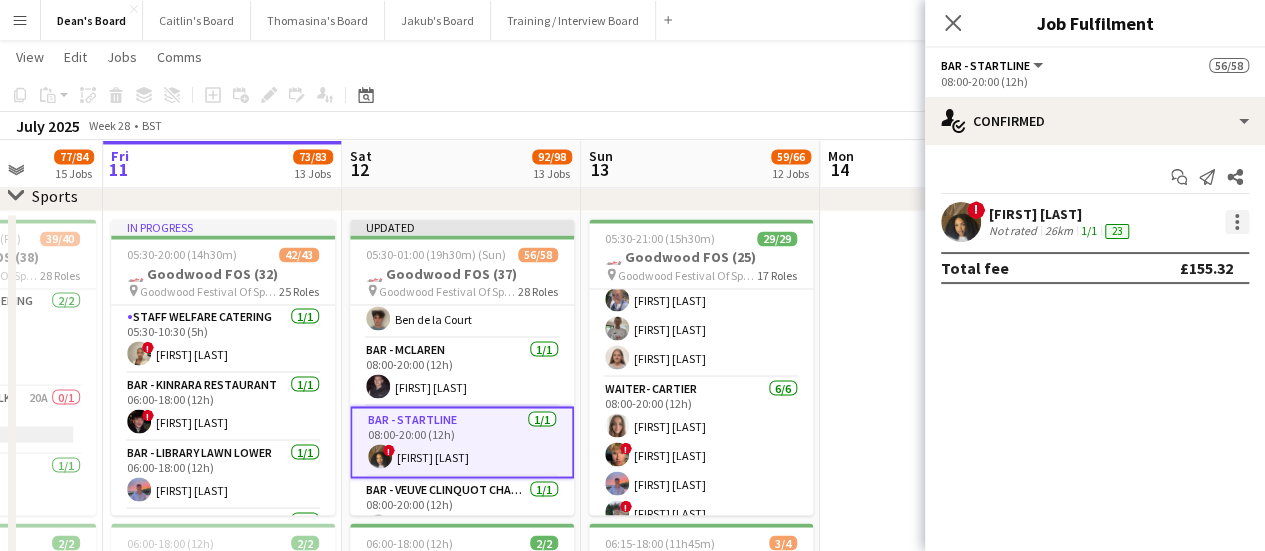 click at bounding box center [1237, 222] 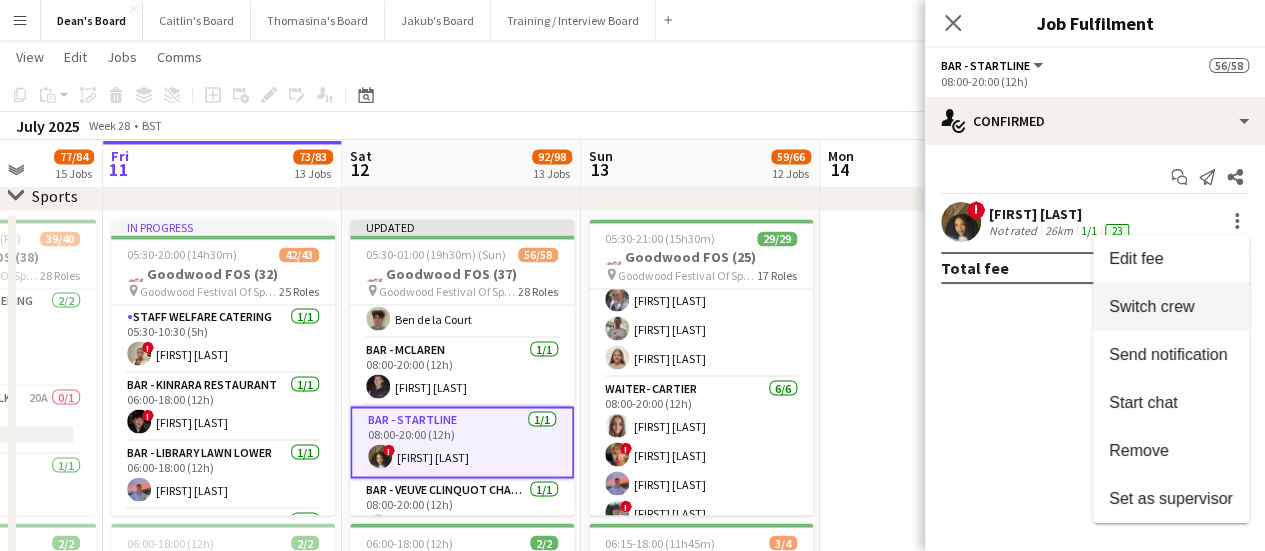 drag, startPoint x: 1198, startPoint y: 317, endPoint x: 1143, endPoint y: 323, distance: 55.326305 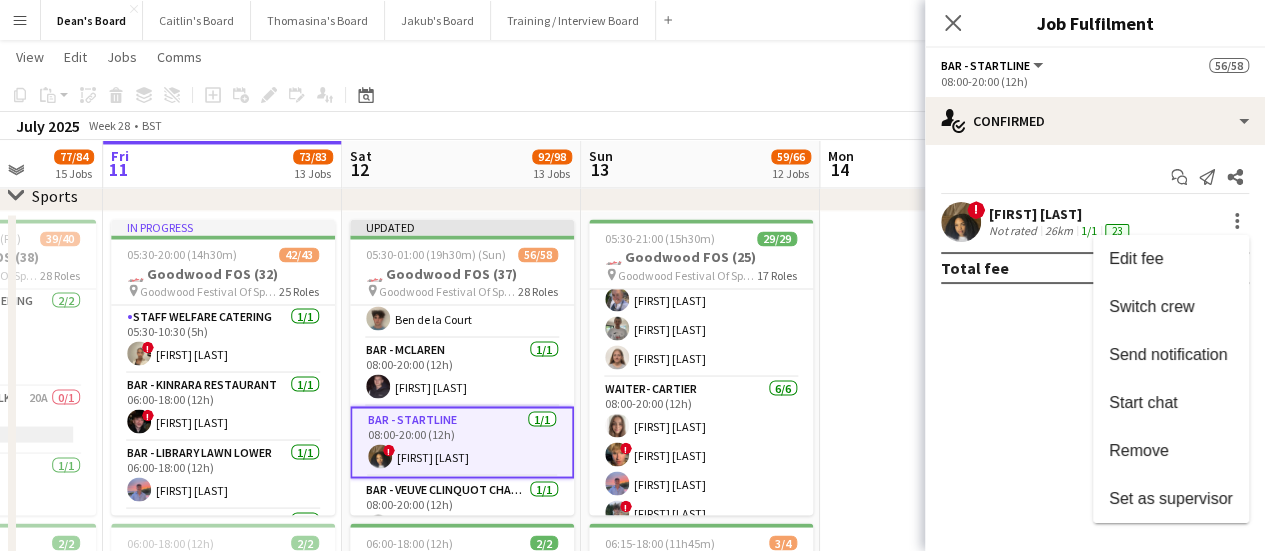 click on "Switch crew" at bounding box center (1171, 307) 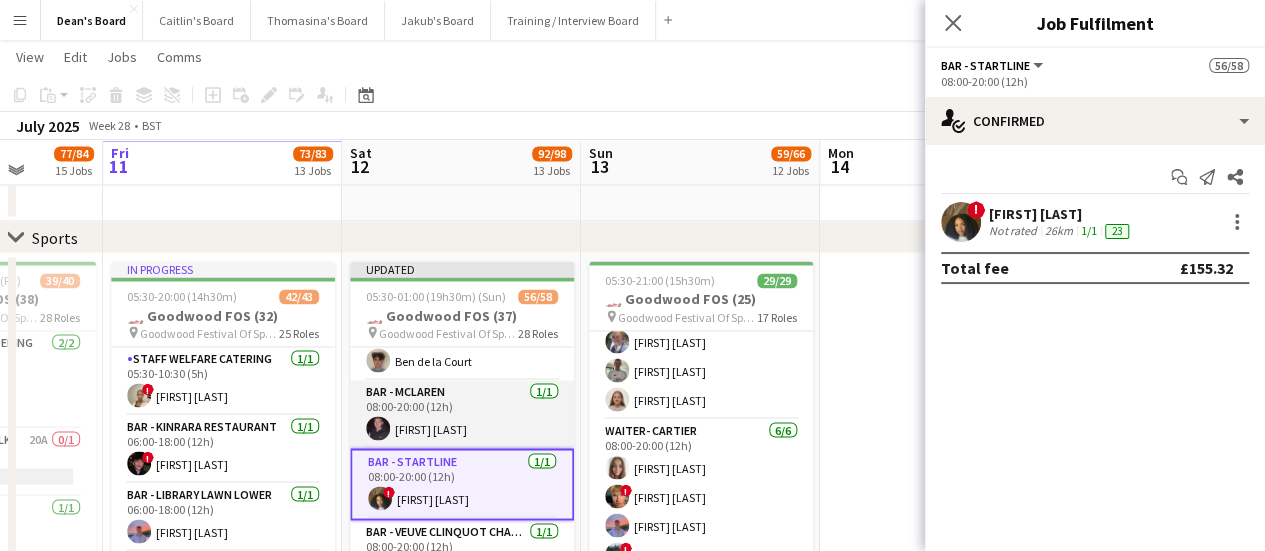scroll, scrollTop: 200, scrollLeft: 0, axis: vertical 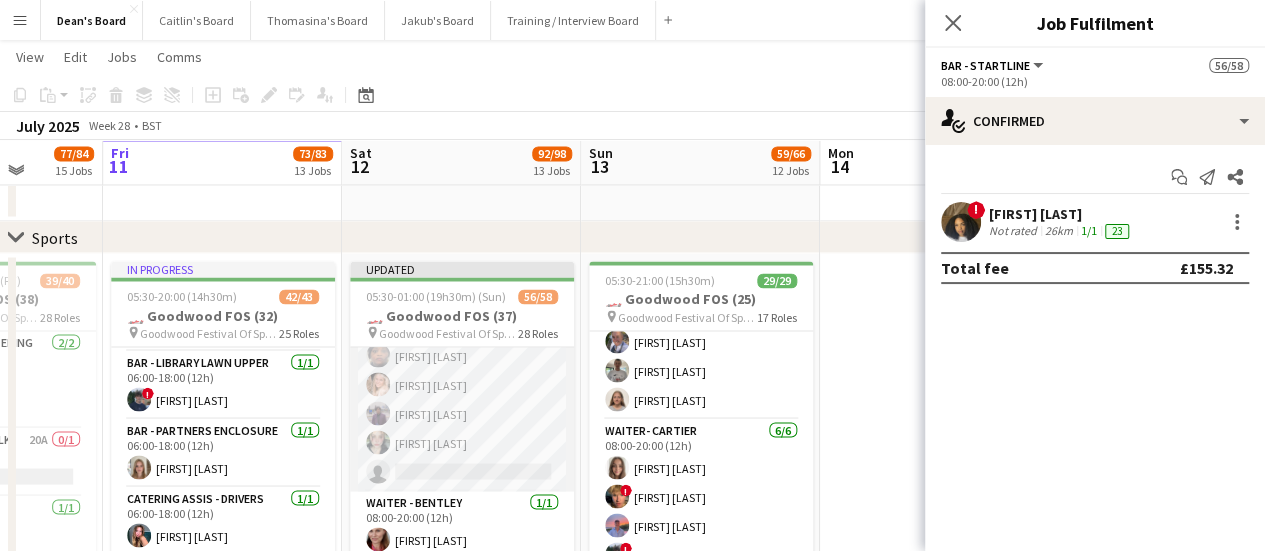 click on "MULTISKILL CLIENT   107I   2A   15/16   08:00-20:00 (12h)
! Owen Beswick Salma Salama ! ella beswick Robbie Munro Ibim Akoko Rudransh Mahajan Cassandra Mullen Umar Pitafi ! Cherise Ewhrudjakpor Daniel Lee Max Watkins Adetutu Adegunju Fran Dancona Muaz Hussain Alexandra Nita
single-neutral-actions" at bounding box center (462, 239) 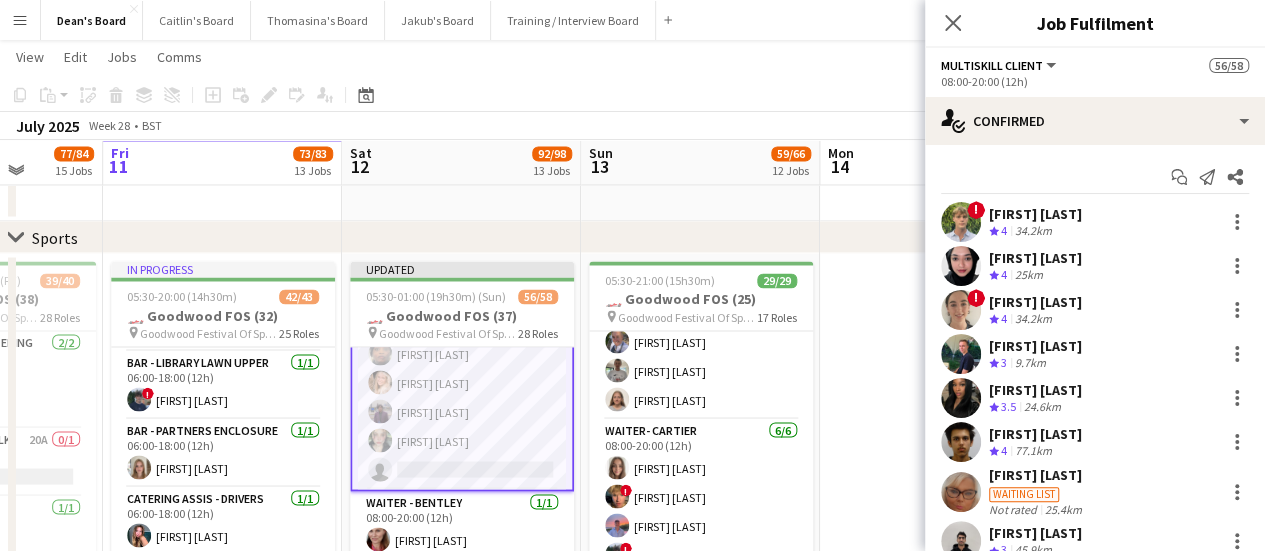 scroll, scrollTop: 1895, scrollLeft: 0, axis: vertical 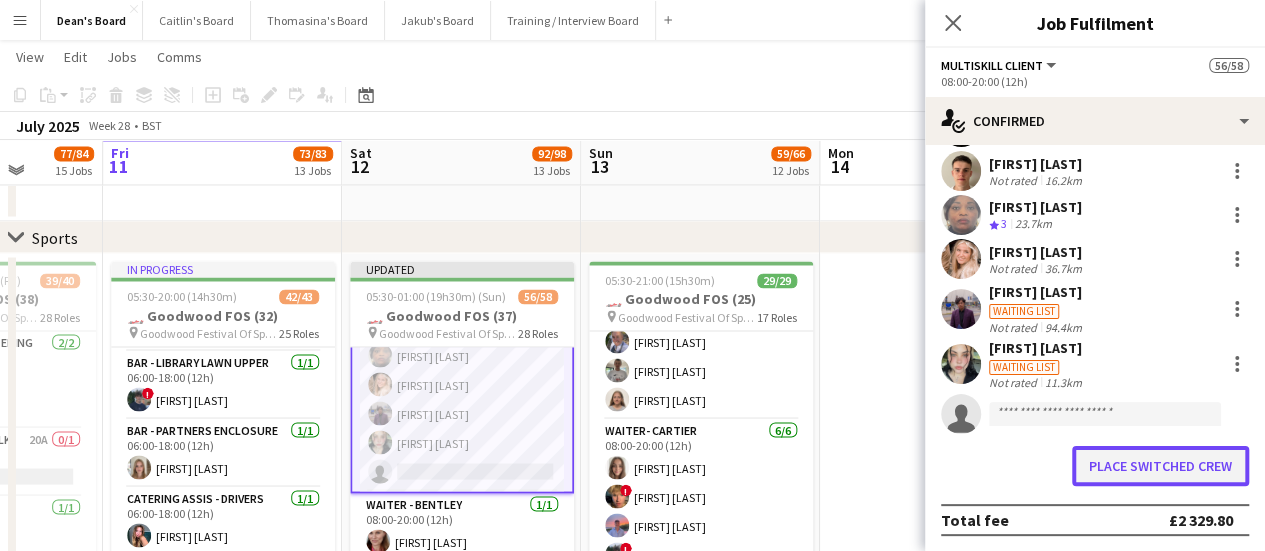 click on "Place switched crew" at bounding box center (1160, 466) 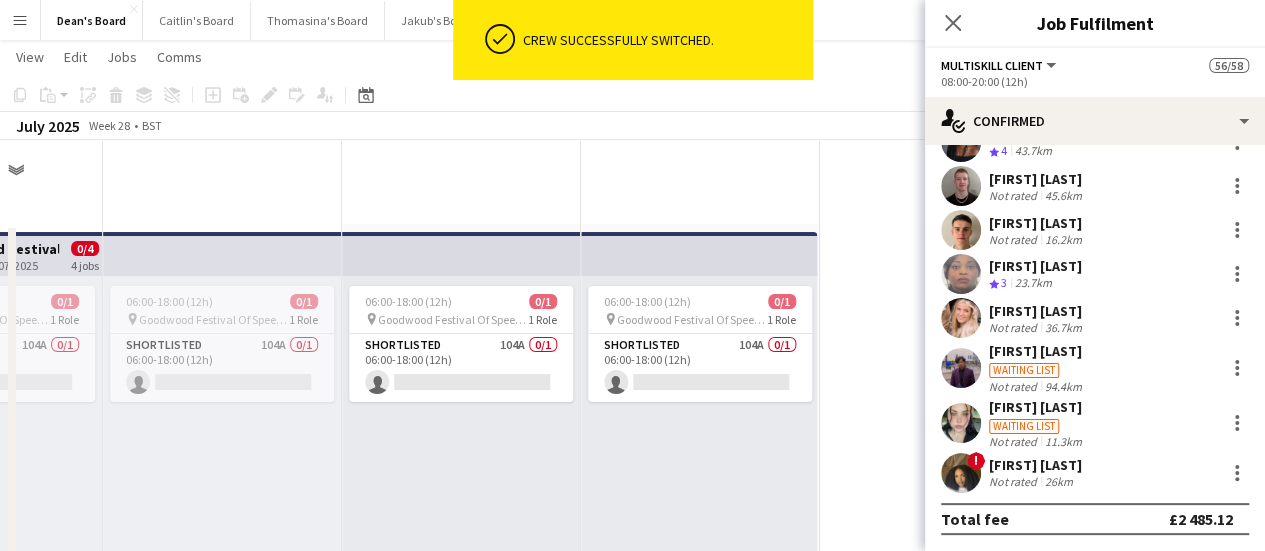 scroll, scrollTop: 1700, scrollLeft: 0, axis: vertical 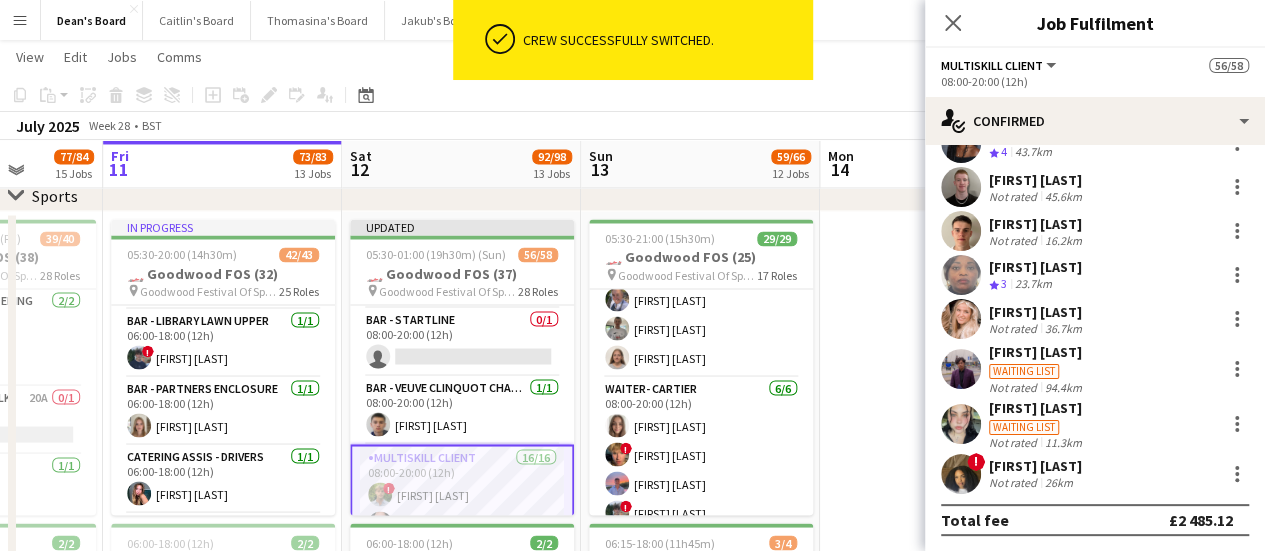 click on "MULTISKILL CLIENT   16/16   08:00-20:00 (12h)
! Owen Beswick Salma Salama ! ella beswick Robbie Munro Ibim Akoko Rudransh Mahajan Cassandra Mullen Umar Pitafi ! Cherise Ewhrudjakpor Daniel Lee Max Watkins Adetutu Adegunju Fran Dancona Muaz Hussain Alexandra Nita ! Radhika Singh" at bounding box center (462, 697) 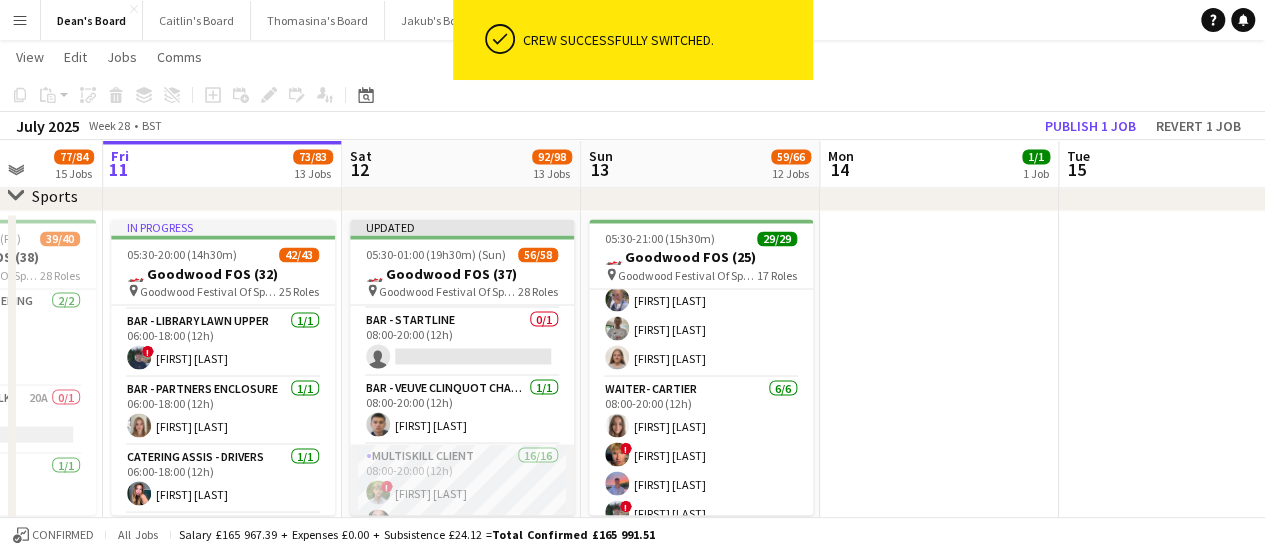 click on "MULTISKILL CLIENT   16/16   08:00-20:00 (12h)
! Owen Beswick Salma Salama ! ella beswick Robbie Munro Ibim Akoko Rudransh Mahajan Cassandra Mullen Umar Pitafi ! Cherise Ewhrudjakpor Daniel Lee Max Watkins Adetutu Adegunju Fran Dancona Muaz Hussain Alexandra Nita ! Radhika Singh" at bounding box center (462, 695) 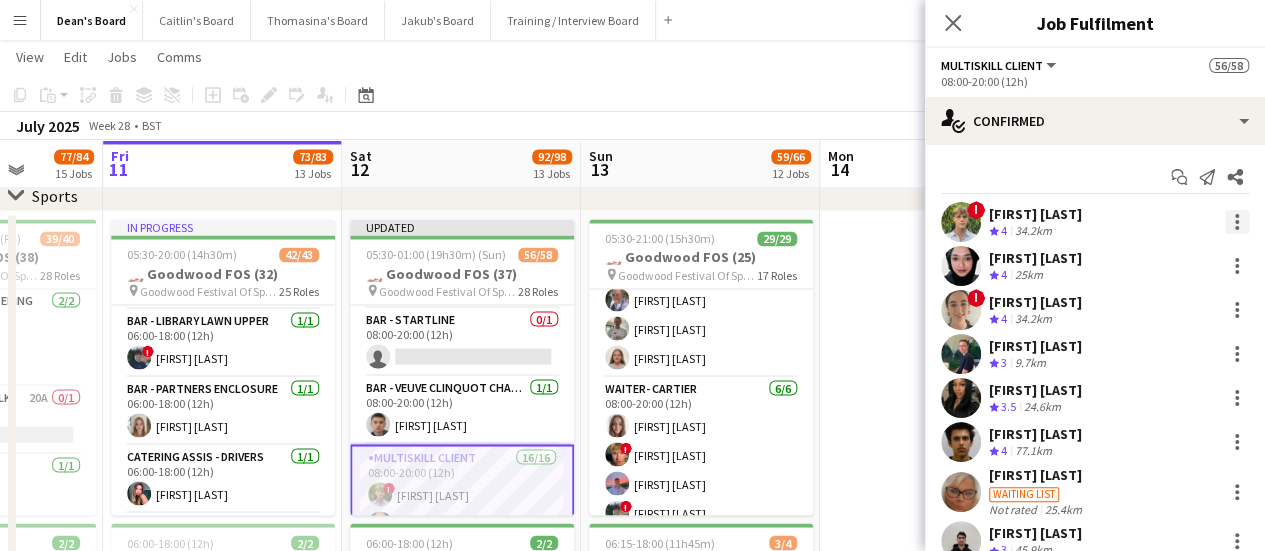 click at bounding box center (1237, 222) 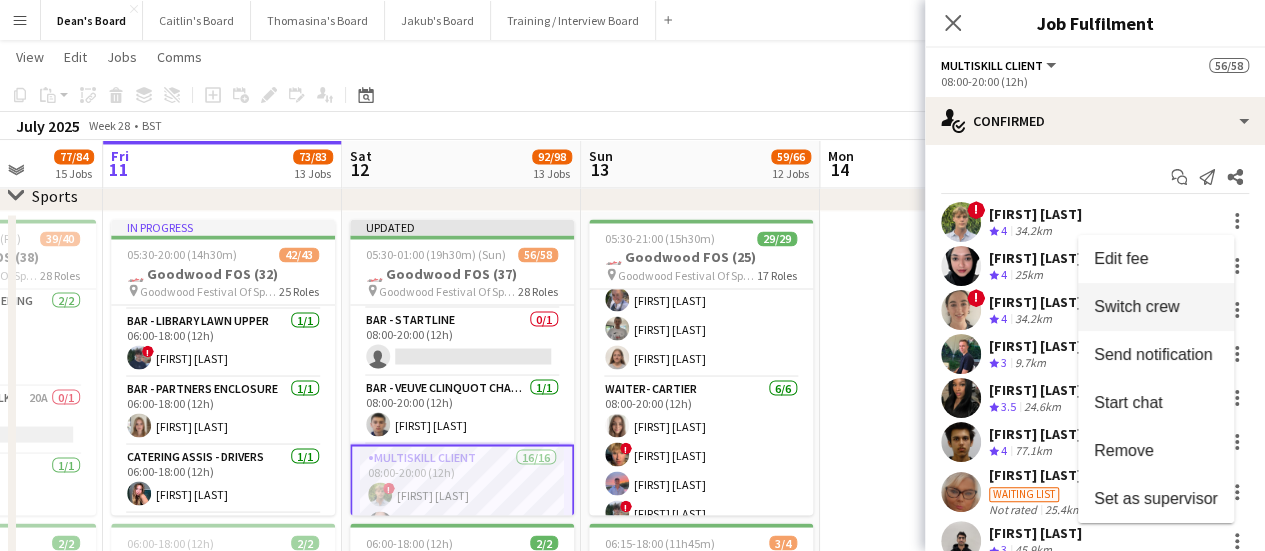 drag, startPoint x: 1145, startPoint y: 297, endPoint x: 1125, endPoint y: 299, distance: 20.09975 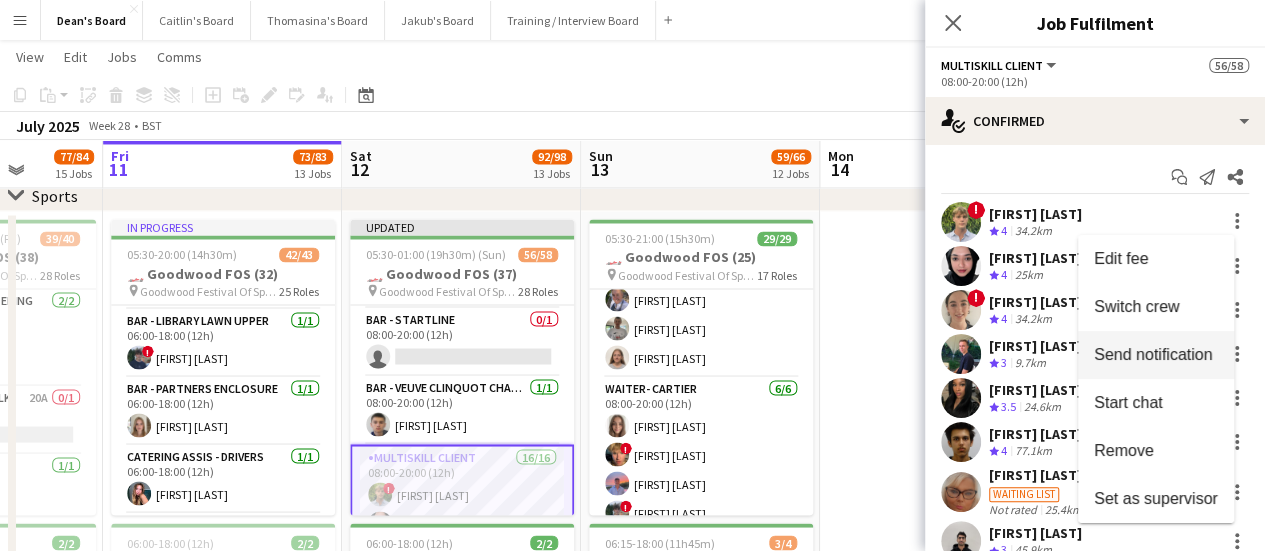 click on "Switch crew" at bounding box center (1136, 306) 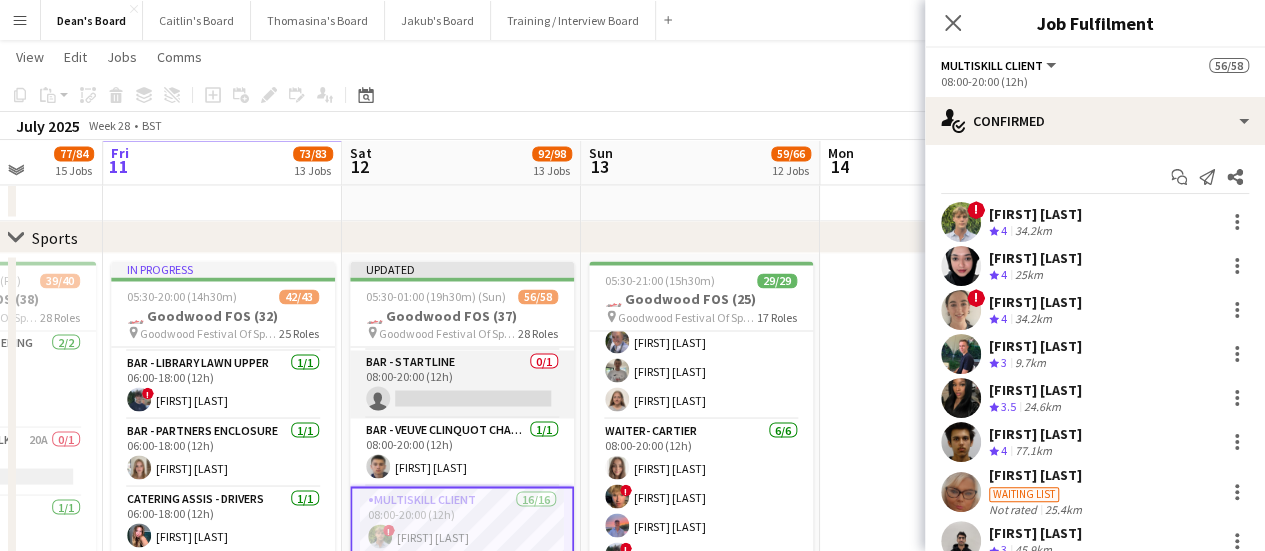 drag, startPoint x: 458, startPoint y: 357, endPoint x: 511, endPoint y: 371, distance: 54.81788 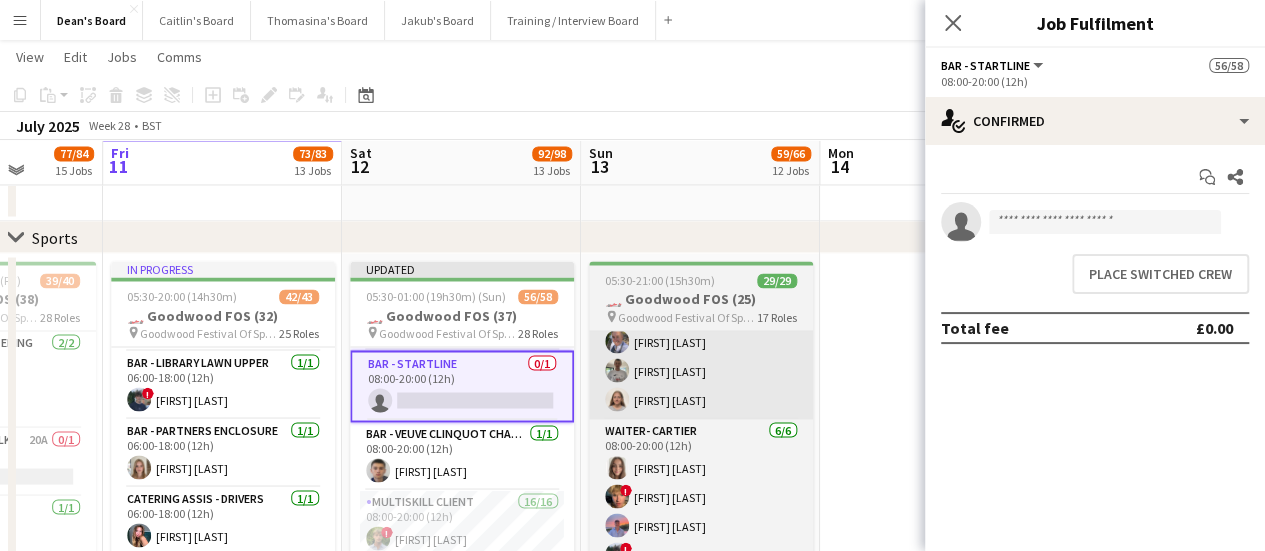 scroll, scrollTop: 0, scrollLeft: 616, axis: horizontal 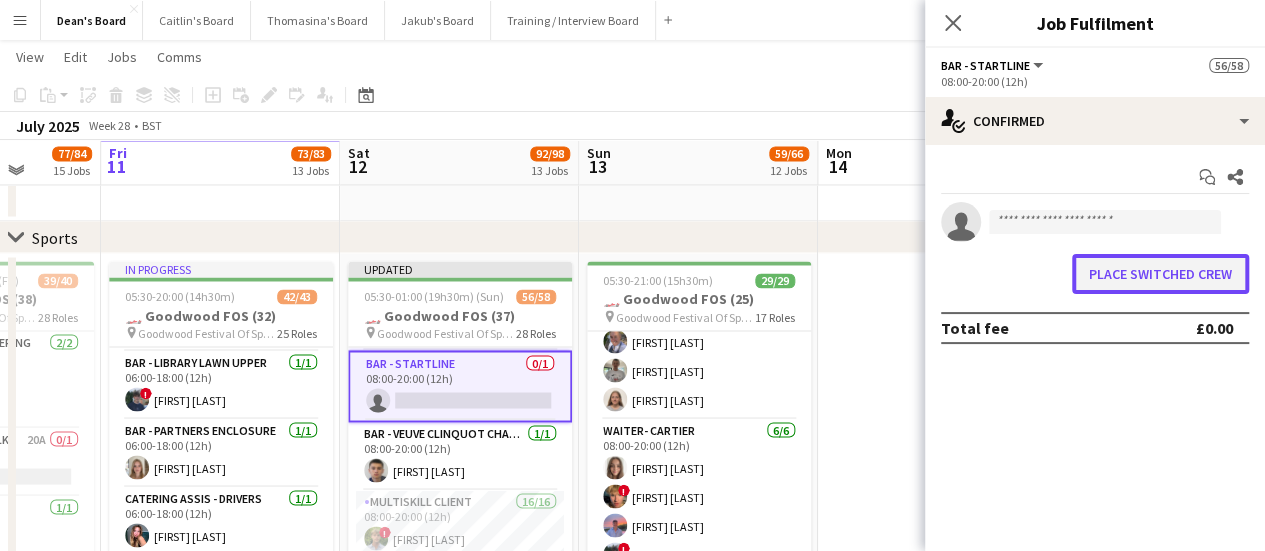 click on "Place switched crew" at bounding box center (1160, 274) 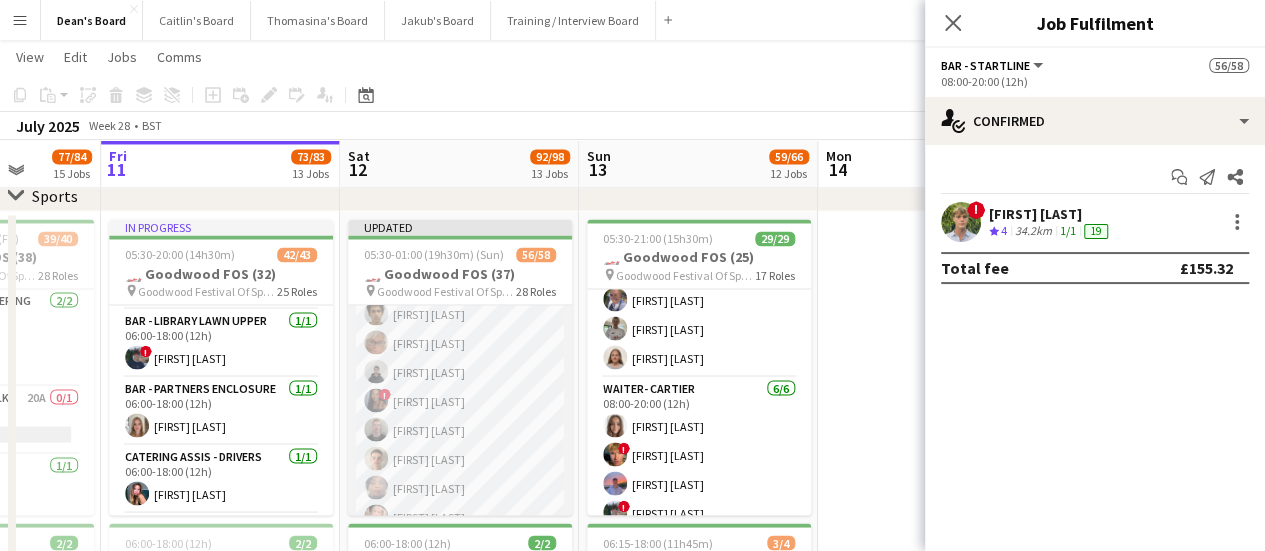 scroll, scrollTop: 1895, scrollLeft: 0, axis: vertical 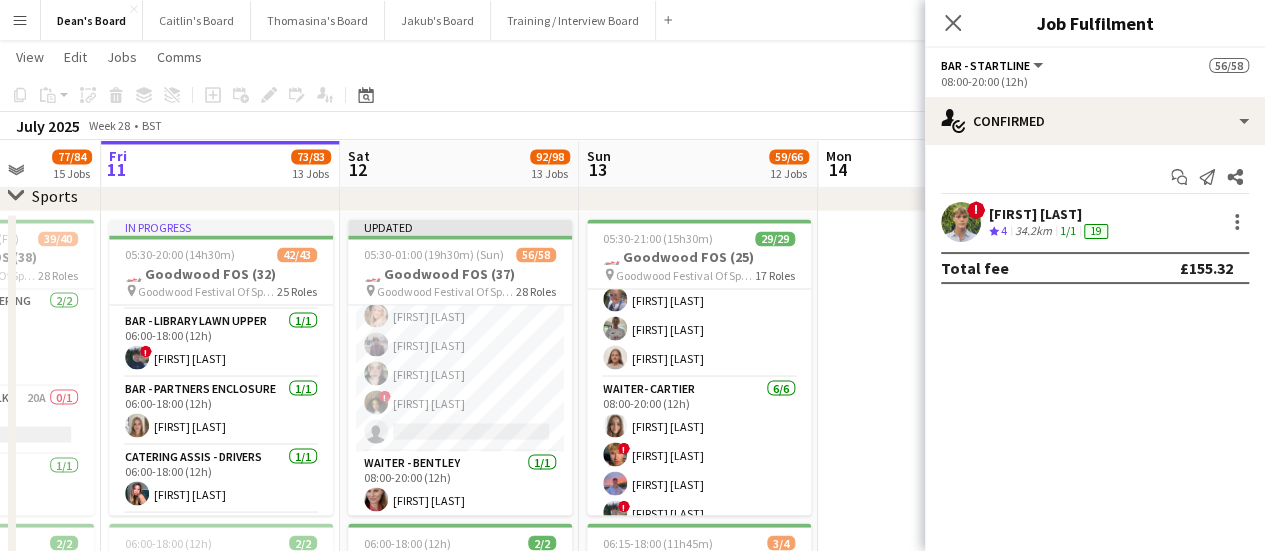 click at bounding box center [937, 790] 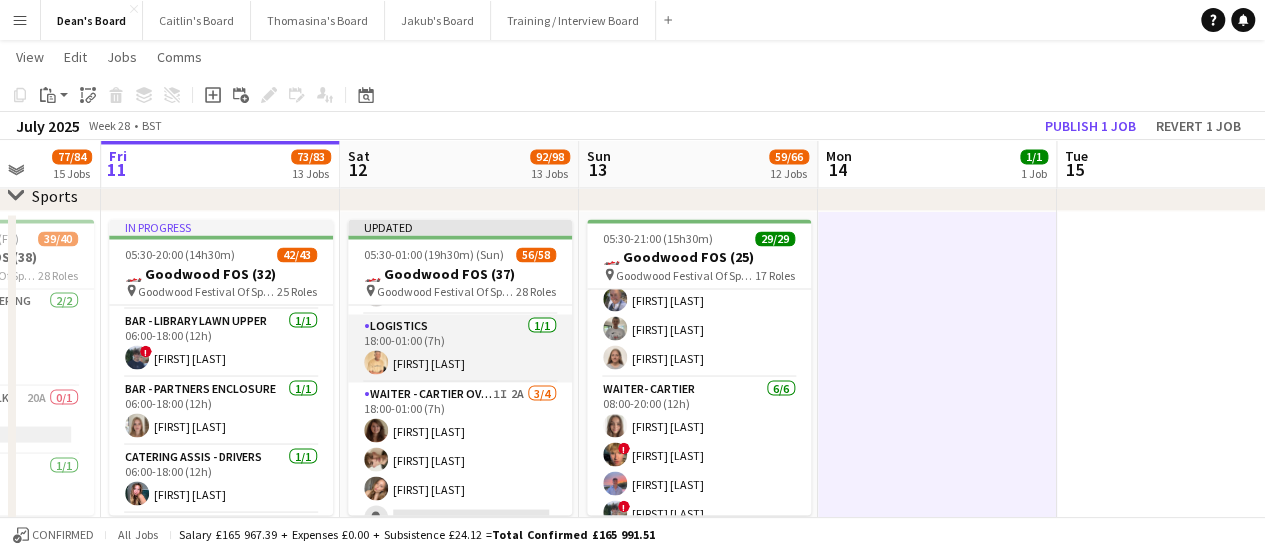 scroll, scrollTop: 2563, scrollLeft: 0, axis: vertical 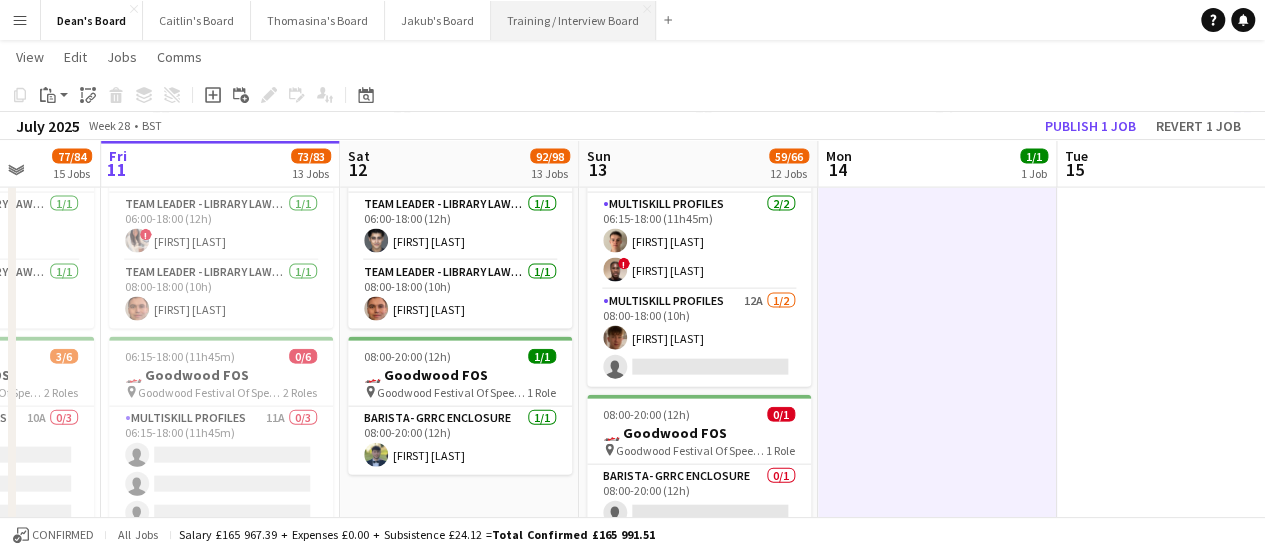 click on "Training / Interview Board
Close" at bounding box center [573, 20] 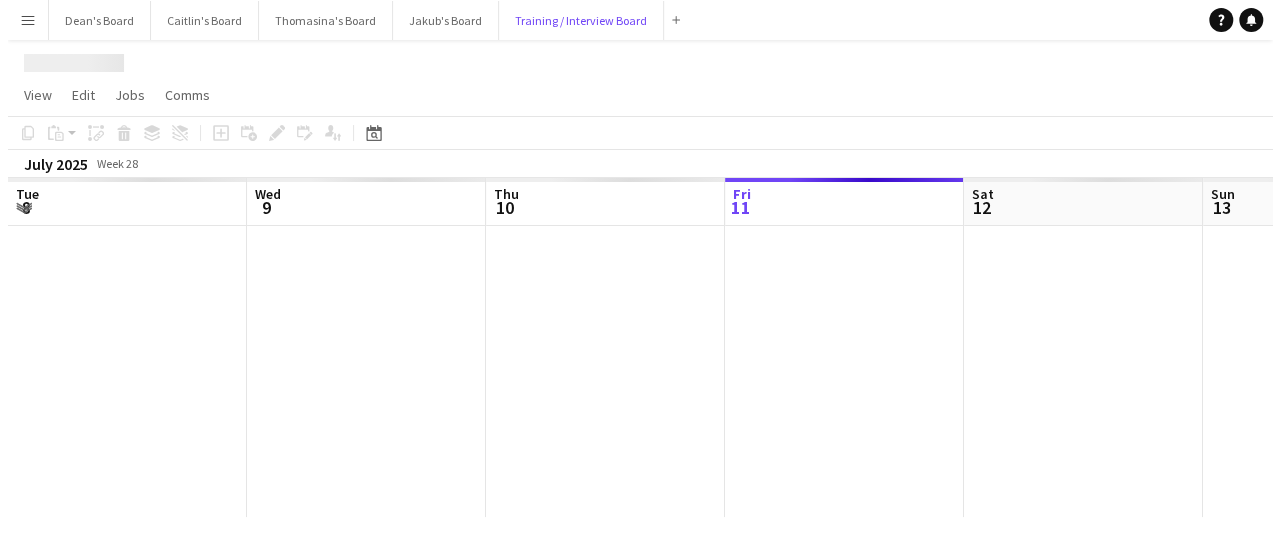 scroll, scrollTop: 0, scrollLeft: 0, axis: both 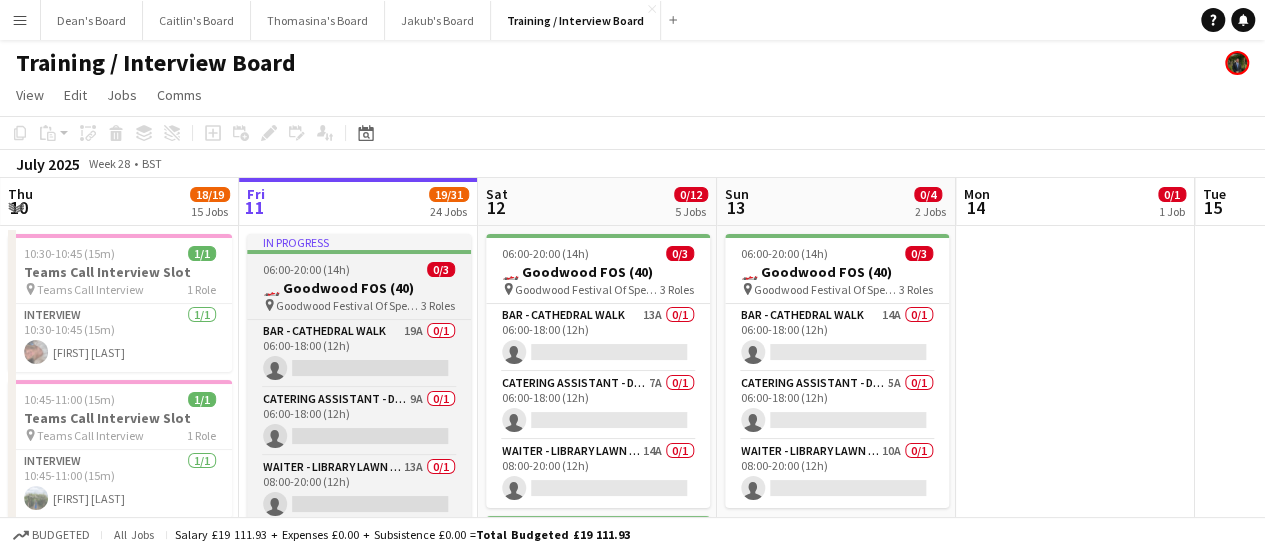 click on "🏎️ Goodwood FOS (40)" at bounding box center [359, 288] 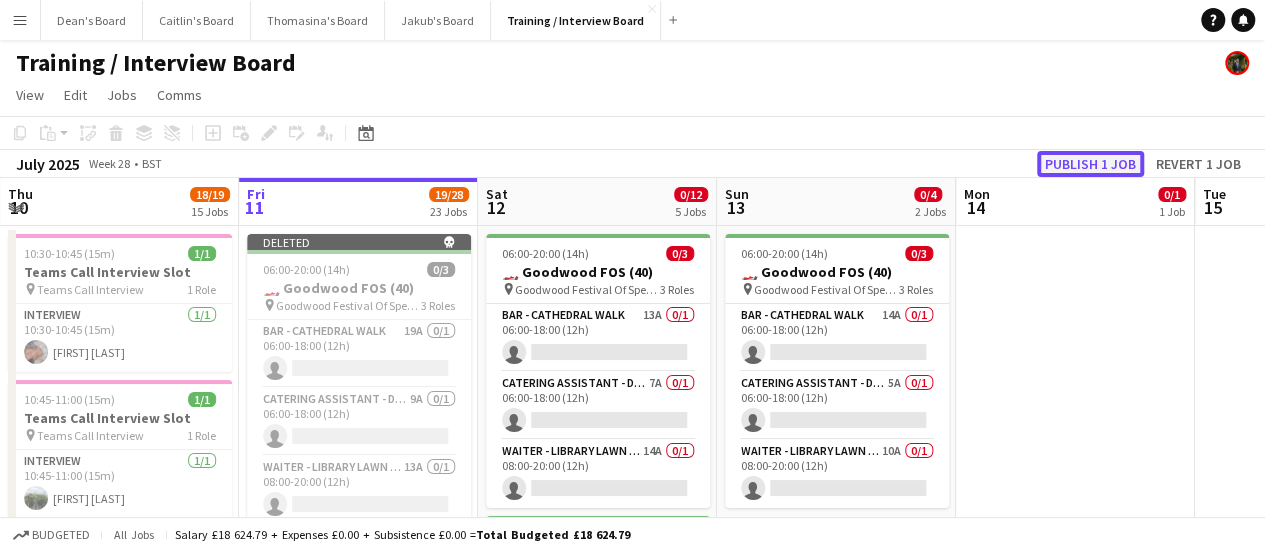 click on "Publish 1 job" 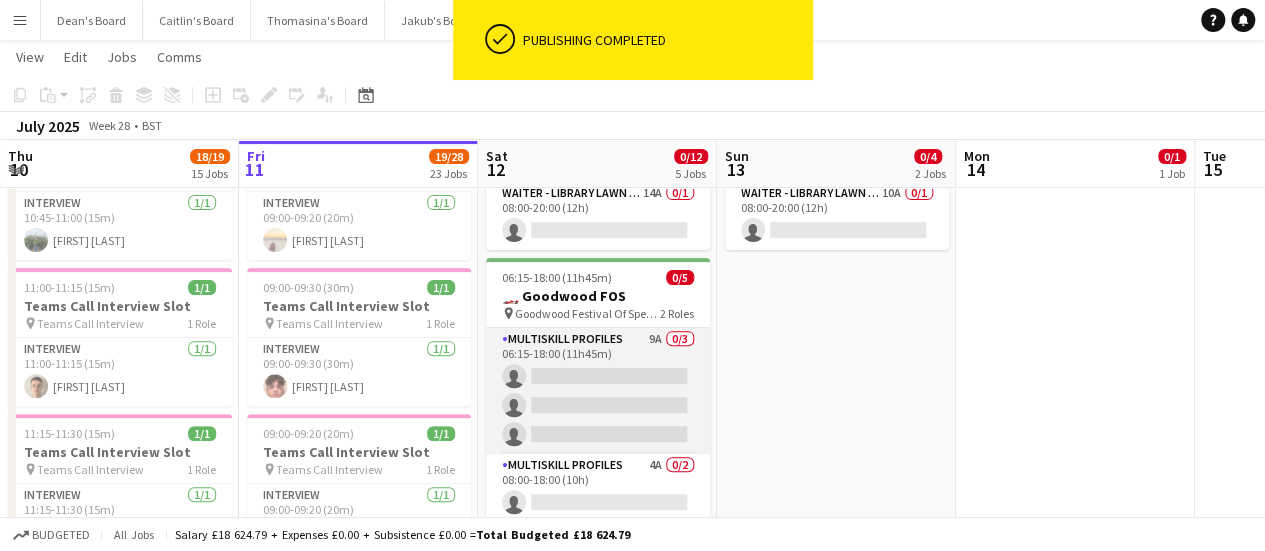 scroll, scrollTop: 300, scrollLeft: 0, axis: vertical 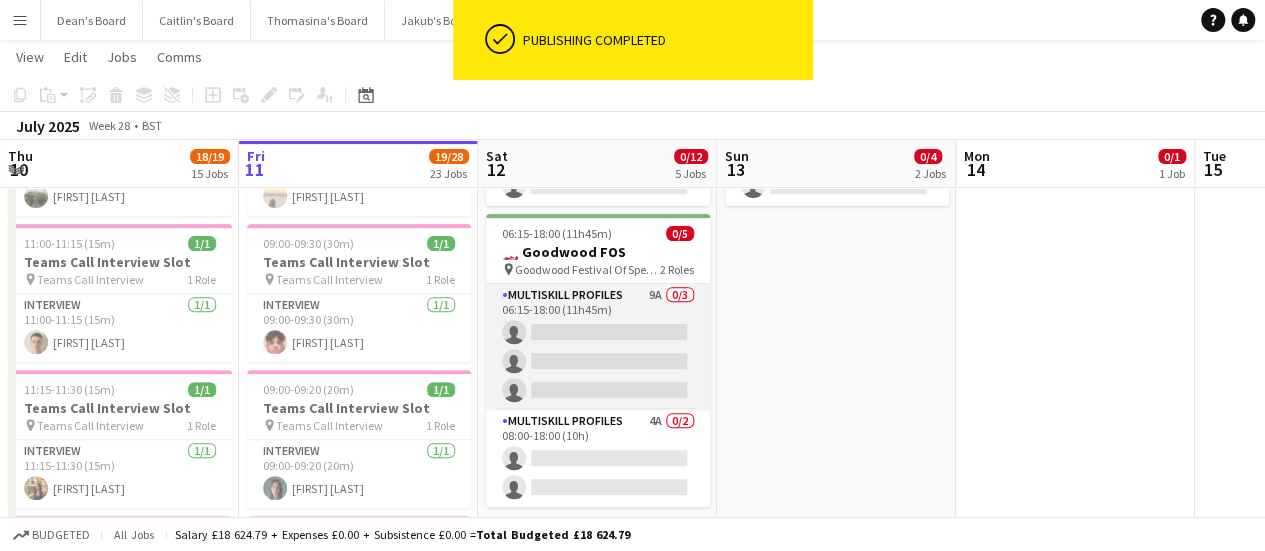 click on "MULTISKILL PROFILES   4A   0/2   08:00-18:00 (10h)
single-neutral-actions
single-neutral-actions" at bounding box center [598, 458] 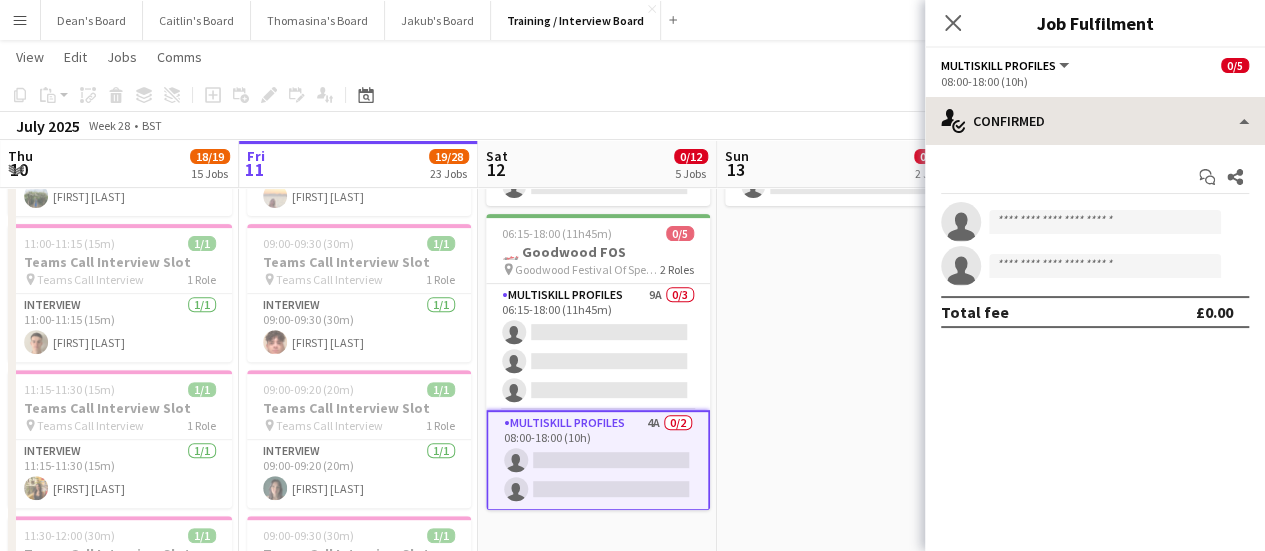 drag, startPoint x: 1152, startPoint y: 90, endPoint x: 1150, endPoint y: 102, distance: 12.165525 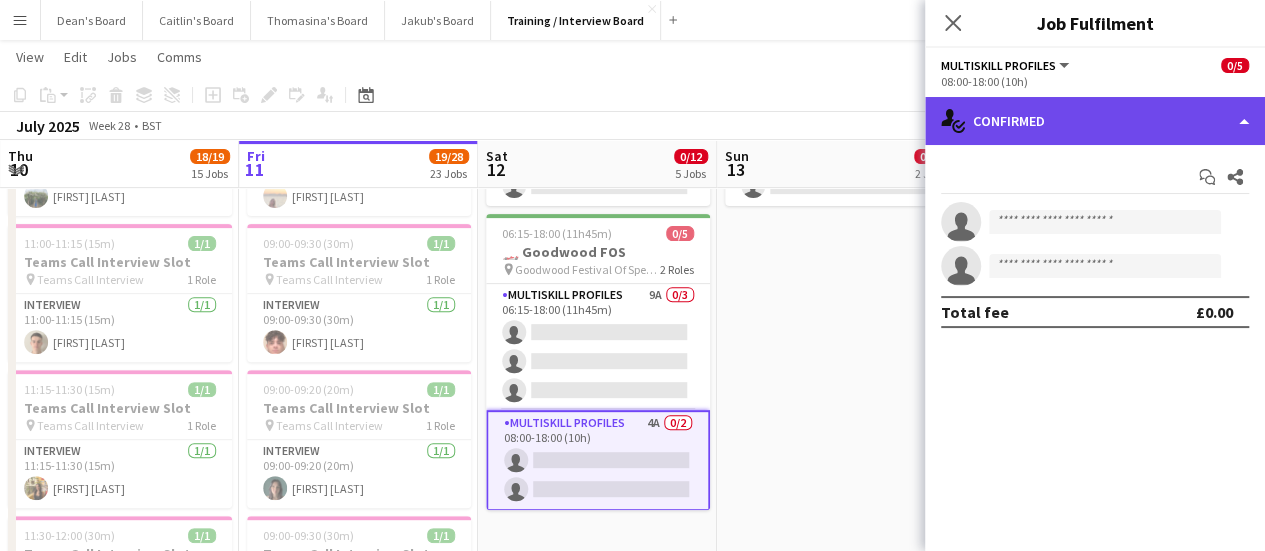 click on "single-neutral-actions-check-2
Confirmed" 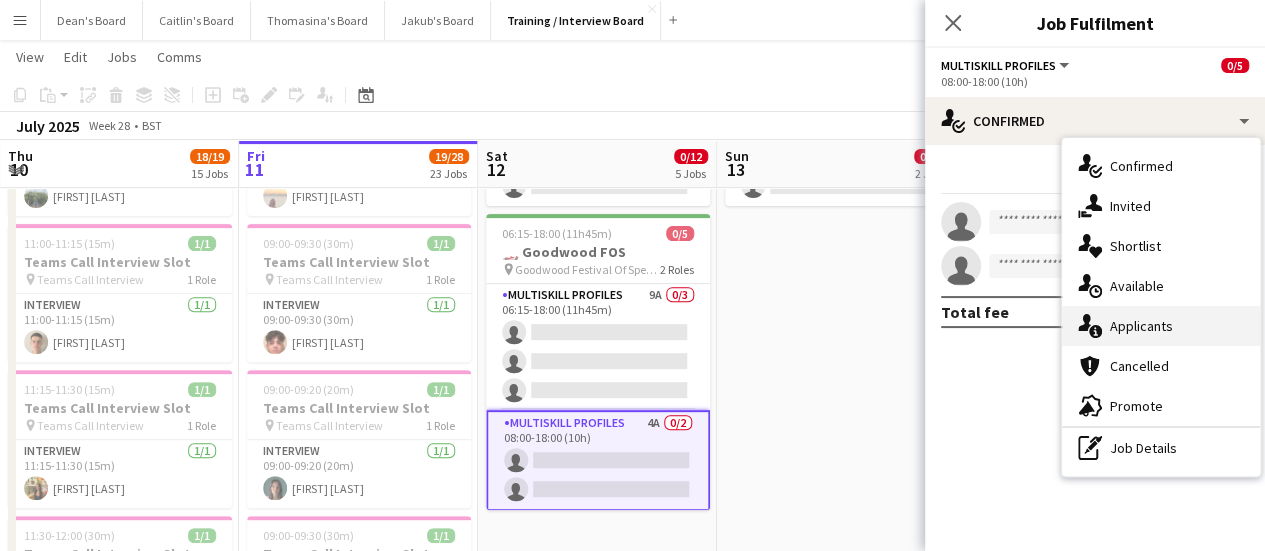 click on "single-neutral-actions-information
Applicants" at bounding box center [1161, 326] 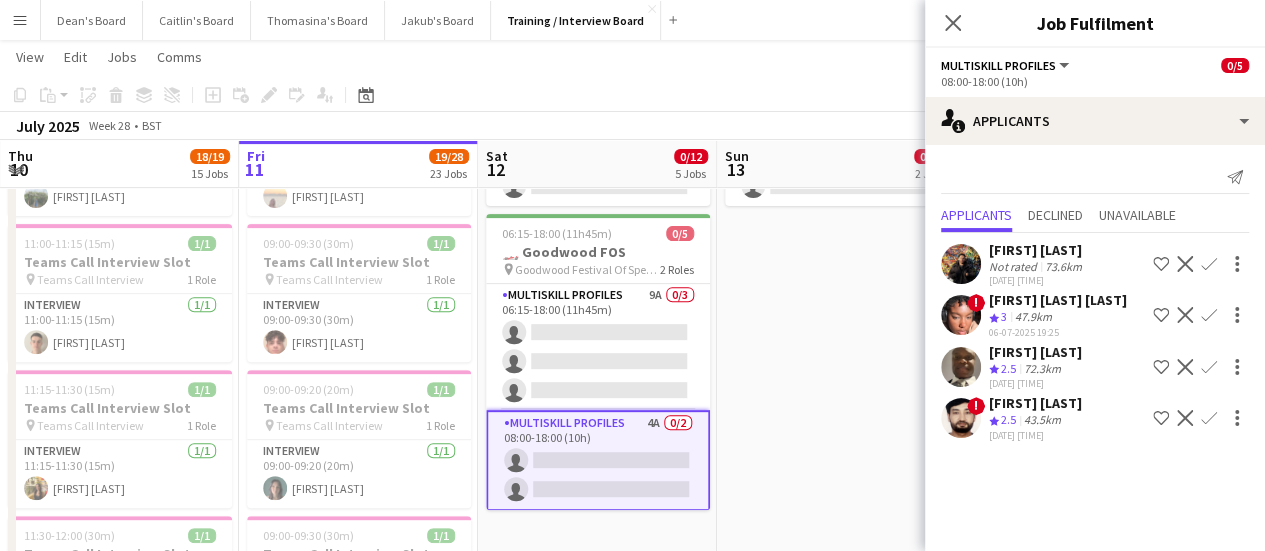 scroll, scrollTop: 36, scrollLeft: 0, axis: vertical 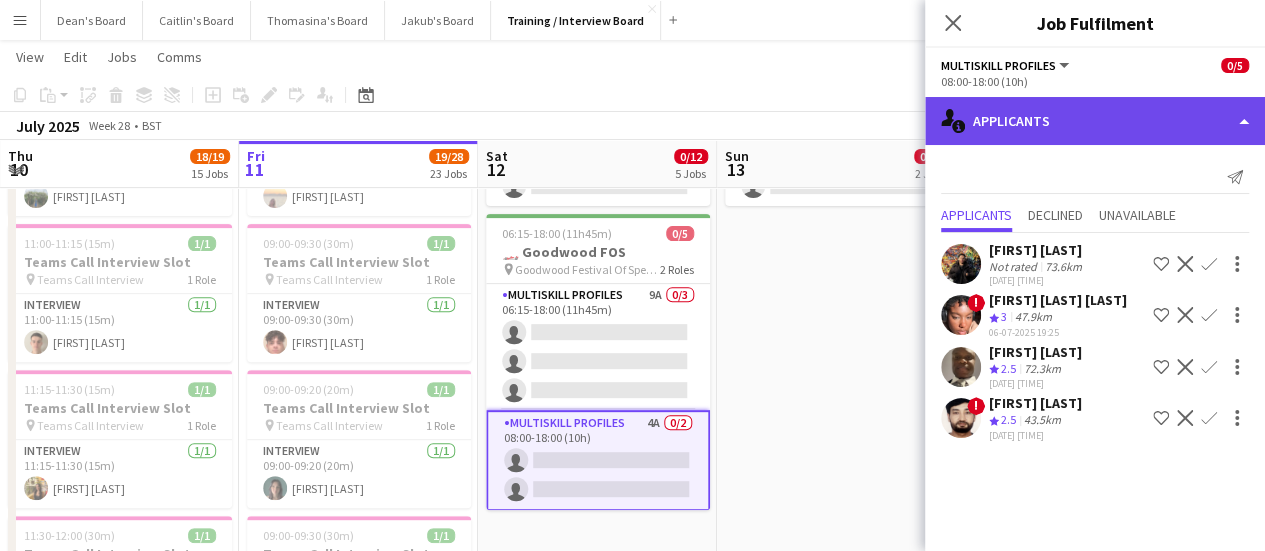 click on "single-neutral-actions-information
Applicants" 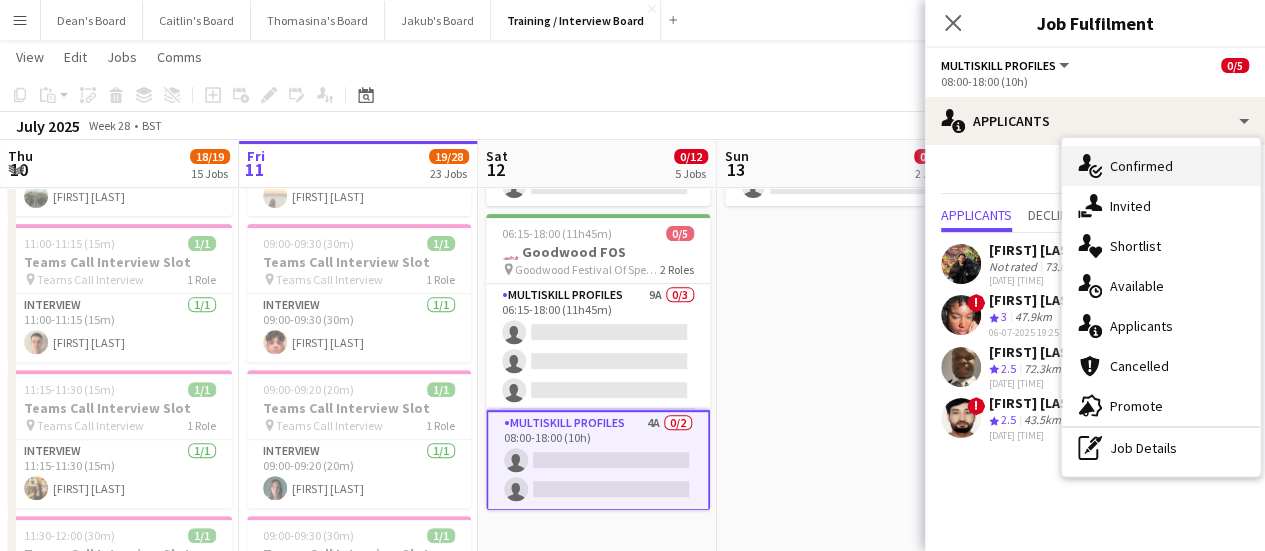click on "single-neutral-actions-check-2
Confirmed" at bounding box center (1161, 166) 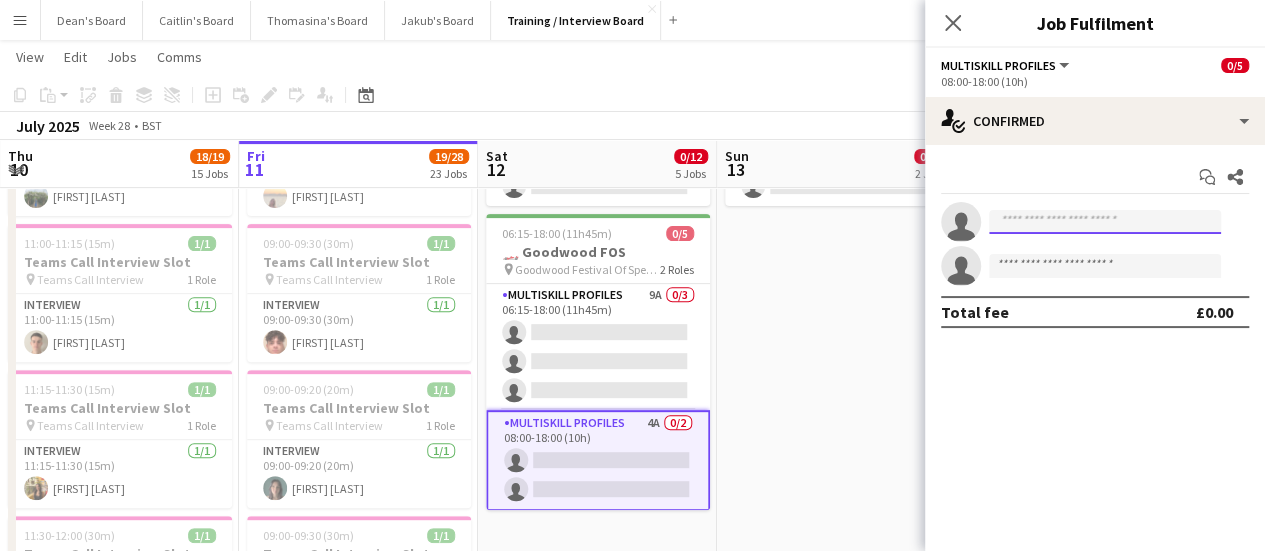 click at bounding box center (1105, 222) 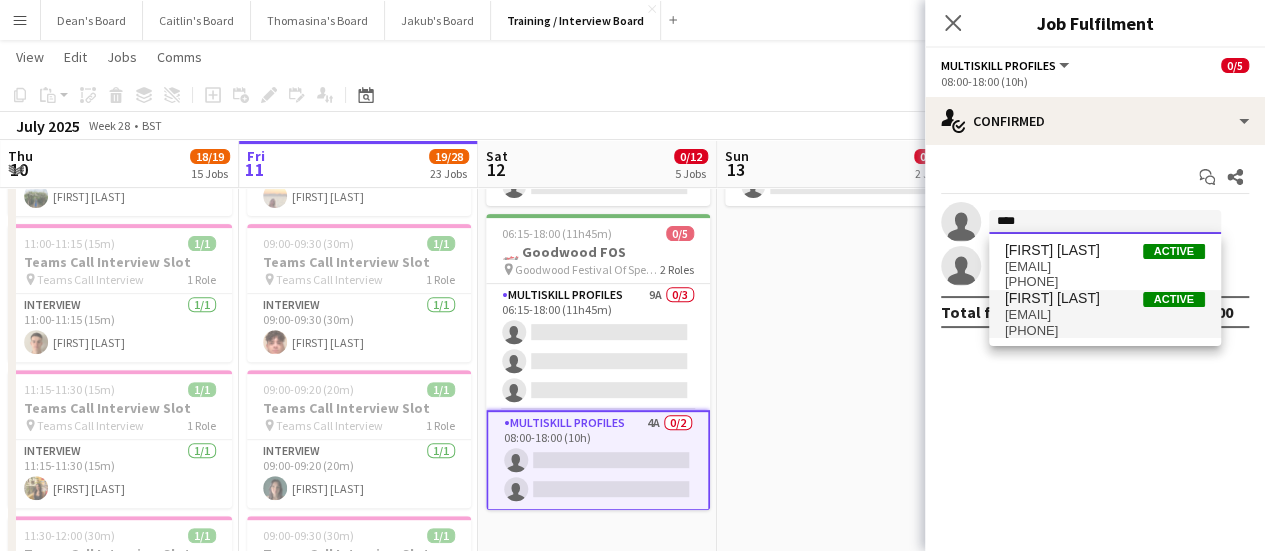 type on "****" 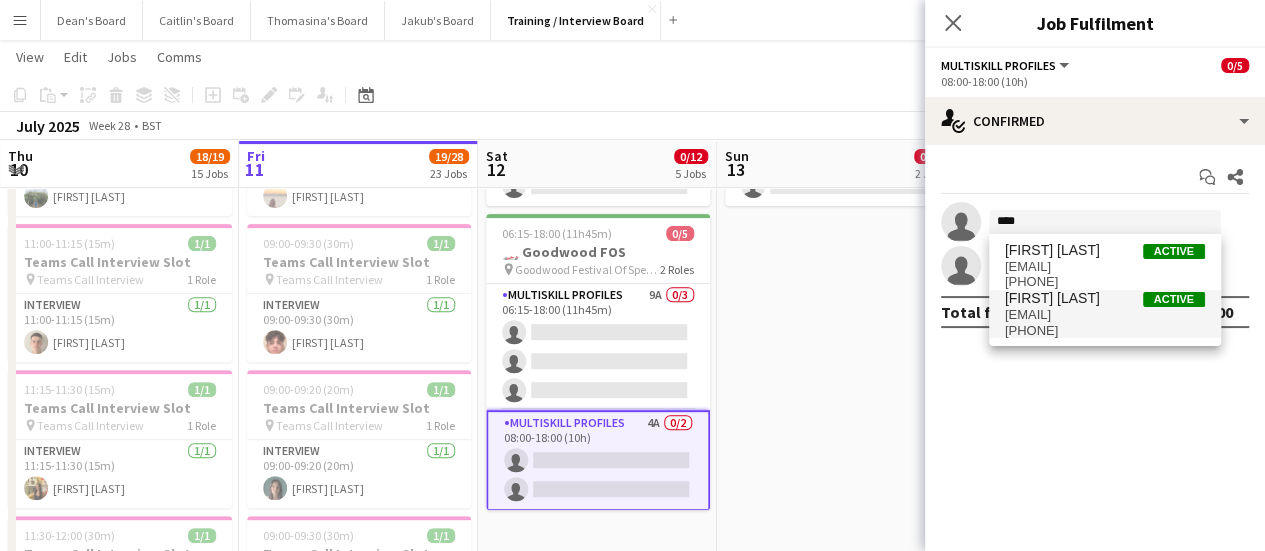 click on "[PHONE]" at bounding box center [1105, 331] 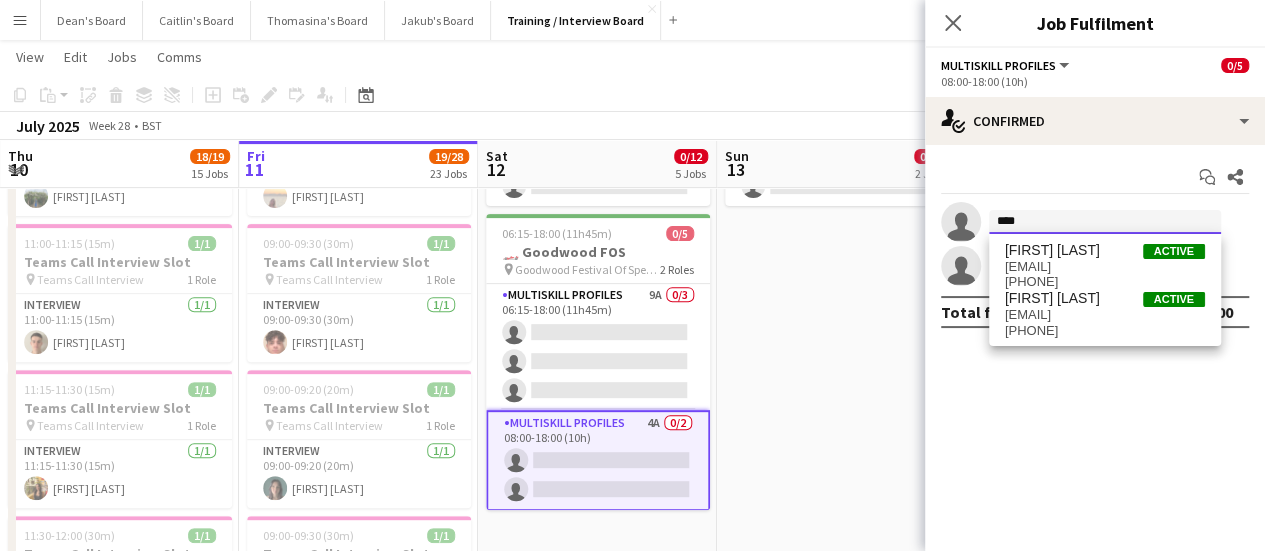 type 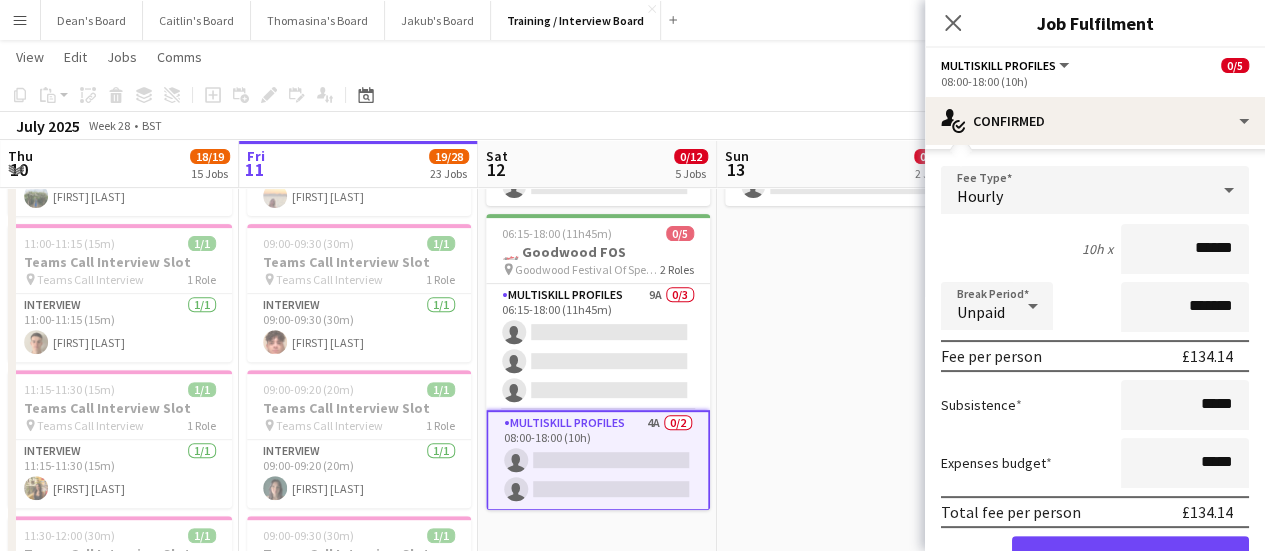 scroll, scrollTop: 246, scrollLeft: 0, axis: vertical 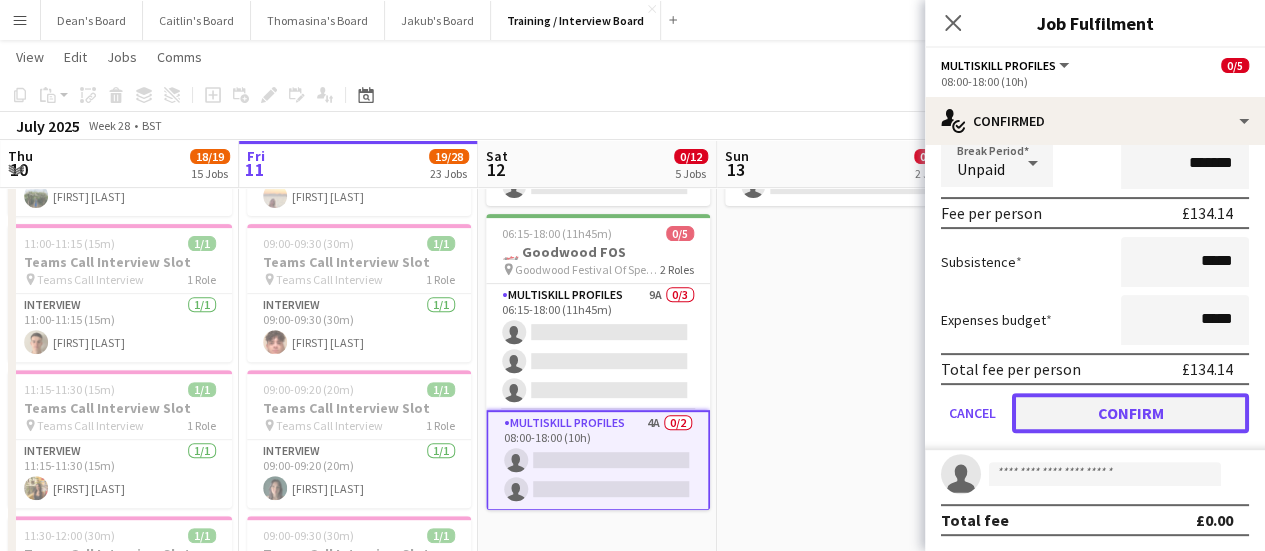 click on "Confirm" at bounding box center [1130, 413] 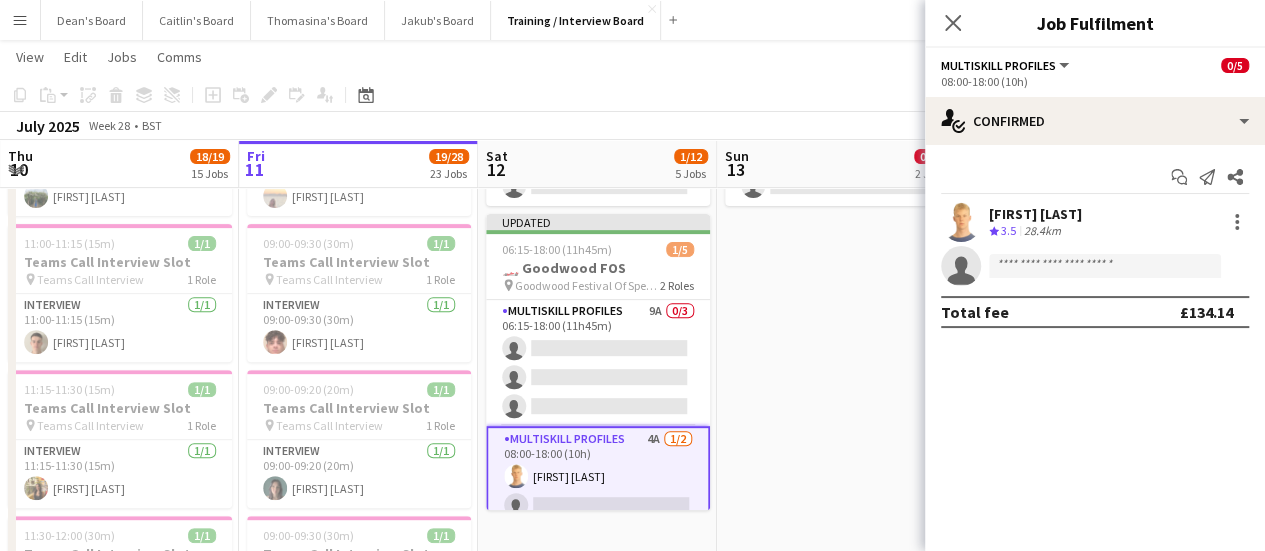 scroll, scrollTop: 0, scrollLeft: 0, axis: both 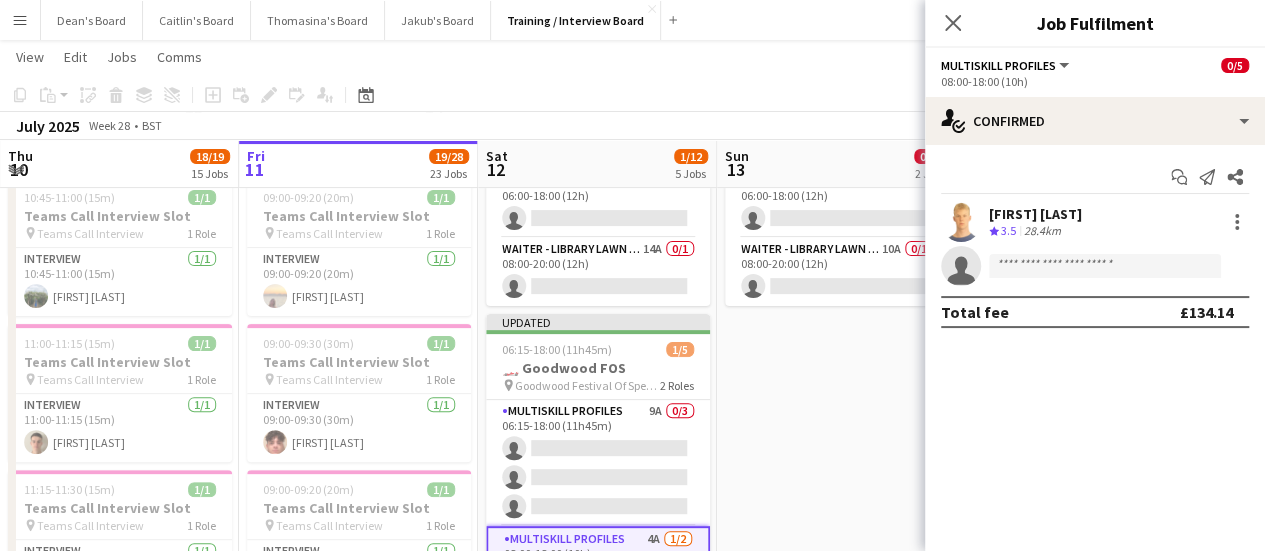 click on "06:00-20:00 (14h)    0/3   🏎️ Goodwood FOS (40)
pin
Goodwood Festival Of Speed Chichester, PO18 0PH   3 Roles   BAR - CATHEDRAL WALK   14A   0/1   06:00-18:00 (12h)
single-neutral-actions
Catering Assistant - Drivers Toth   5A   0/1   06:00-18:00 (12h)
single-neutral-actions
Waiter - Library Lawn Lower   10A   0/1   08:00-20:00 (12h)
single-neutral-actions" at bounding box center [836, 1699] 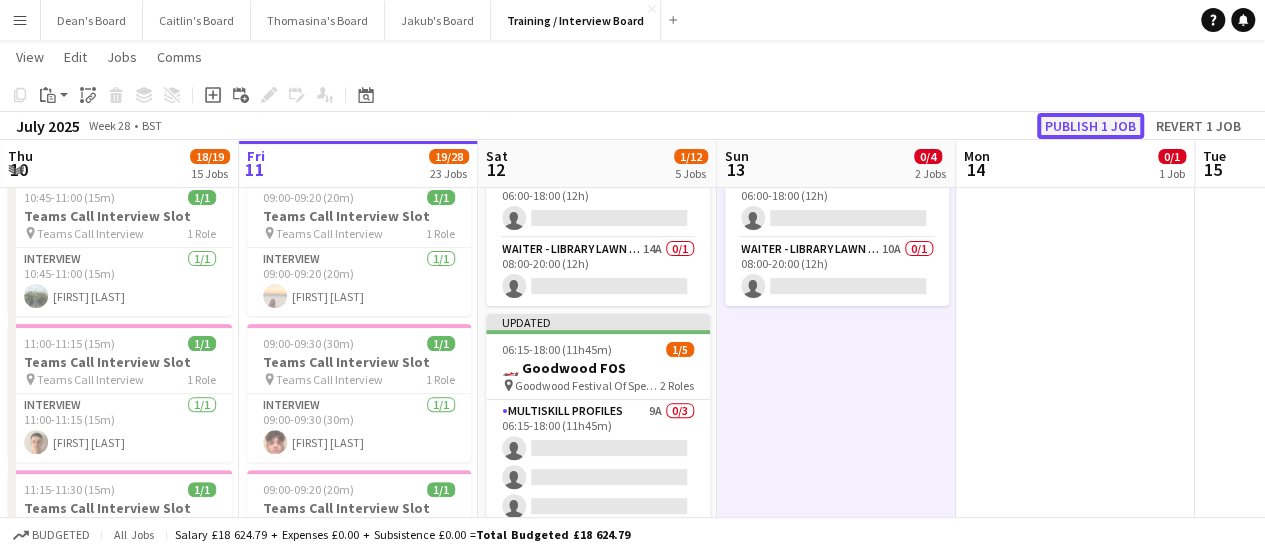 click on "Publish 1 job" 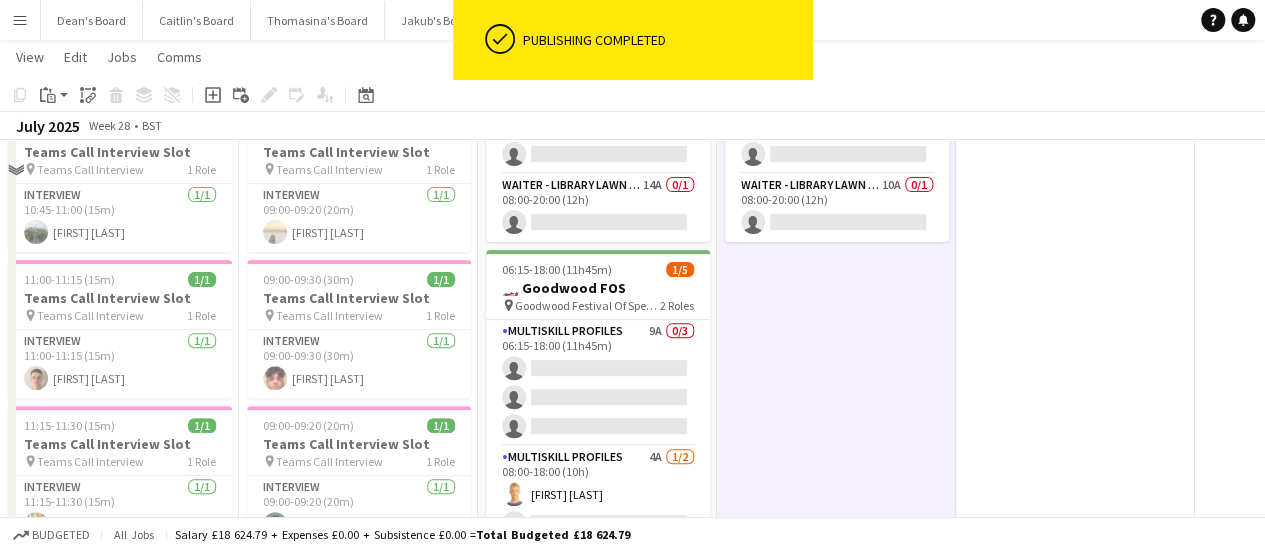 scroll, scrollTop: 300, scrollLeft: 0, axis: vertical 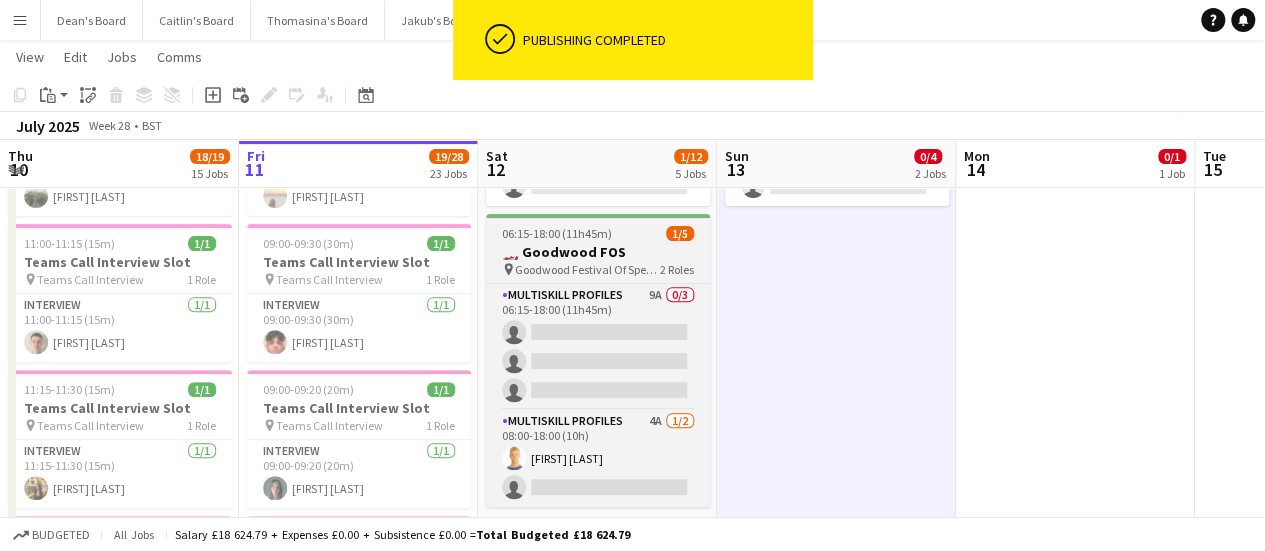 click on "06:15-18:00 (11h45m)" at bounding box center (557, 233) 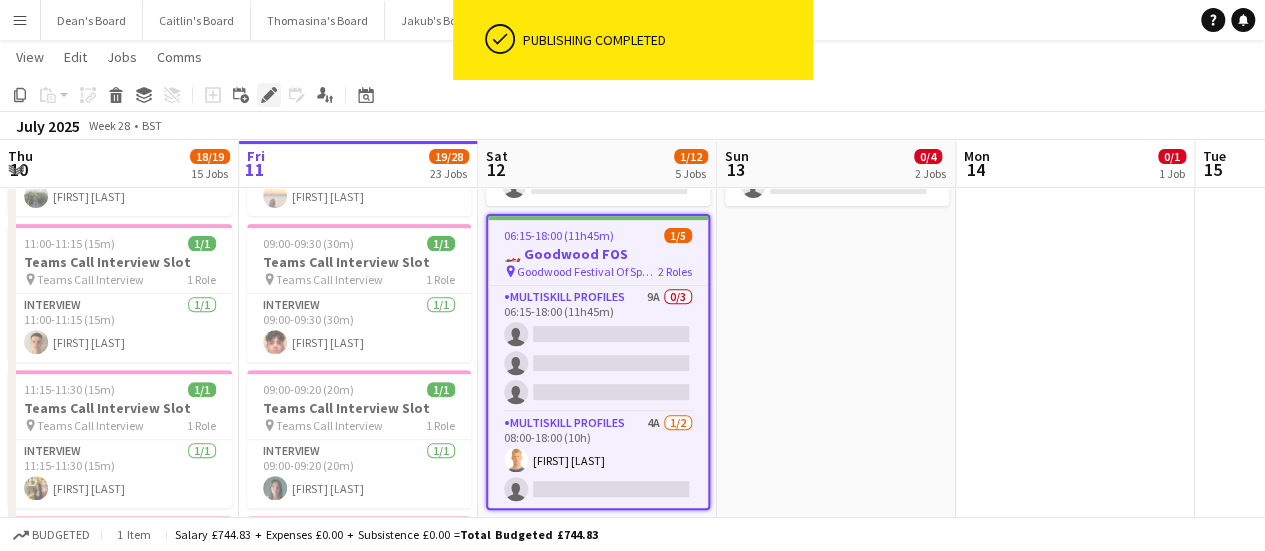 click on "Edit" 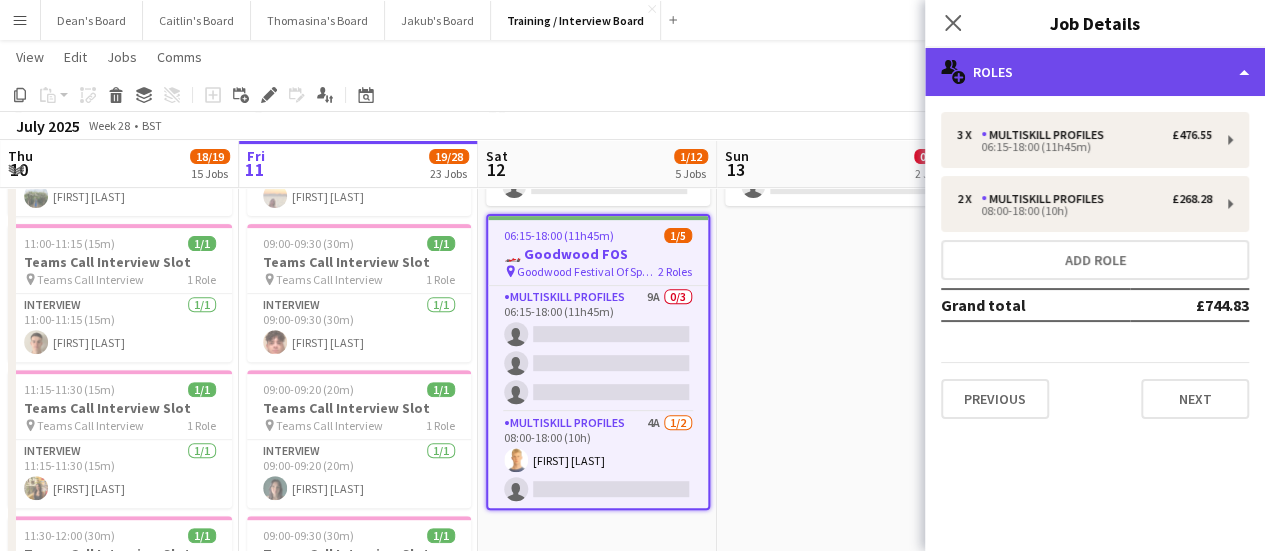 click on "multiple-users-add
Roles" 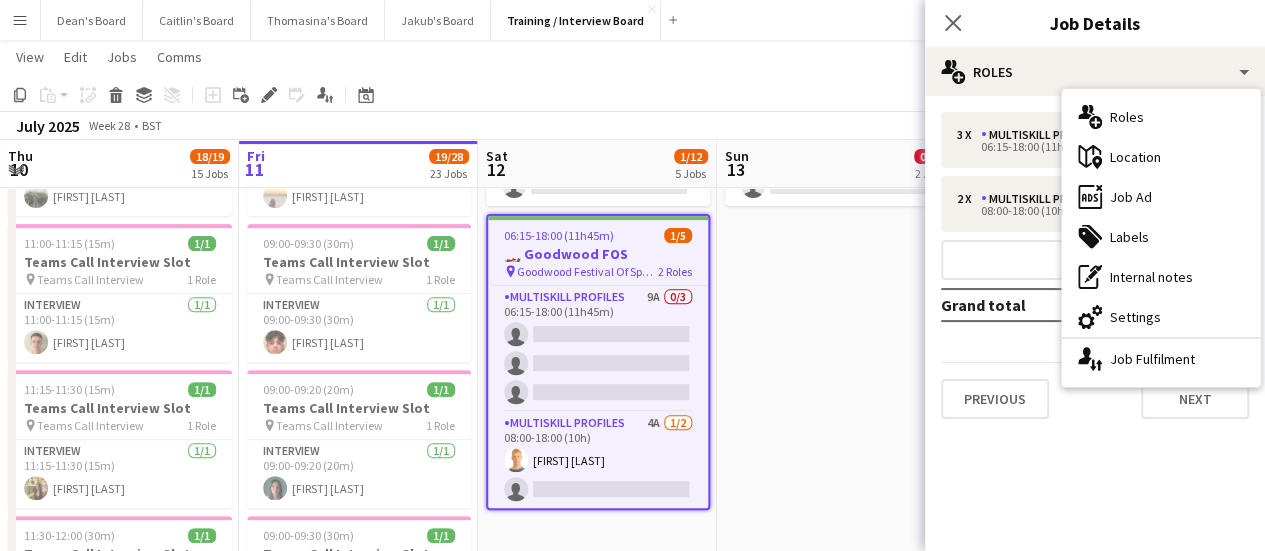 click on "cog-double-3
Settings" at bounding box center (1161, 317) 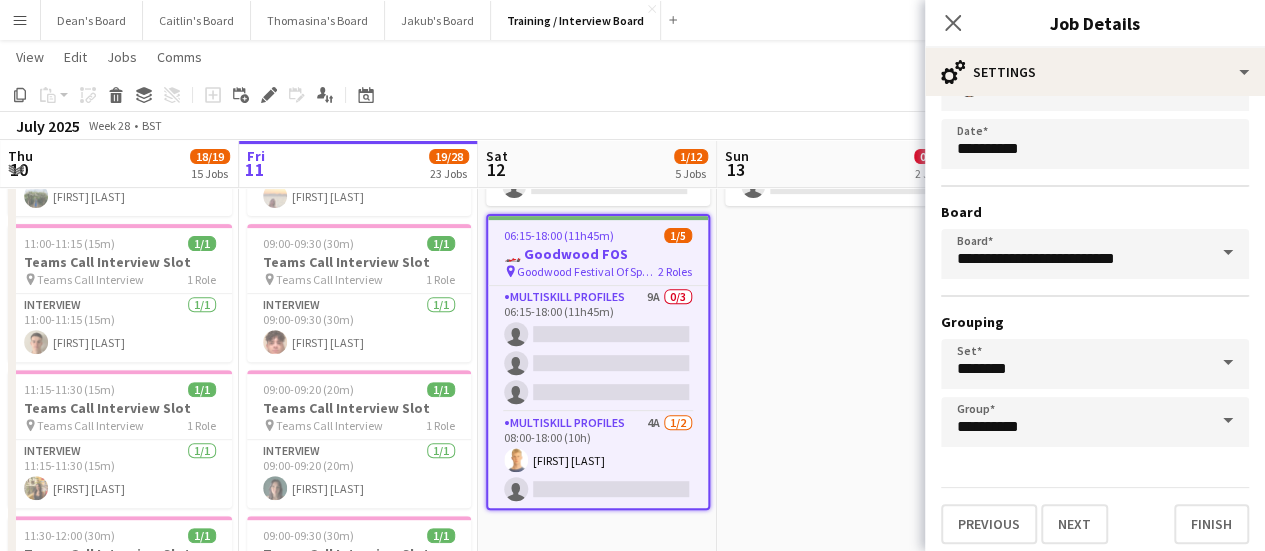 scroll, scrollTop: 166, scrollLeft: 0, axis: vertical 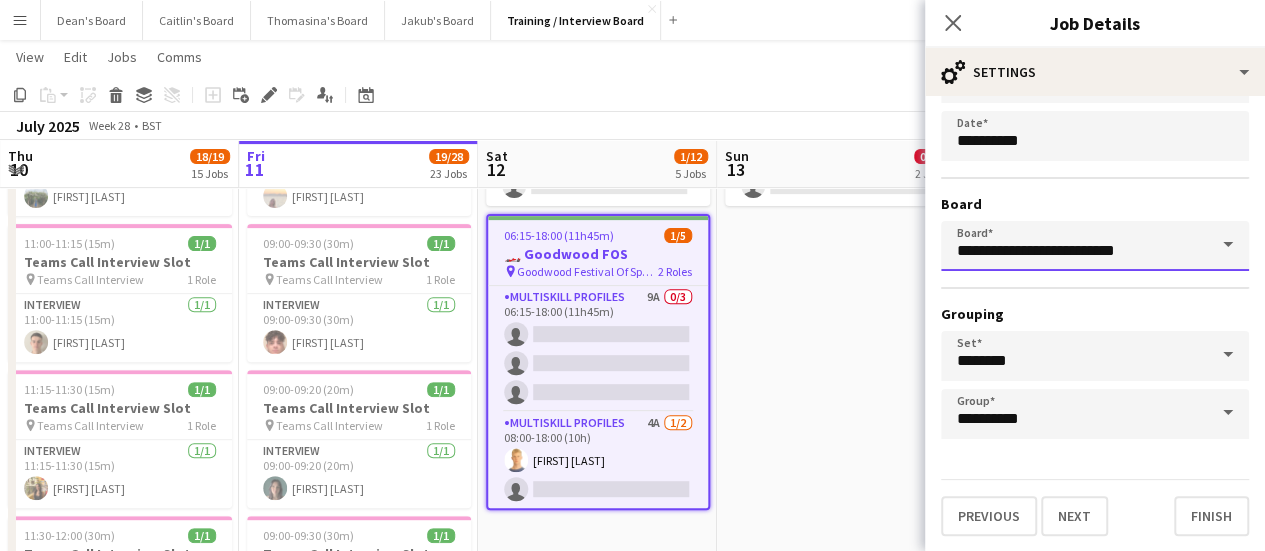 click on "**********" at bounding box center (1095, 246) 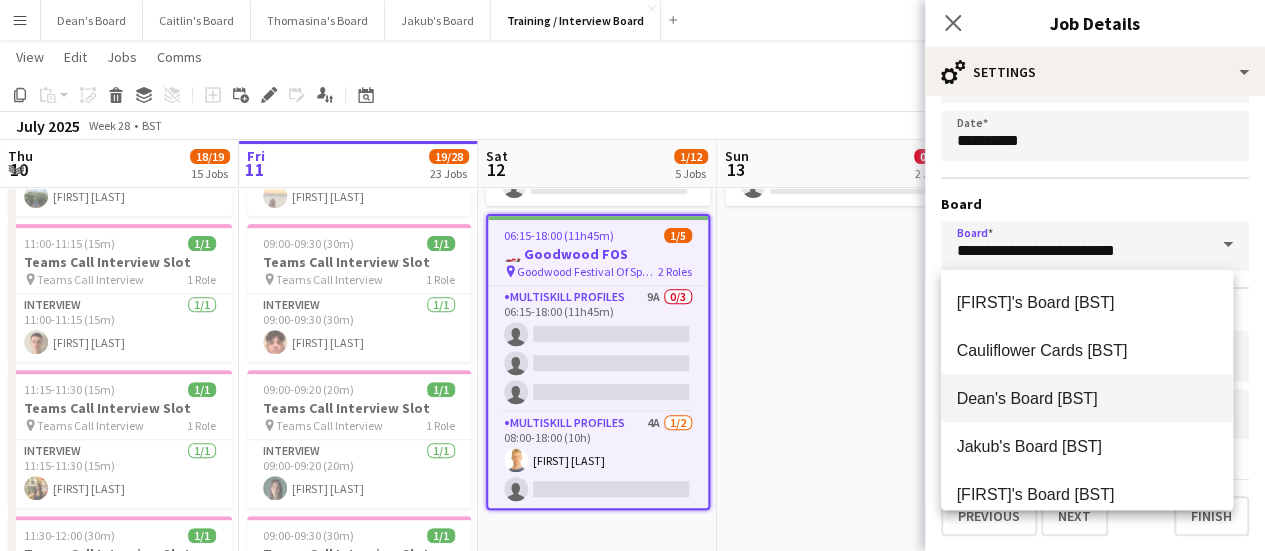 click on "Dean's Board [BST]" at bounding box center (1027, 398) 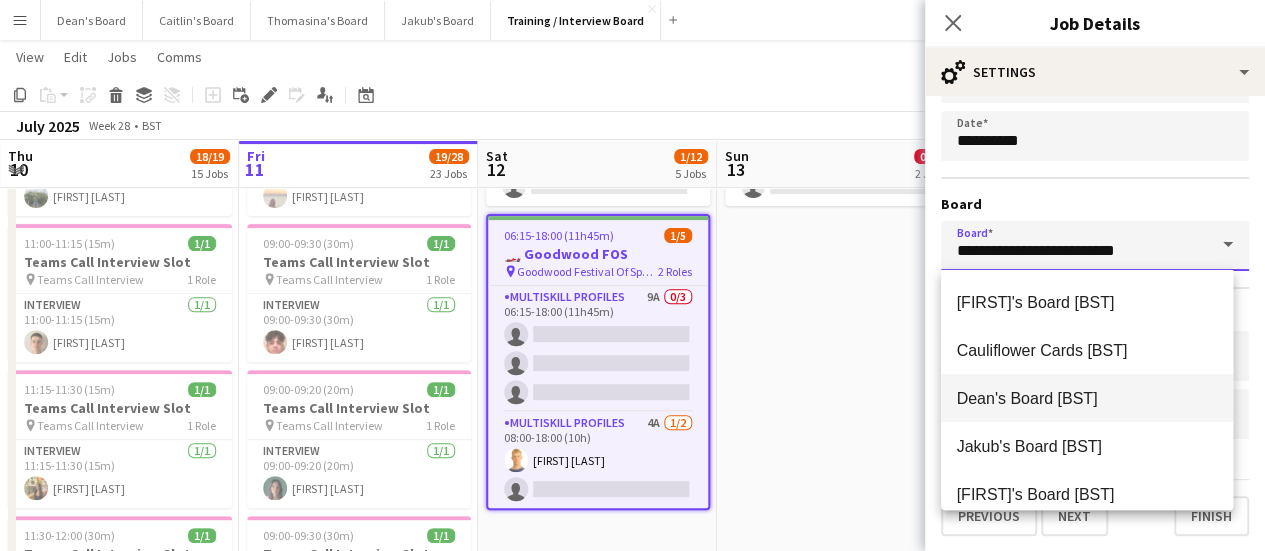 type on "**********" 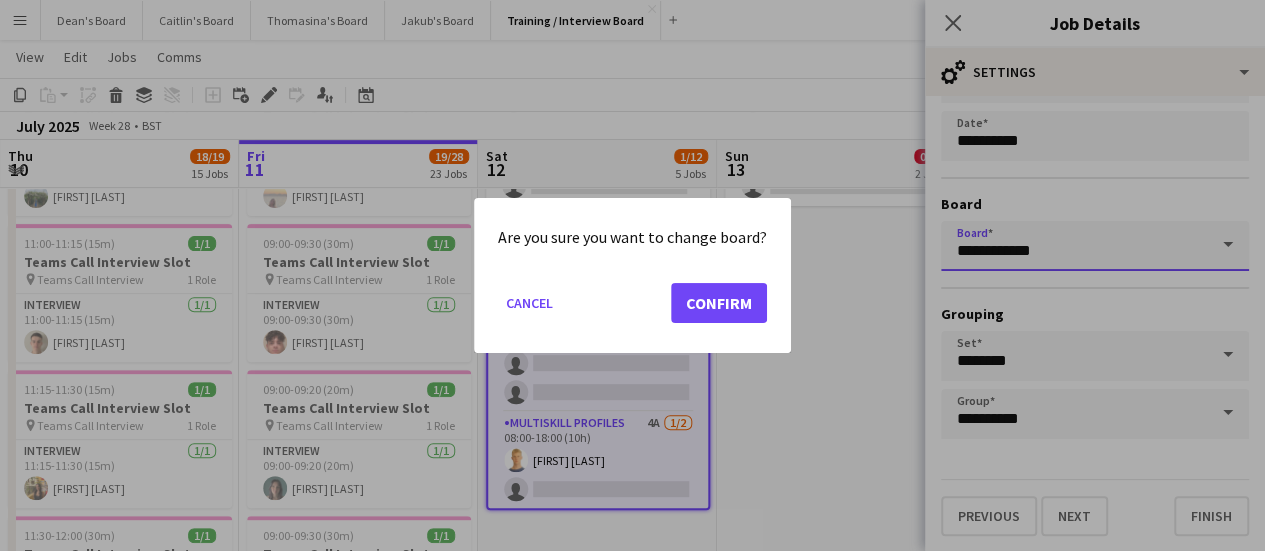 scroll, scrollTop: 0, scrollLeft: 0, axis: both 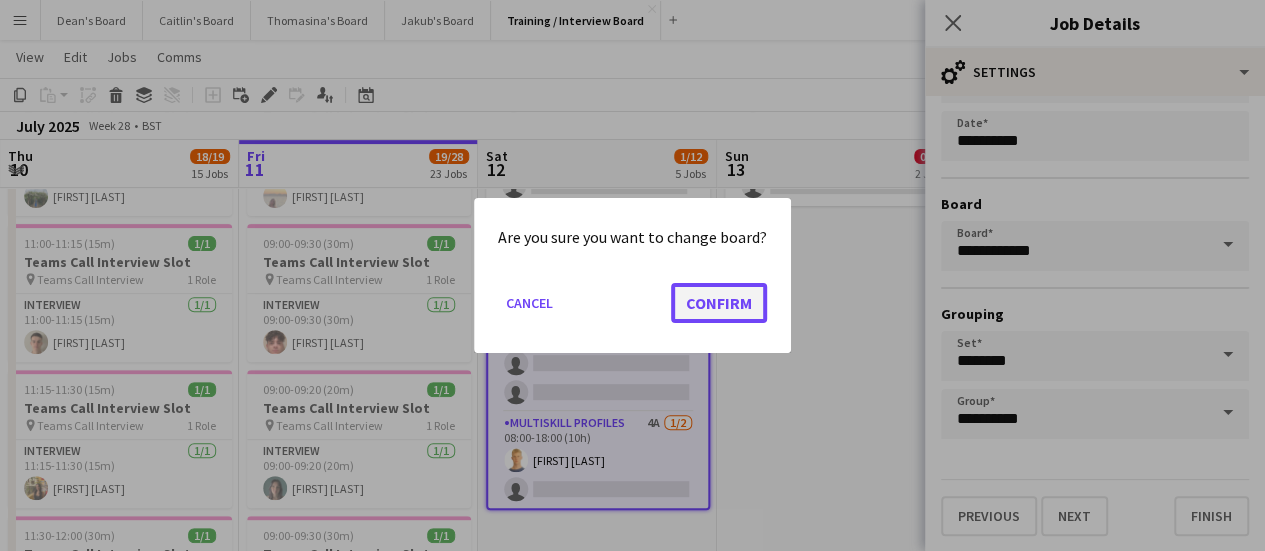 click on "Confirm" 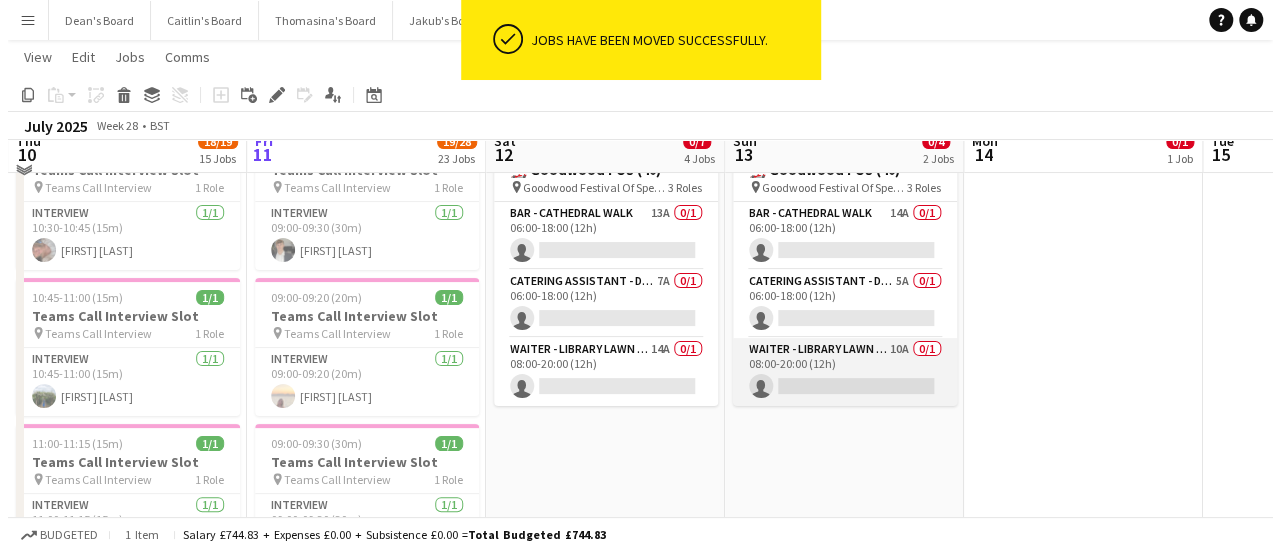 scroll, scrollTop: 0, scrollLeft: 0, axis: both 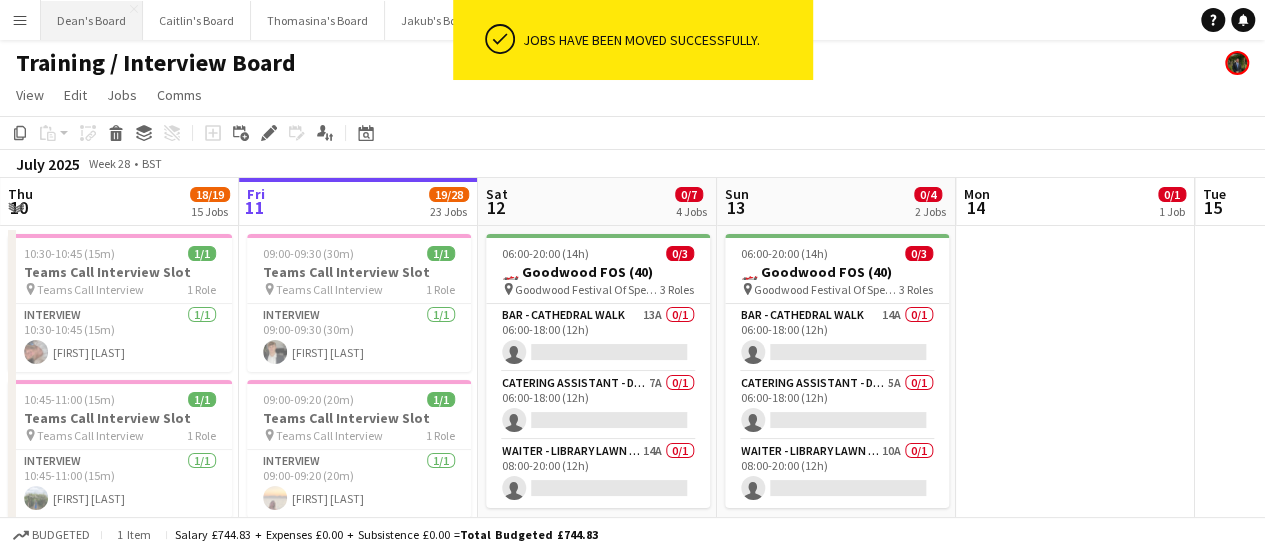 click on "Dean's Board
Close" at bounding box center [92, 20] 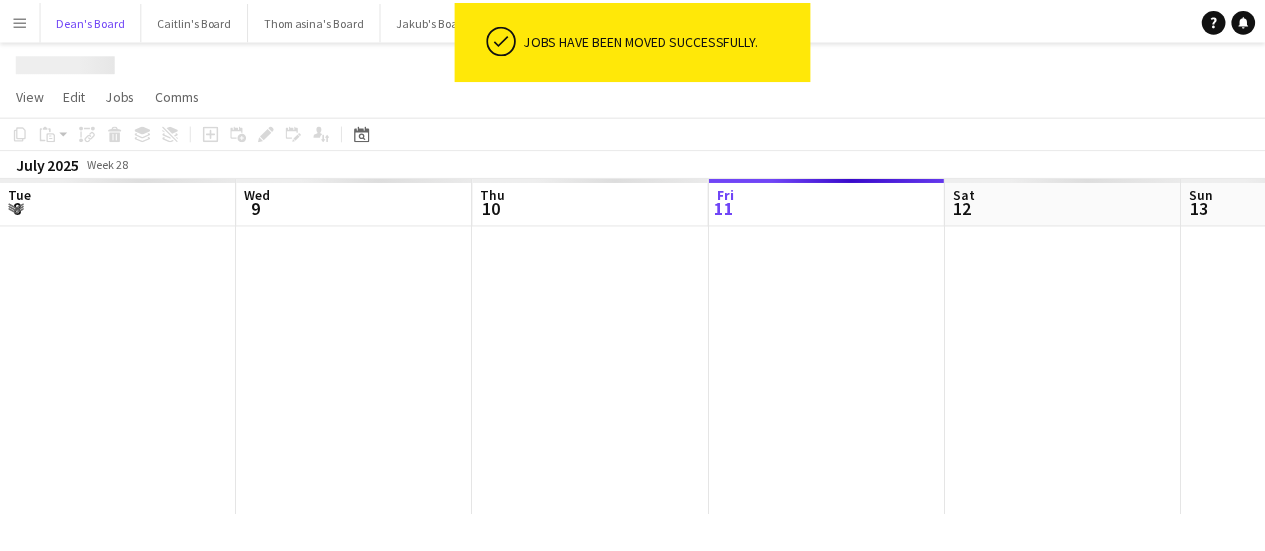 scroll, scrollTop: 0, scrollLeft: 478, axis: horizontal 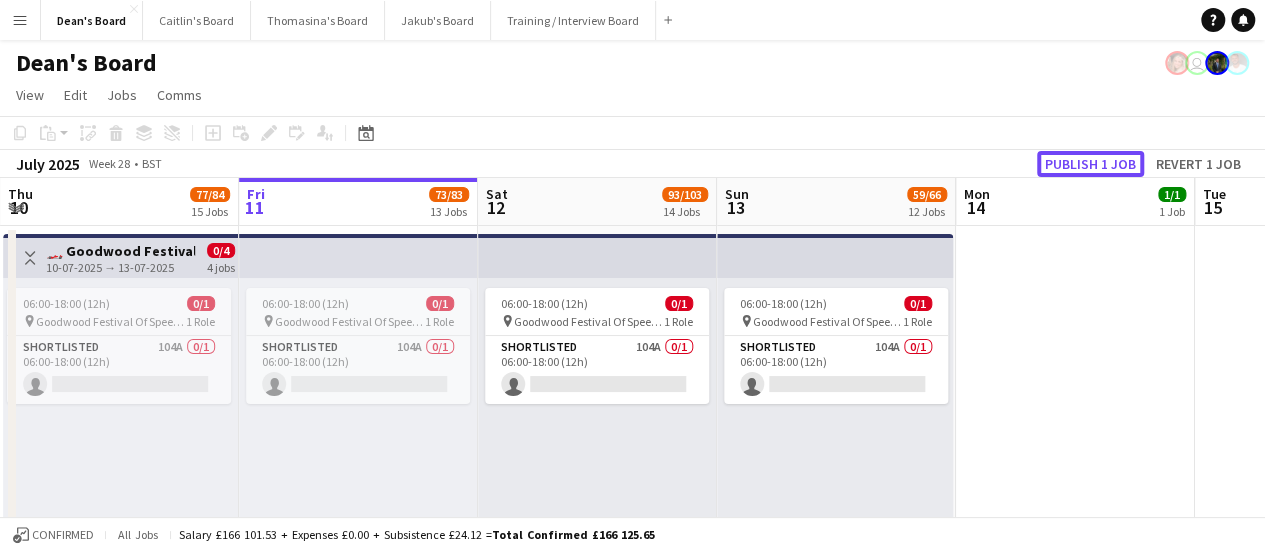 drag, startPoint x: 1106, startPoint y: 166, endPoint x: 1097, endPoint y: 237, distance: 71.568146 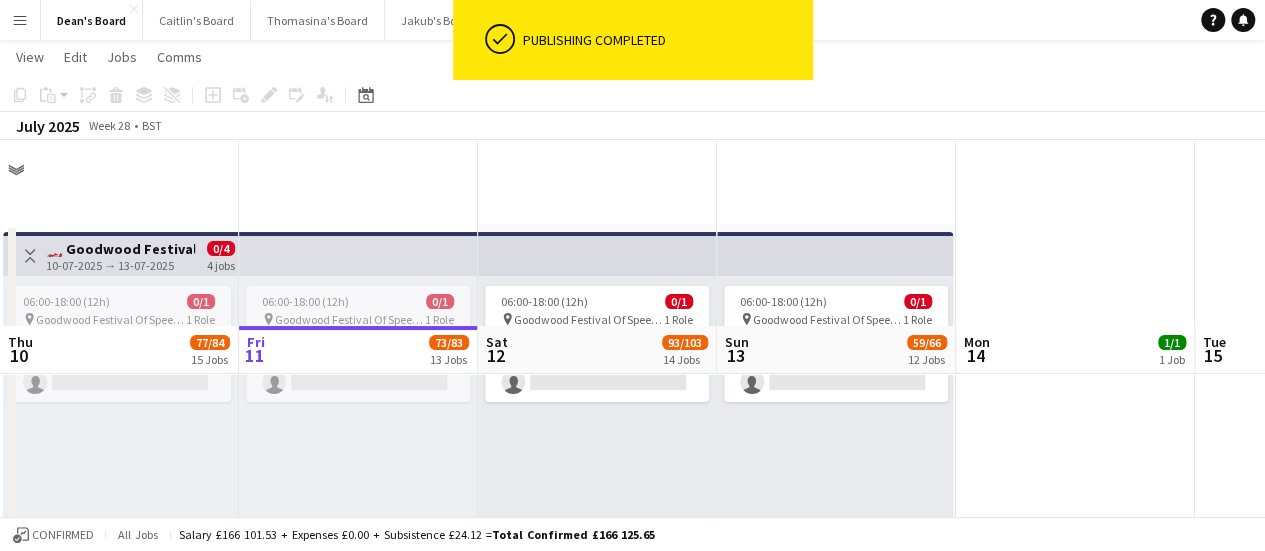 scroll, scrollTop: 300, scrollLeft: 0, axis: vertical 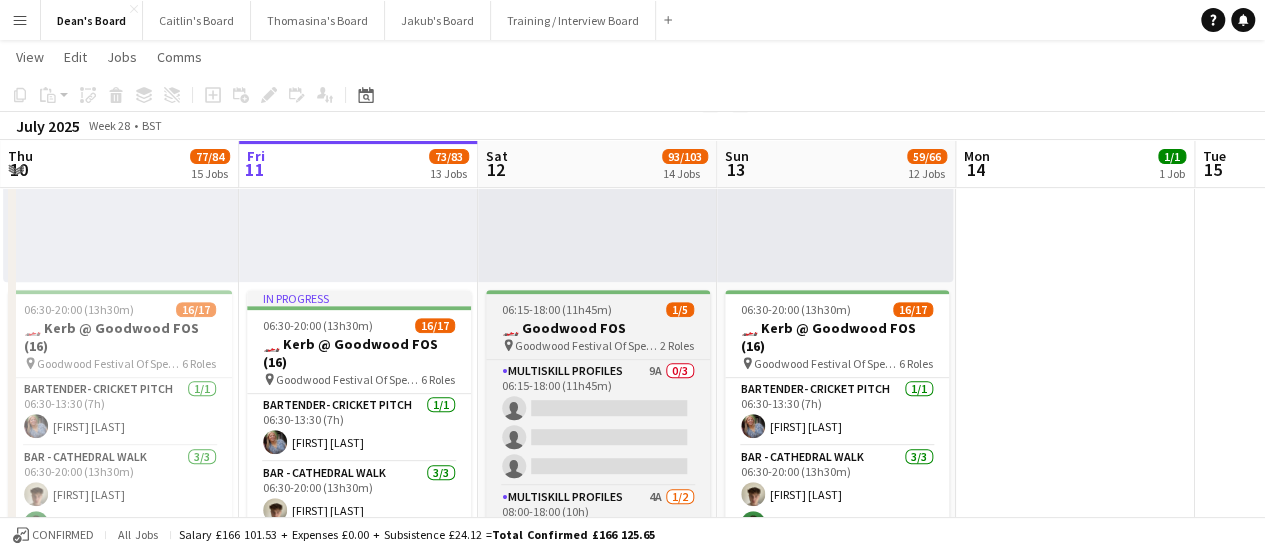 click on "🏎️ Goodwood FOS" at bounding box center (598, 328) 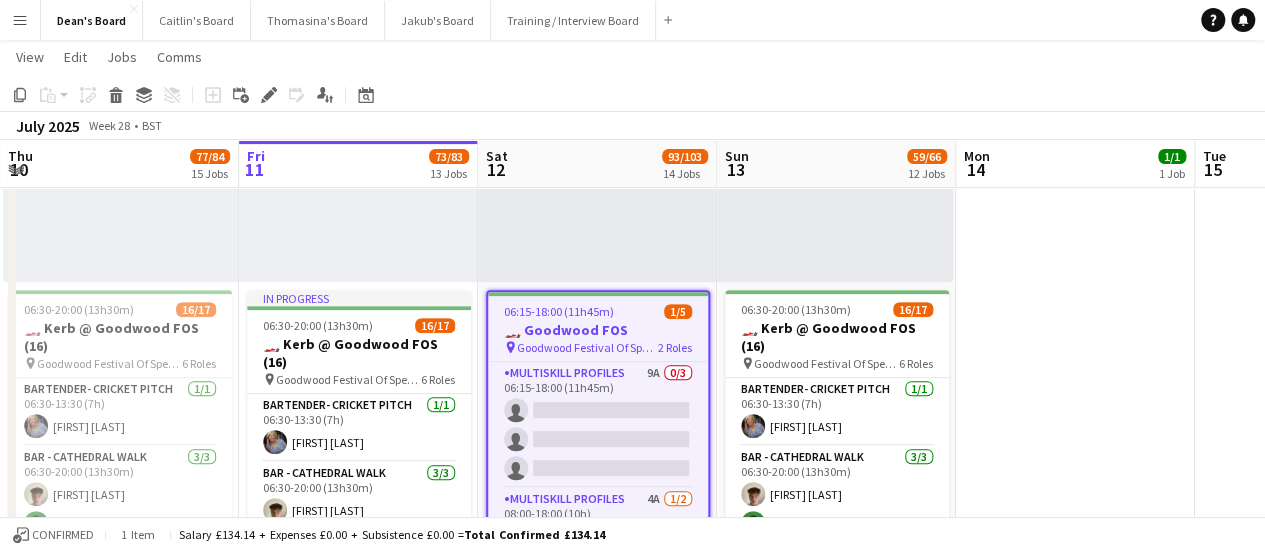 drag, startPoint x: 262, startPoint y: 93, endPoint x: 301, endPoint y: 93, distance: 39 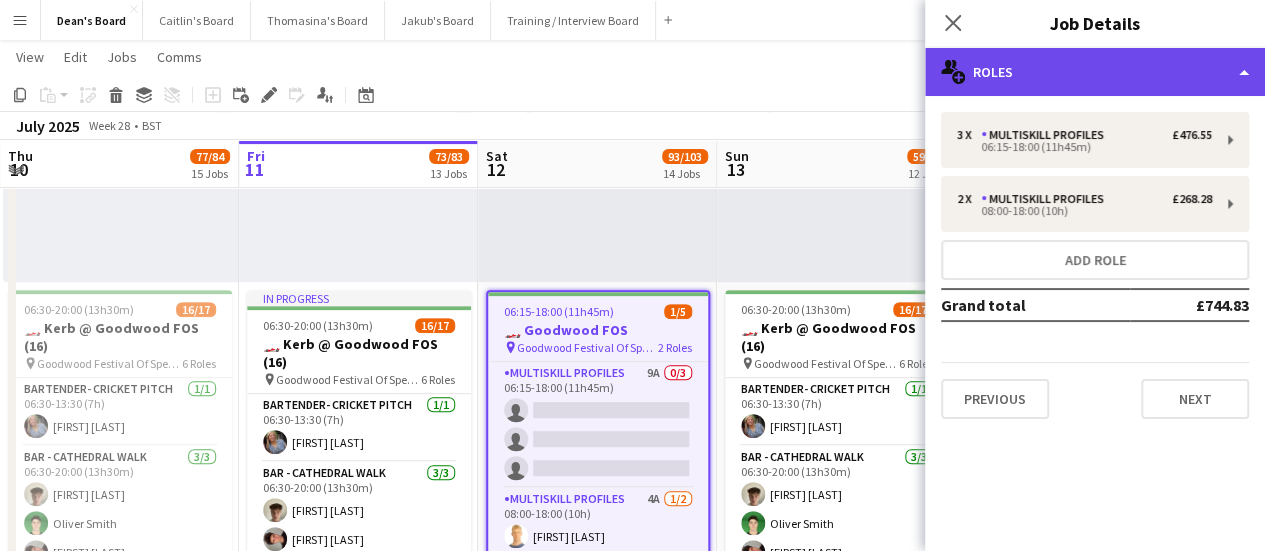 click on "multiple-users-add
Roles" 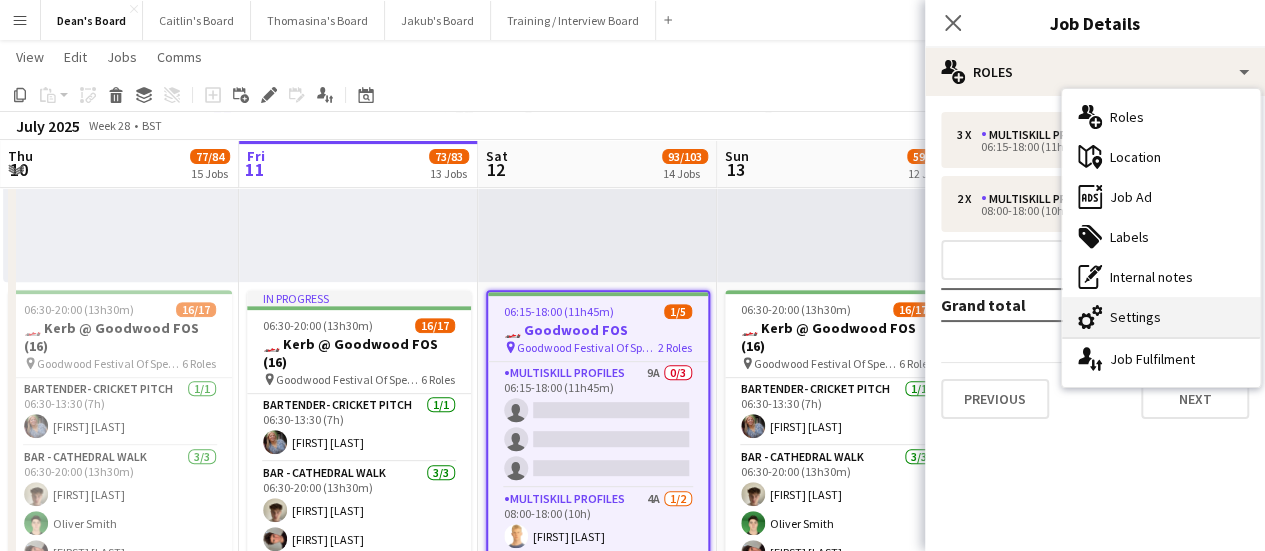 click on "cog-double-3
Settings" at bounding box center (1161, 317) 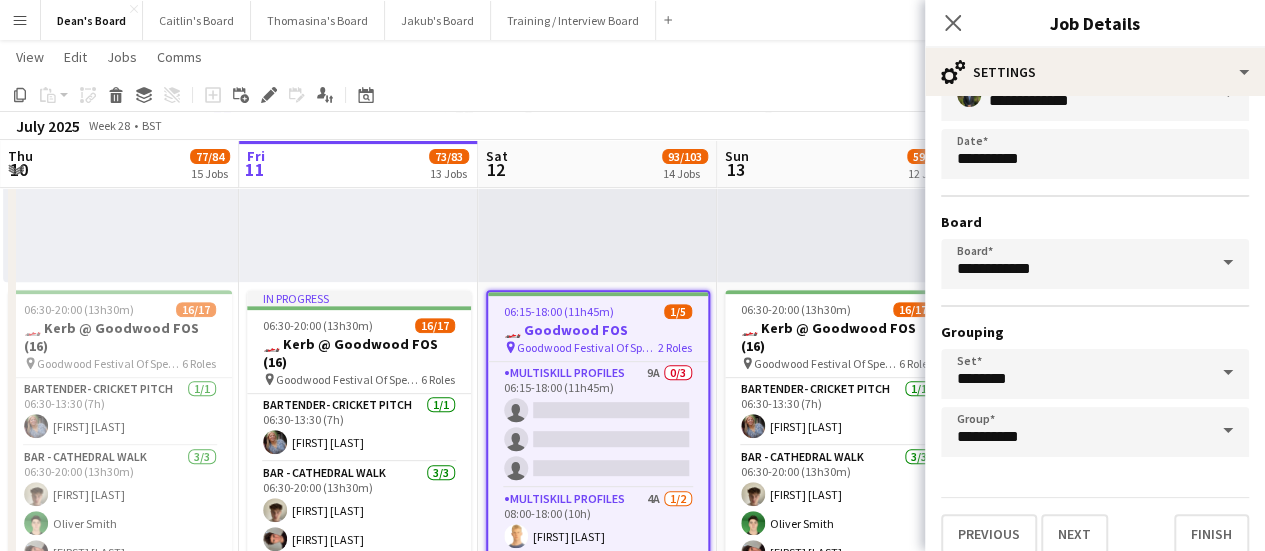 scroll, scrollTop: 166, scrollLeft: 0, axis: vertical 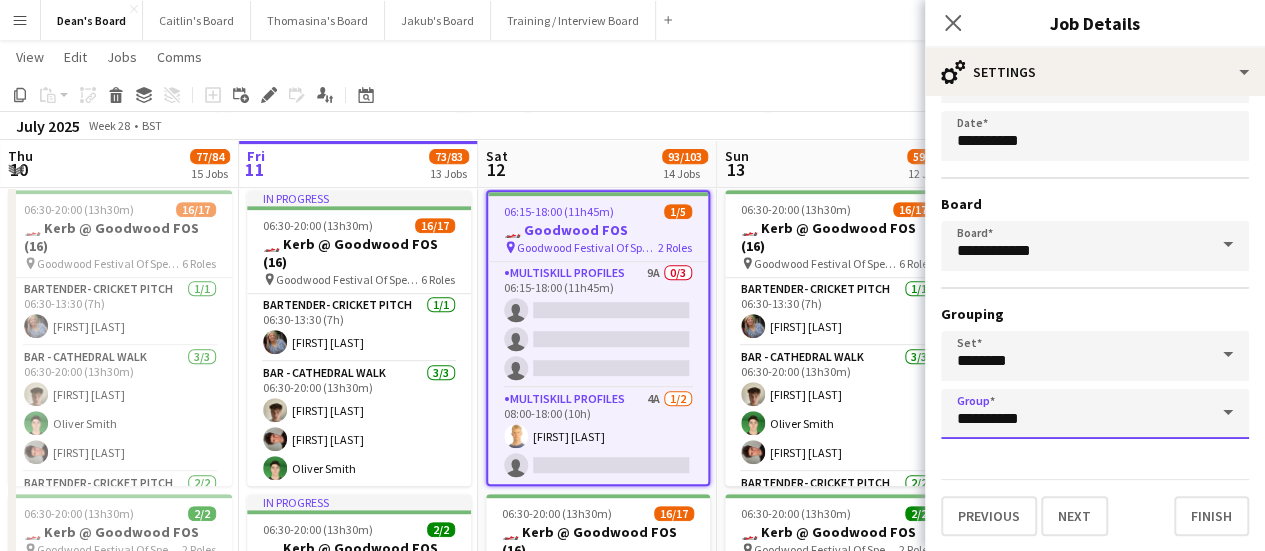 click on "**********" at bounding box center (1095, 414) 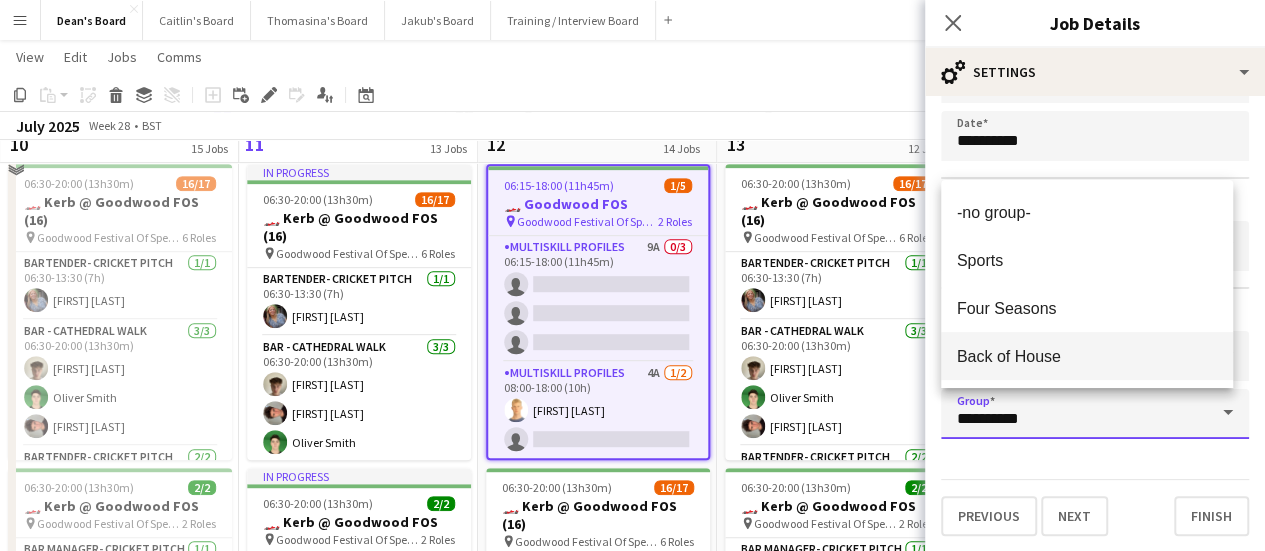 scroll, scrollTop: 500, scrollLeft: 0, axis: vertical 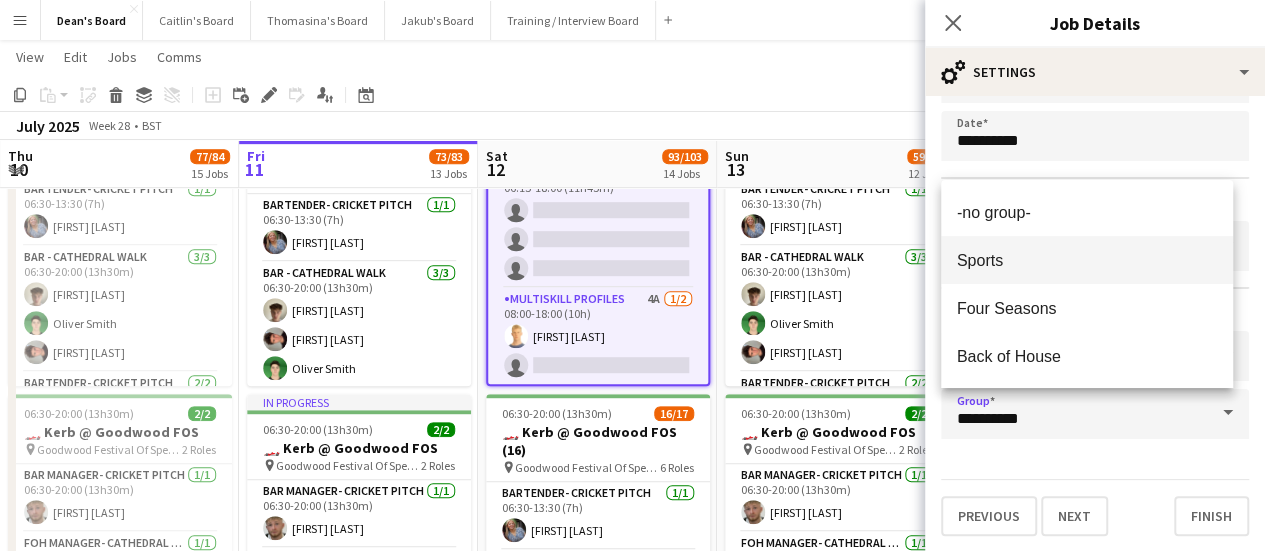 click on "Sports" at bounding box center [1087, 260] 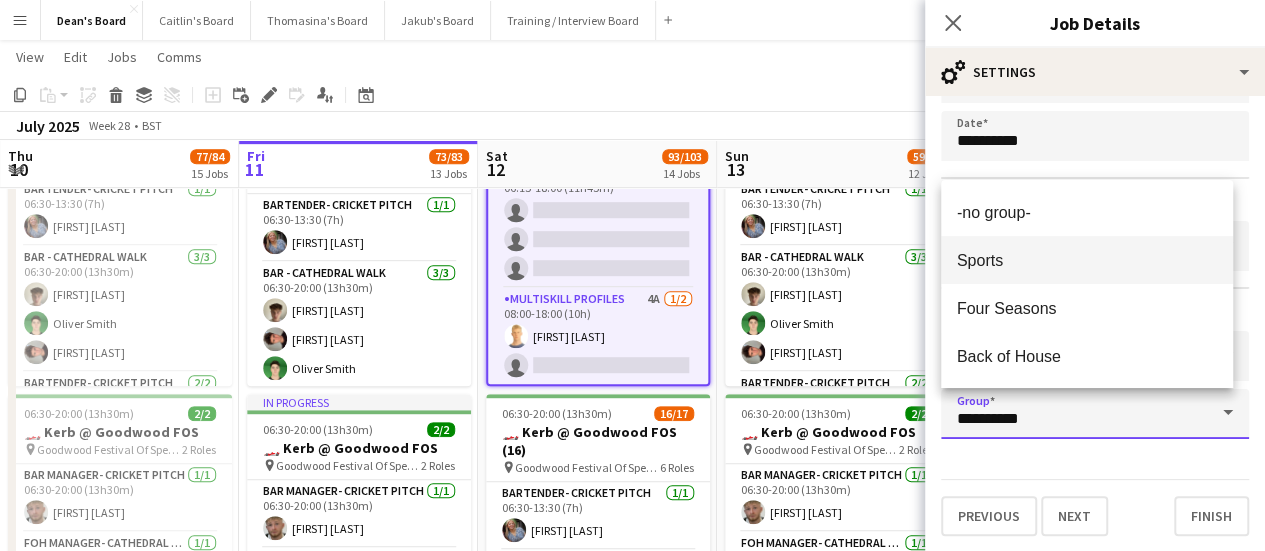 type on "******" 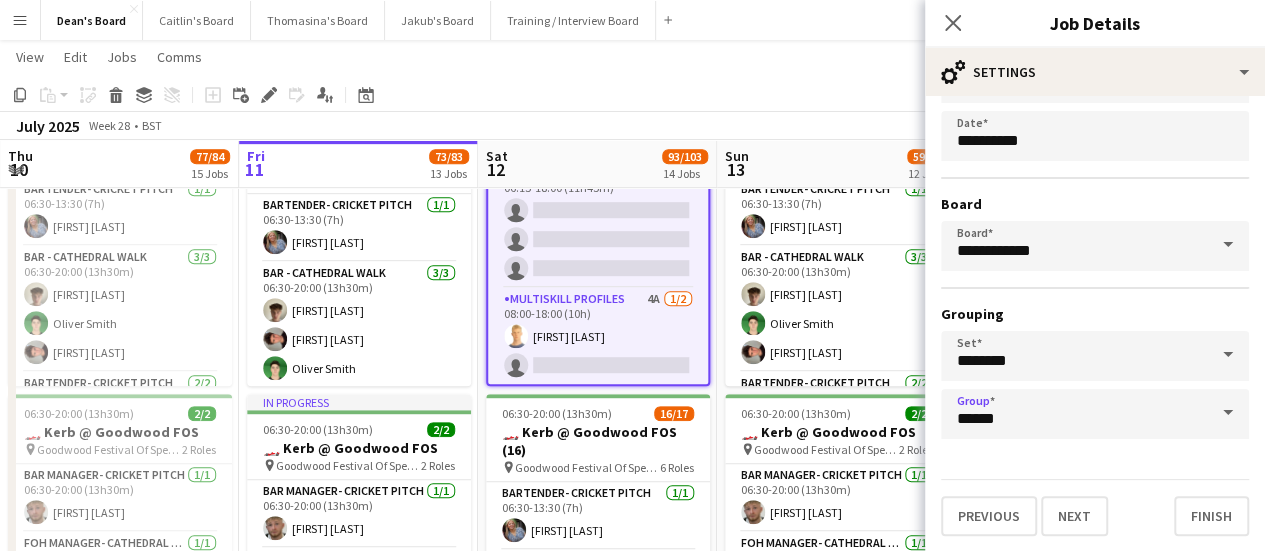 click on "Copy
Paste
Paste   Ctrl+V Paste with crew  Ctrl+Shift+V
Paste linked Job
Delete
Group
Ungroup
Add job
Add linked Job
Edit
Edit linked Job
Applicants
Date picker
JUL 2025 JUL 2025 Monday M Tuesday T Wednesday W Thursday T Friday F Saturday S Sunday S  JUL      1   2   3   4   5   6   7   8   9   10   11   12   13   14   15   16   17   18   19   20   21   22   23   24   25   26   27   28   29   30   31
Comparison range
Comparison range
Today" 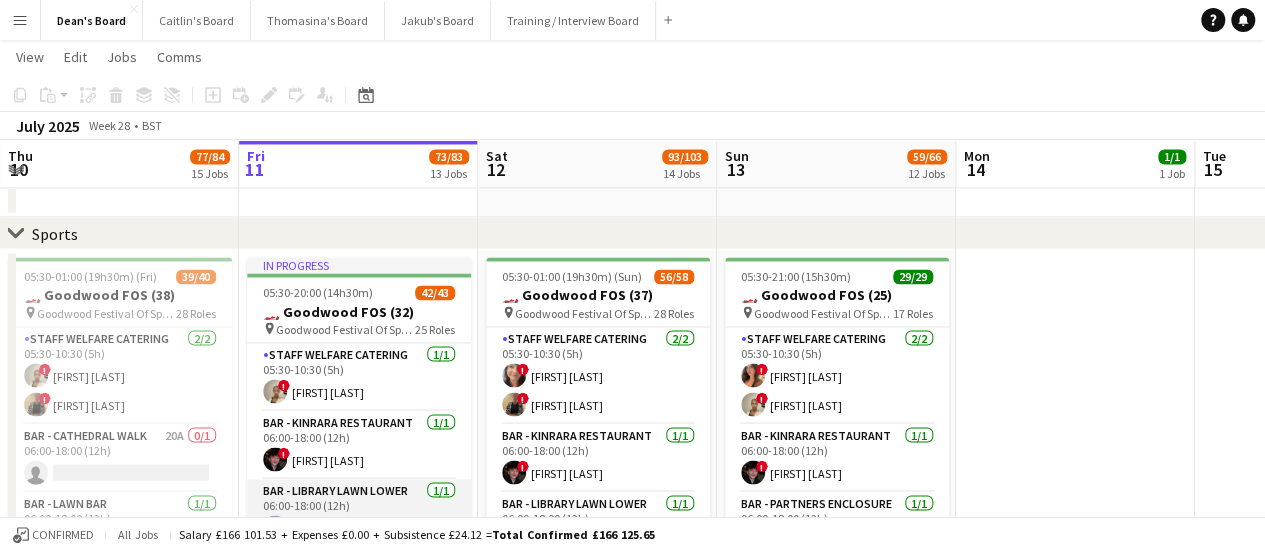 scroll, scrollTop: 1700, scrollLeft: 0, axis: vertical 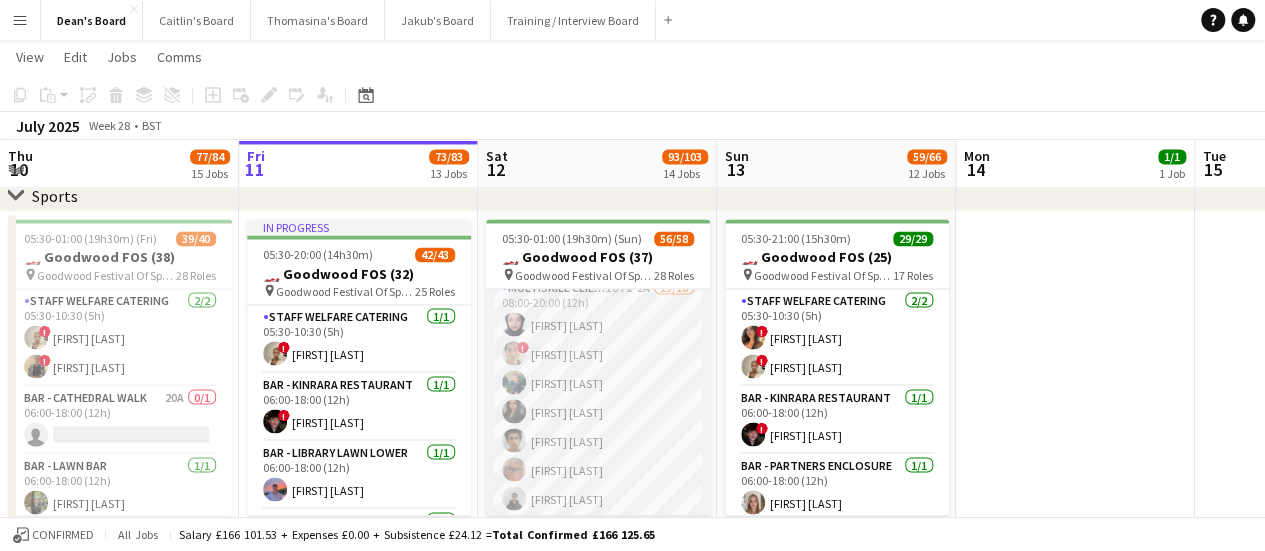 click on "MULTISKILL CLIENT   107I   2A   15/16   08:00-20:00 (12h)
Salma Salama ! ella beswick Robbie Munro Ibim Akoko Rudransh Mahajan Cassandra Mullen Umar Pitafi ! Cherise Ewhrudjakpor Daniel Lee Max Watkins Adetutu Adegunju Fran Dancona Muaz Hussain Alexandra Nita ! Radhika Singh
single-neutral-actions" at bounding box center (598, 527) 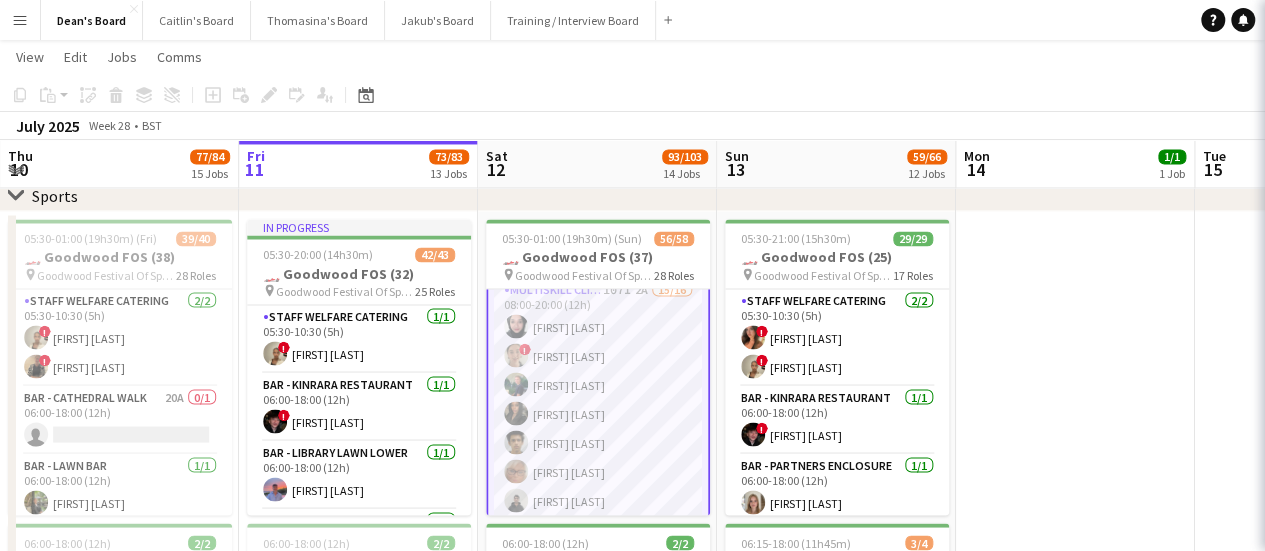 scroll, scrollTop: 1549, scrollLeft: 0, axis: vertical 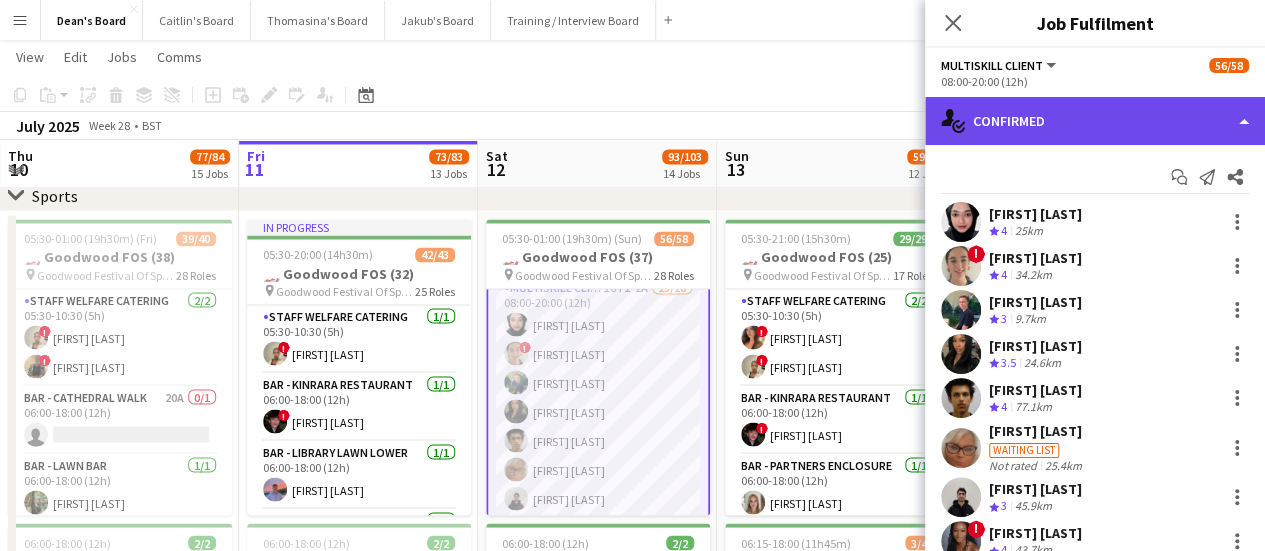 click on "single-neutral-actions-check-2
Confirmed" 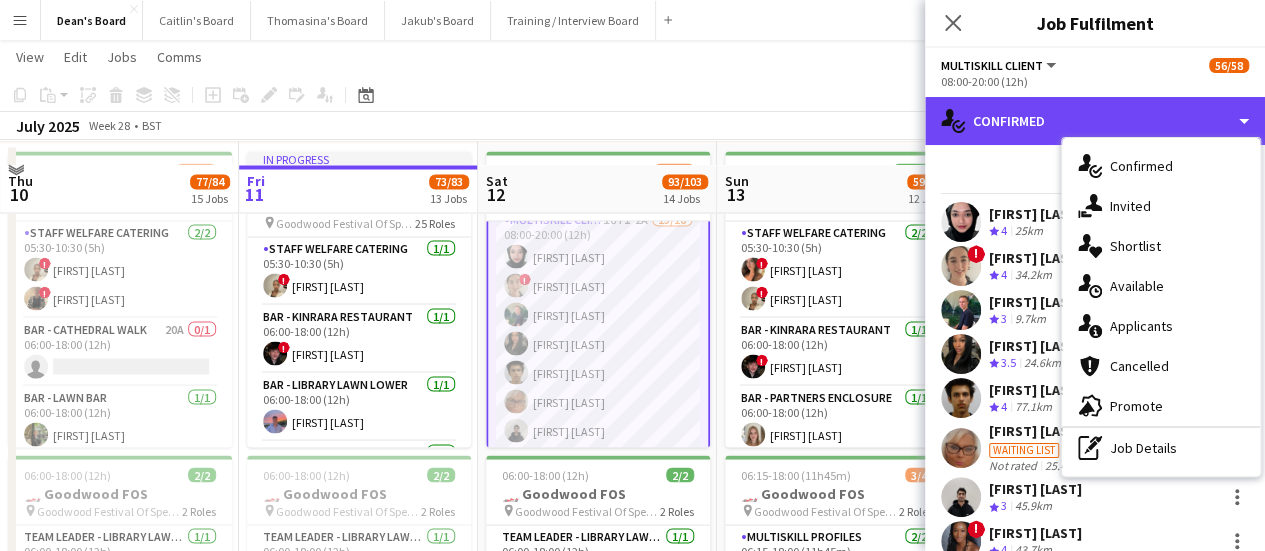scroll, scrollTop: 1800, scrollLeft: 0, axis: vertical 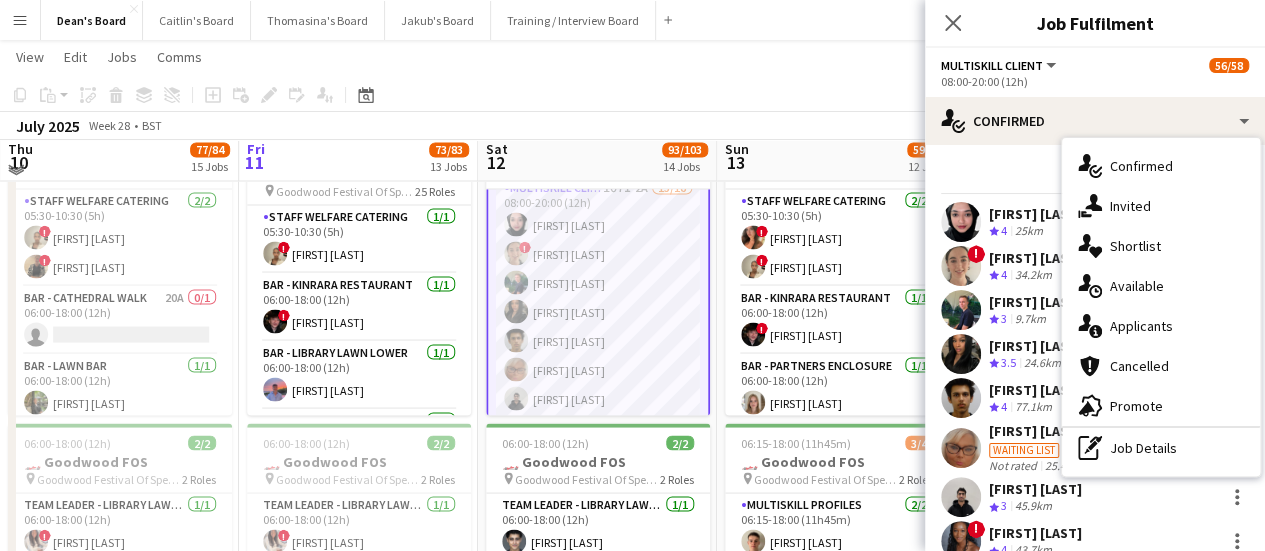 click on "Umar Pitafi
Crew rating
3   45.9km" at bounding box center (1095, 497) 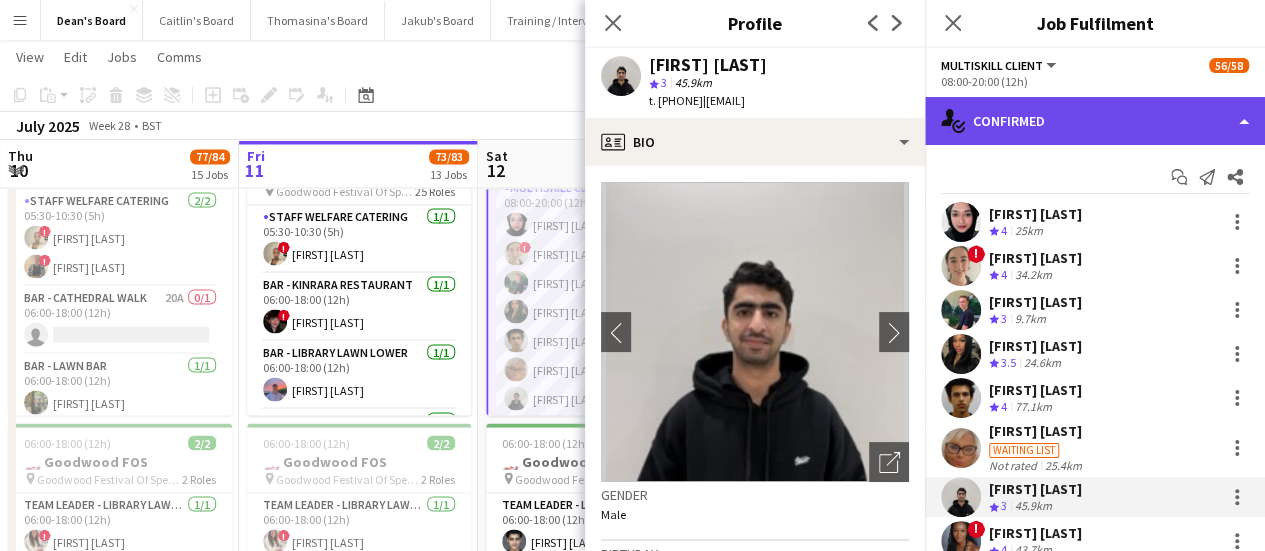 click on "single-neutral-actions-check-2
Confirmed" 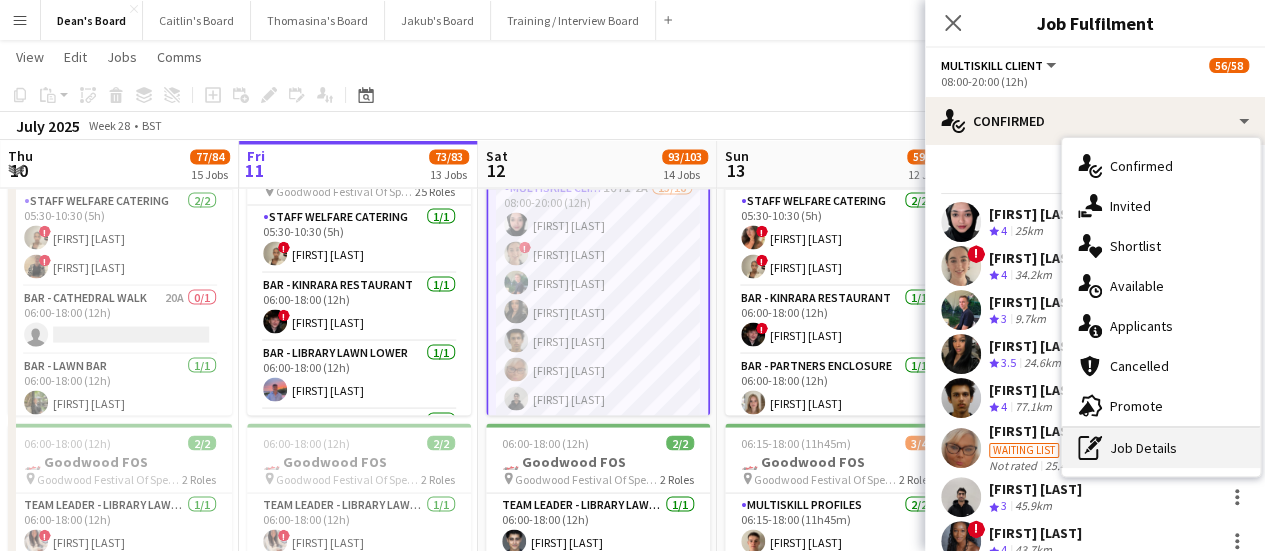 click on "pen-write
Job Details" at bounding box center [1161, 448] 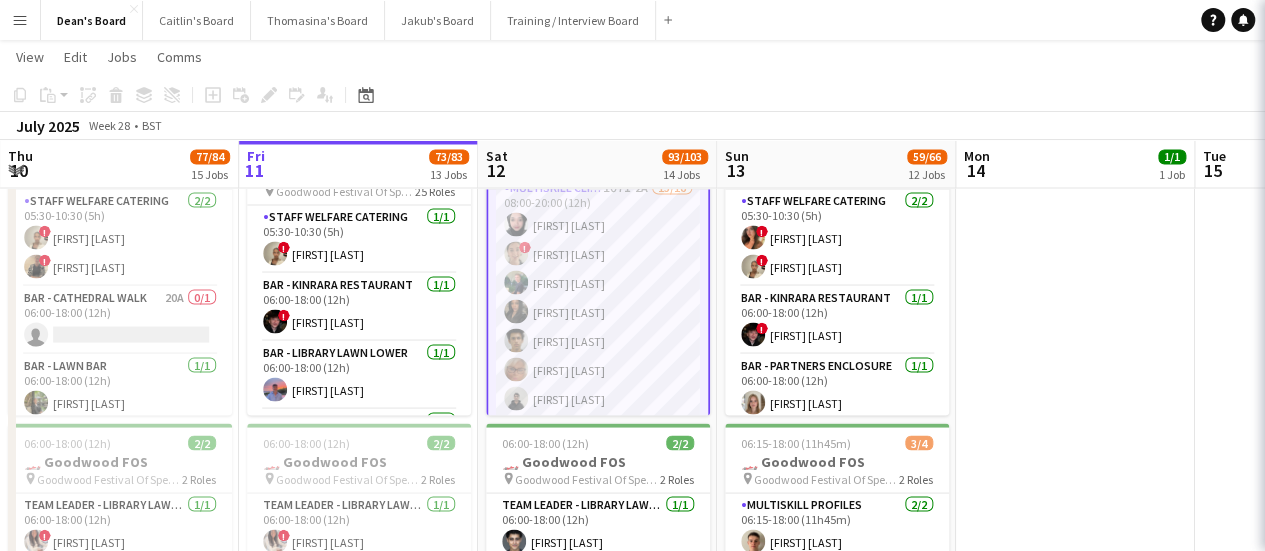 click on "16 x   MULTISKILL CLIENT   £2 485.12   08:00-20:00 (12h)   Grand total   £2 485.12   Previous   Next" at bounding box center (1435, 209) 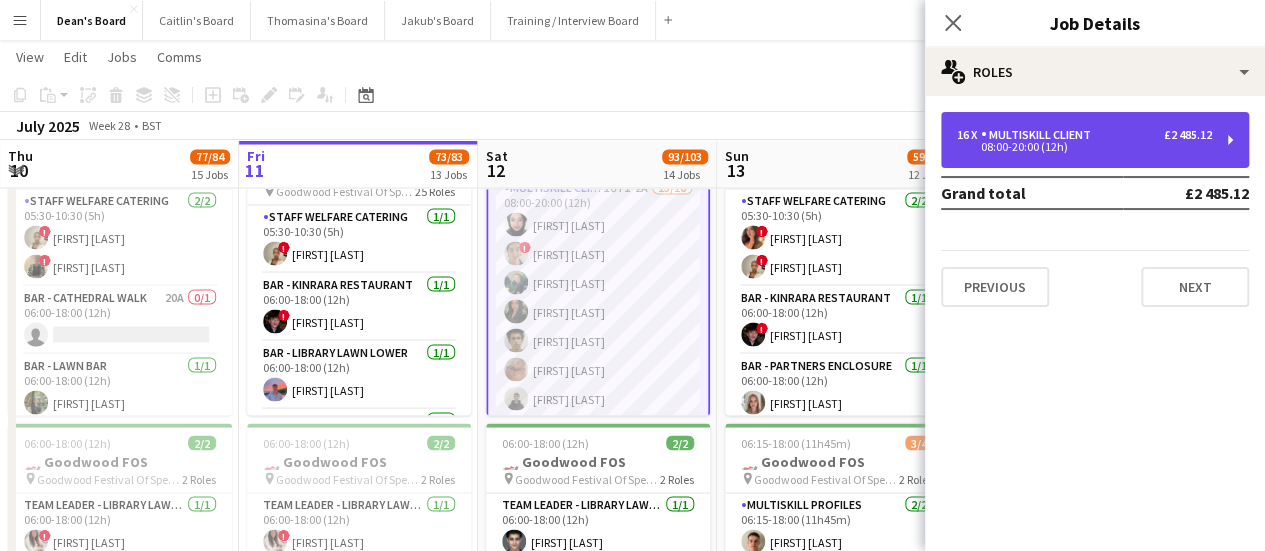 click on "16 x   MULTISKILL CLIENT   £2 485.12   08:00-20:00 (12h)" at bounding box center [1095, 140] 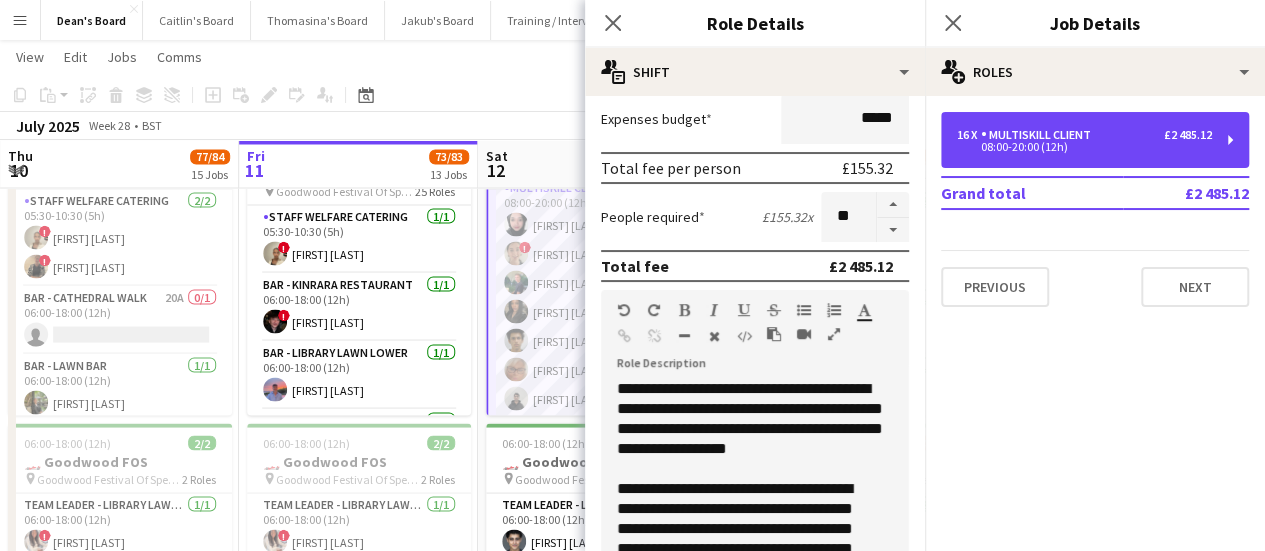 scroll, scrollTop: 500, scrollLeft: 0, axis: vertical 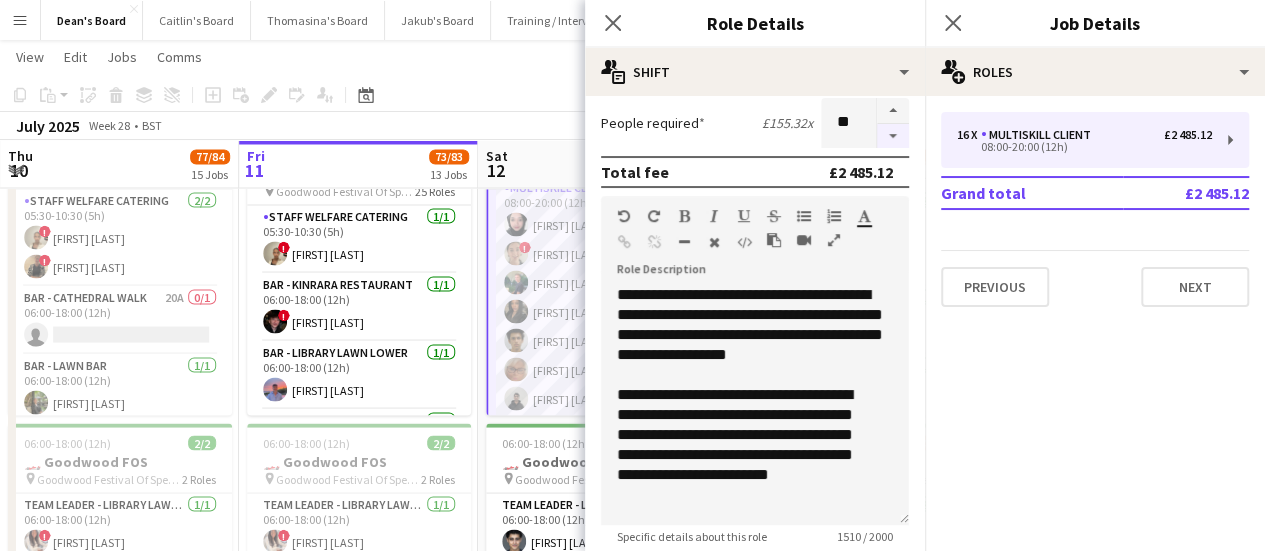 click at bounding box center (893, 136) 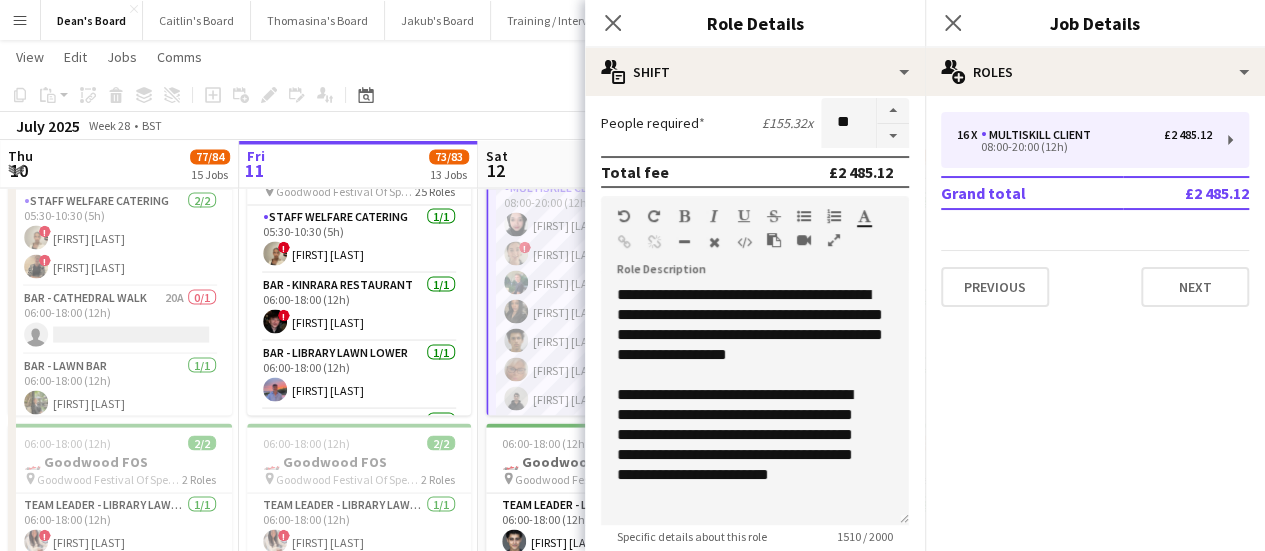 type on "**" 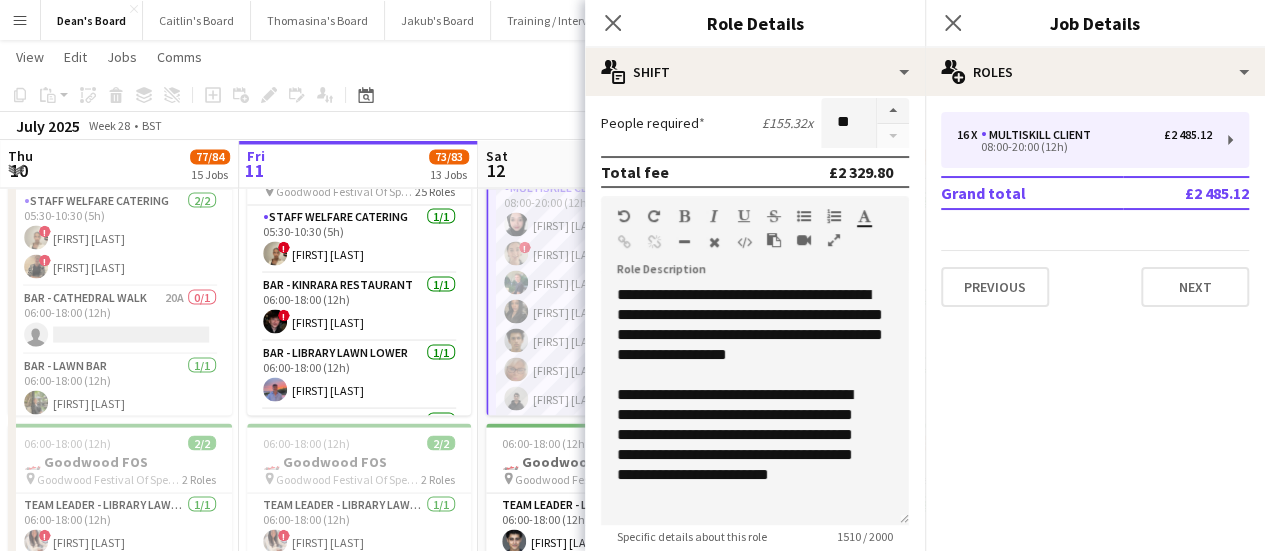 click on "Copy
Paste
Paste   Ctrl+V Paste with crew  Ctrl+Shift+V
Paste linked Job
Delete
Group
Ungroup
Add job
Add linked Job
Edit
Edit linked Job
Applicants
Date picker
JUL 2025 JUL 2025 Monday M Tuesday T Wednesday W Thursday T Friday F Saturday S Sunday S  JUL      1   2   3   4   5   6   7   8   9   10   11   12   13   14   15   16   17   18   19   20   21   22   23   24   25   26   27   28   29   30   31
Comparison range
Comparison range
Today" 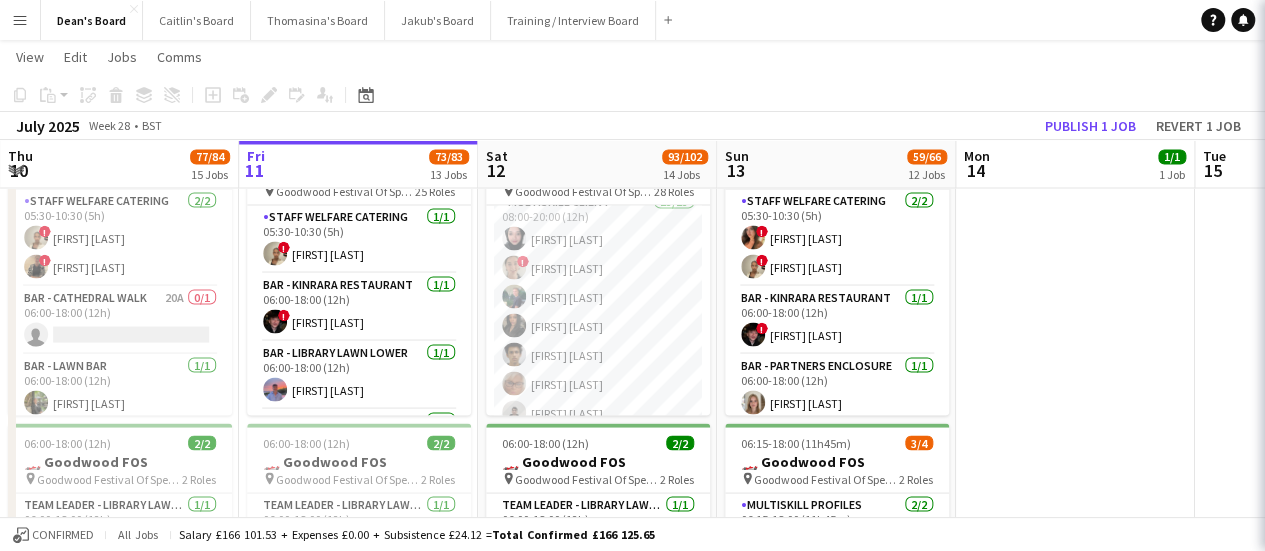 scroll, scrollTop: 1547, scrollLeft: 0, axis: vertical 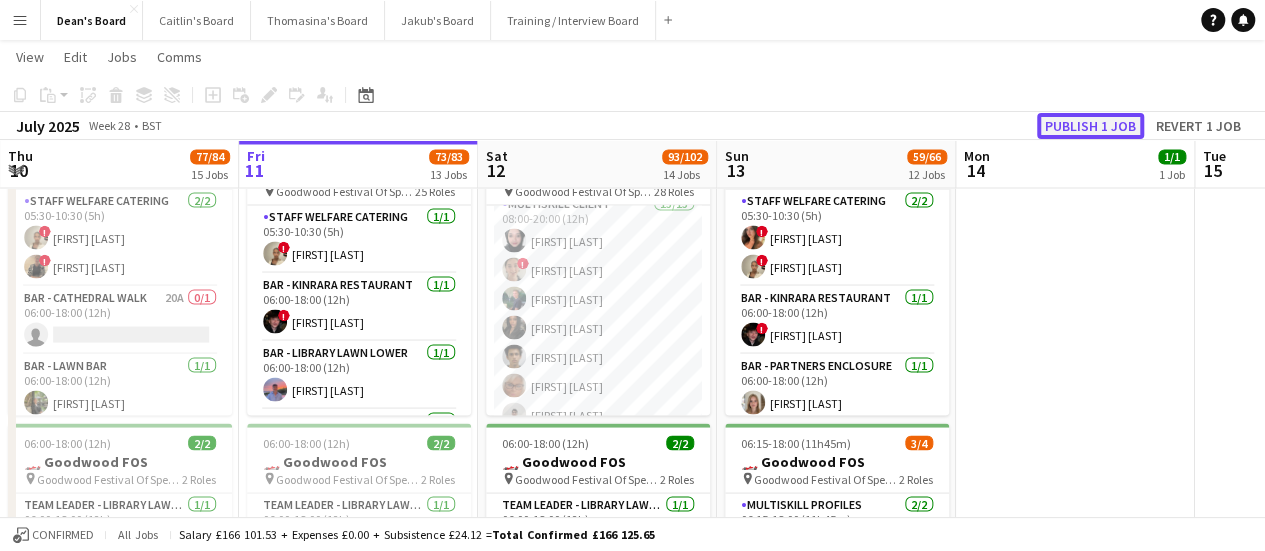 click on "Publish 1 job" 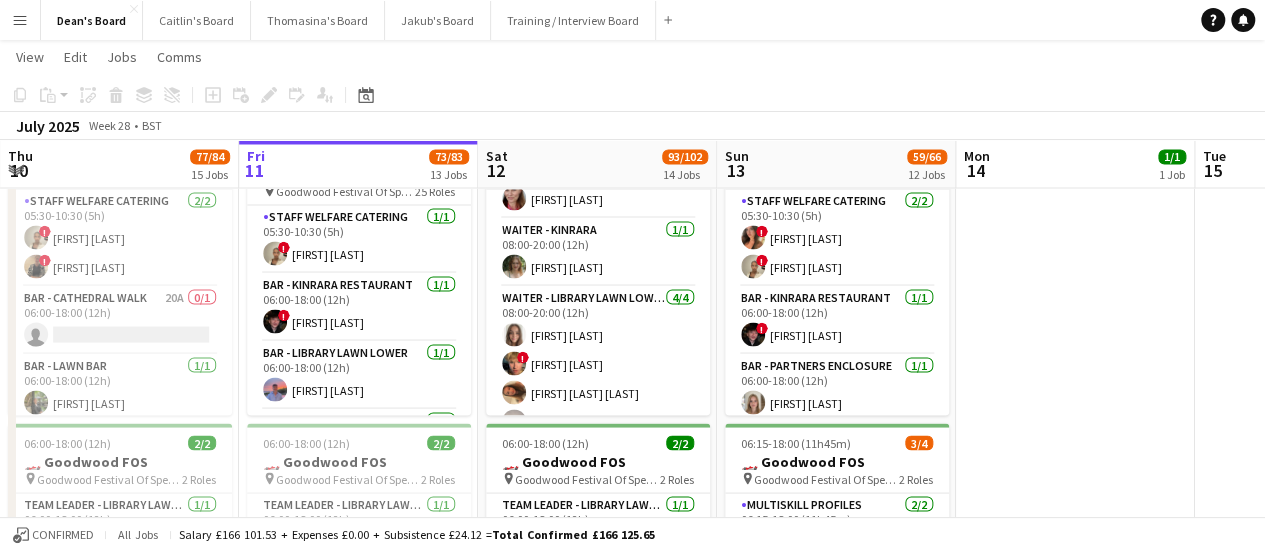 scroll, scrollTop: 2518, scrollLeft: 0, axis: vertical 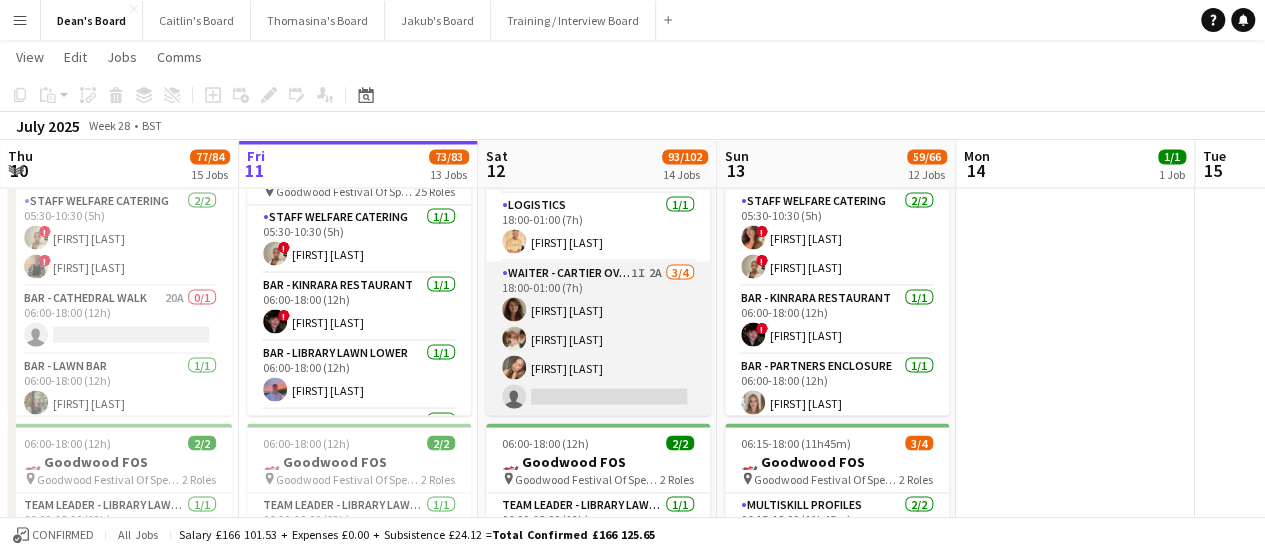 click on "Waiter - Cartier Overnight   1I   2A   3/4   18:00-01:00 (7h)
Tirren Ambroziak Charlie Doyle Poppy Alderson
single-neutral-actions" at bounding box center [598, 338] 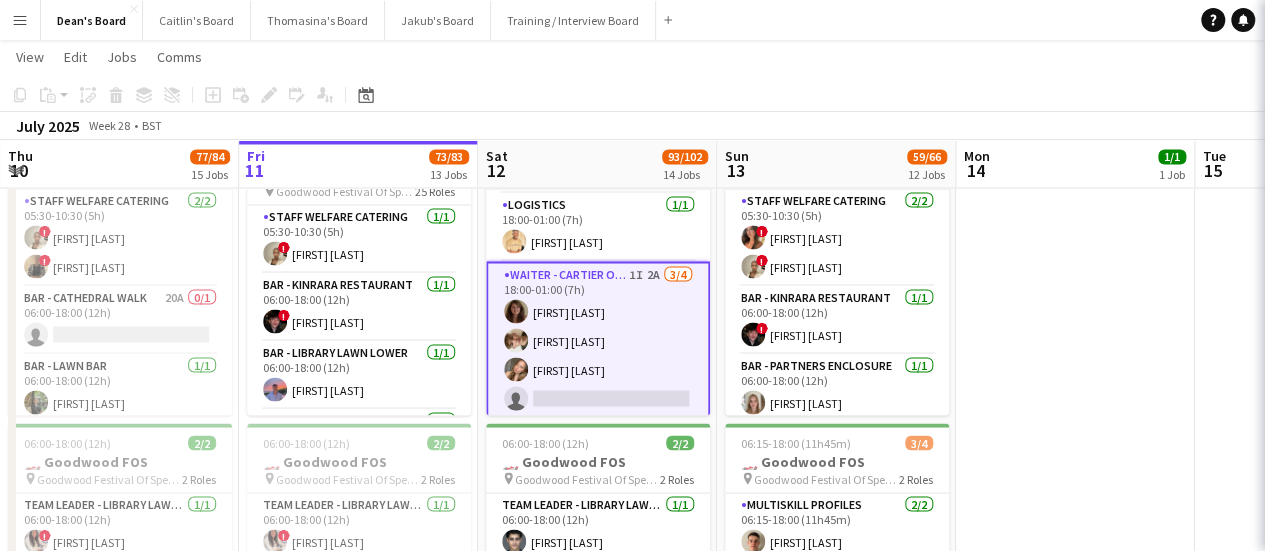 scroll, scrollTop: 0, scrollLeft: 477, axis: horizontal 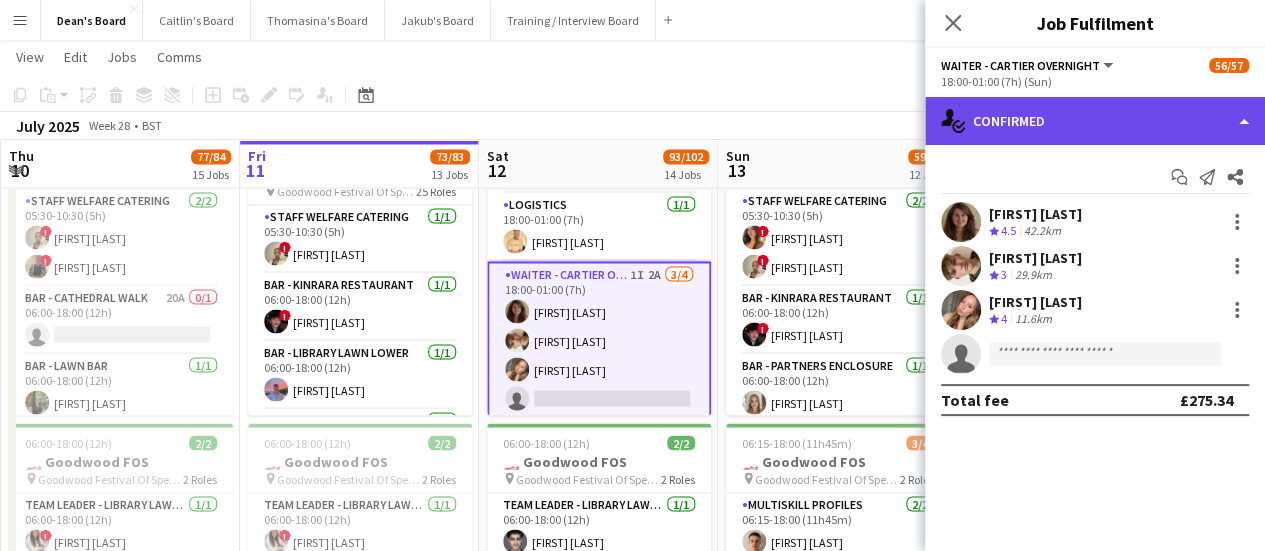 click on "single-neutral-actions-check-2
Confirmed" 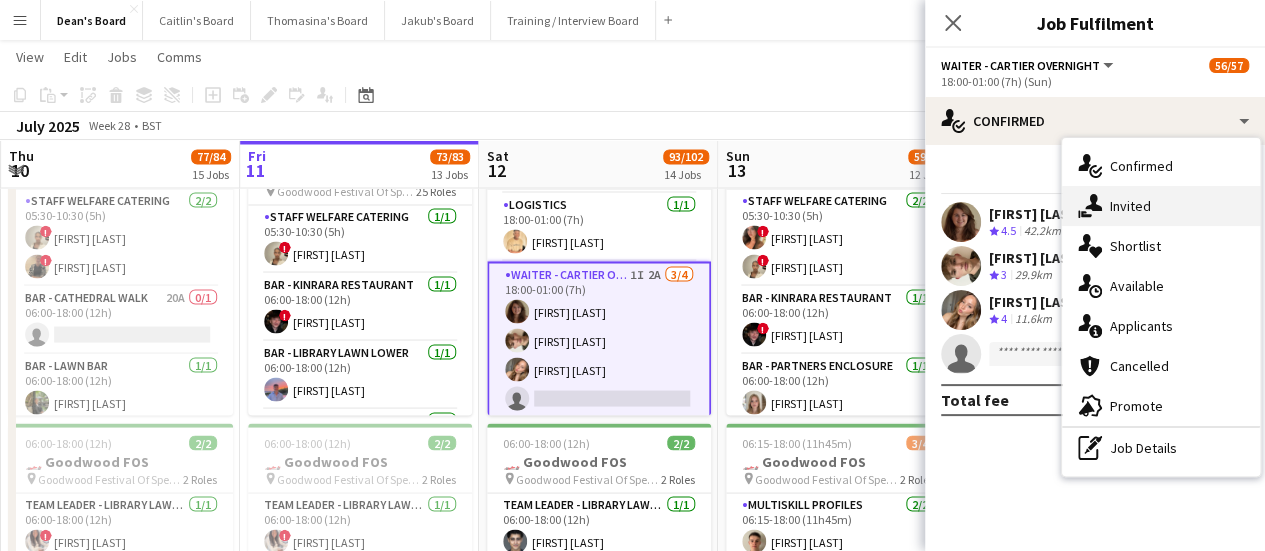click on "single-neutral-actions-share-1
Invited" at bounding box center (1161, 206) 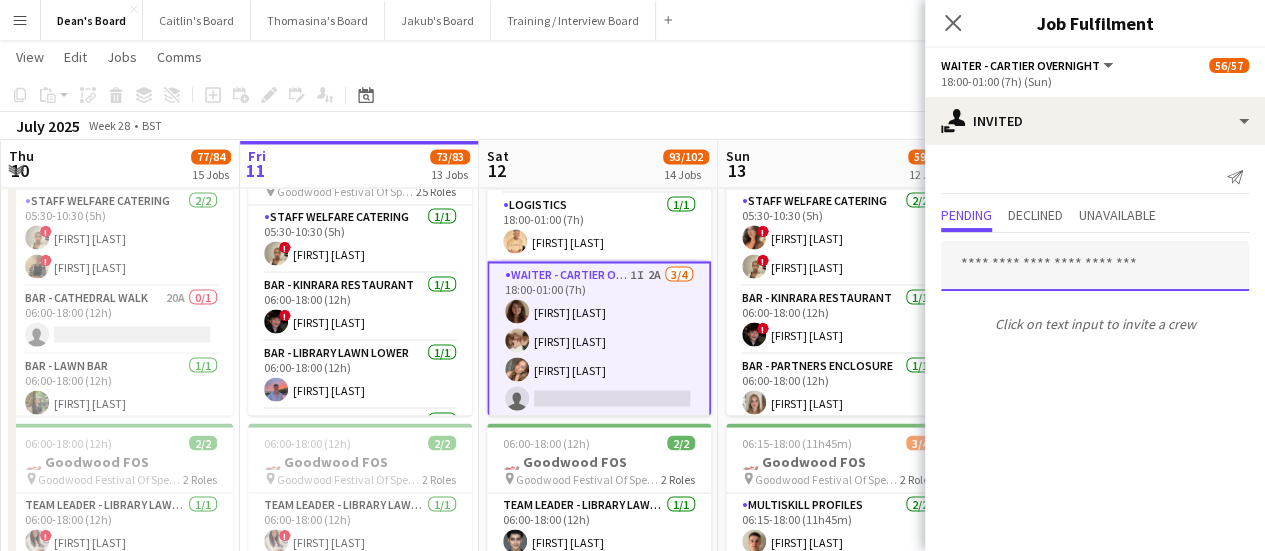 click at bounding box center (1095, 266) 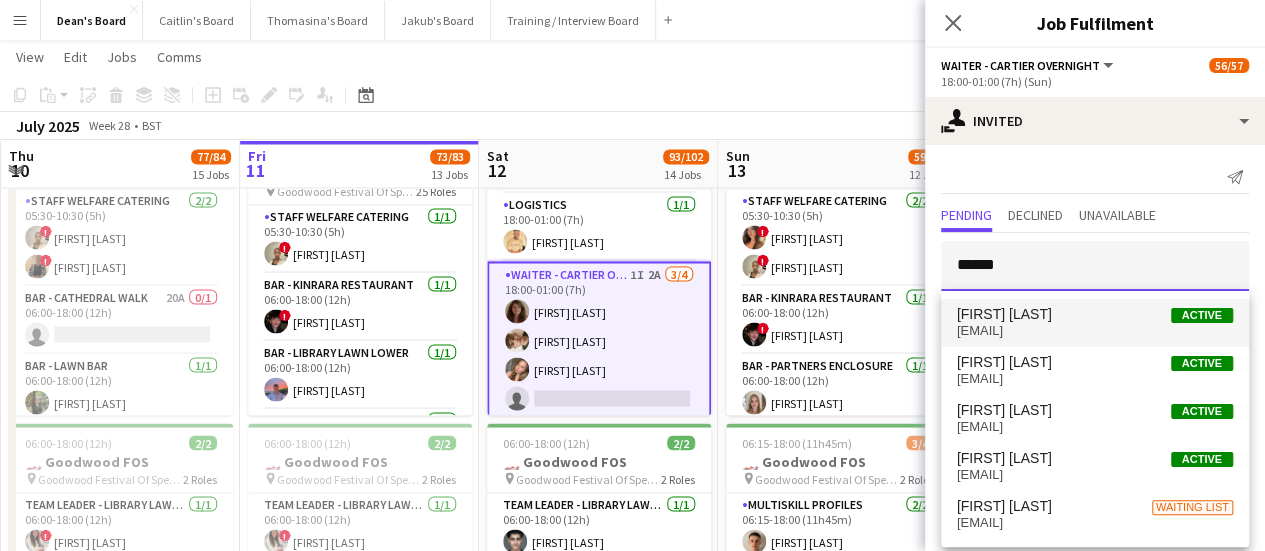 type on "******" 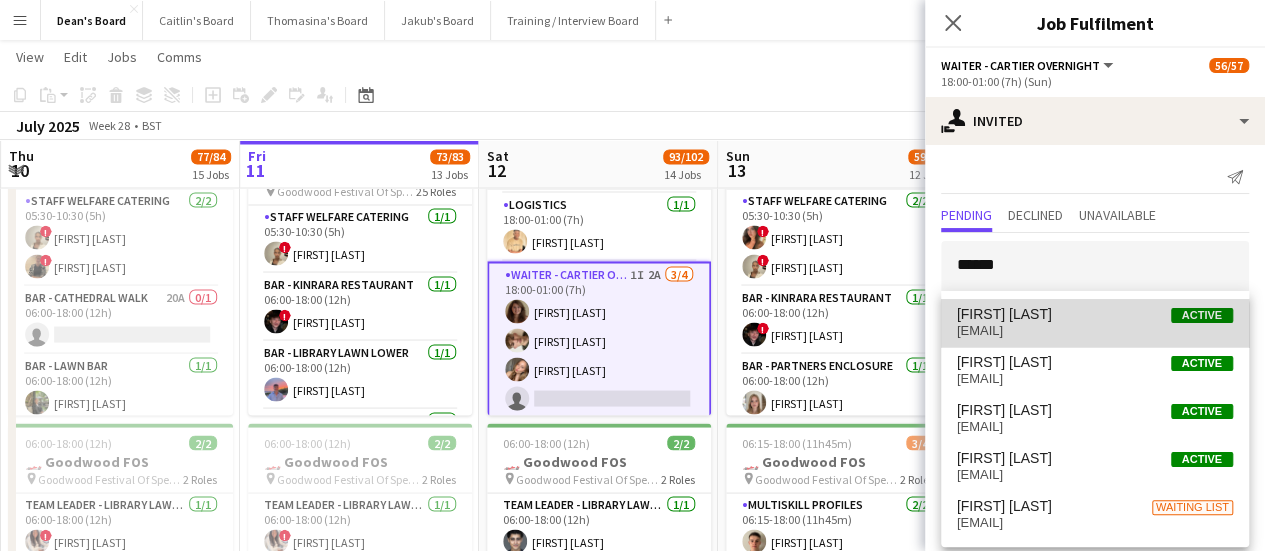 click on "ameliabailey9853@gmail.com" at bounding box center [1095, 331] 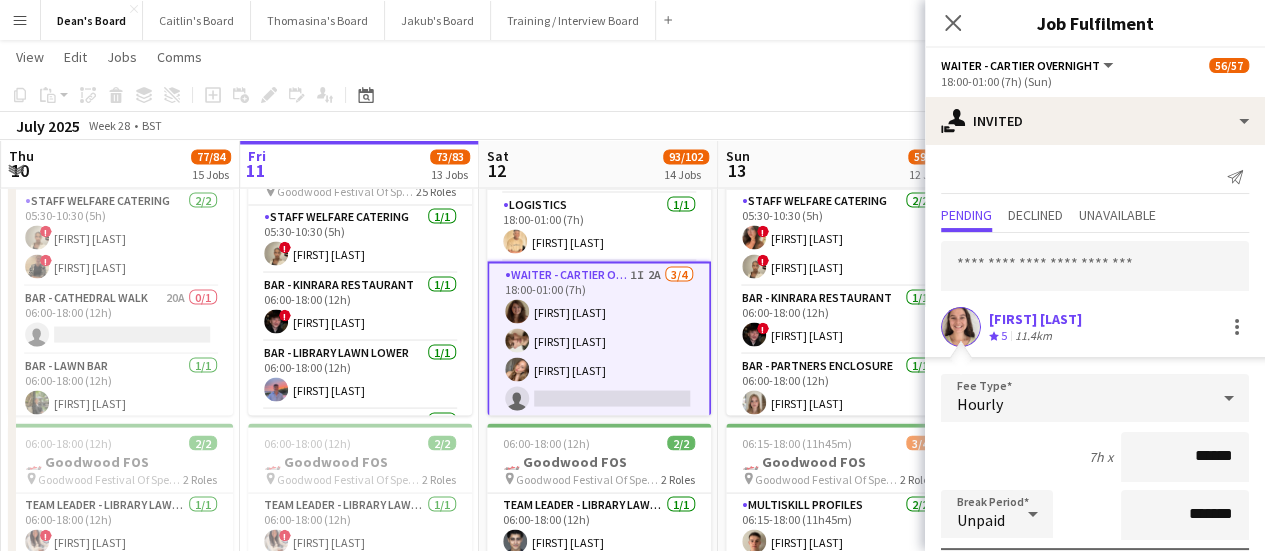 scroll, scrollTop: 268, scrollLeft: 0, axis: vertical 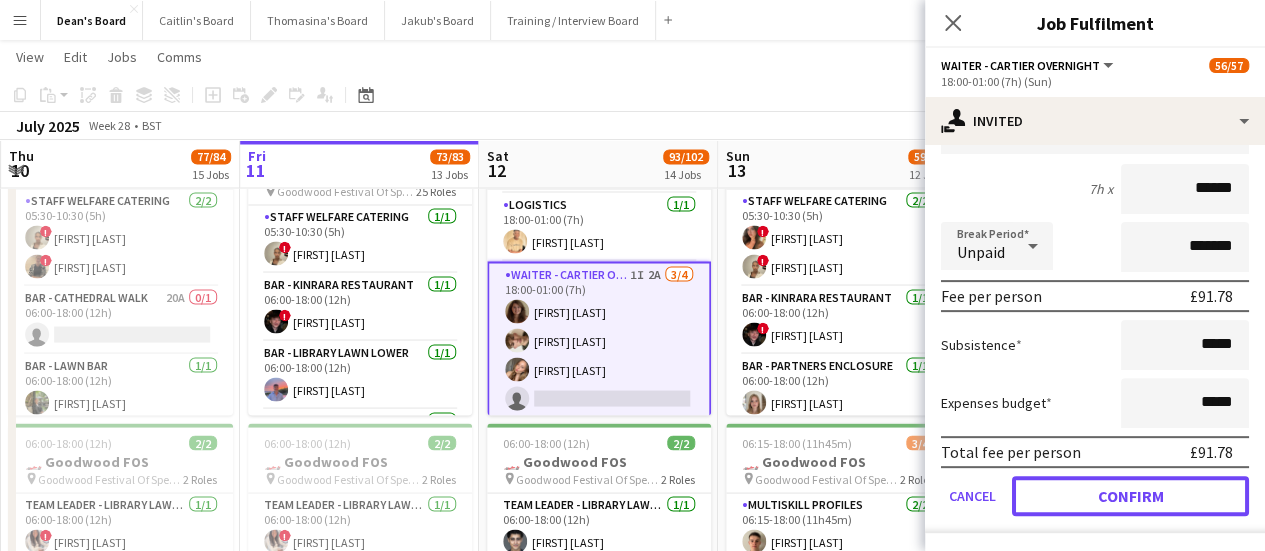 drag, startPoint x: 1102, startPoint y: 496, endPoint x: 1068, endPoint y: 381, distance: 119.92081 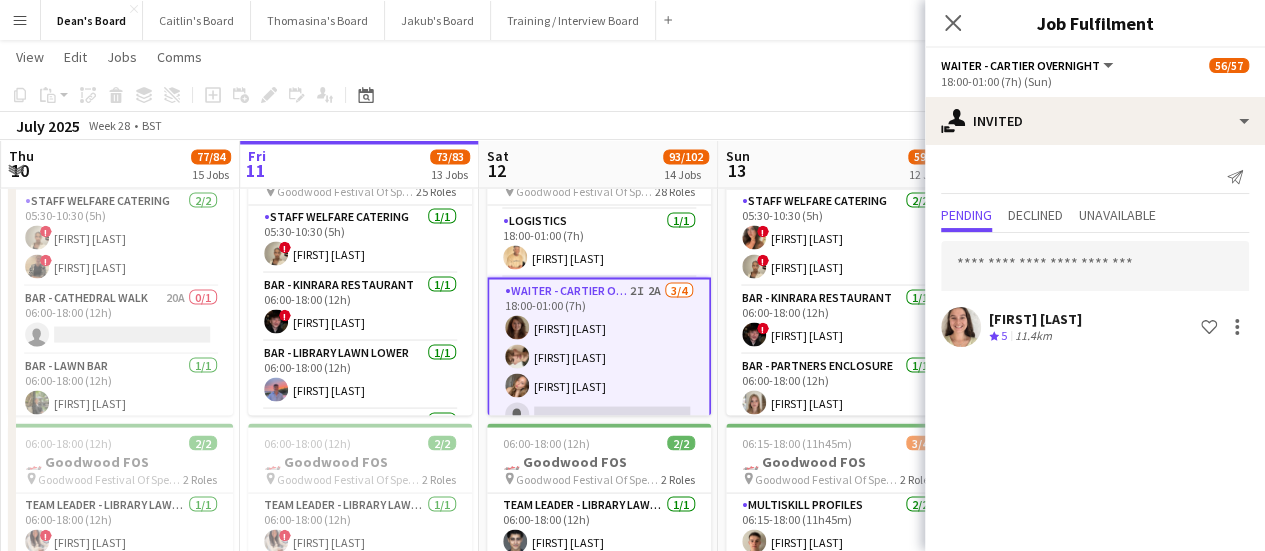 scroll, scrollTop: 0, scrollLeft: 0, axis: both 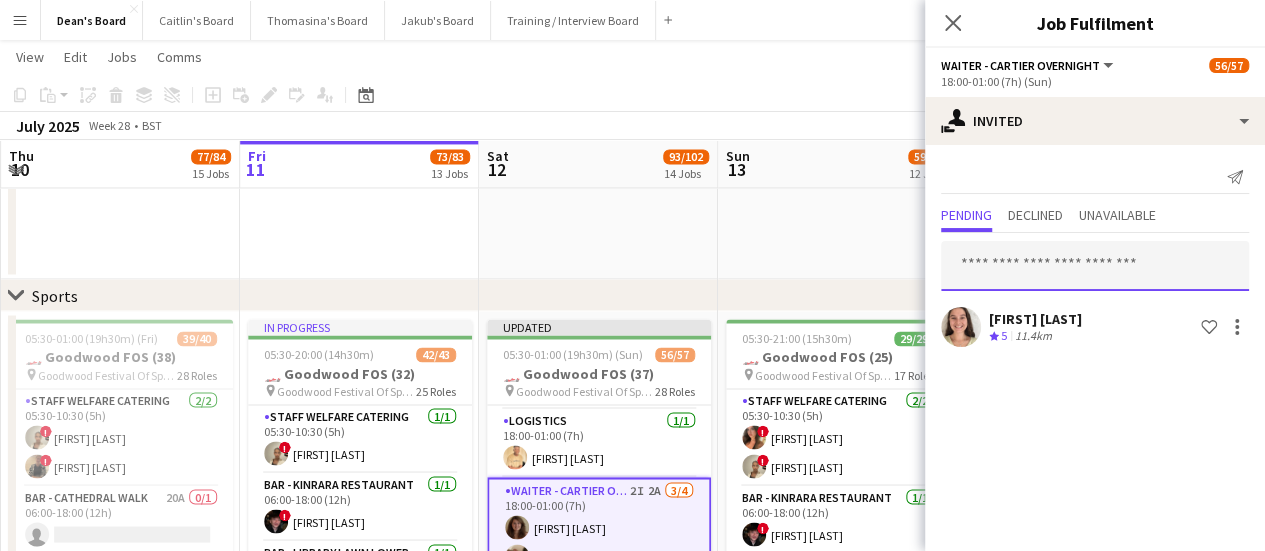 click at bounding box center (1095, 266) 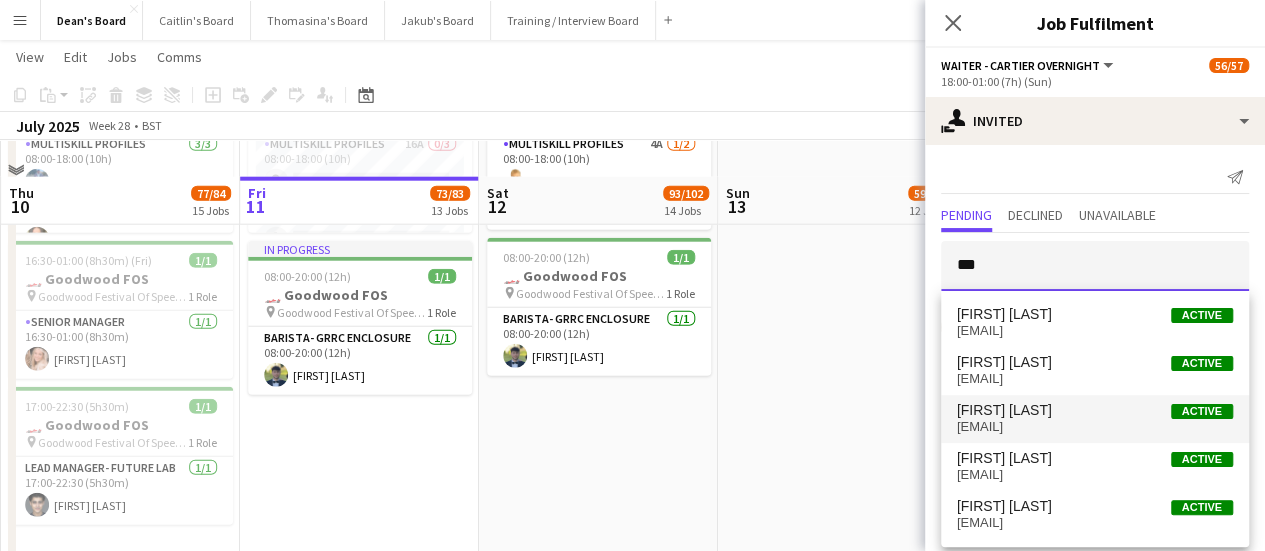 scroll, scrollTop: 2800, scrollLeft: 0, axis: vertical 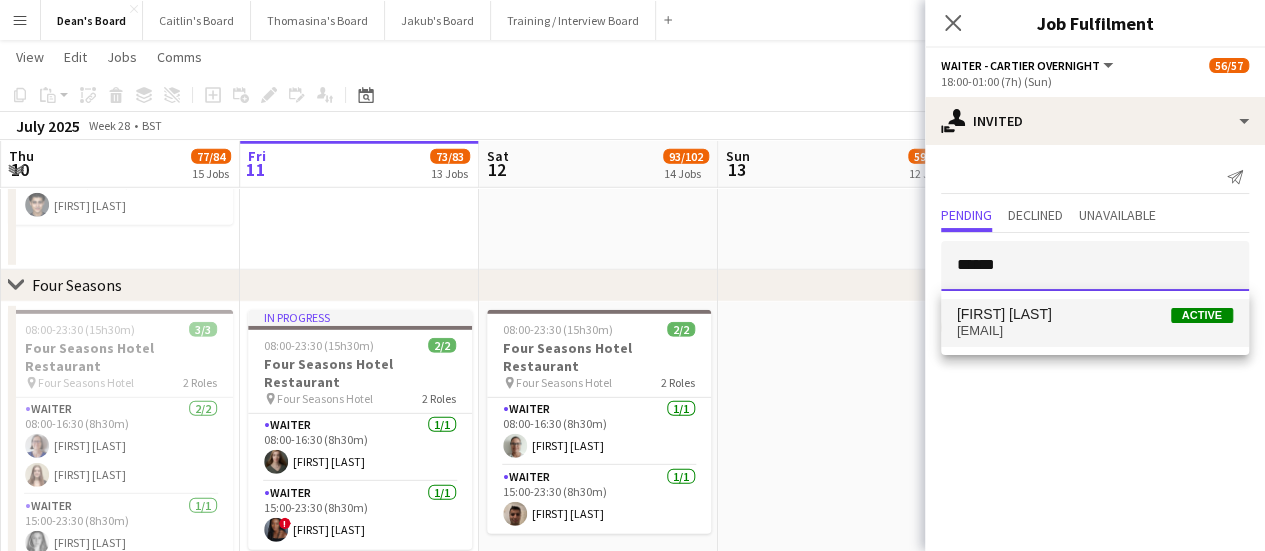 type on "******" 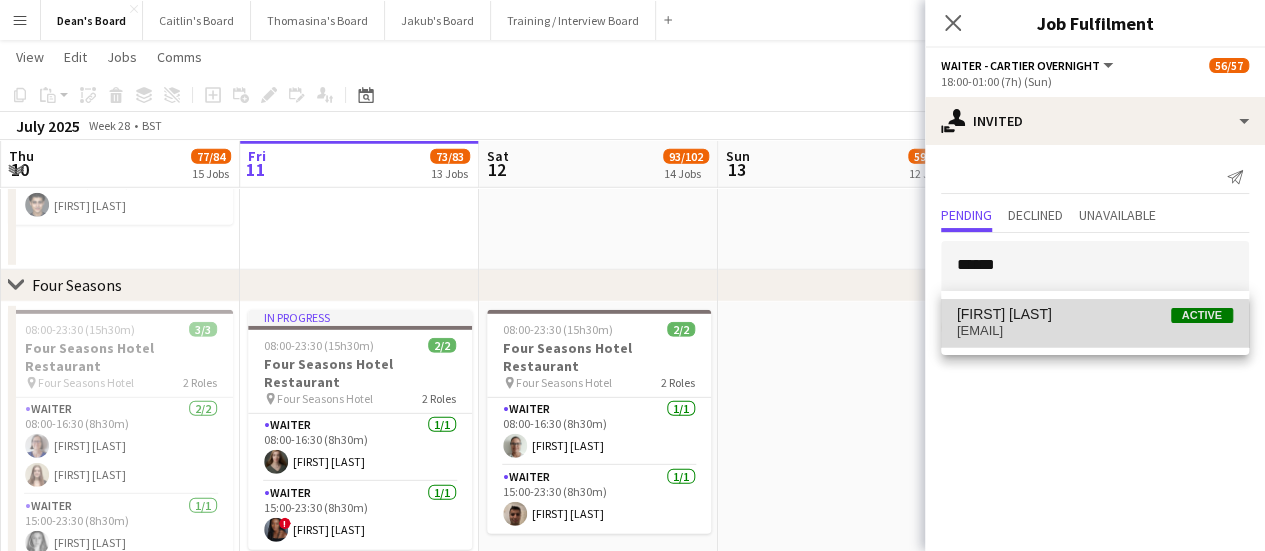 click on "tduncan7149@gmail.com" at bounding box center (1095, 331) 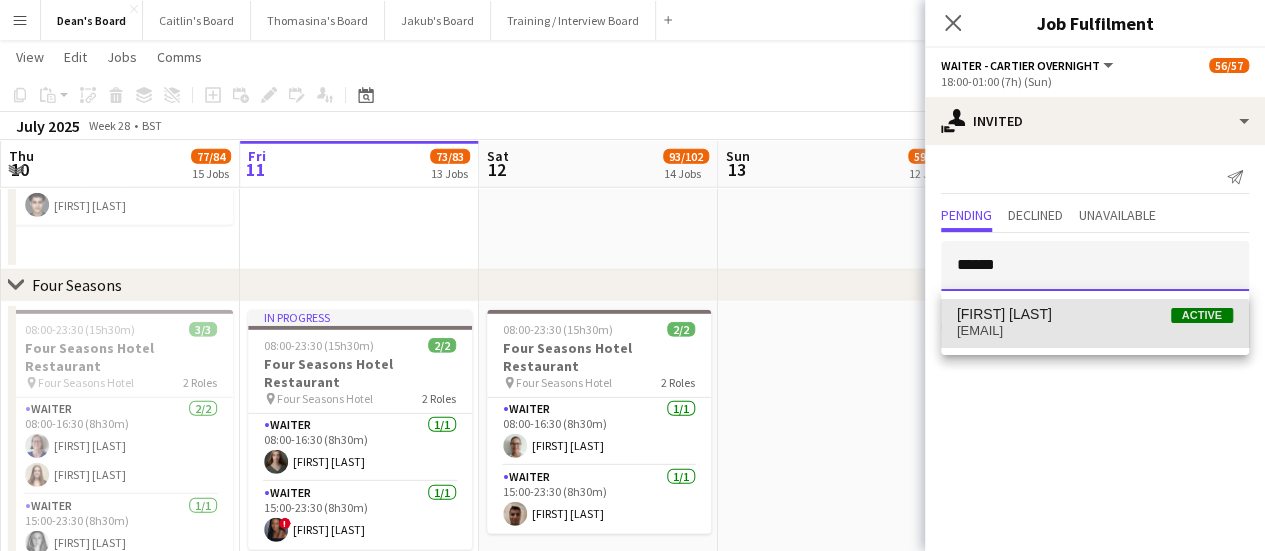 type 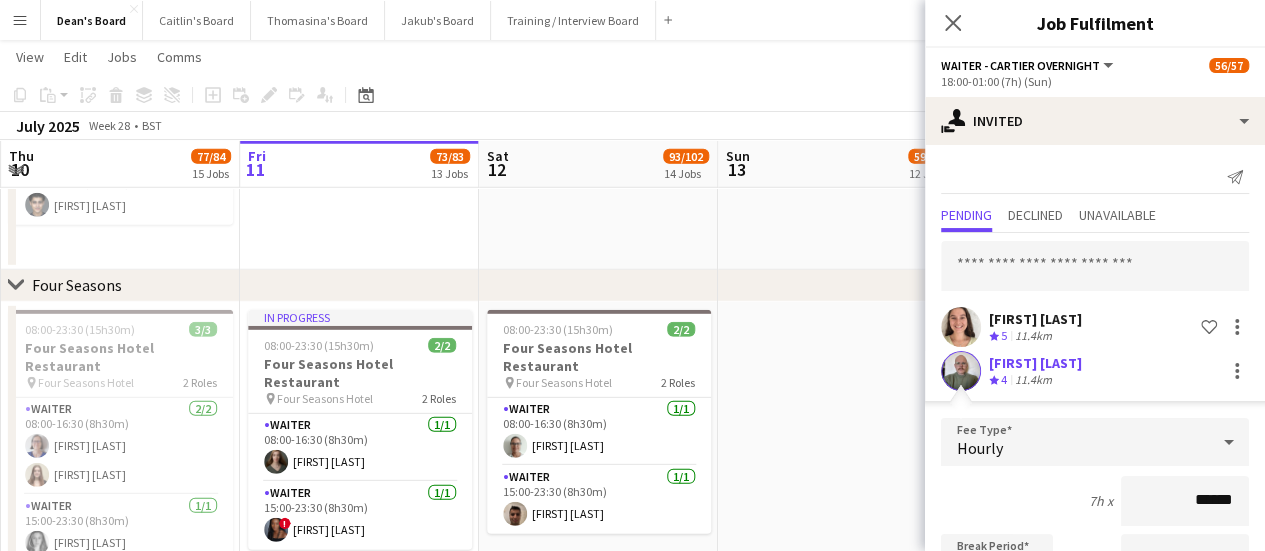 scroll, scrollTop: 312, scrollLeft: 0, axis: vertical 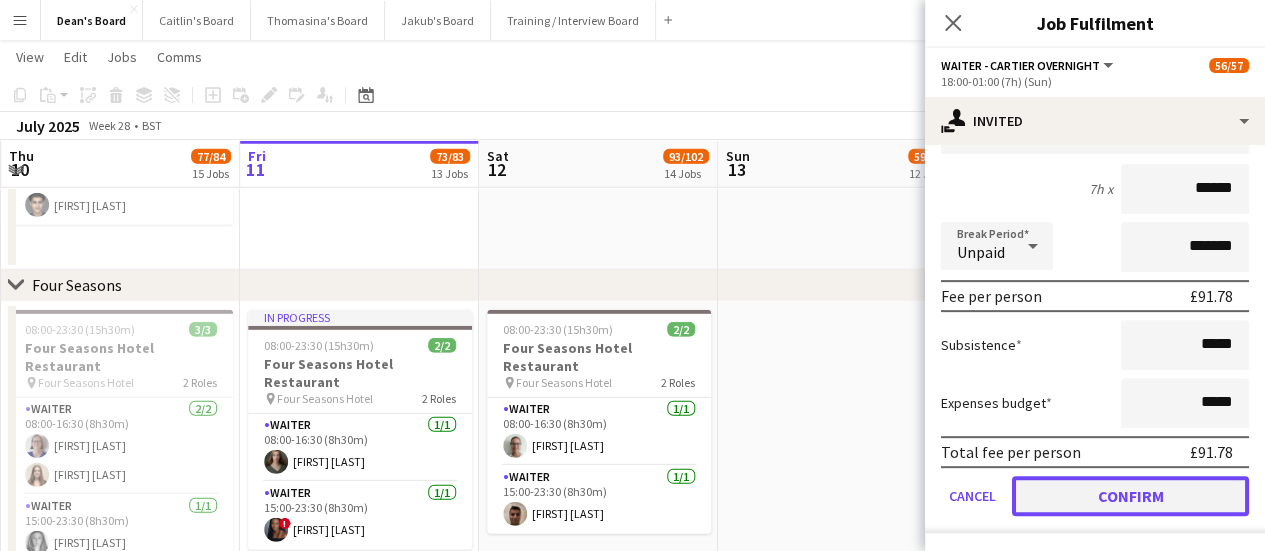 click on "Confirm" 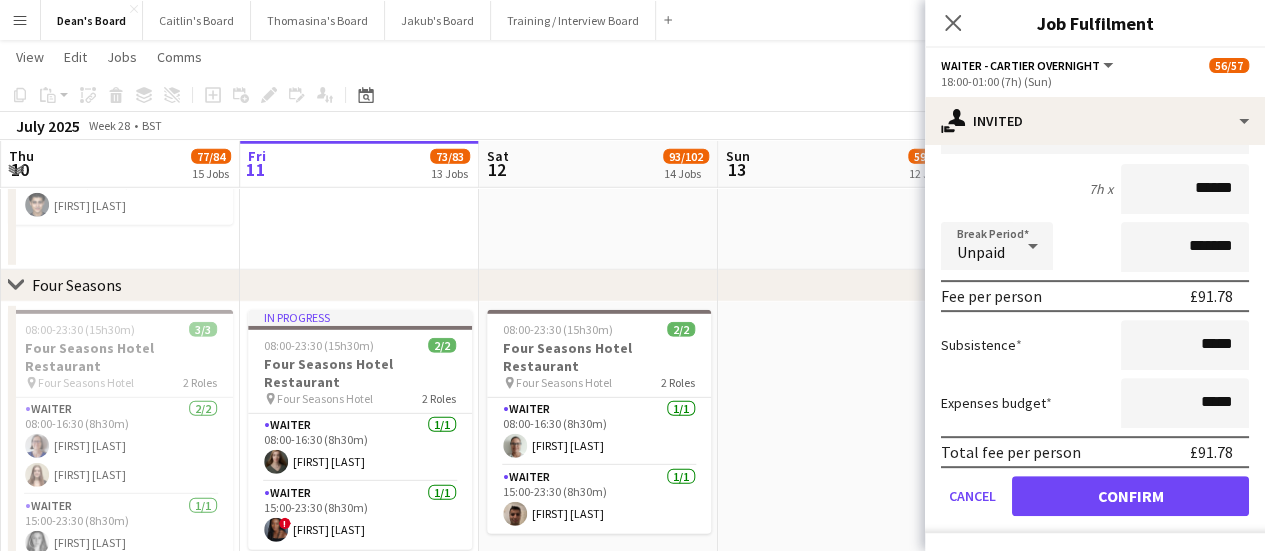 scroll, scrollTop: 0, scrollLeft: 0, axis: both 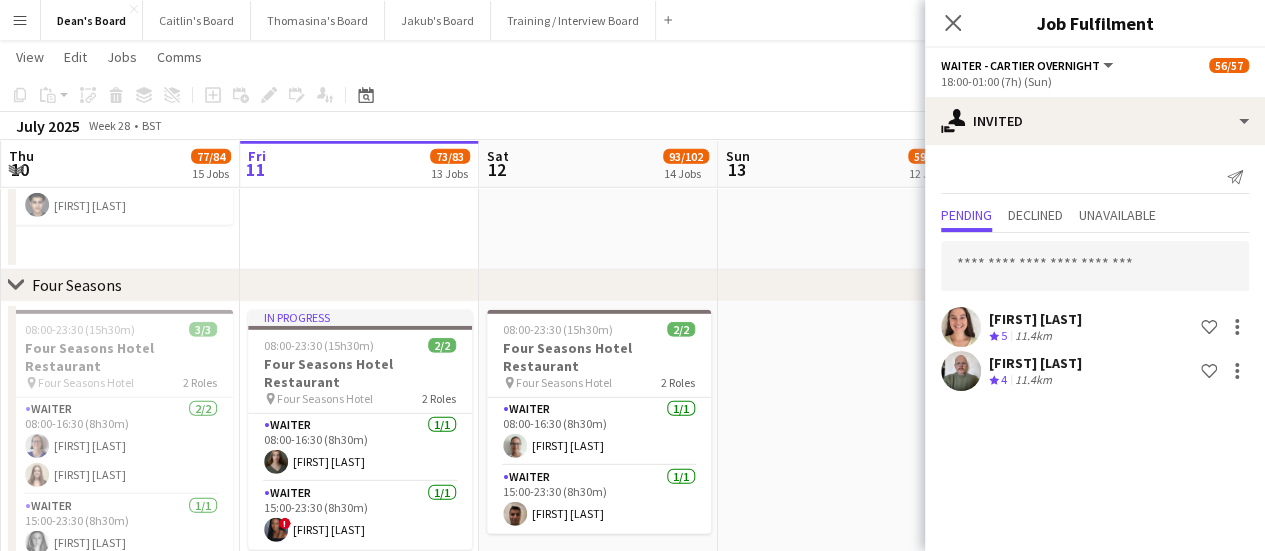 click at bounding box center [837, 474] 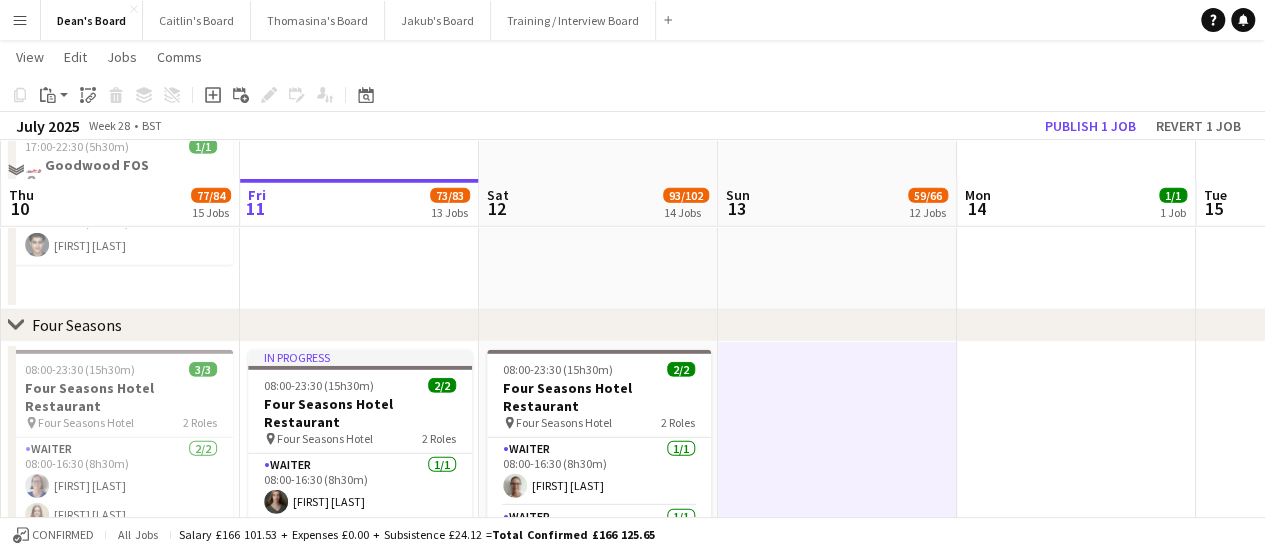 scroll, scrollTop: 2500, scrollLeft: 0, axis: vertical 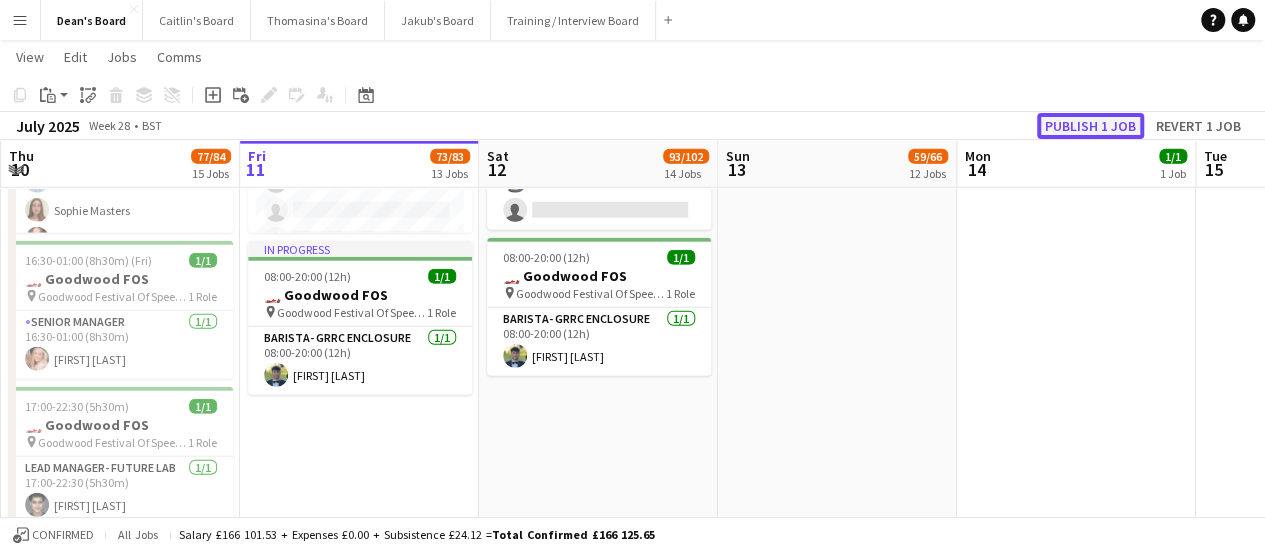 click on "Publish 1 job" 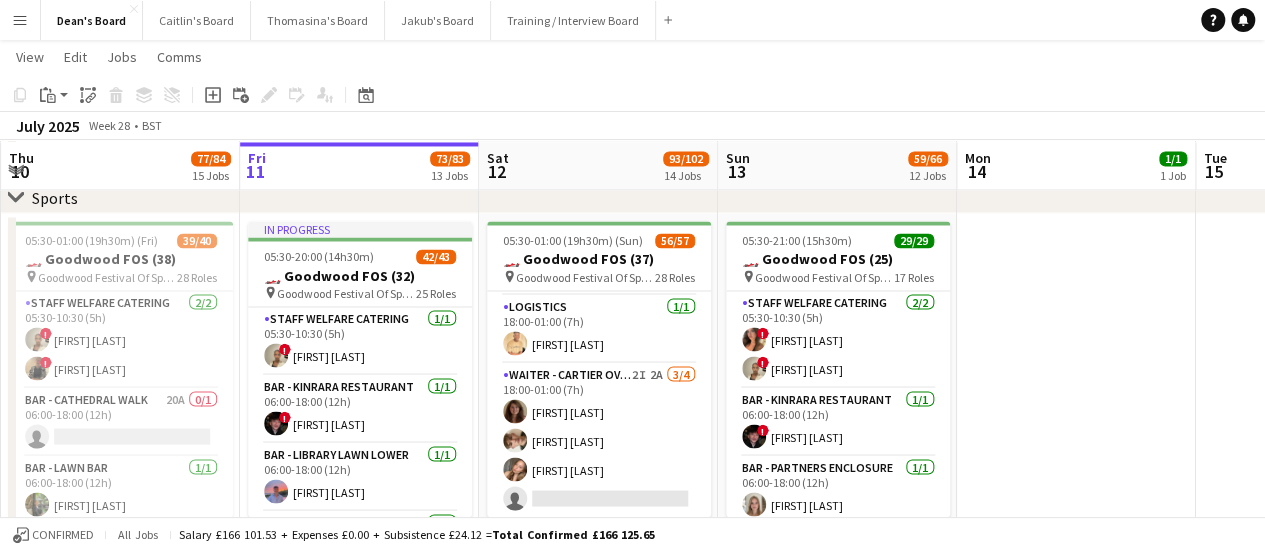 scroll, scrollTop: 1700, scrollLeft: 0, axis: vertical 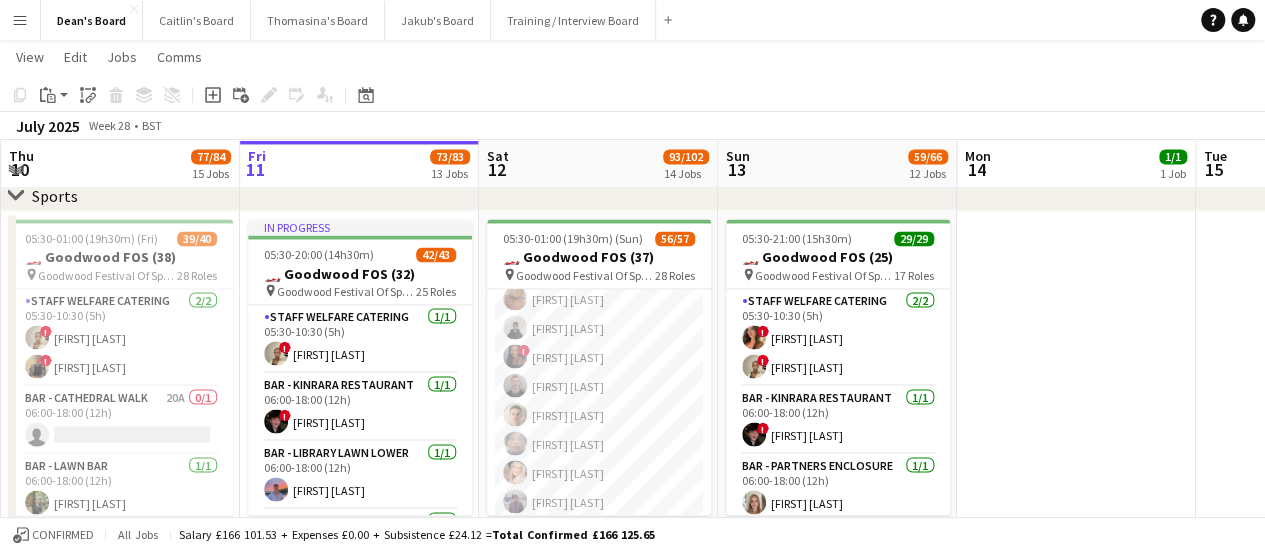 click on "MULTISKILL CLIENT   15/15   08:00-20:00 (12h)
Salma Salama ! ella beswick Robbie Munro Ibim Akoko Rudransh Mahajan Cassandra Mullen Umar Pitafi ! Cherise Ewhrudjakpor Daniel Lee Max Watkins Adetutu Adegunju Fran Dancona Muaz Hussain Alexandra Nita ! Radhika Singh" at bounding box center (599, 342) 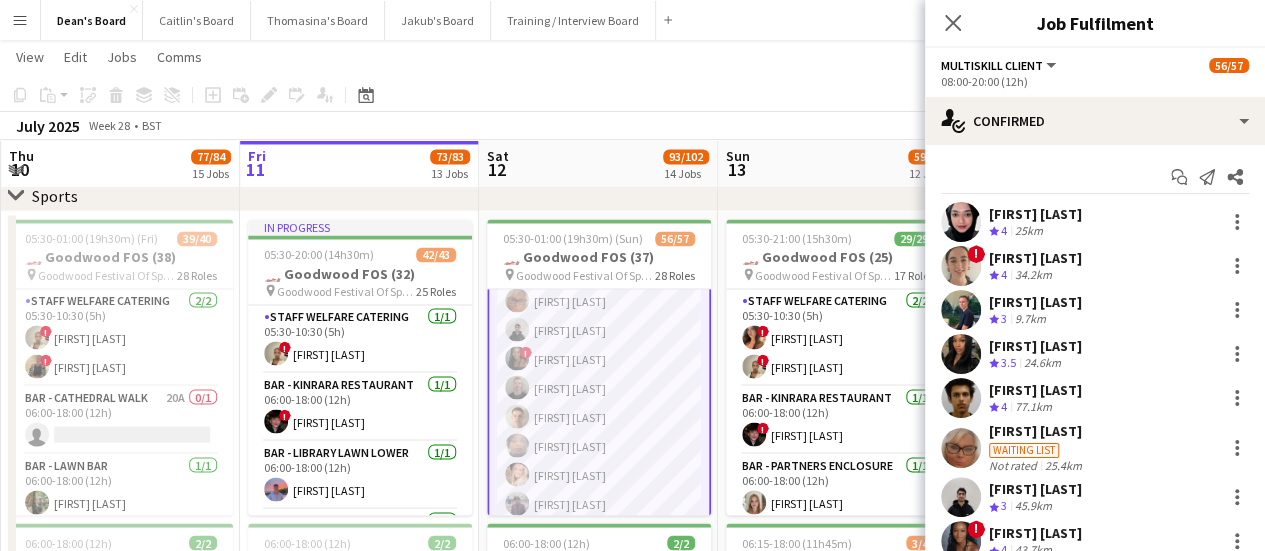 scroll, scrollTop: 1720, scrollLeft: 0, axis: vertical 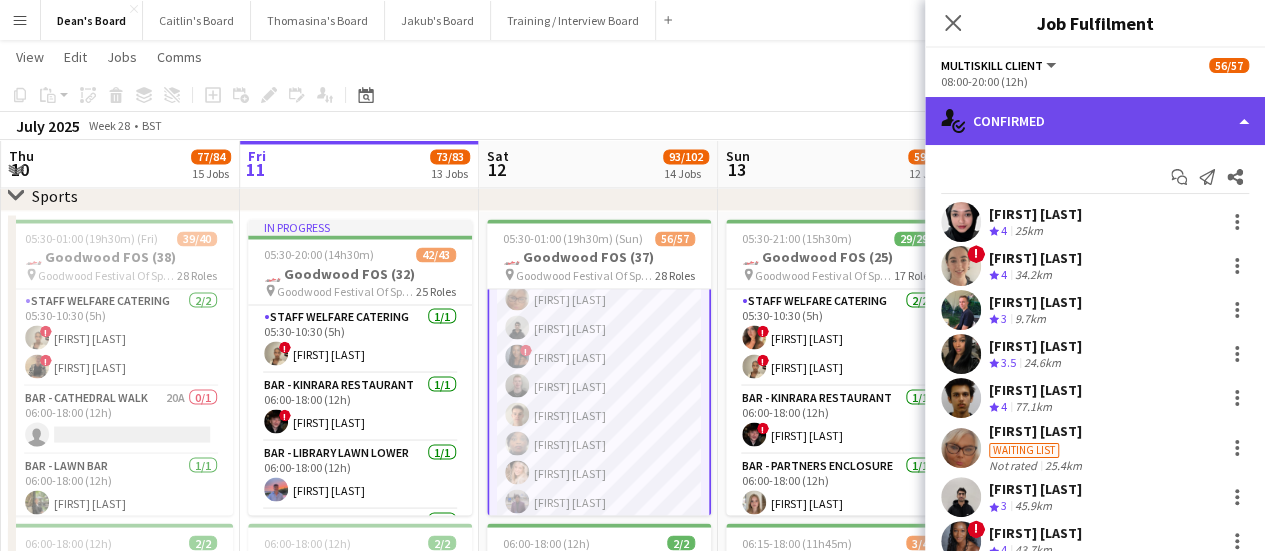 click on "single-neutral-actions-check-2
Confirmed" 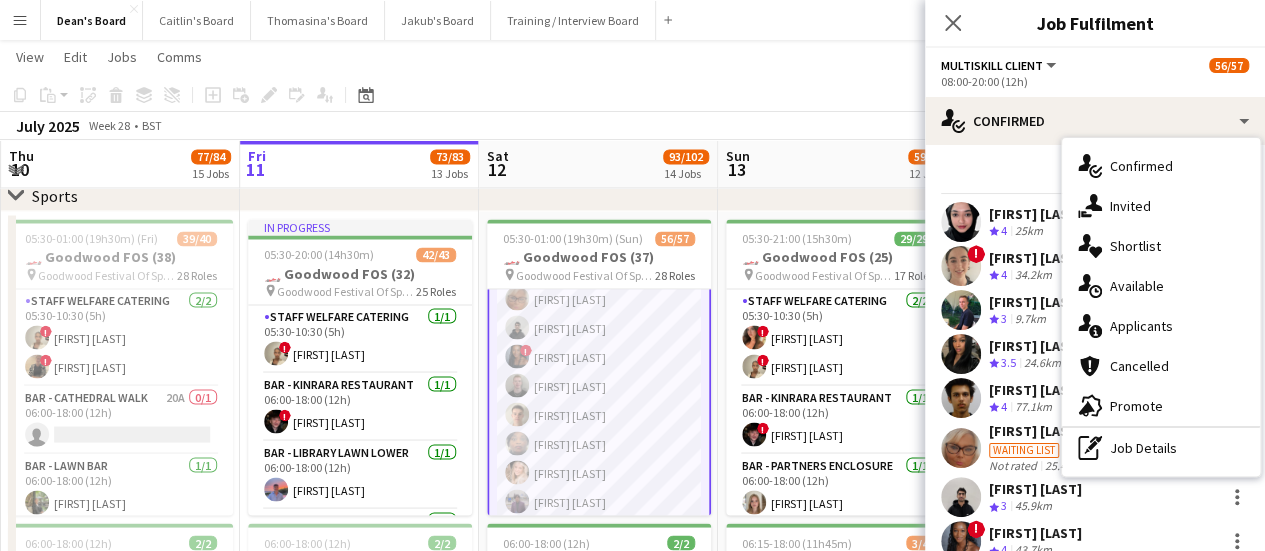 drag, startPoint x: 1164, startPoint y: 460, endPoint x: 1141, endPoint y: 412, distance: 53.225933 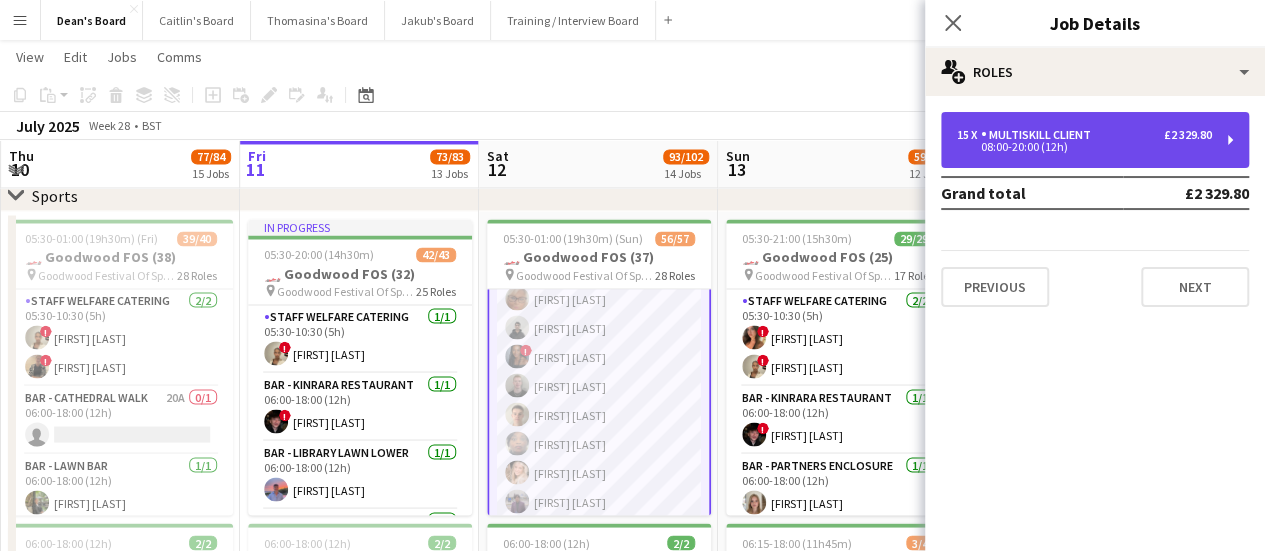 click on "MULTISKILL CLIENT" at bounding box center (1040, 135) 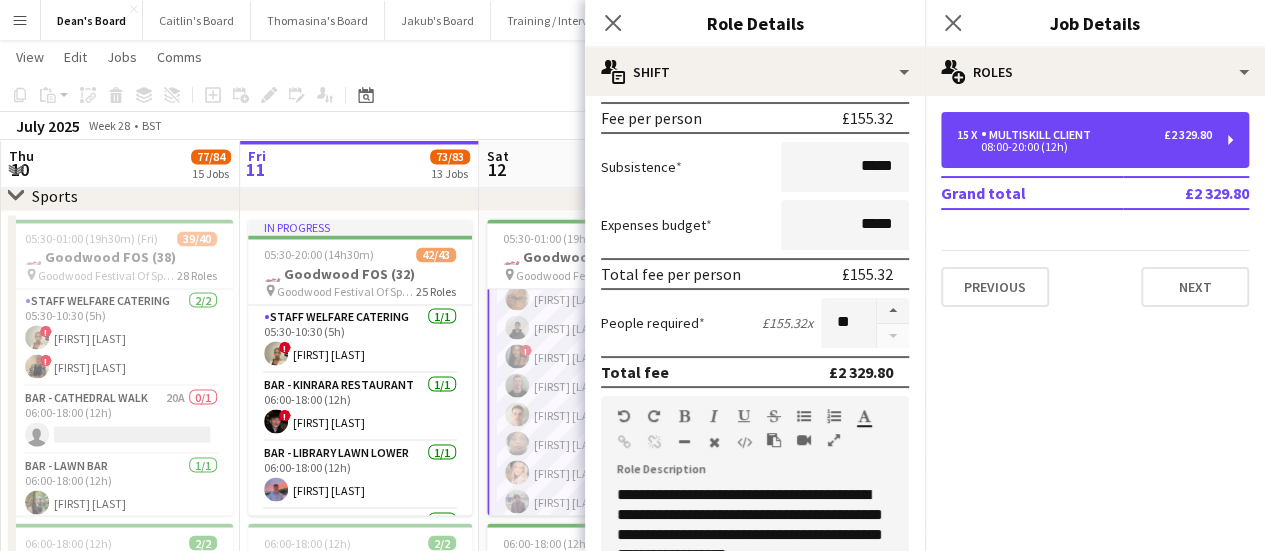 scroll, scrollTop: 400, scrollLeft: 0, axis: vertical 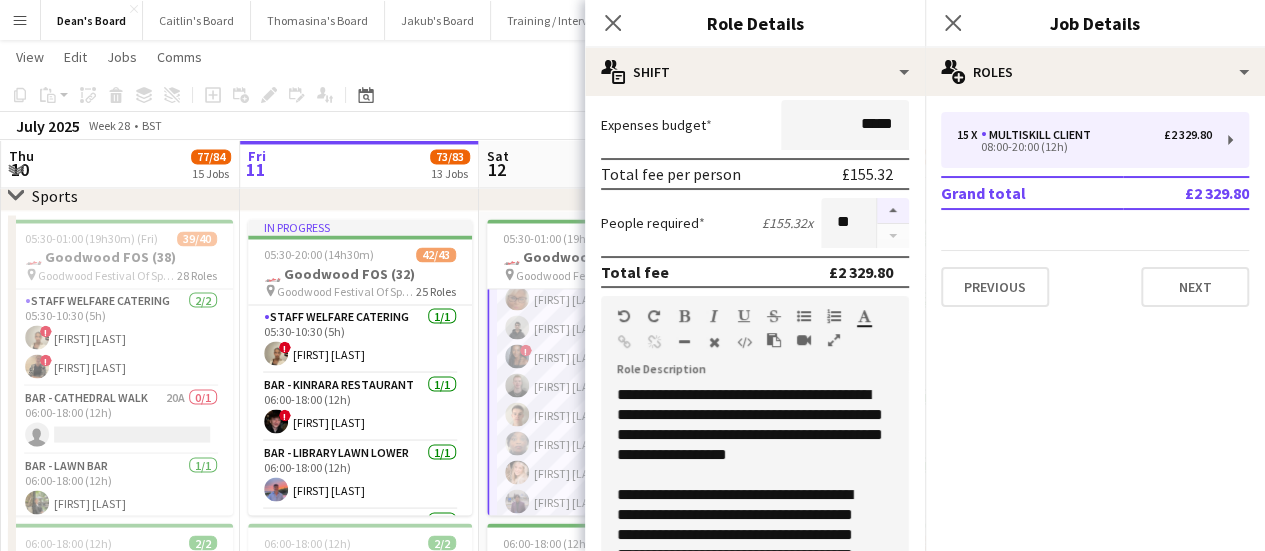 click at bounding box center (893, 211) 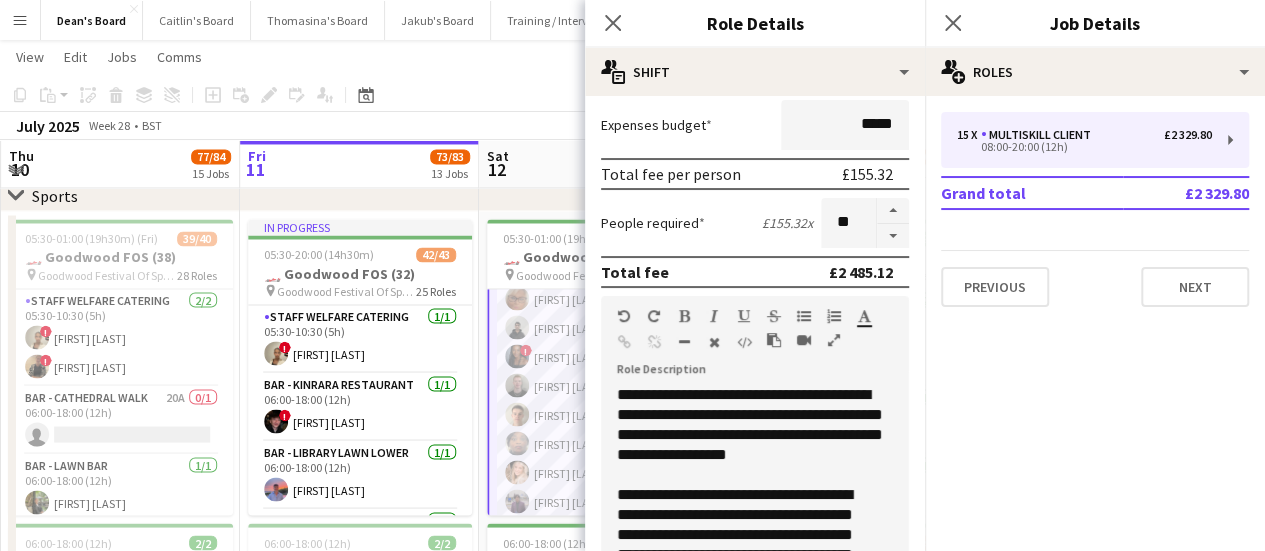 click on "July 2025   Week 28
•   BST" 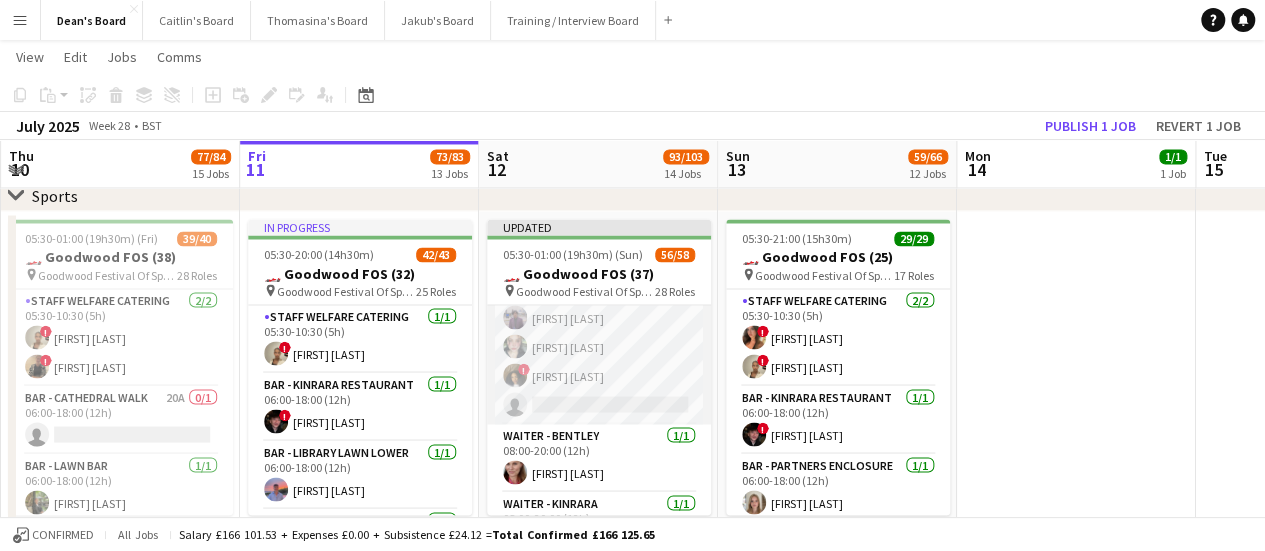 click on "MULTISKILL CLIENT   107I   2A   15/16   08:00-20:00 (12h)
Salma Salama ! ella beswick Robbie Munro Ibim Akoko Rudransh Mahajan Cassandra Mullen Umar Pitafi ! Cherise Ewhrudjakpor Daniel Lee Max Watkins Adetutu Adegunju Fran Dancona Muaz Hussain Alexandra Nita ! Radhika Singh
single-neutral-actions" at bounding box center (599, 172) 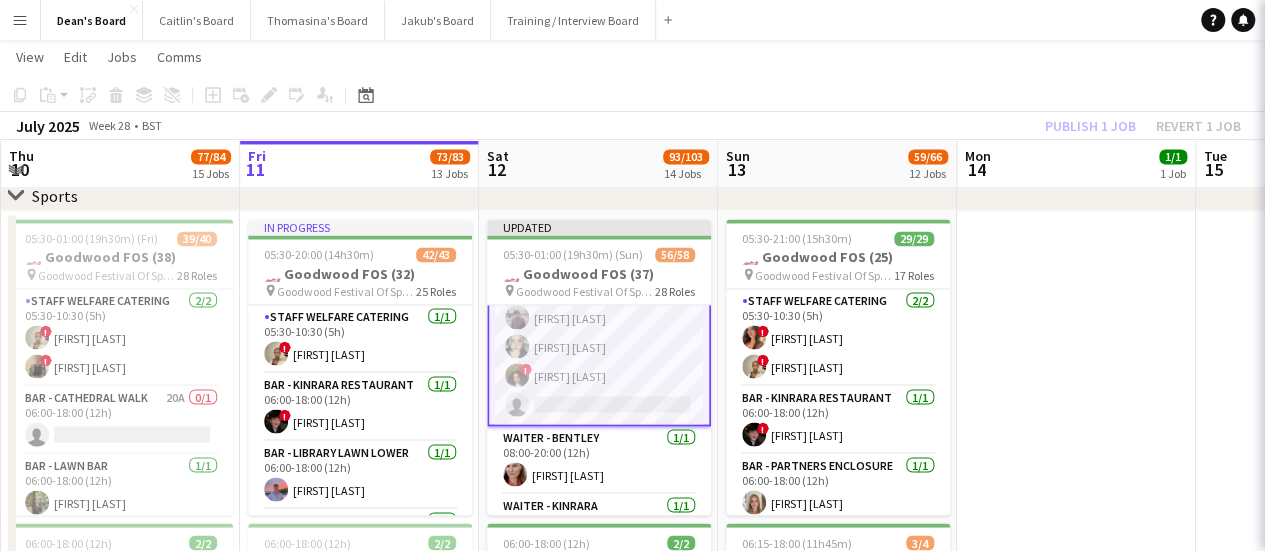 click on "MULTISKILL CLIENT   107I   2A   15/16   08:00-20:00 (12h)
Salma Salama ! ella beswick Robbie Munro Ibim Akoko Rudransh Mahajan Cassandra Mullen Umar Pitafi ! Cherise Ewhrudjakpor Daniel Lee Max Watkins Adetutu Adegunju Fran Dancona Muaz Hussain Alexandra Nita ! Radhika Singh
single-neutral-actions" at bounding box center (599, 172) 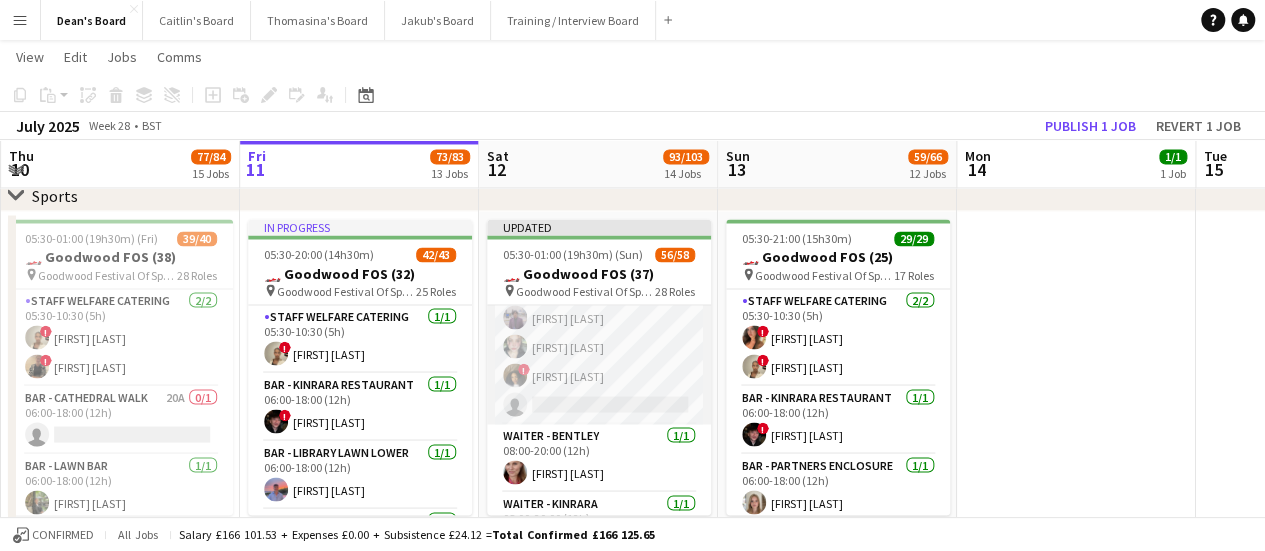 click on "MULTISKILL CLIENT   107I   2A   15/16   08:00-20:00 (12h)
Salma Salama ! ella beswick Robbie Munro Ibim Akoko Rudransh Mahajan Cassandra Mullen Umar Pitafi ! Cherise Ewhrudjakpor Daniel Lee Max Watkins Adetutu Adegunju Fran Dancona Muaz Hussain Alexandra Nita ! Radhika Singh
single-neutral-actions" at bounding box center (599, 172) 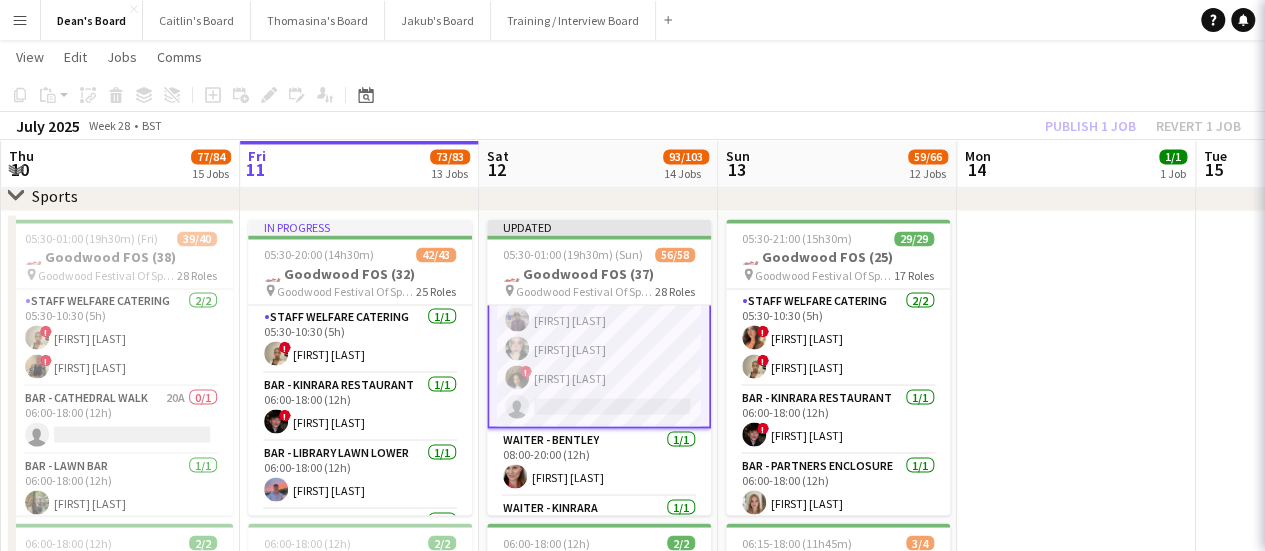 scroll, scrollTop: 1920, scrollLeft: 0, axis: vertical 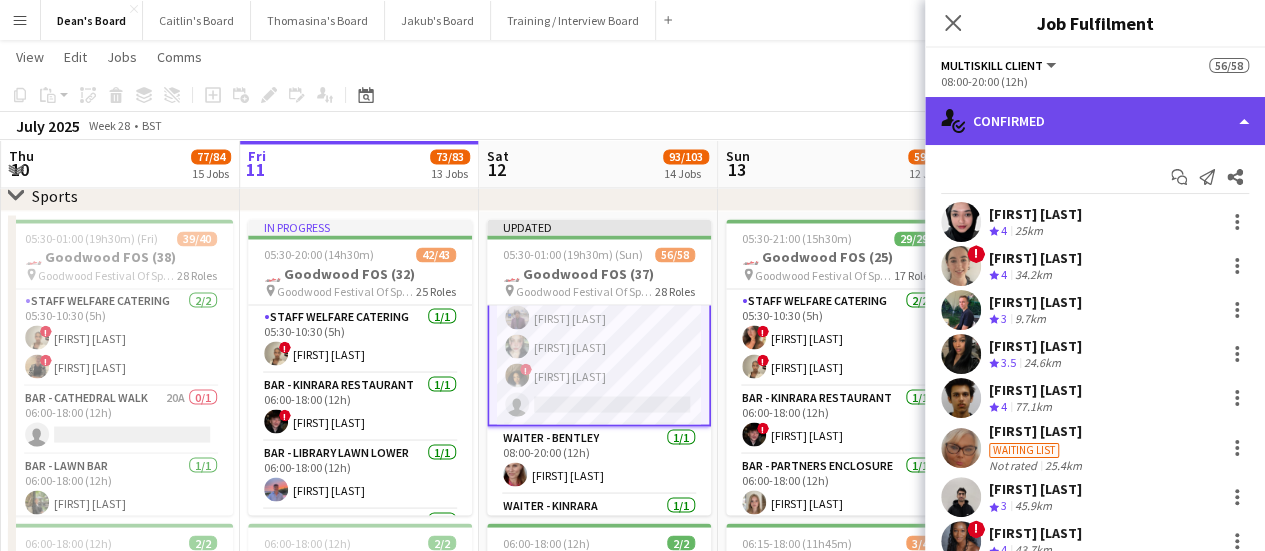 click on "single-neutral-actions-check-2
Confirmed" 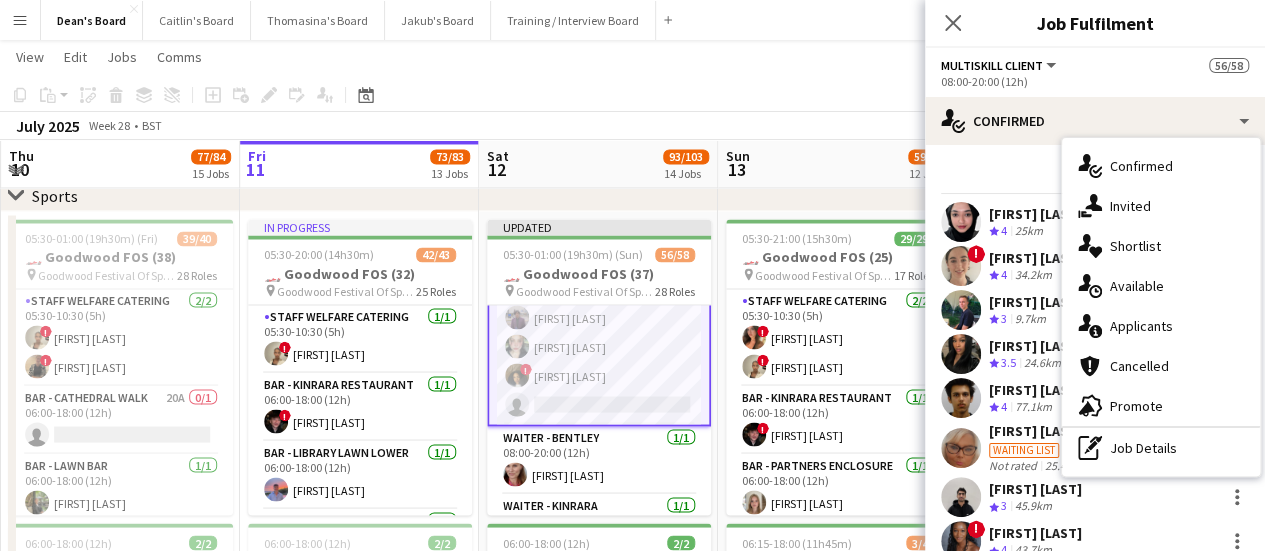 click on "single-neutral-actions-upload
Available" at bounding box center [1161, 286] 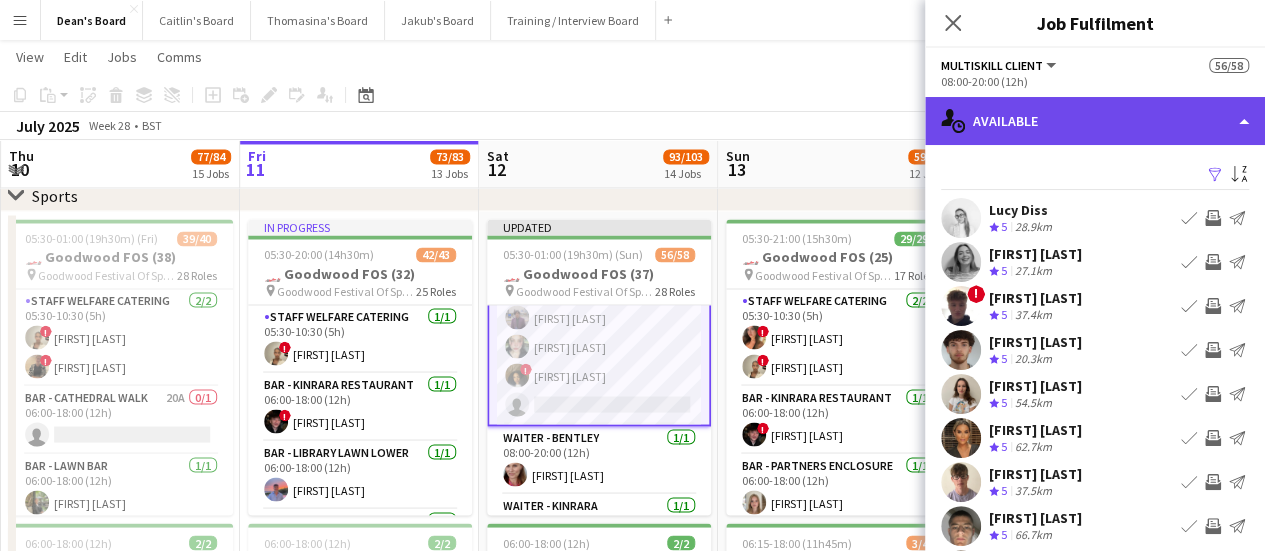 click on "single-neutral-actions-upload
Available" 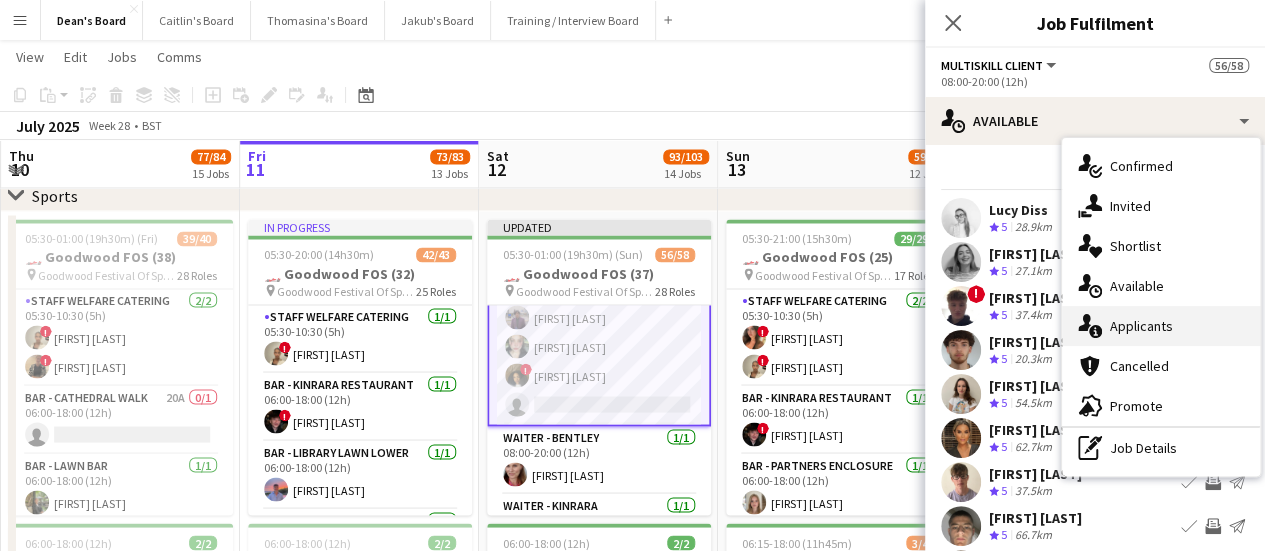 click on "single-neutral-actions-information
Applicants" at bounding box center [1161, 326] 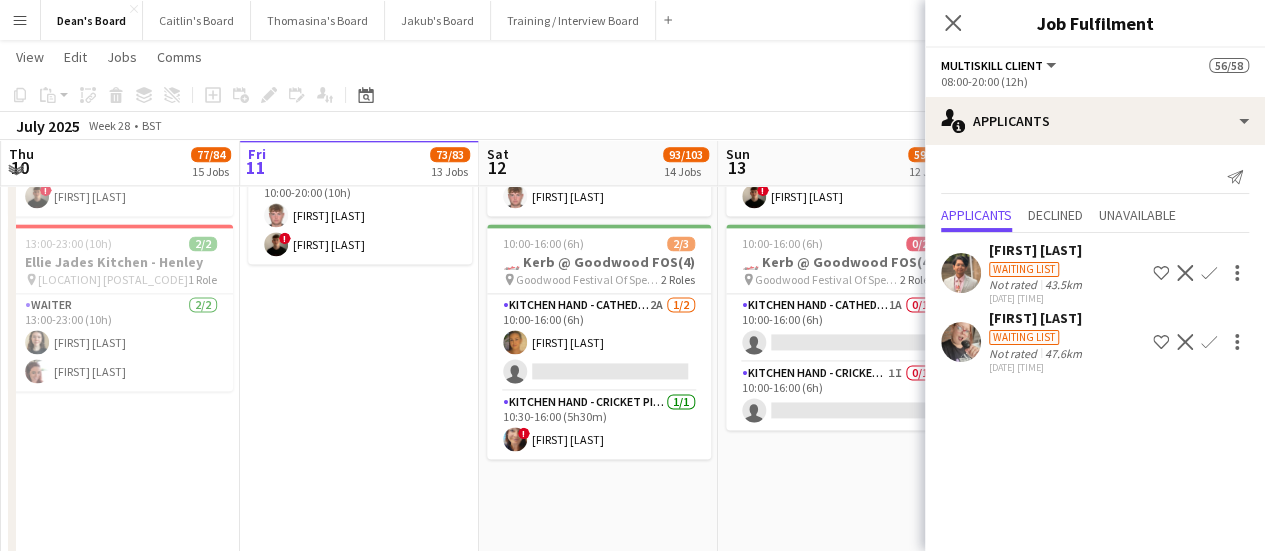scroll, scrollTop: 1300, scrollLeft: 0, axis: vertical 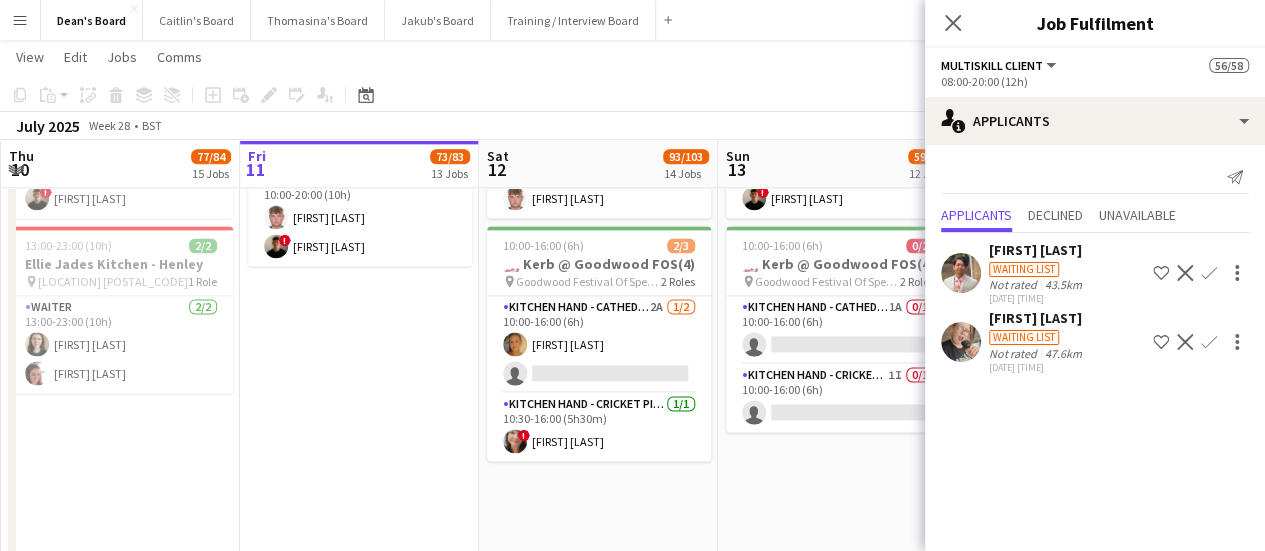 click on "Copy
Paste
Paste   Ctrl+V Paste with crew  Ctrl+Shift+V
Paste linked Job
Delete
Group
Ungroup
Add job
Add linked Job
Edit
Edit linked Job
Applicants
Date picker
JUL 2025 JUL 2025 Monday M Tuesday T Wednesday W Thursday T Friday F Saturday S Sunday S  JUL      1   2   3   4   5   6   7   8   9   10   11   12   13   14   15   16   17   18   19   20   21   22   23   24   25   26   27   28   29   30   31
Comparison range
Comparison range
Today" 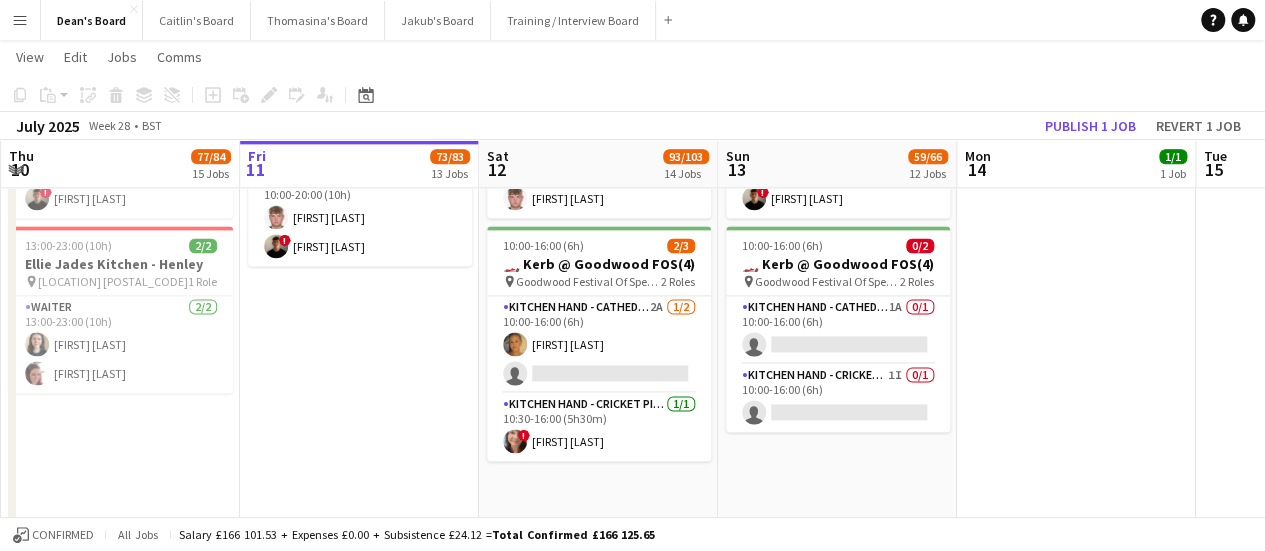 scroll, scrollTop: 1918, scrollLeft: 0, axis: vertical 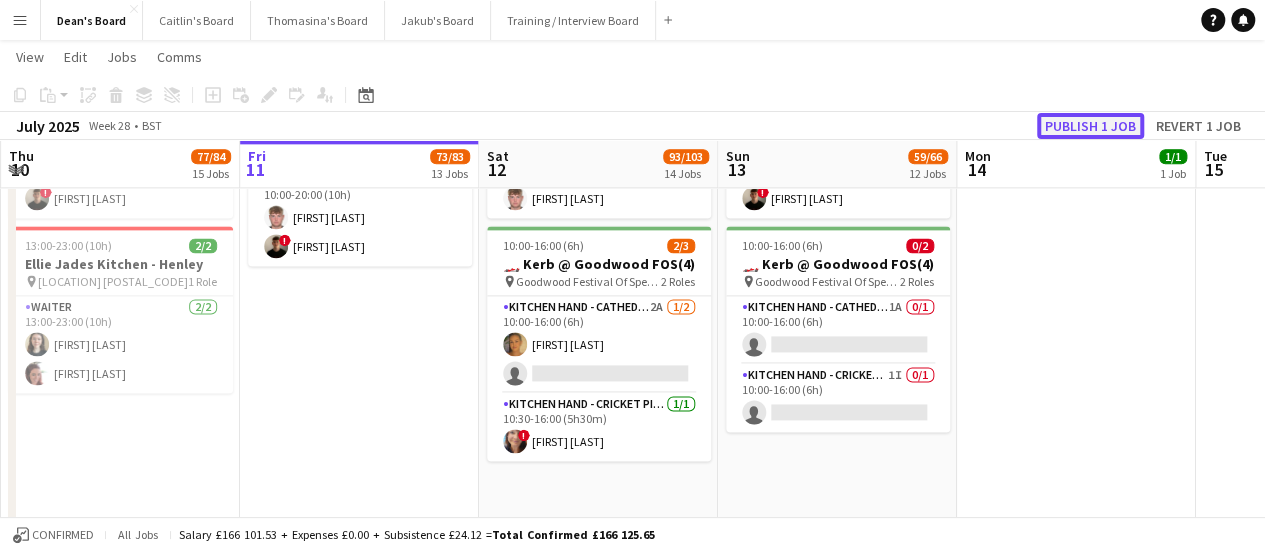 click on "Publish 1 job" 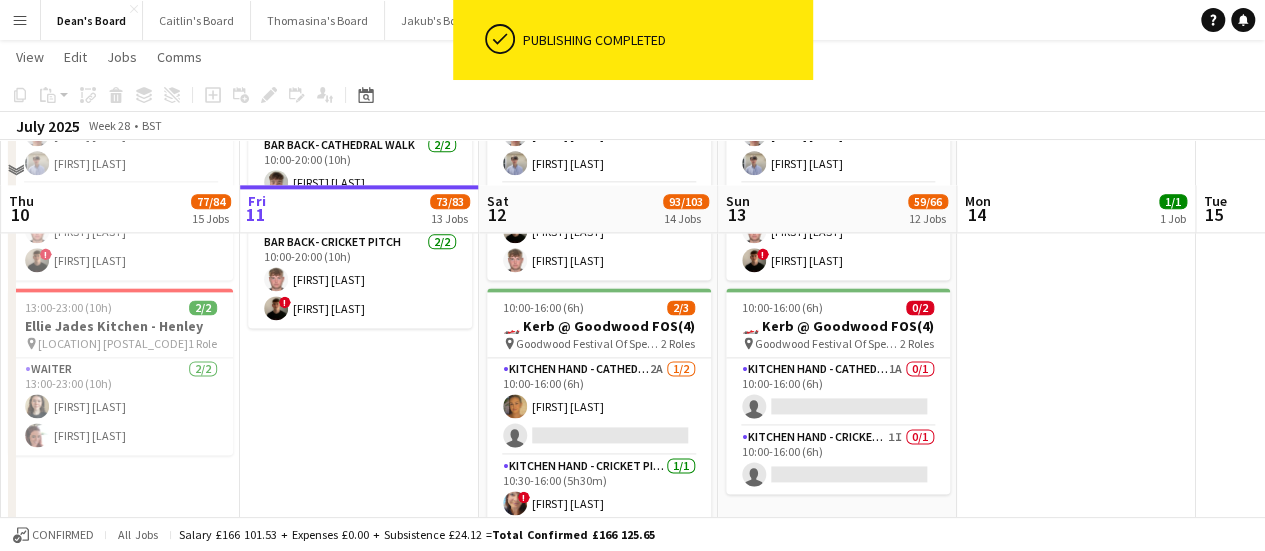 scroll, scrollTop: 1200, scrollLeft: 0, axis: vertical 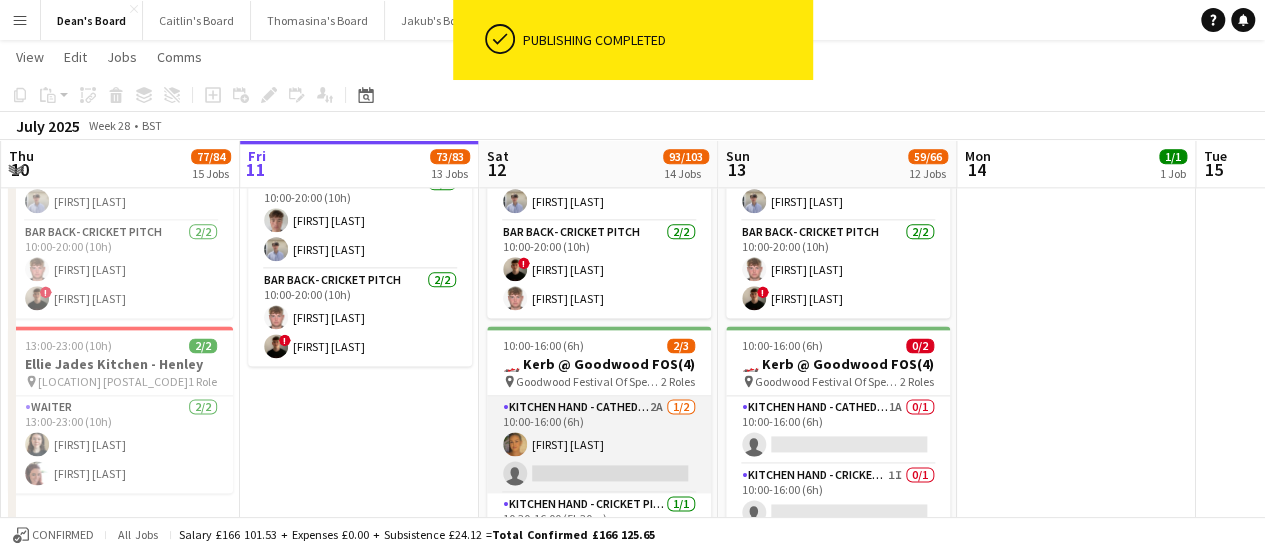 click on "Kitchen Hand - Cathedral Walk   2A   1/2   10:00-16:00 (6h)
Alex Brolly
single-neutral-actions" at bounding box center [599, 444] 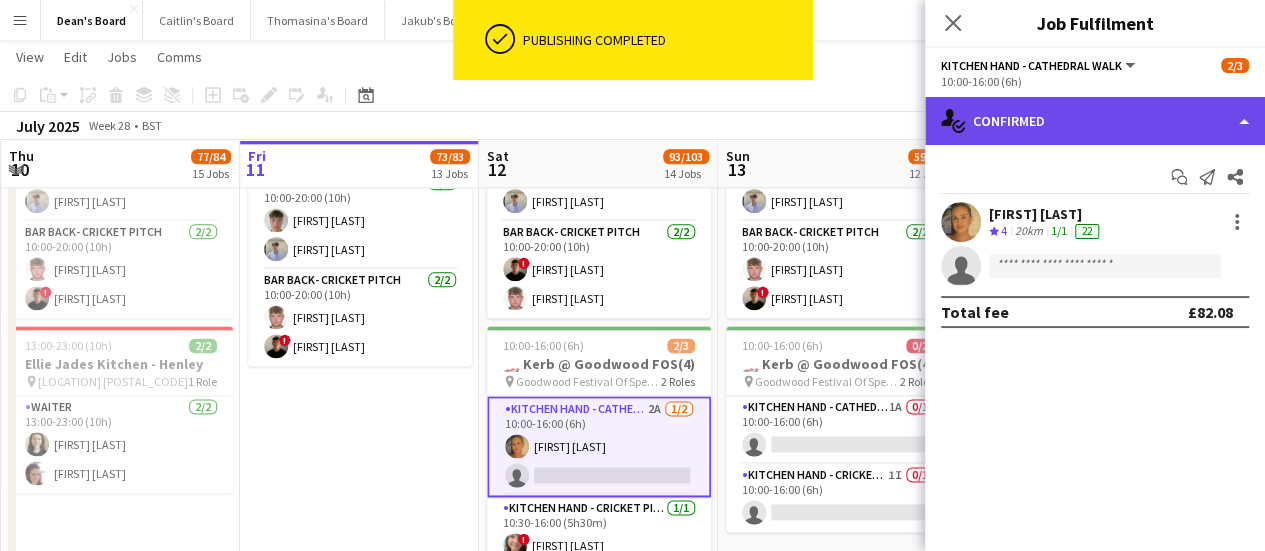 click on "single-neutral-actions-check-2
Confirmed" 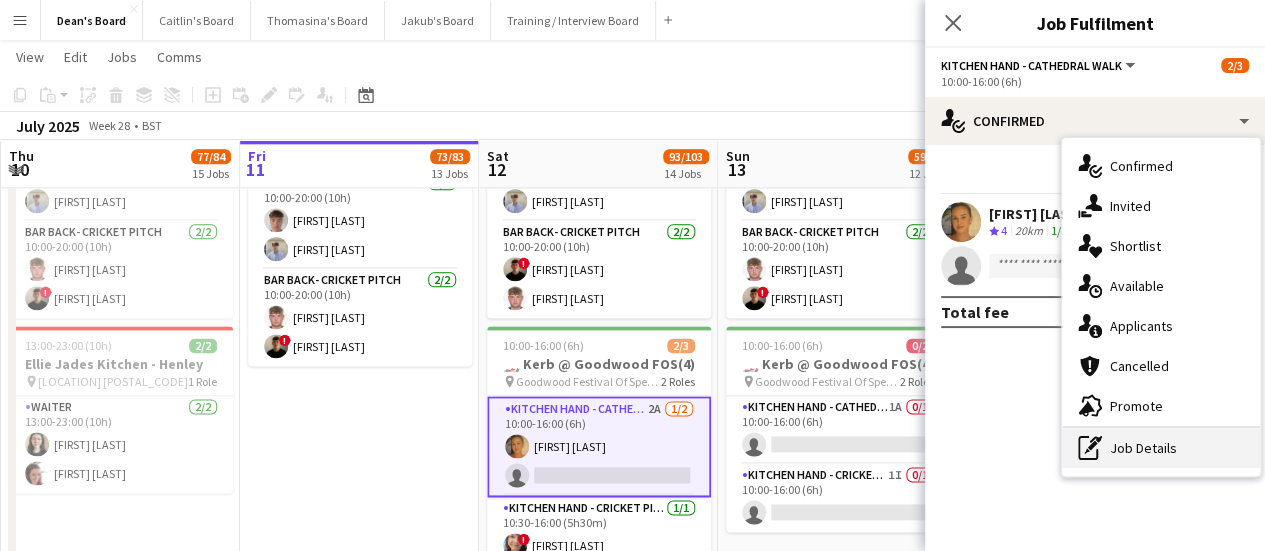 click on "pen-write
Job Details" at bounding box center (1161, 448) 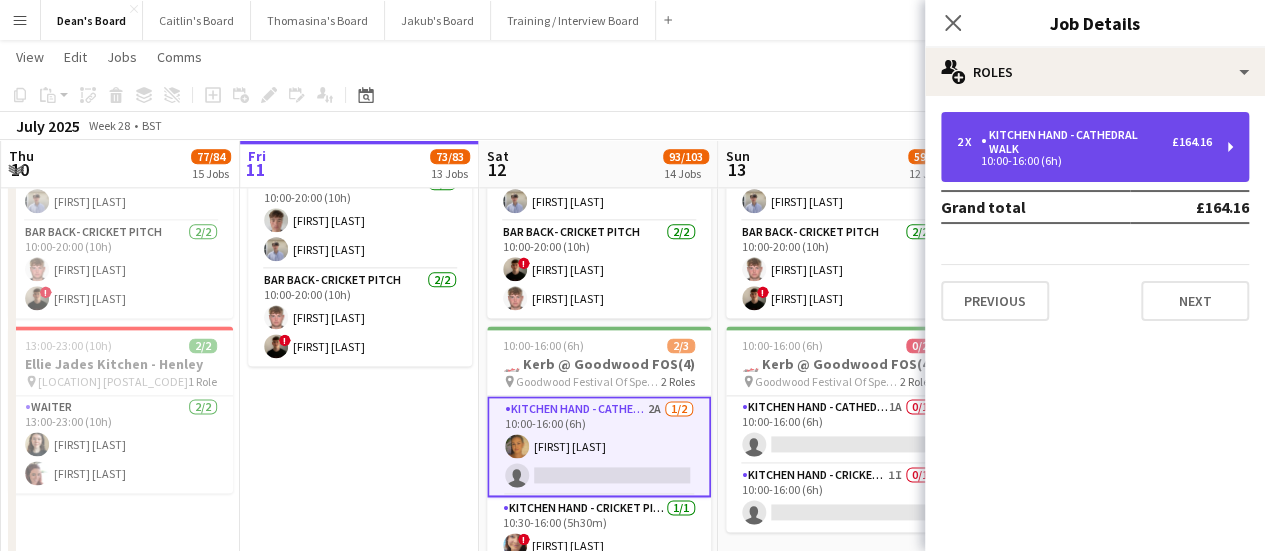 click on "2 x   Kitchen Hand - Cathedral Walk   £164.16   10:00-16:00 (6h)" at bounding box center (1095, 147) 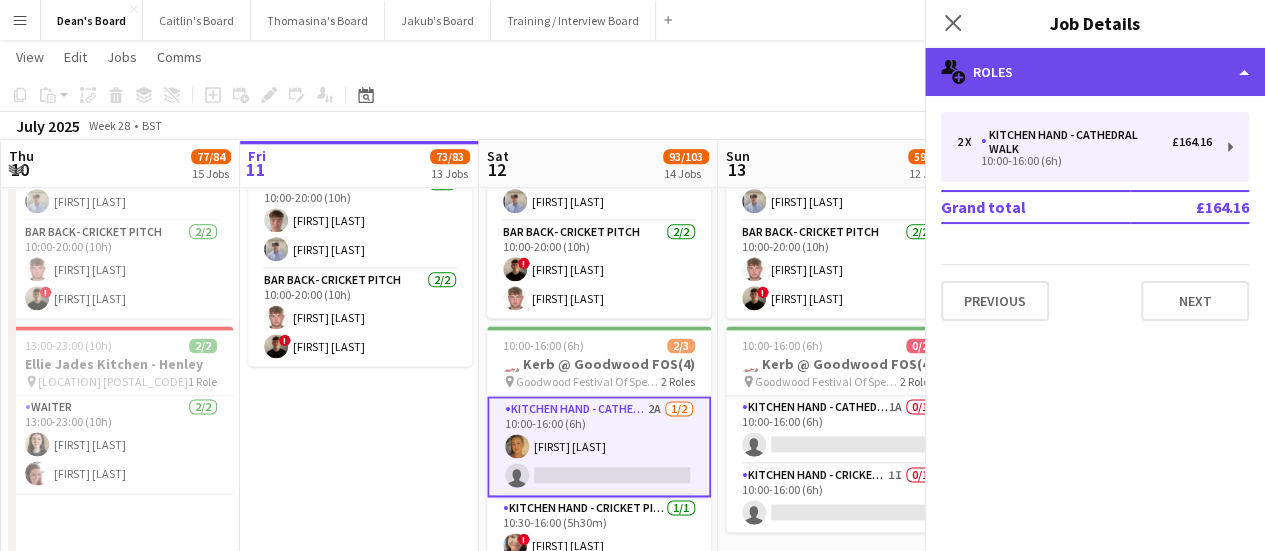 click on "multiple-users-add
Roles" 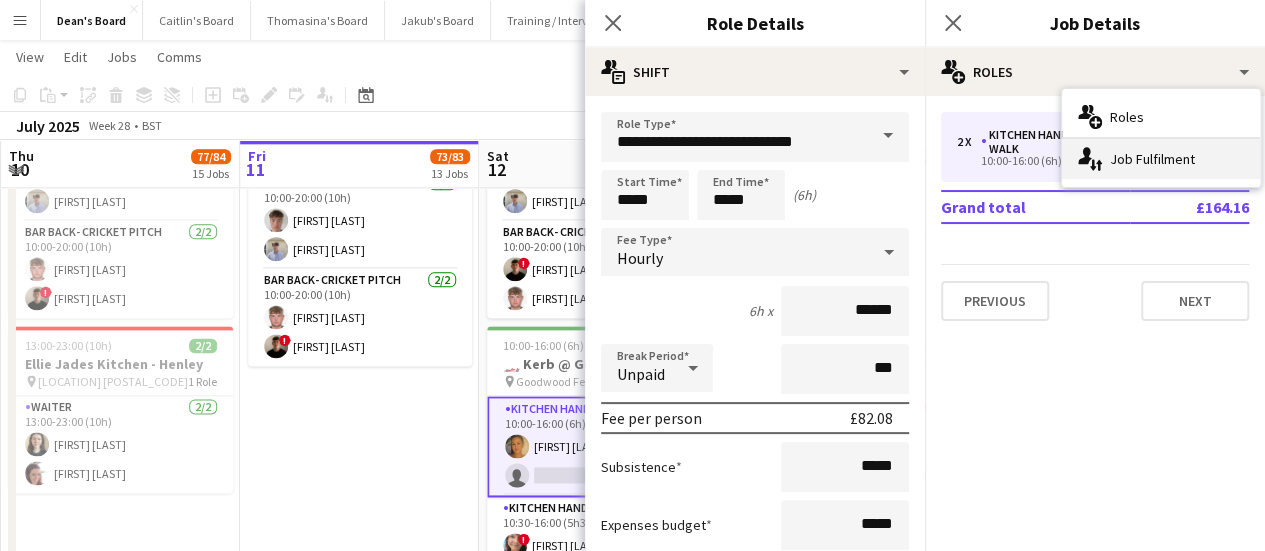 click on "single-neutral-actions-up-down
Job Fulfilment" at bounding box center (1161, 159) 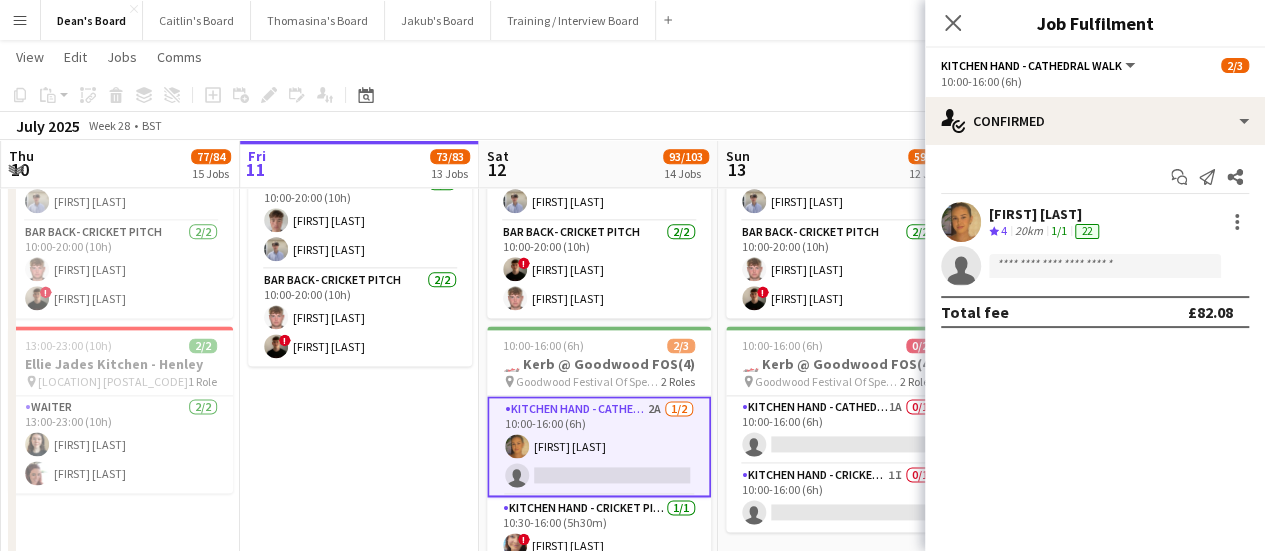 click on "Kitchen Hand - Cathedral Walk   All roles   Kitchen Hand - Cathedral Walk   2/3   10:00-16:00 (6h)" 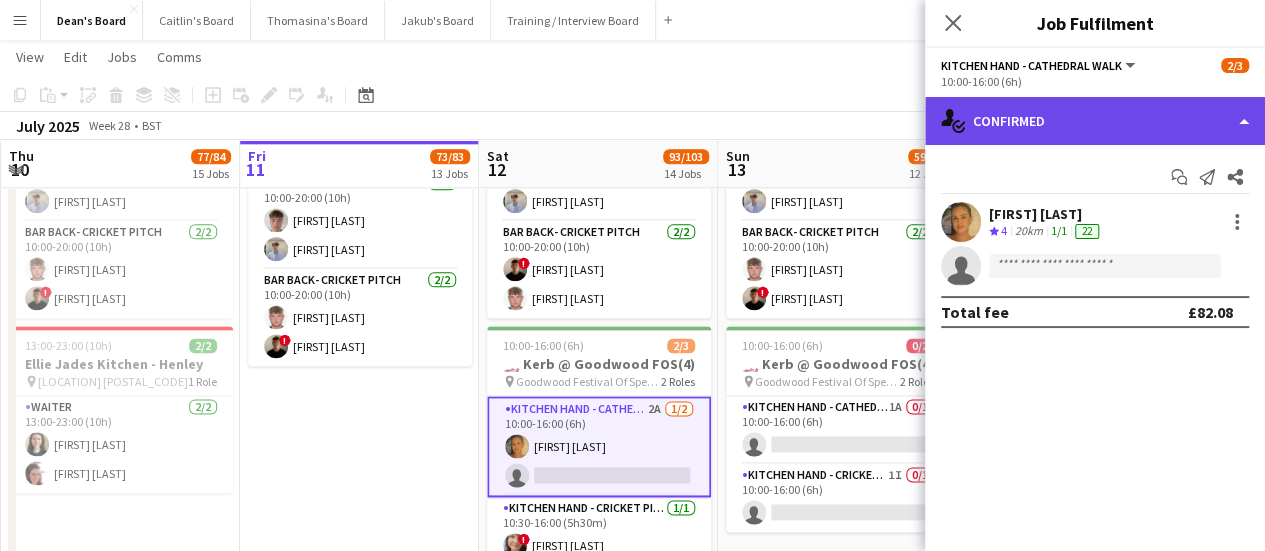 click on "single-neutral-actions-check-2
Confirmed" 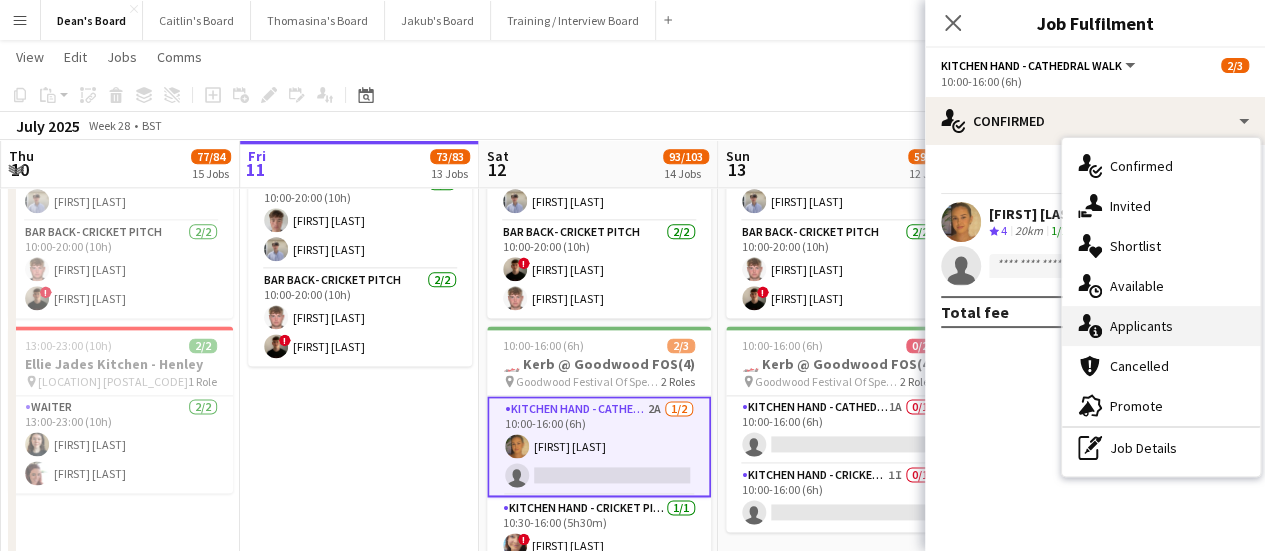 click on "single-neutral-actions-information
Applicants" at bounding box center [1161, 326] 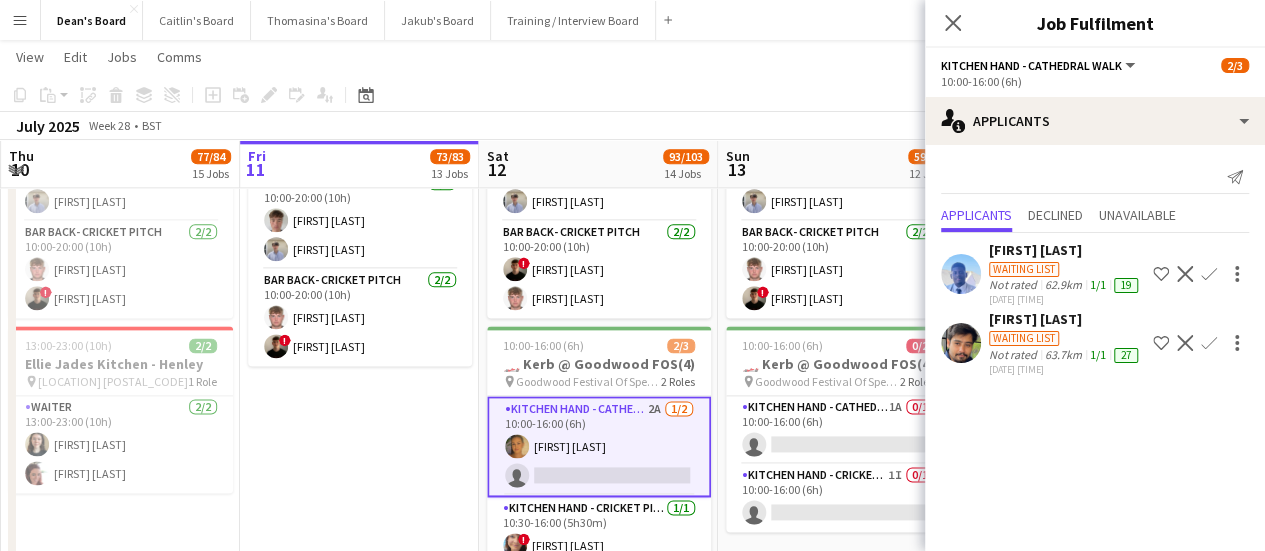 click on "Waiting list" at bounding box center (1024, 338) 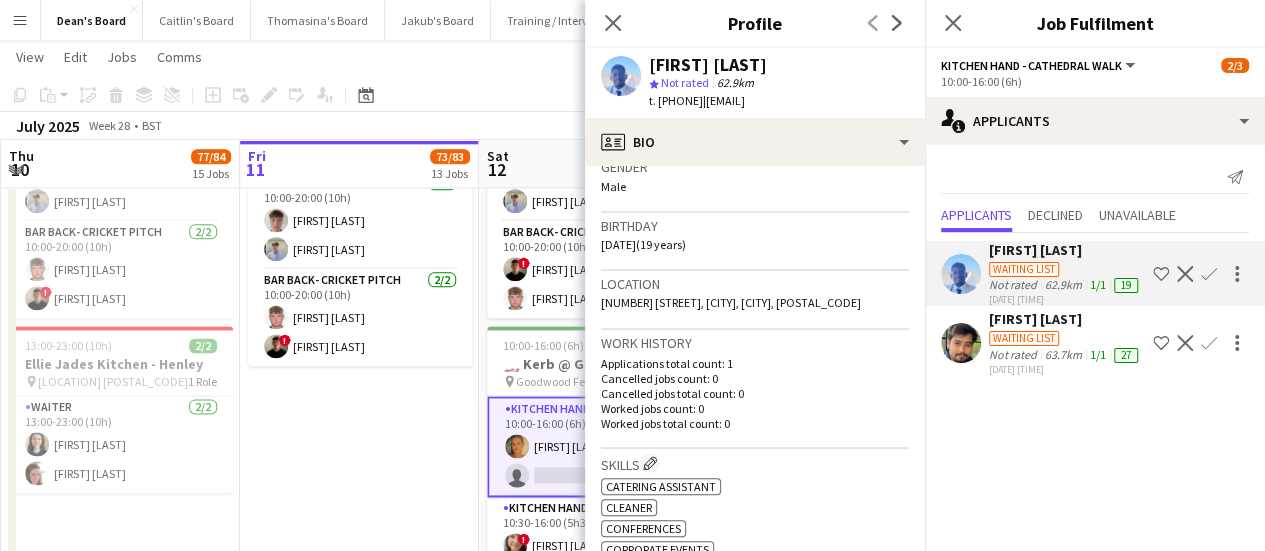 scroll, scrollTop: 500, scrollLeft: 0, axis: vertical 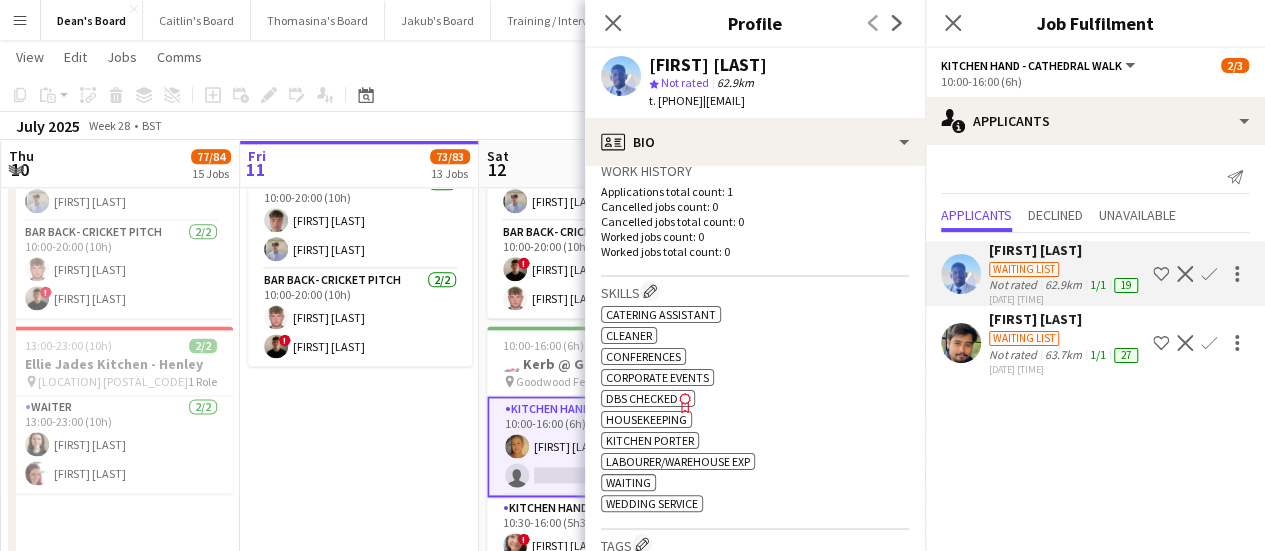 click on "06:00-18:00 (12h)    0/1
pin
Goodwood Festival Of Speed Chichester, PO18 0PH   1 Role   Shortlisted   104A   0/1   06:00-18:00 (12h)
single-neutral-actions
In progress   06:30-20:00 (13h30m)    16/17   🏎️ Kerb @ Goodwood FOS (16)
pin
Goodwood Festival Of Speed Chichester, PO18 0PH   6 Roles   Bartender- Cricket Pitch    1/1   06:30-13:30 (7h)
Claudia Billington  BAR - CATHEDRAL WALK   3/3   06:30-20:00 (13h30m)
Patrick Edwards Spike Prichard Oliver Smith  Bartender- Cricket Pitch    2/2   06:30-20:00 (13h30m)
Romeo Mulenga Jake Thompson  BAR - CATHEDRAL WALK   6/6   10:00-20:00 (10h)
Bea Jordan ! Toby Doyle Henry Bellingham Tabby Barlow Lucy Hildyard Rohan Malhotra  Bartender- Cricket Pitch    4/4   10:00-20:00 (10h)
Sophie Woodgates Aimee Newenham Samuel Berry Alex White  Bartender- Cricket Pitch    11A   0/1   13:30-20:00 (6h30m)
single-neutral-actions" at bounding box center [359, -149] 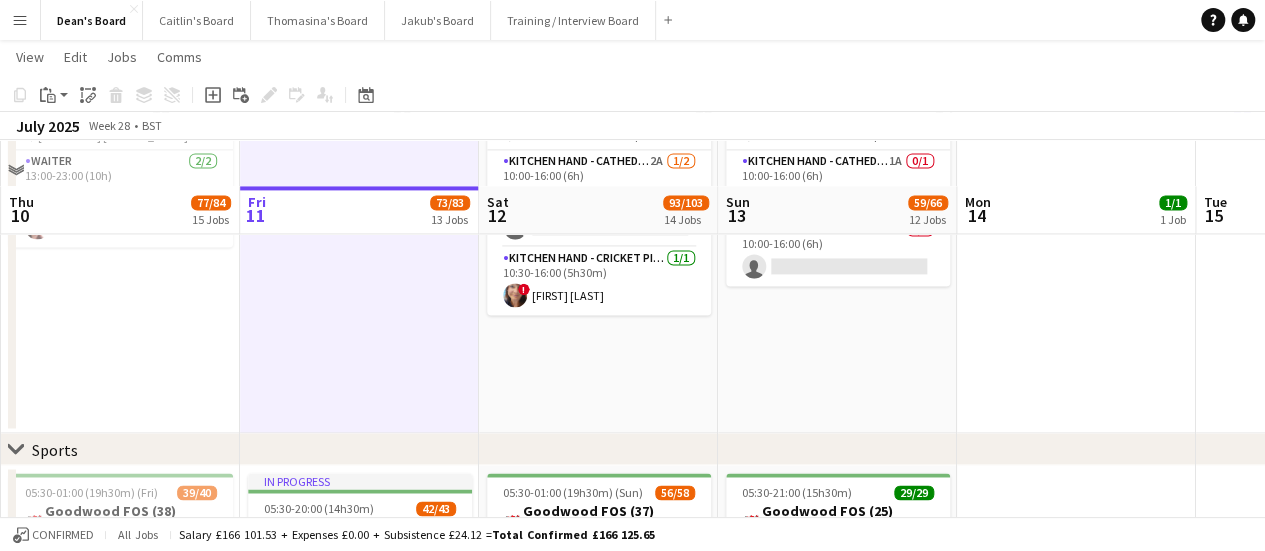 scroll, scrollTop: 1300, scrollLeft: 0, axis: vertical 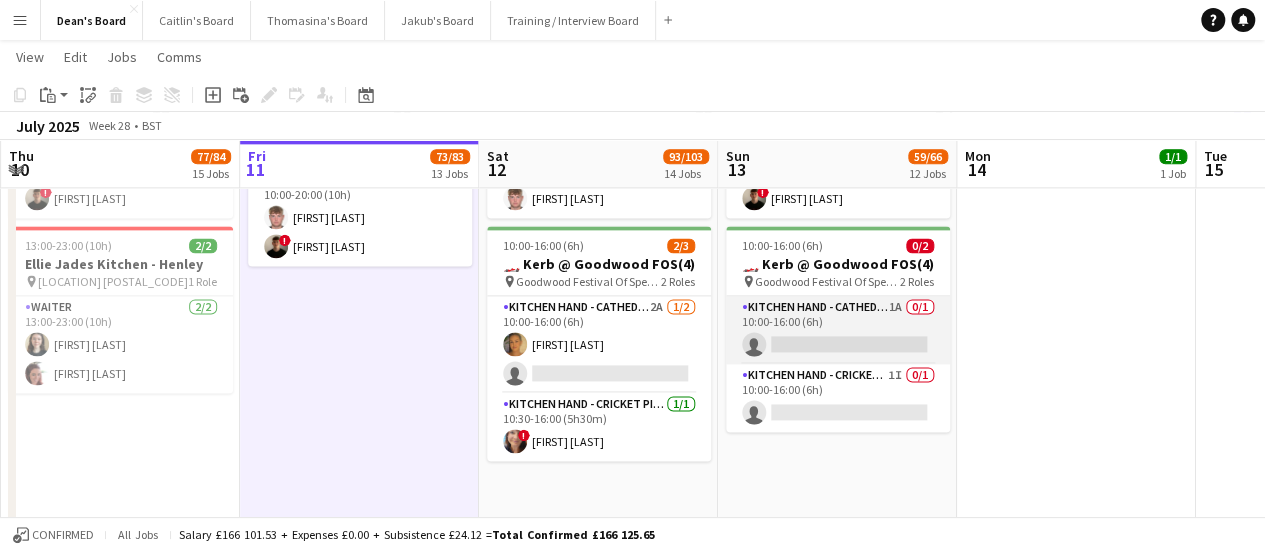 click on "Kitchen Hand - Cathedral Walk   1A   0/1   10:00-16:00 (6h)
single-neutral-actions" at bounding box center [838, 330] 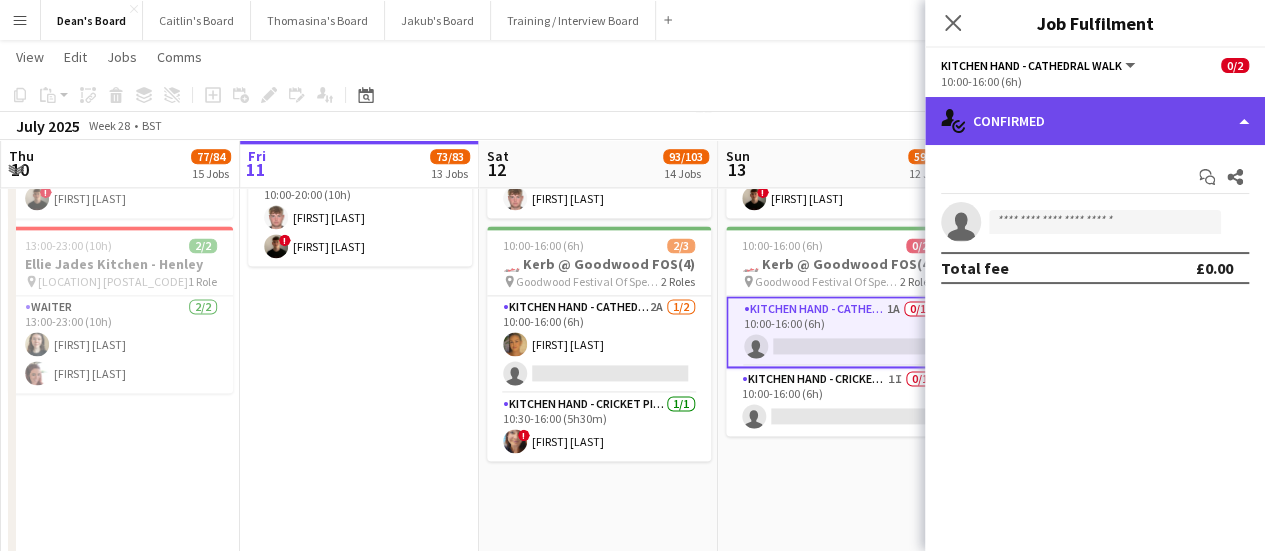click on "single-neutral-actions-check-2
Confirmed" 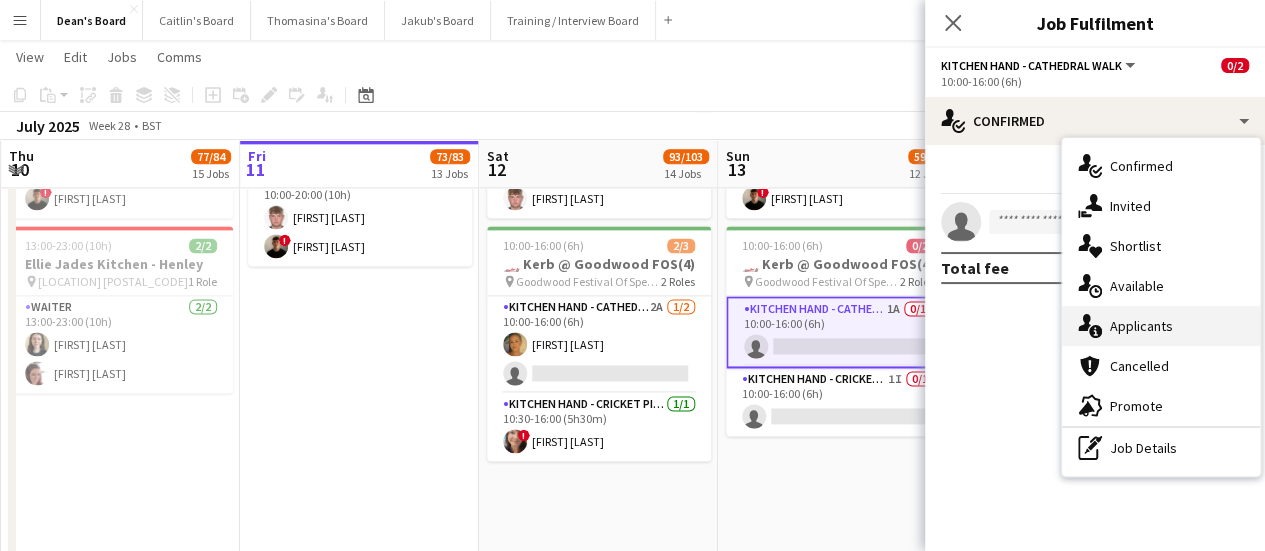click on "single-neutral-actions-information
Applicants" at bounding box center [1161, 326] 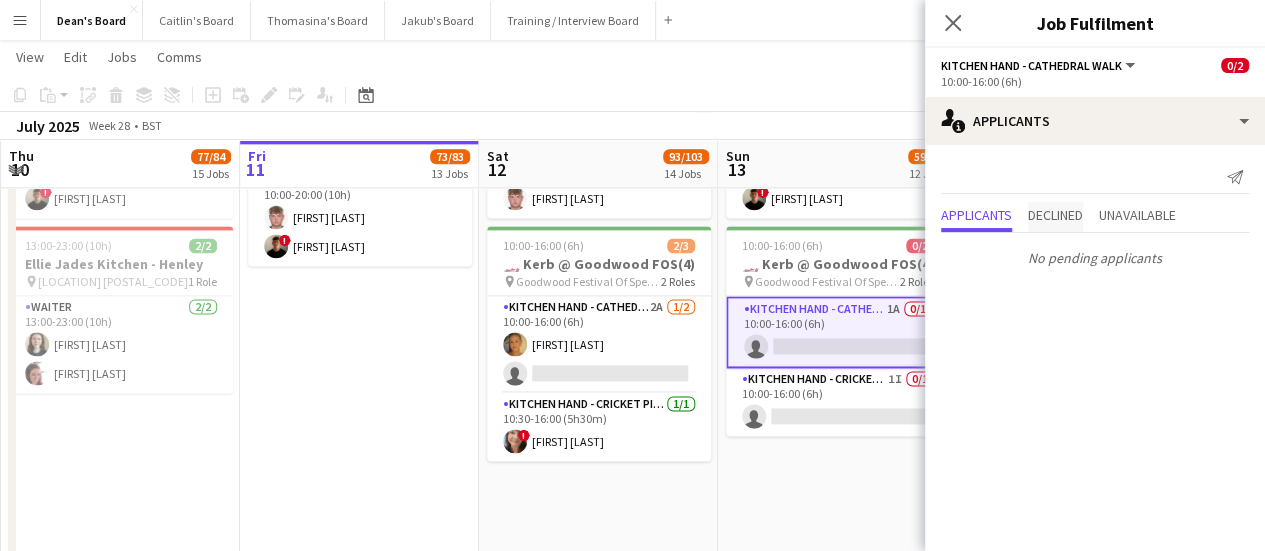 click on "Declined" at bounding box center (1055, 215) 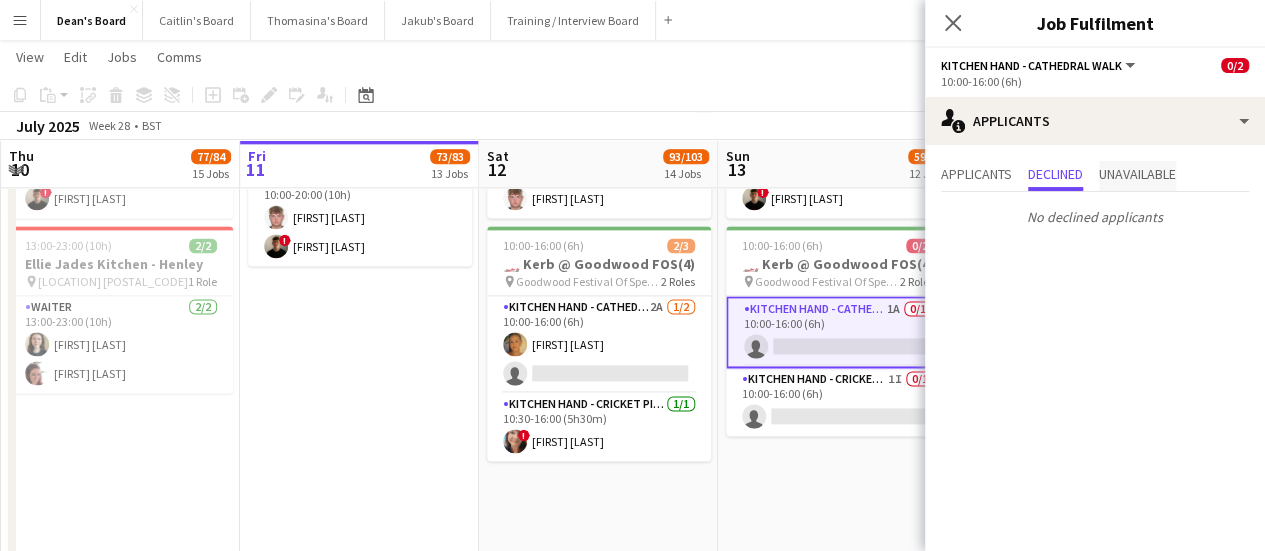 click on "Unavailable" at bounding box center (1137, 176) 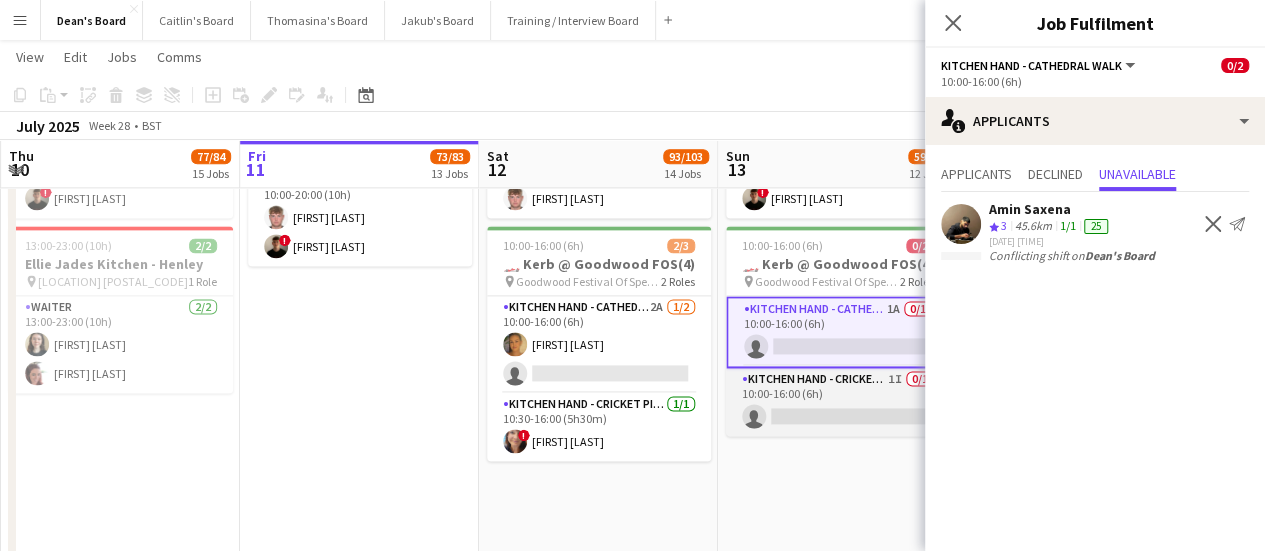 click on "Kitchen Hand - Cricket Pitch   1I   0/1   10:00-16:00 (6h)
single-neutral-actions" at bounding box center [838, 402] 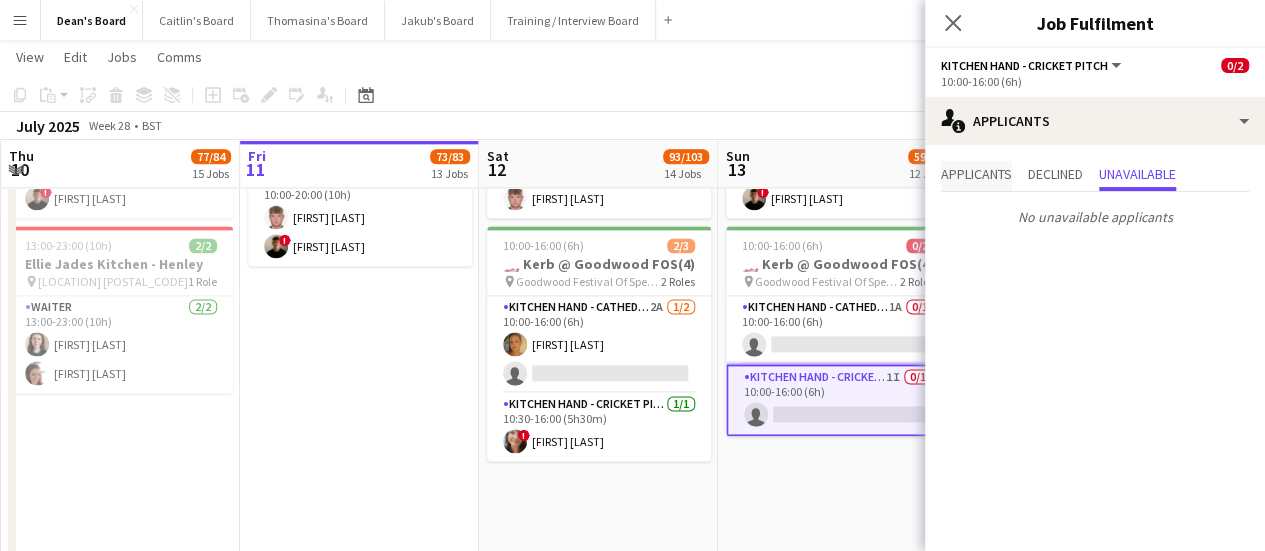 click on "Applicants" at bounding box center [976, 176] 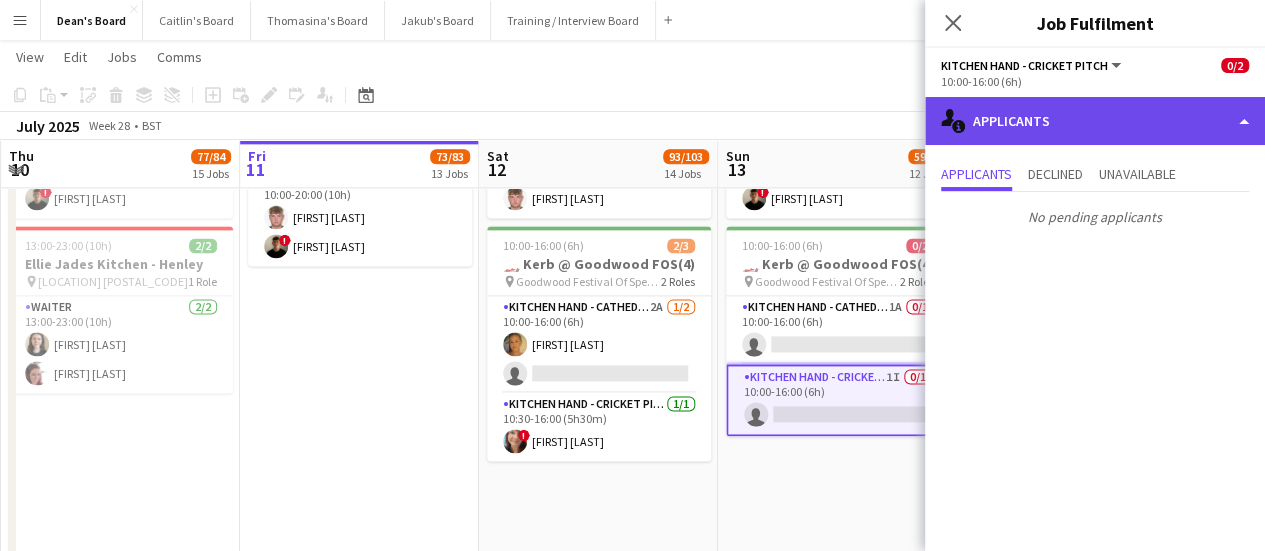 click on "single-neutral-actions-information
Applicants" 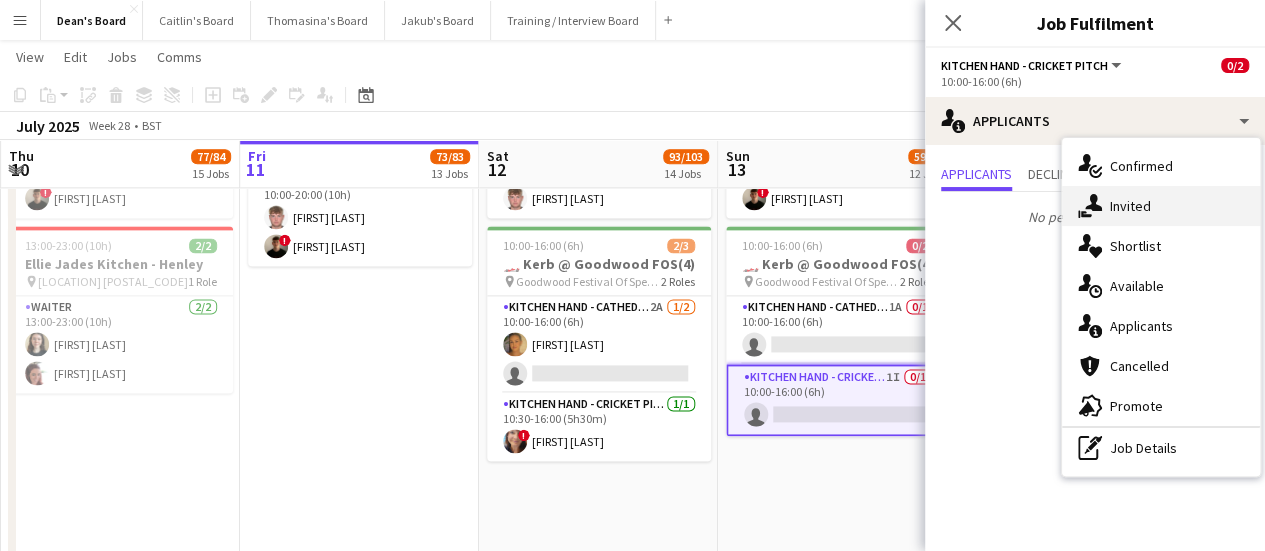 click on "single-neutral-actions-share-1
Invited" at bounding box center [1161, 206] 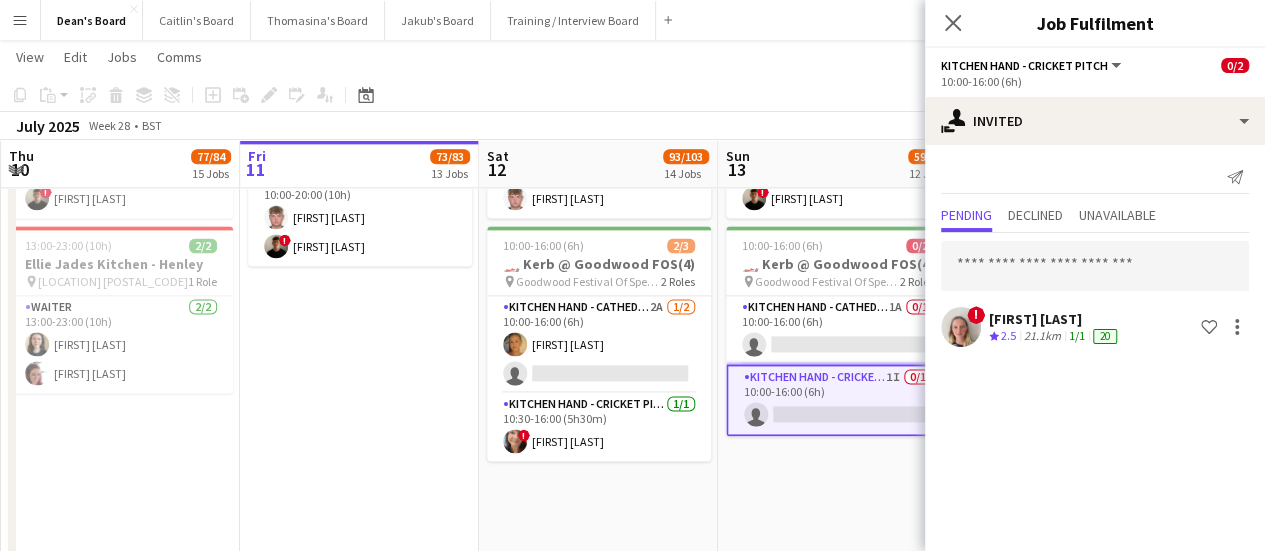 click on "06:00-18:00 (12h)    0/1
pin
Goodwood Festival Of Speed Chichester, PO18 0PH   1 Role   Shortlisted   104A   0/1   06:00-18:00 (12h)
single-neutral-actions
06:30-20:00 (13h30m)    16/17   🏎️ Kerb @ Goodwood FOS (16)
pin
Goodwood Festival Of Speed Chichester, PO18 0PH   6 Roles   Bartender- Cricket Pitch    1/1   06:30-13:30 (7h)
Claudia Billington  BAR - CATHEDRAL WALK   3/3   06:30-20:00 (13h30m)
Patrick Edwards Oliver Smith Spike Prichard  Bartender- Cricket Pitch    2/2   06:30-20:00 (13h30m)
Romeo Mulenga Jake Thompson  BAR - CATHEDRAL WALK   6/6   10:00-20:00 (10h)
Bea Jordan ! Toby Doyle Henry Bellingham Isabella Faithfull Tabby Barlow Rohan Malhotra  Bartender- Cricket Pitch    4/4   10:00-20:00 (10h)
Sophie Woodgates Samuel Bell Aimee Newenham Samuel Berry  Bartender- Cricket Pitch    4A   0/1   13:30-20:00 (6h30m)
single-neutral-actions" at bounding box center [837, -249] 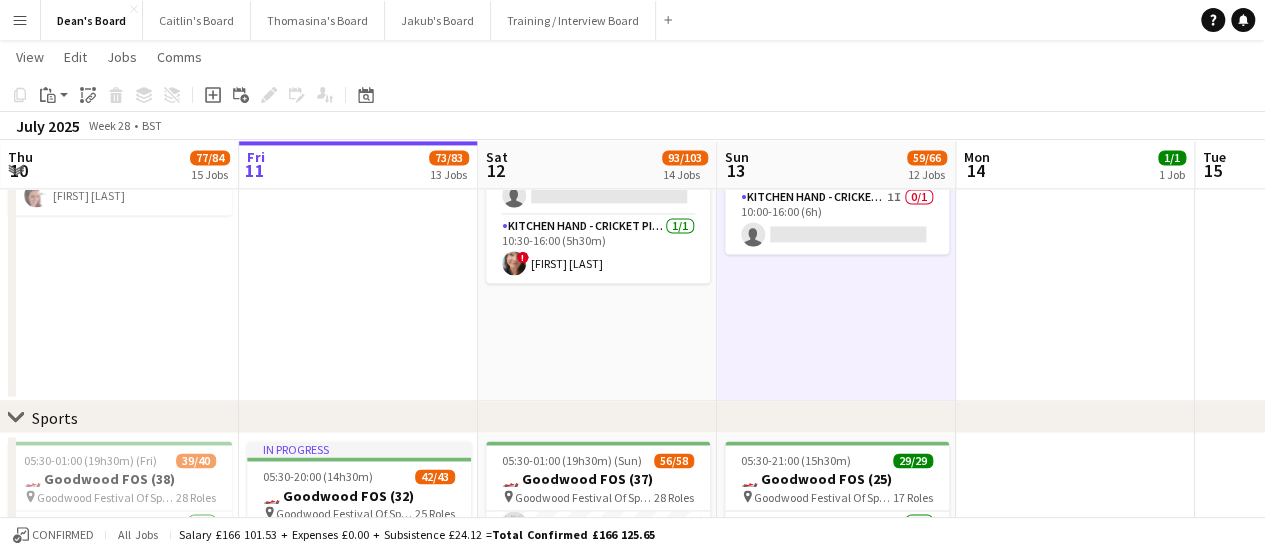 scroll, scrollTop: 1600, scrollLeft: 0, axis: vertical 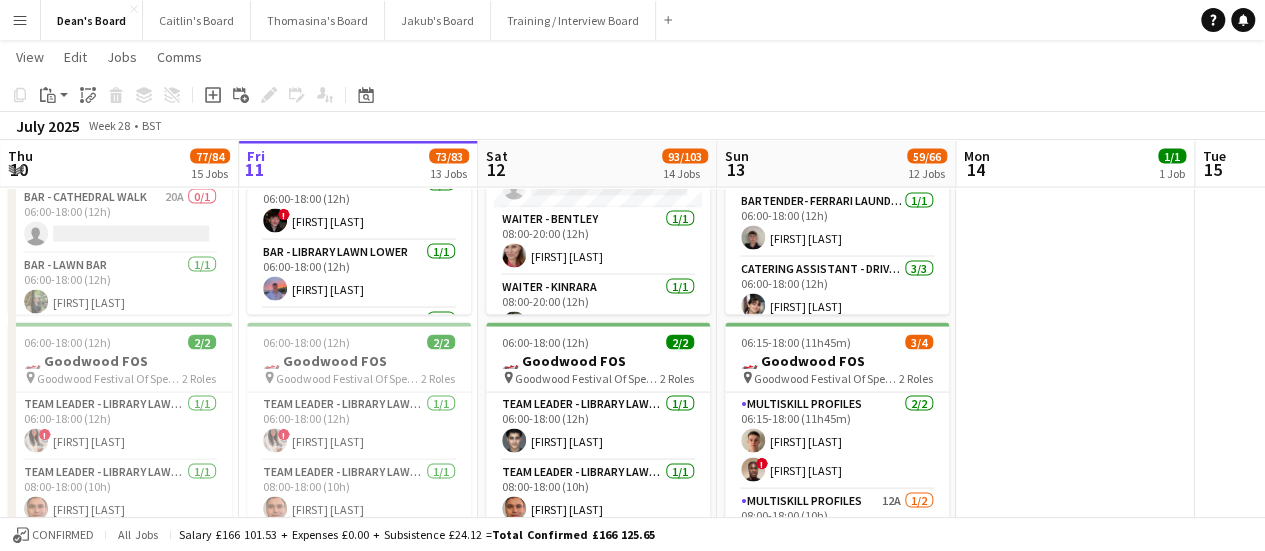 click at bounding box center [1075, 590] 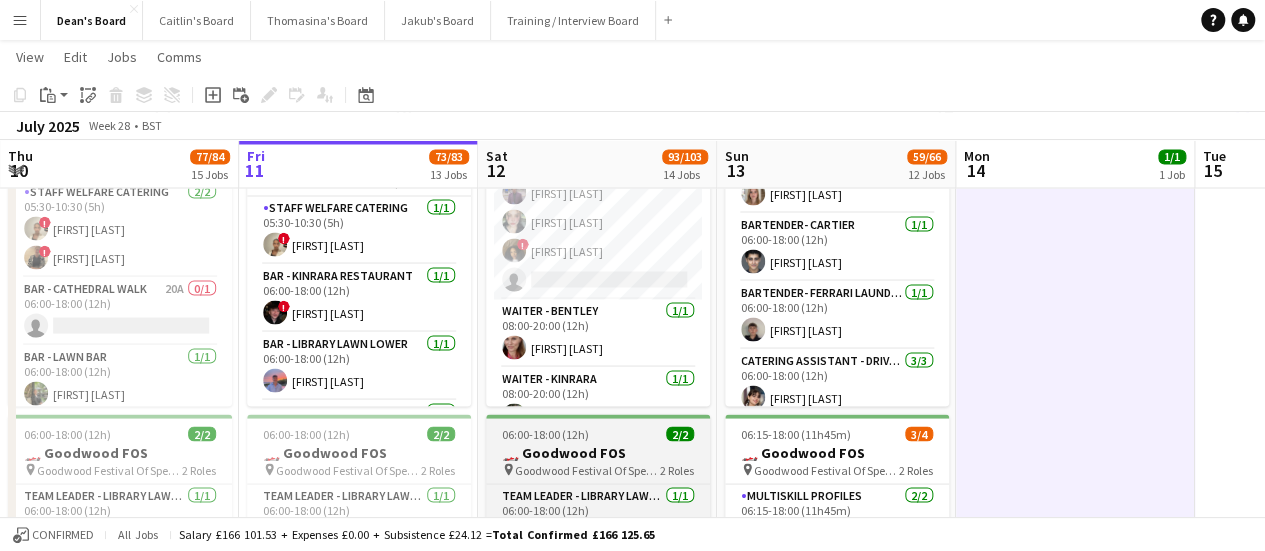scroll, scrollTop: 1700, scrollLeft: 0, axis: vertical 